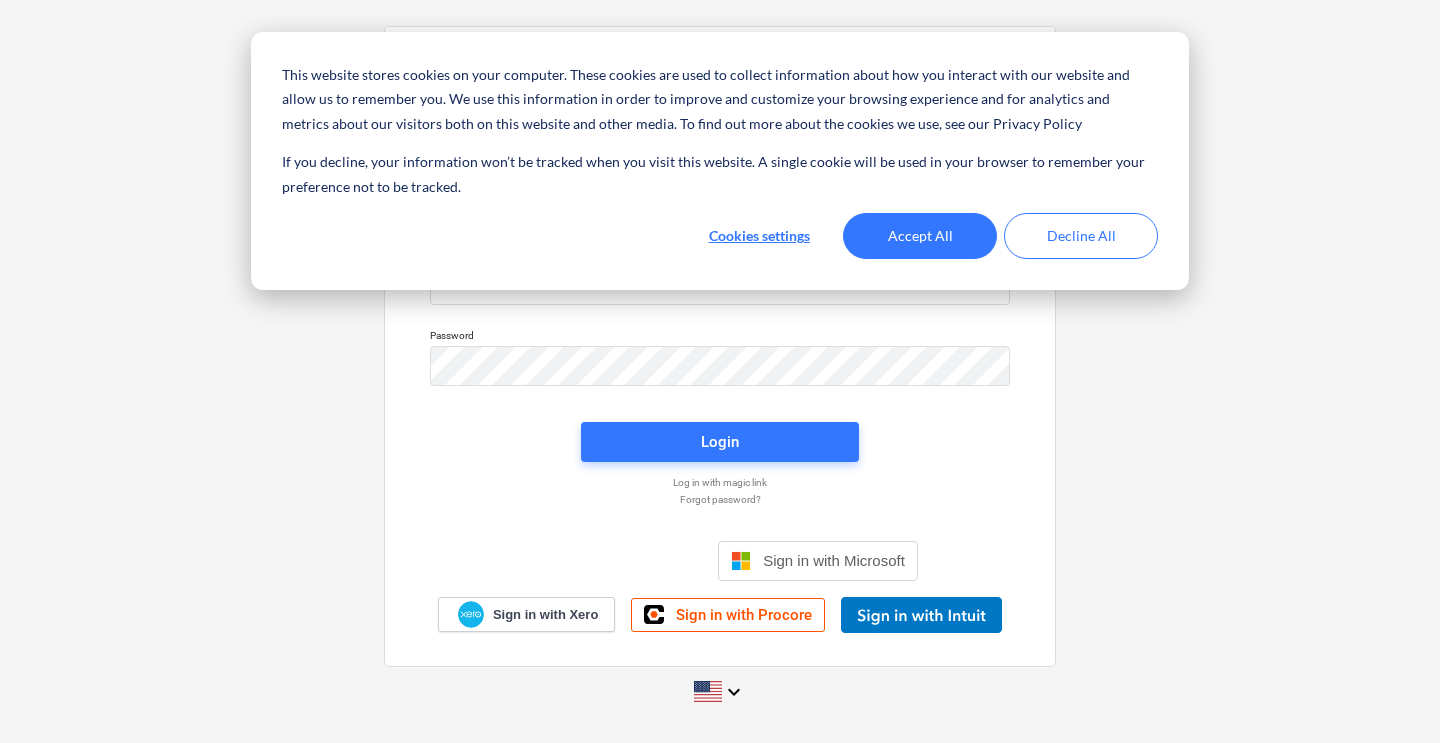 scroll, scrollTop: 0, scrollLeft: 0, axis: both 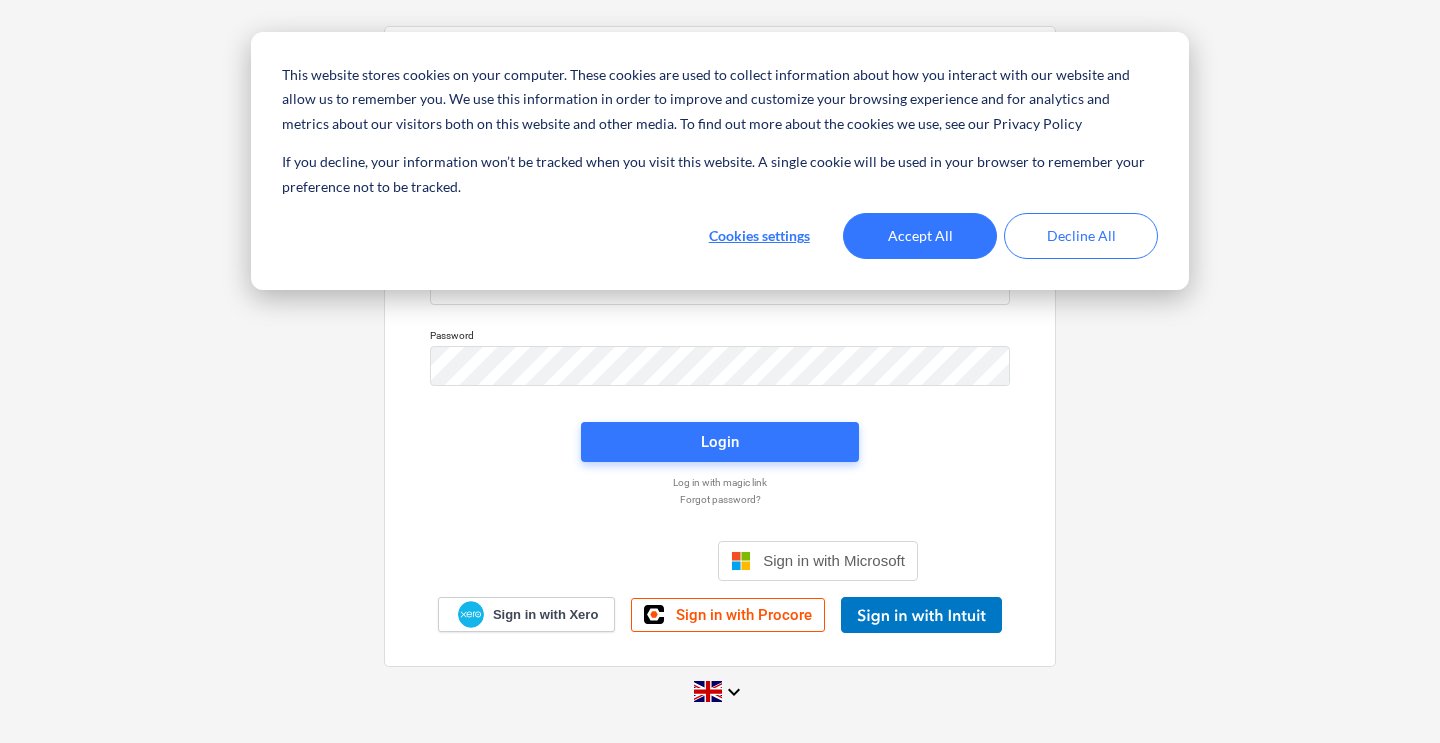 click on "Accept All" at bounding box center [920, 236] 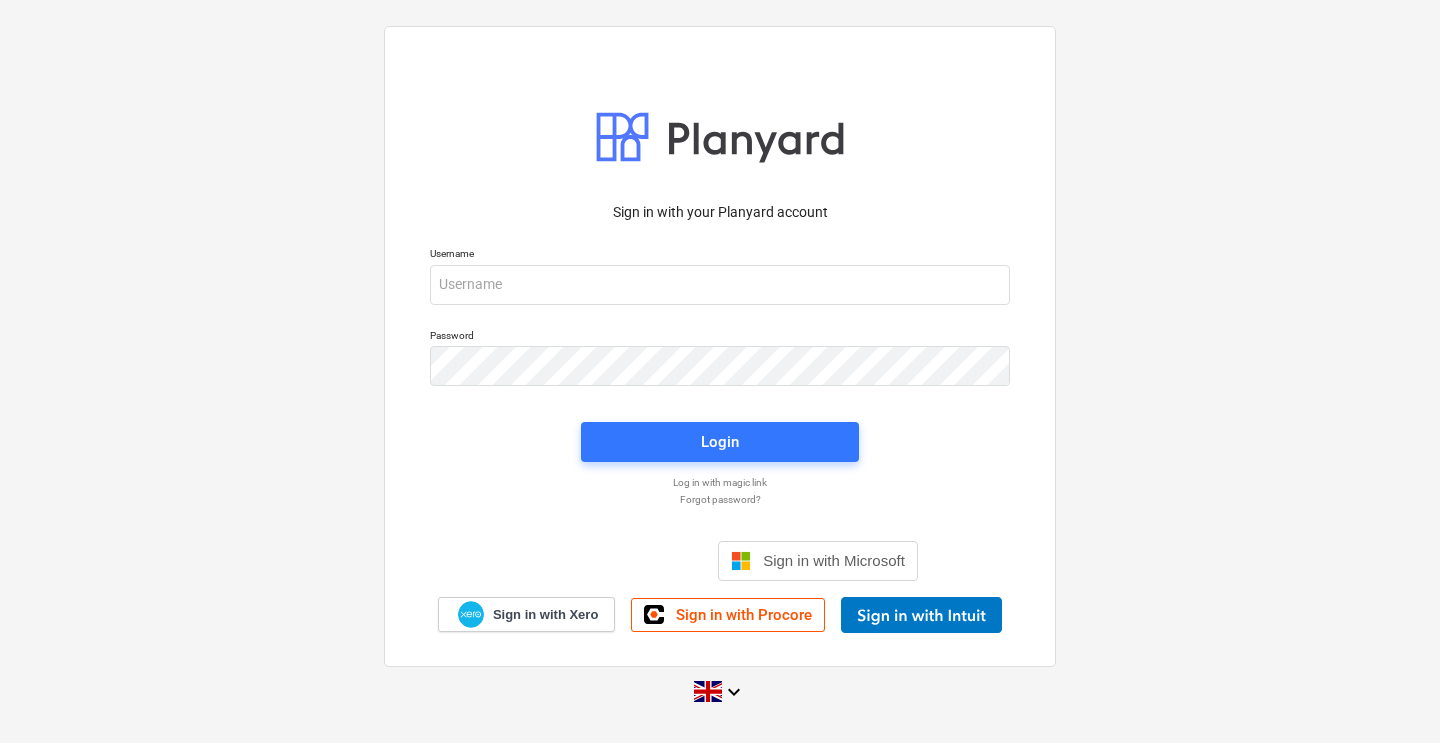 click at bounding box center [612, 561] 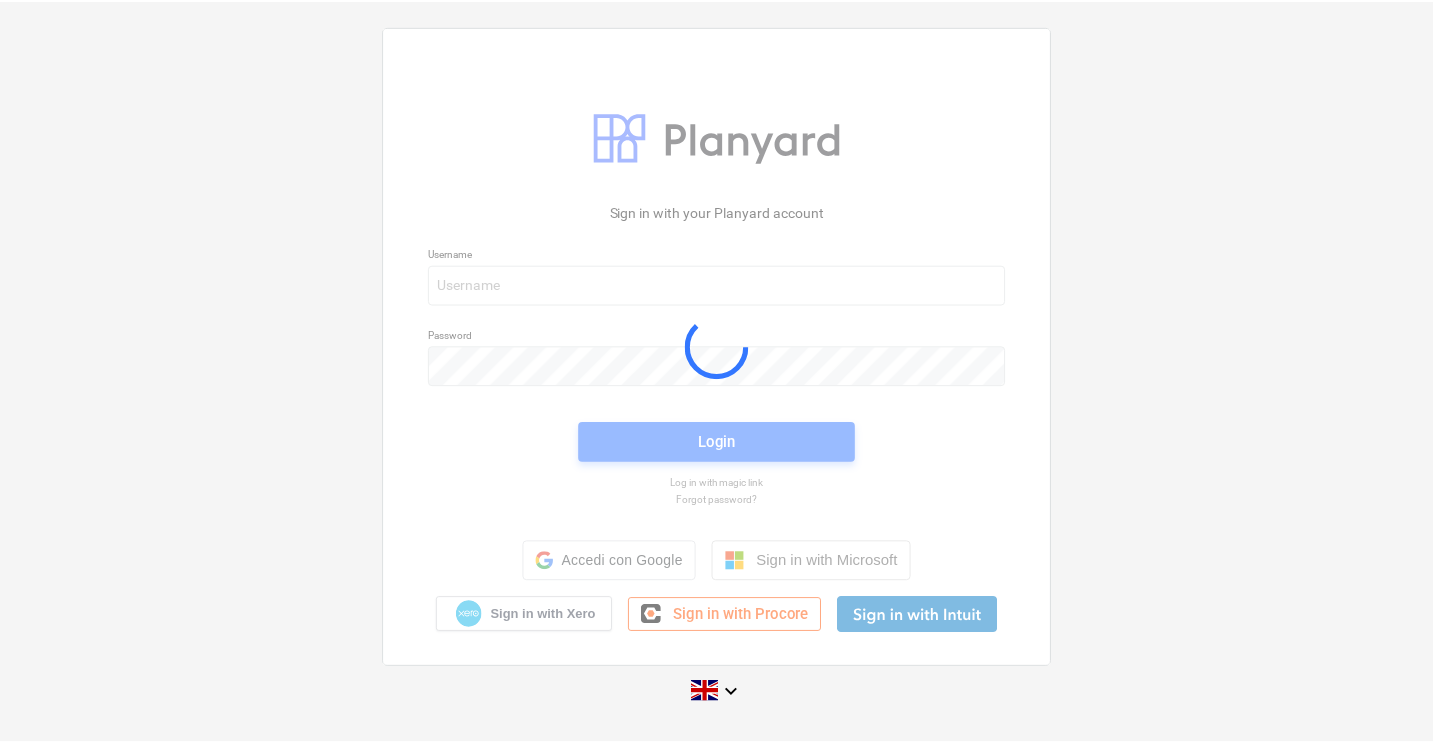 scroll, scrollTop: 0, scrollLeft: 0, axis: both 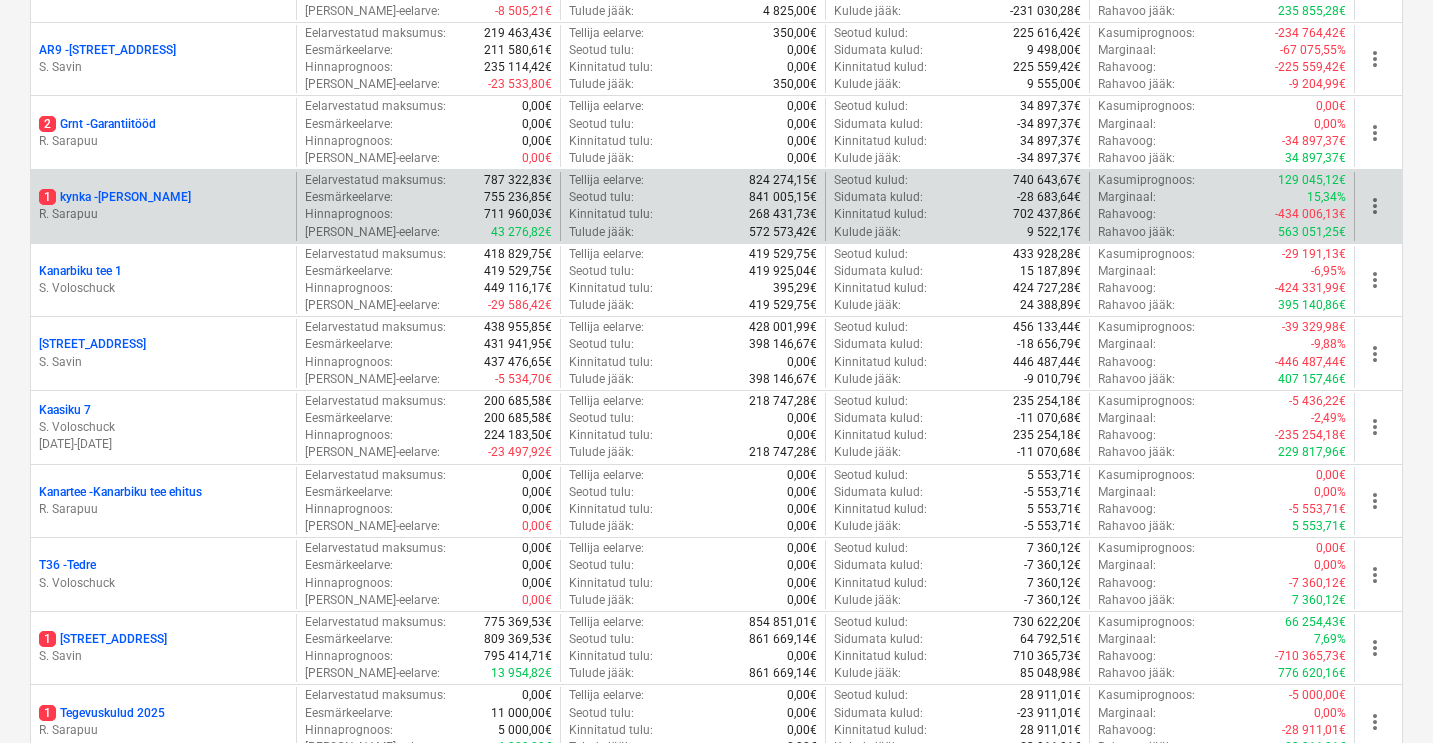 click on "1  kynka -  [PERSON_NAME]" at bounding box center [115, 197] 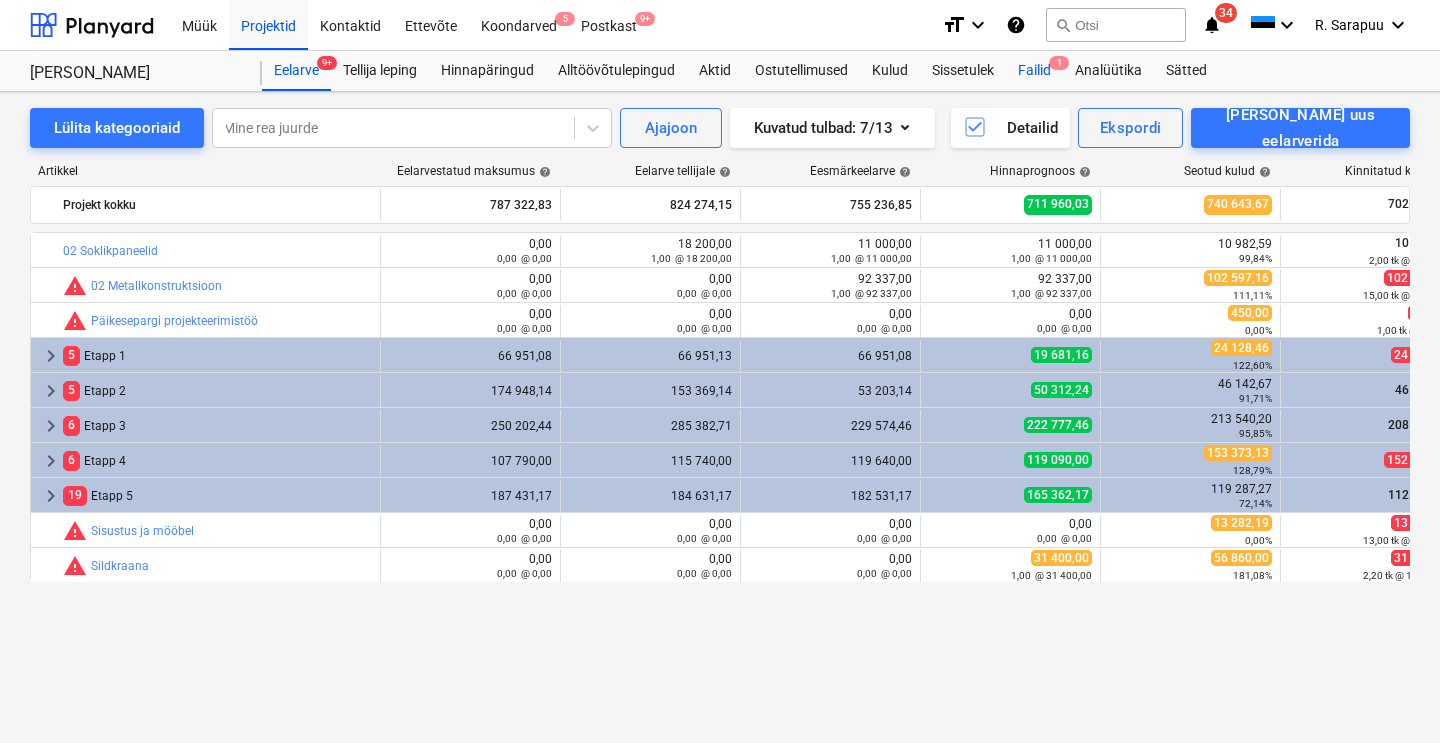 click on "Failid 1" at bounding box center (1034, 71) 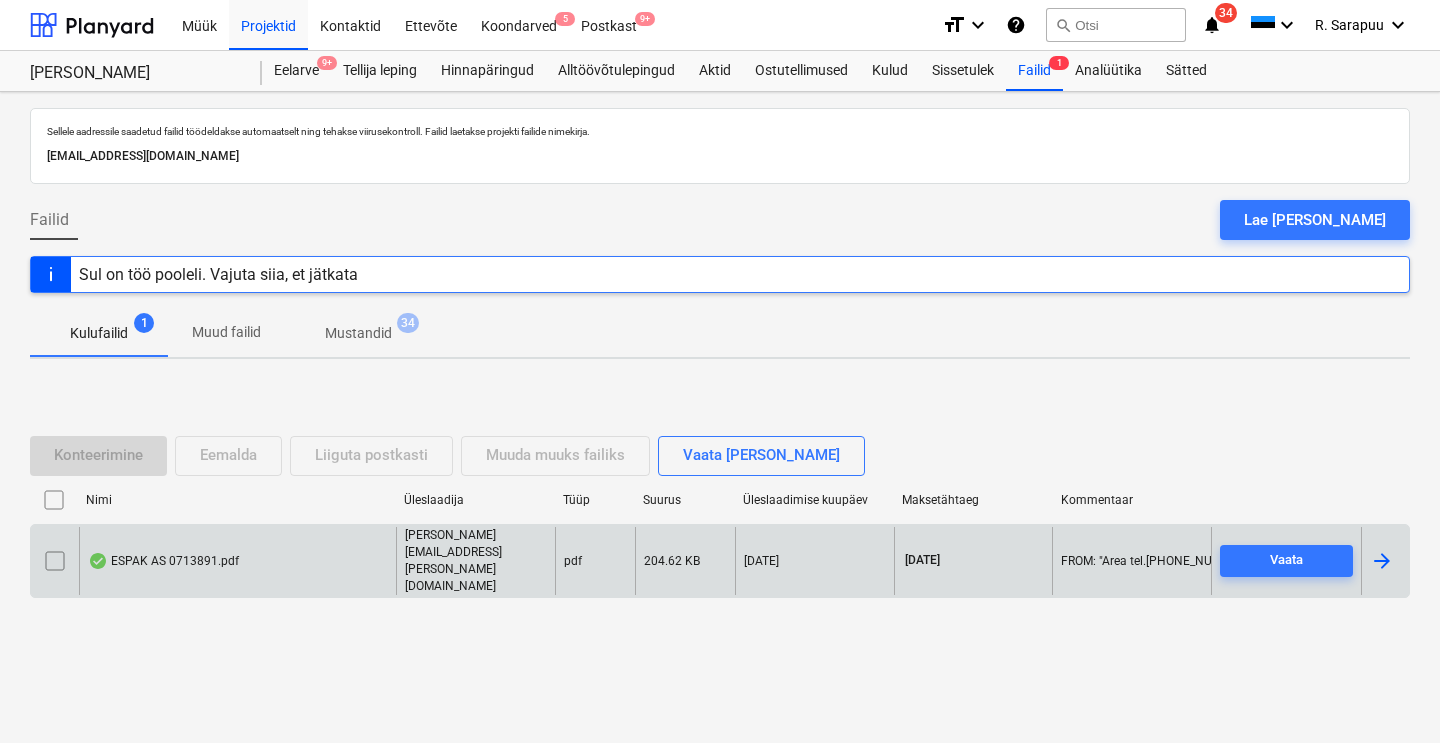 click on "ESPAK AS 0713891.pdf" at bounding box center (163, 561) 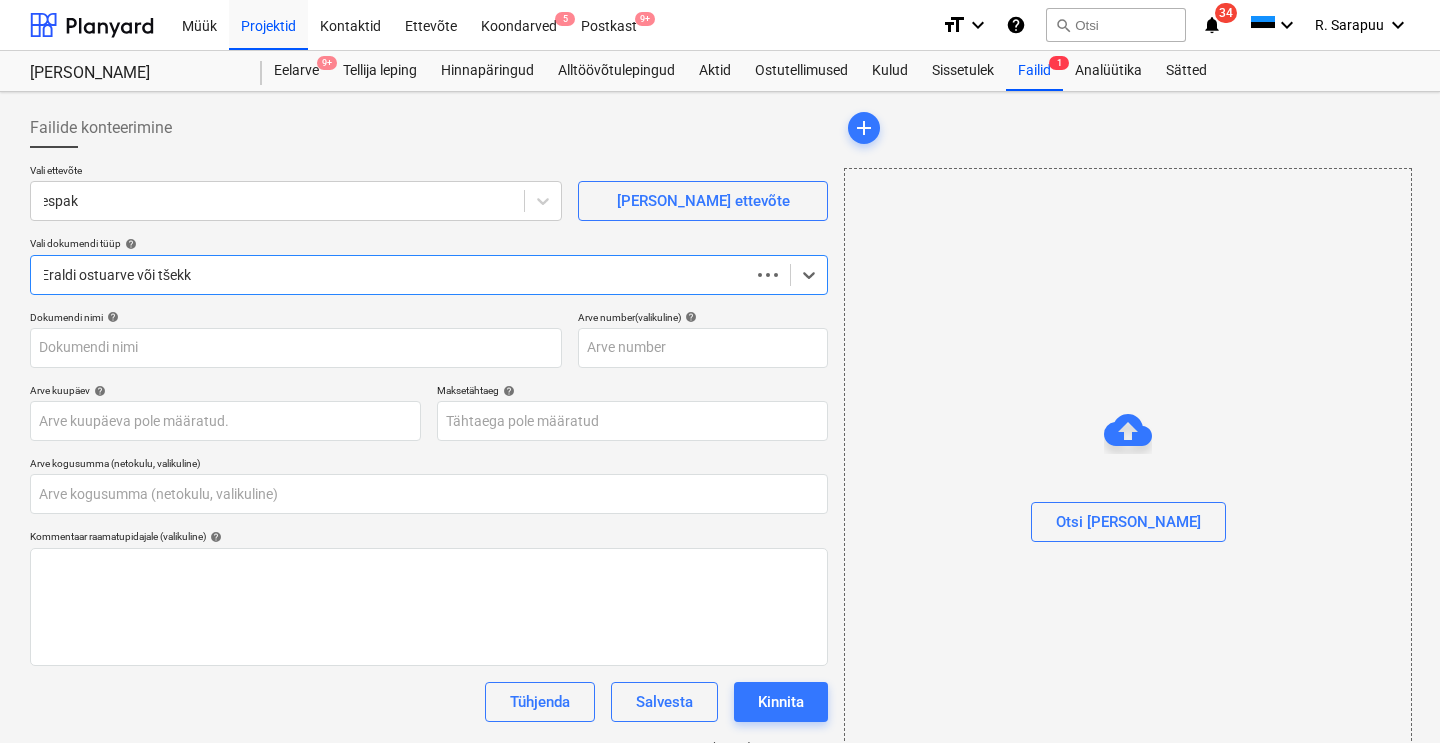 type on "0,00" 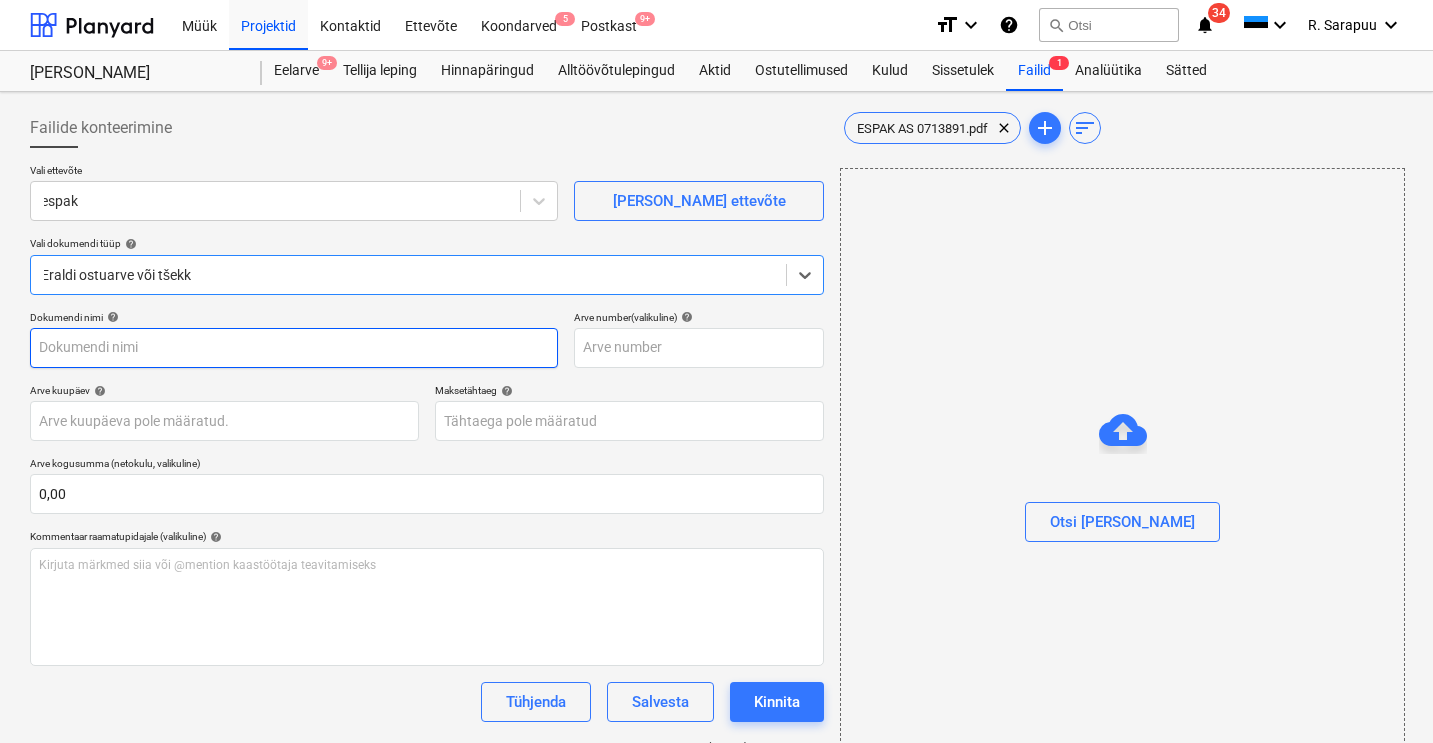 type on "0713891" 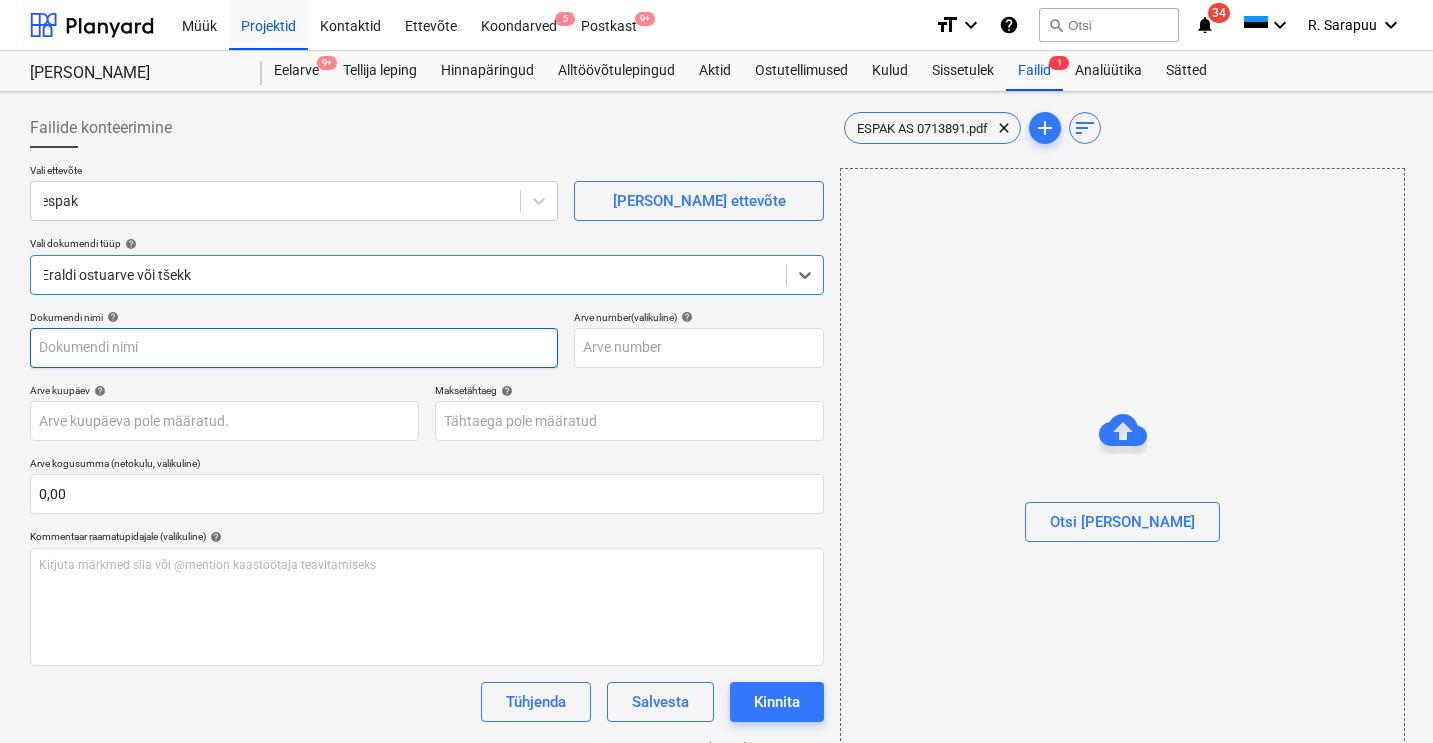 type on "0713891" 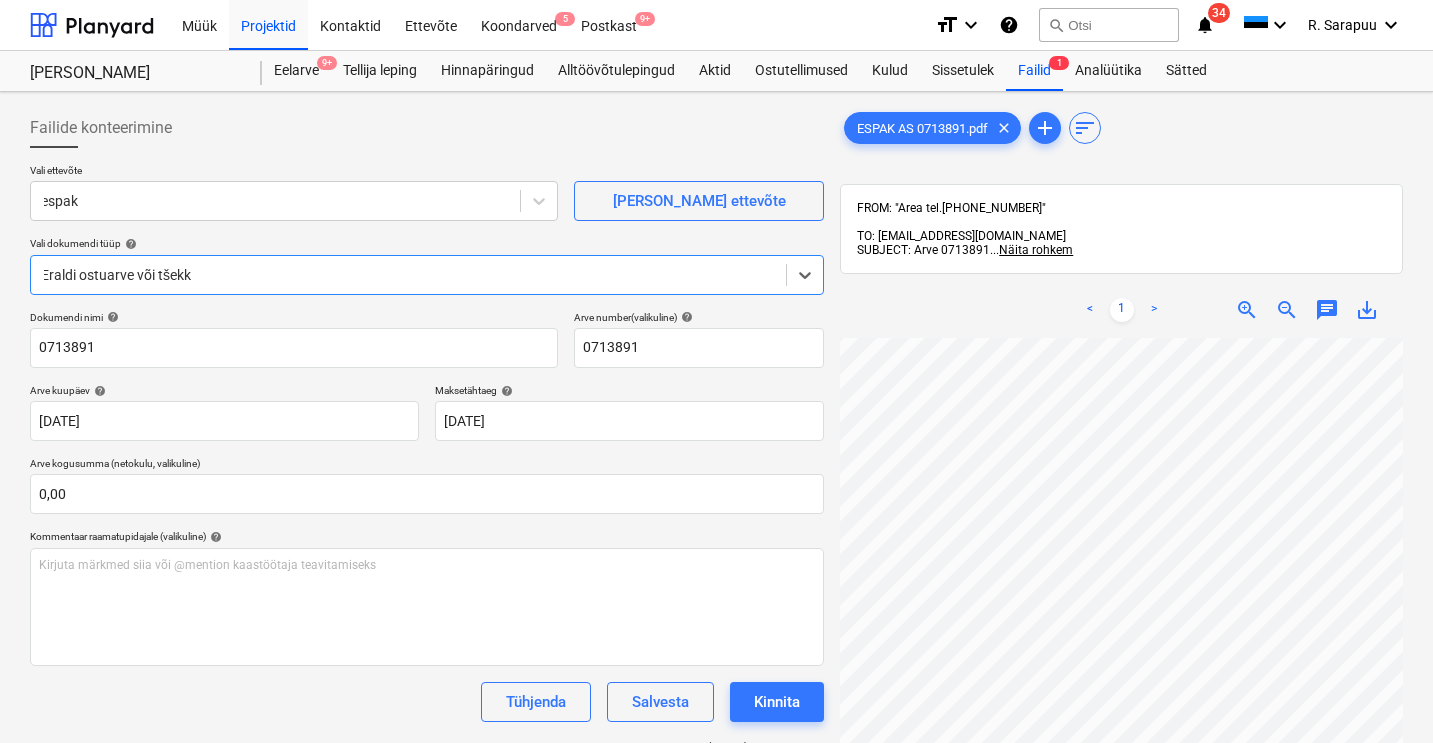 scroll, scrollTop: 51, scrollLeft: 44, axis: both 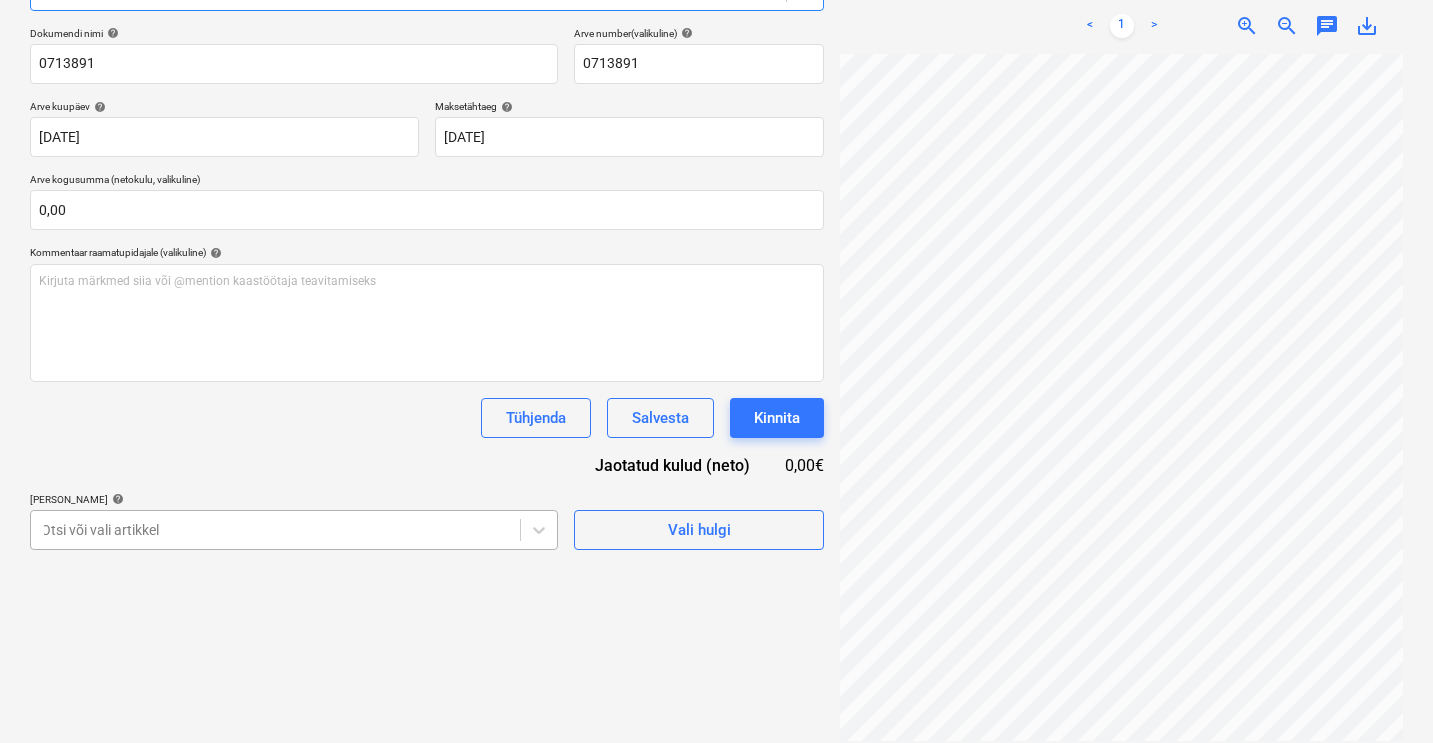 click on "Müük Projektid Kontaktid Ettevõte Koondarved 5 Postkast 9+ format_size keyboard_arrow_down help search Otsi notifications 34 keyboard_arrow_down [PERSON_NAME] keyboard_arrow_down [PERSON_NAME] Eelarve 9+ Tellija leping Hinnapäringud Alltöövõtulepingud Aktid Ostutellimused Kulud Sissetulek Failid 1 Analüütika Sätted Failide konteerimine Vali ettevõte espak   [PERSON_NAME] uus ettevõte Vali dokumendi tüüp help   Select is focused ,type to refine list, press Down to open the menu,  Eraldi ostuarve või tšekk Dokumendi nimi help 0713891 Arve number  (valikuline) help 0713891 Arve kuupäev help [DATE] 23.07.2025 Press the down arrow key to interact with the calendar and
select a date. Press the question mark key to get the keyboard shortcuts for changing dates. Maksetähtaeg help [DATE] 22.08.2025 Press the down arrow key to interact with the calendar and
select a date. Press the question mark key to get the keyboard shortcuts for changing dates. Arve kogusumma (netokulu, valikuline) 0,00 help ﻿" at bounding box center [716, 87] 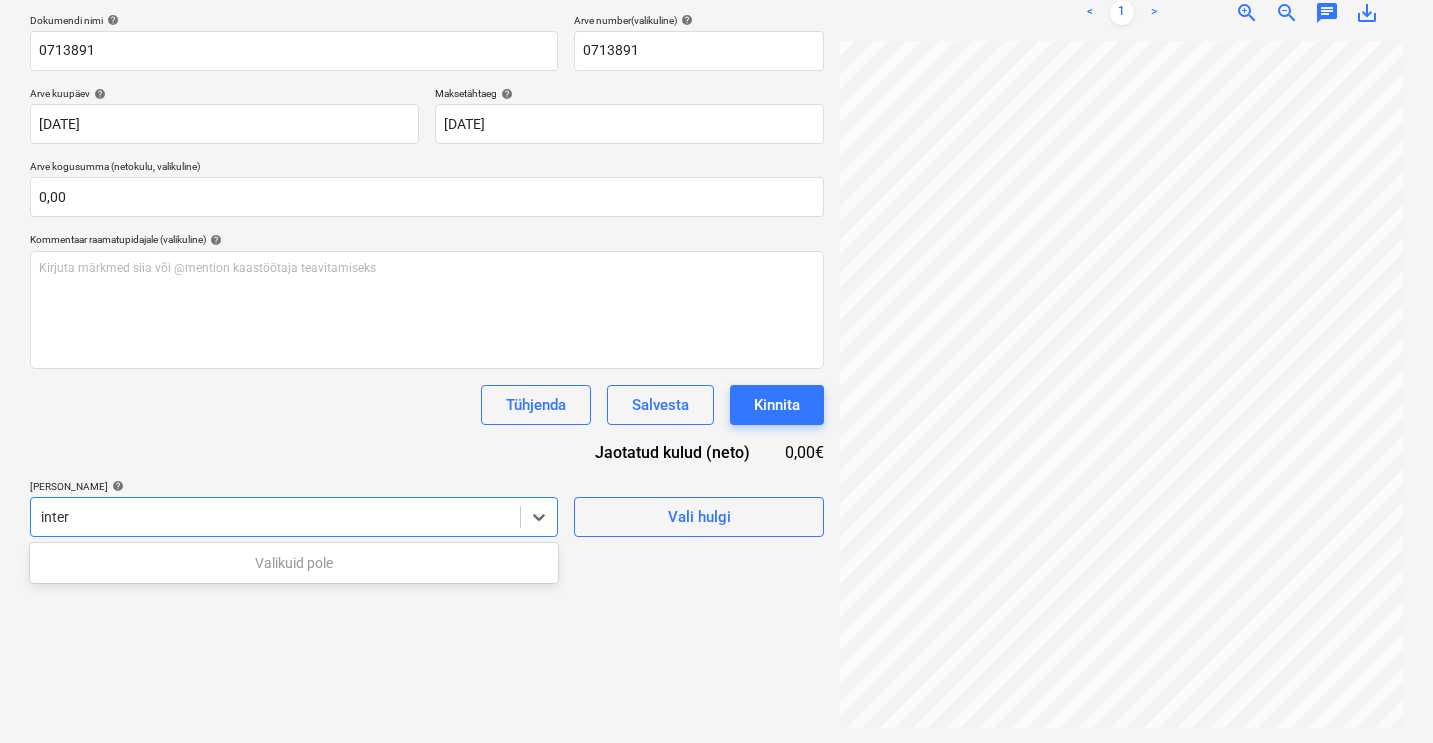 scroll, scrollTop: 284, scrollLeft: 0, axis: vertical 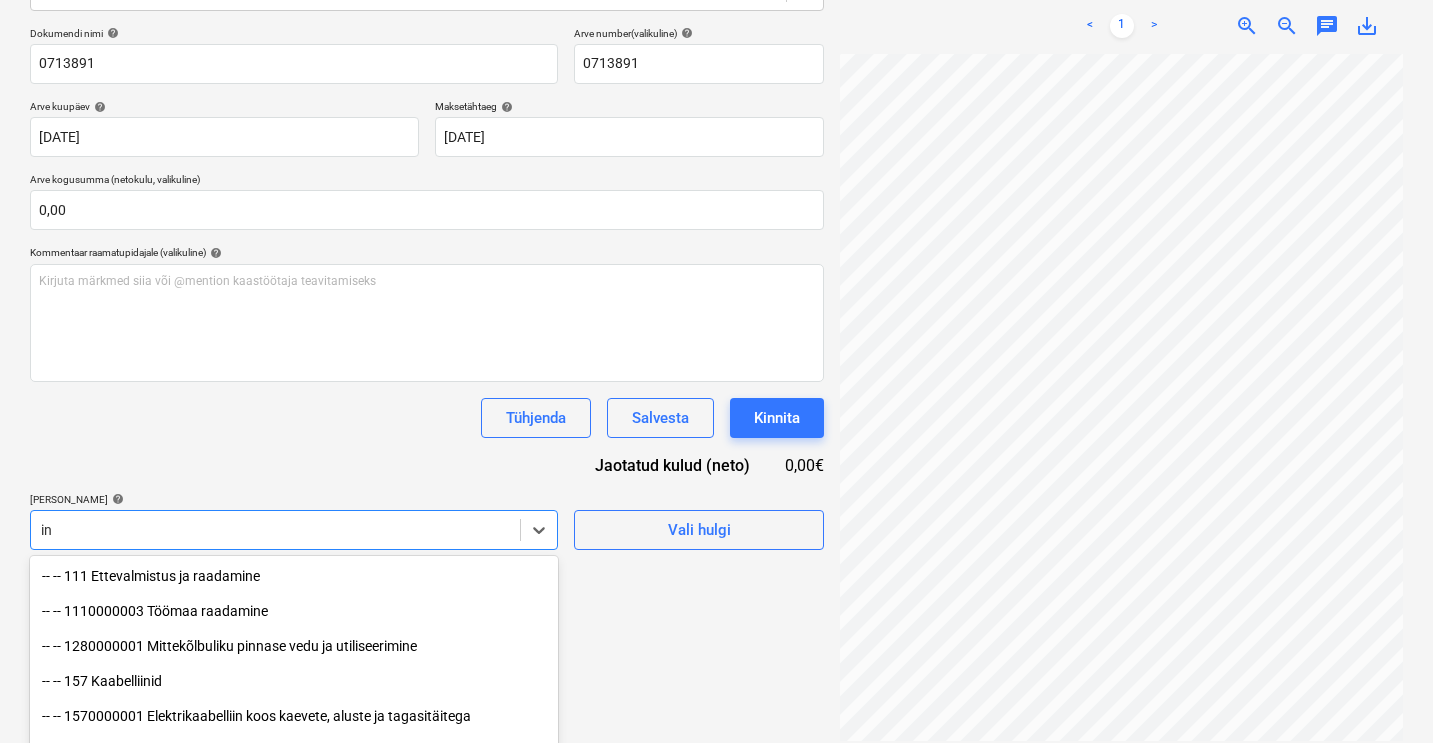 type on "i" 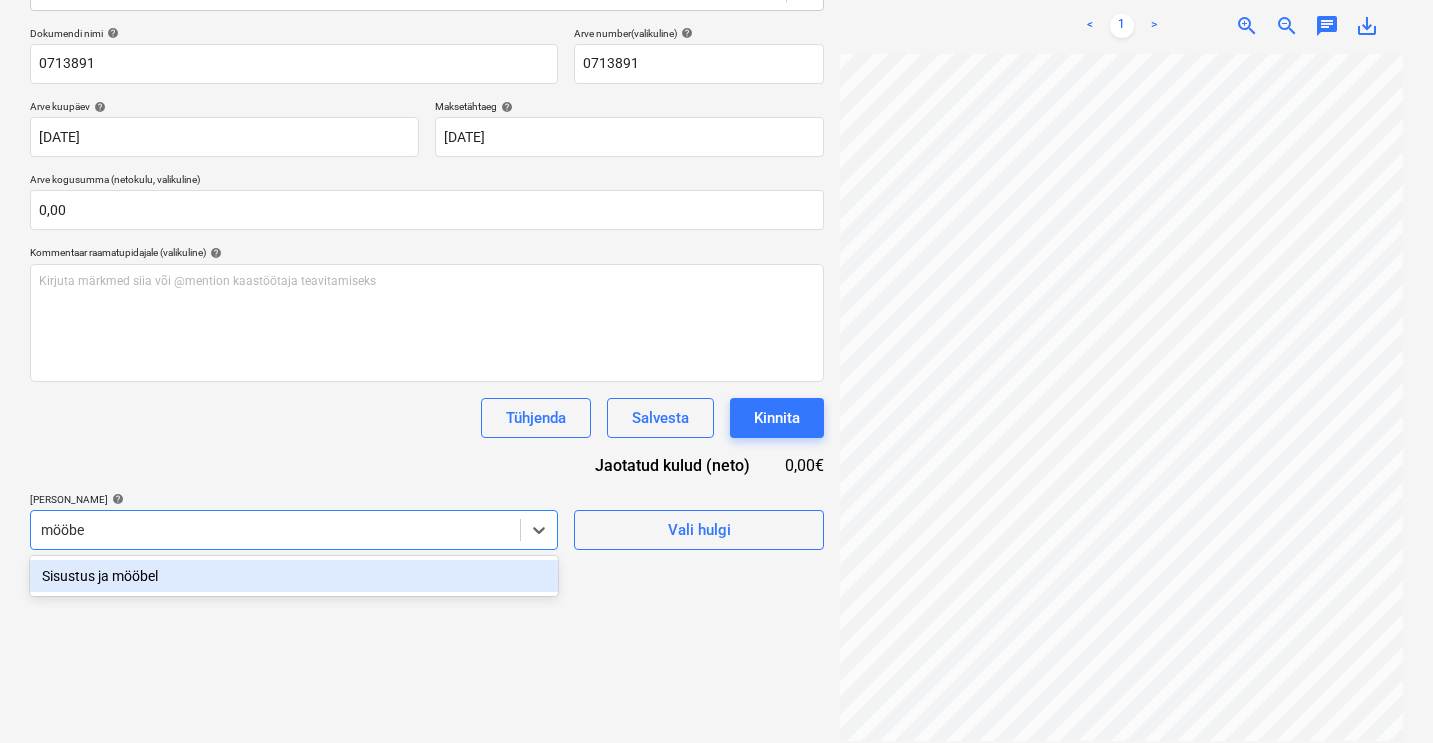 type on "mööbel" 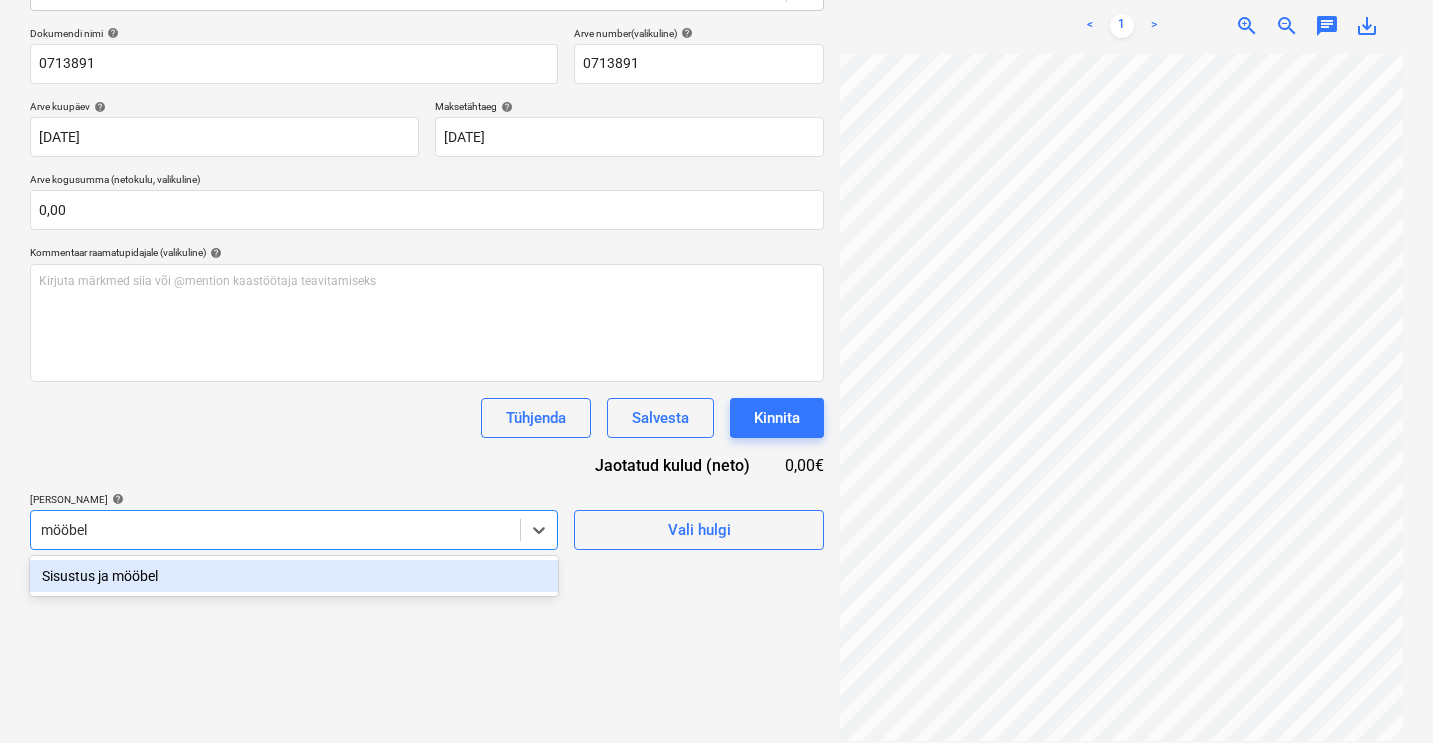 type 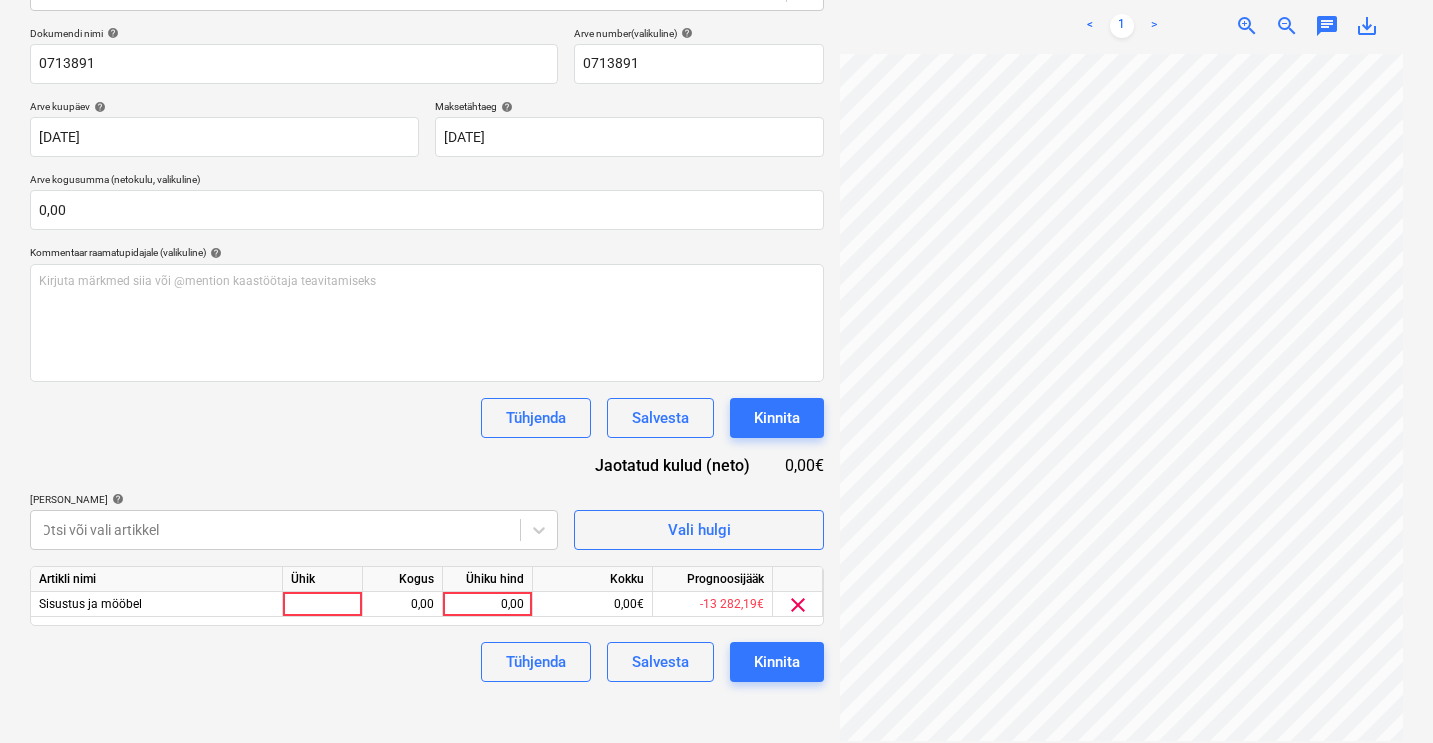 click on "Dokumendi nimi help 0713891 Arve number  (valikuline) help 0713891 Arve kuupäev help [DATE] 23.07.2025 Press the down arrow key to interact with the calendar and
select a date. Press the question mark key to get the keyboard shortcuts for changing dates. Maksetähtaeg help [DATE] 22.08.2025 Press the down arrow key to interact with the calendar and
select a date. Press the question mark key to get the keyboard shortcuts for changing dates. Arve kogusumma (netokulu, valikuline) 0,00 Kommentaar raamatupidajale (valikuline) help Kirjuta märkmed siia või @mention kaastöötaja teavitamiseks ﻿ Tühjenda Salvesta Kinnita Jaotatud kulud (neto) 0,00€ [PERSON_NAME] artiklid help Otsi või vali artikkel Vali hulgi Artikli nimi Ühik Kogus Ühiku hind Kokku Prognoosijääk  Sisustus ja mööbel 0,00 0,00 0,00€ -13 282,19€ clear Tühjenda Salvesta Kinnita" at bounding box center [427, 354] 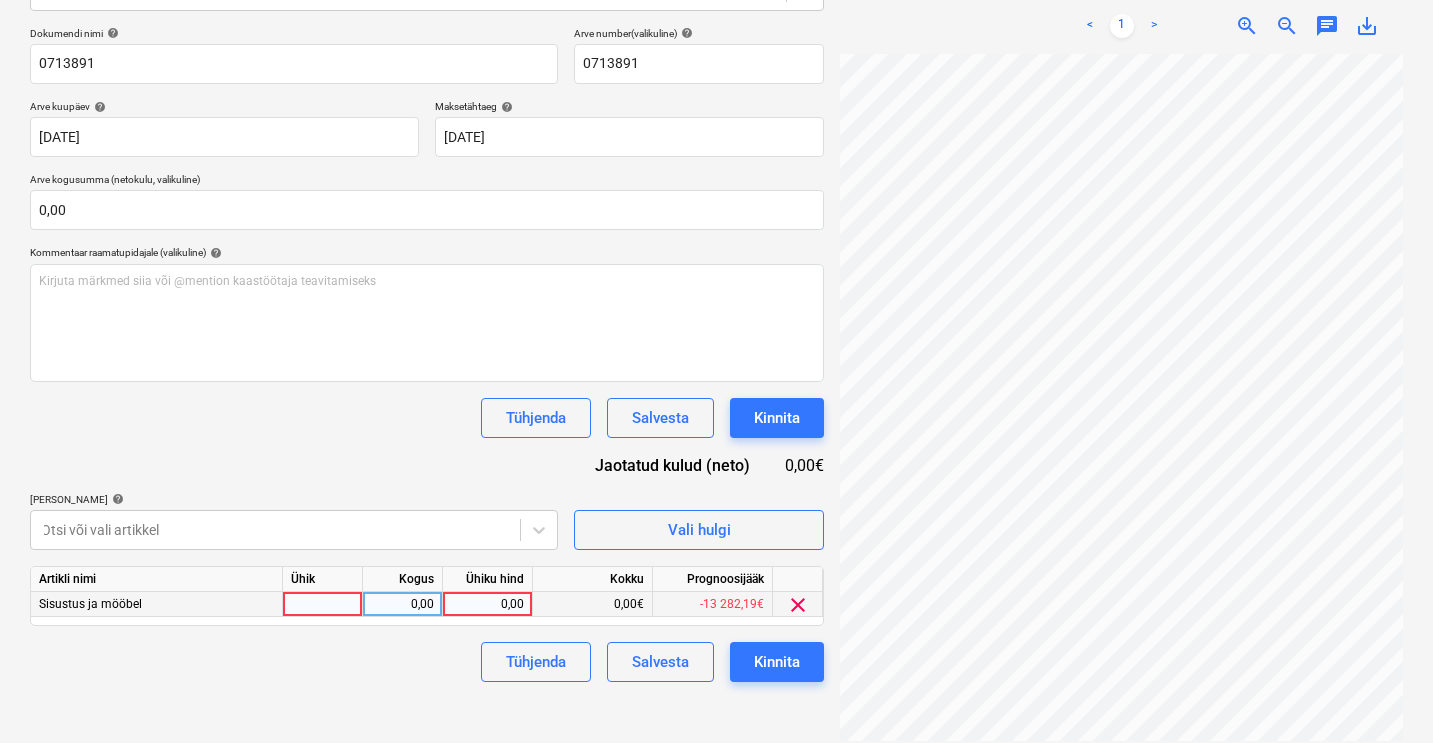click on "0,00" at bounding box center [487, 604] 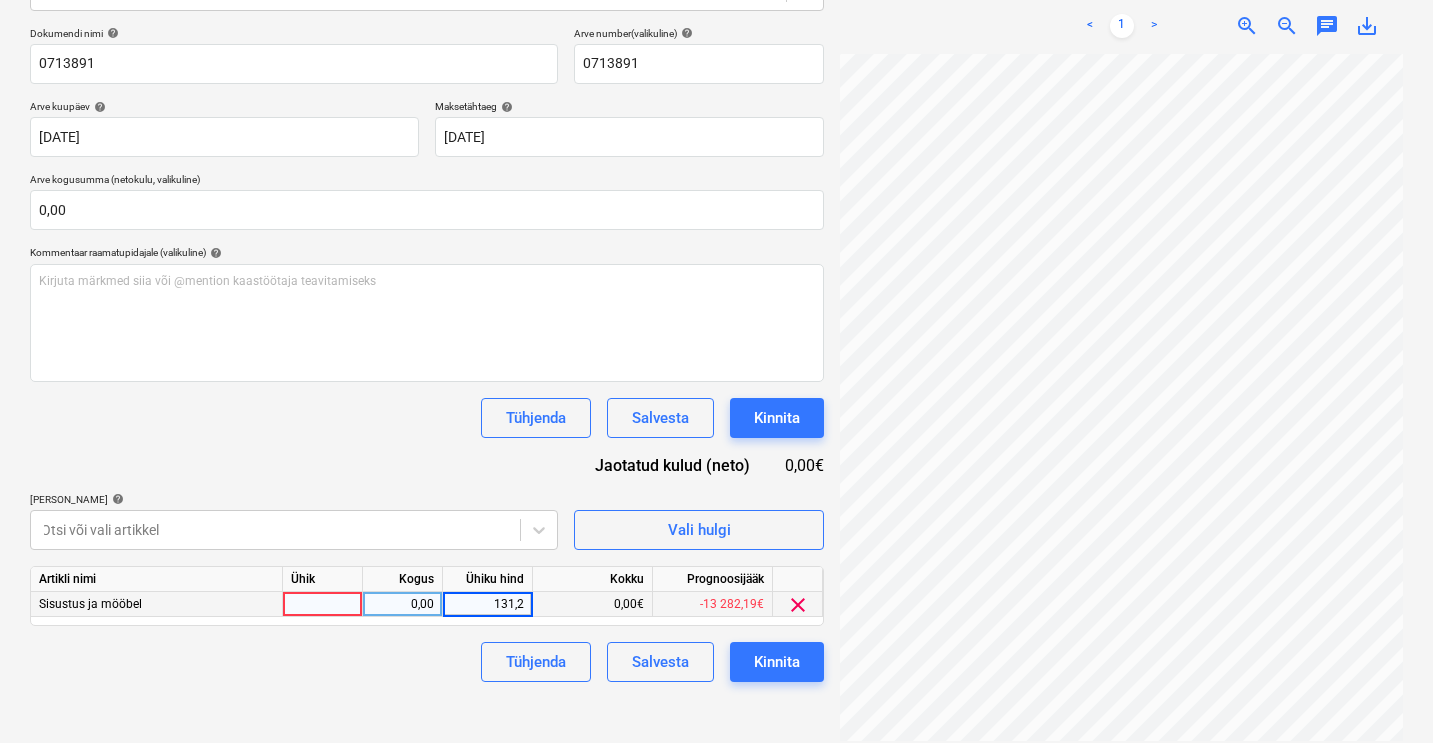 type on "131,23" 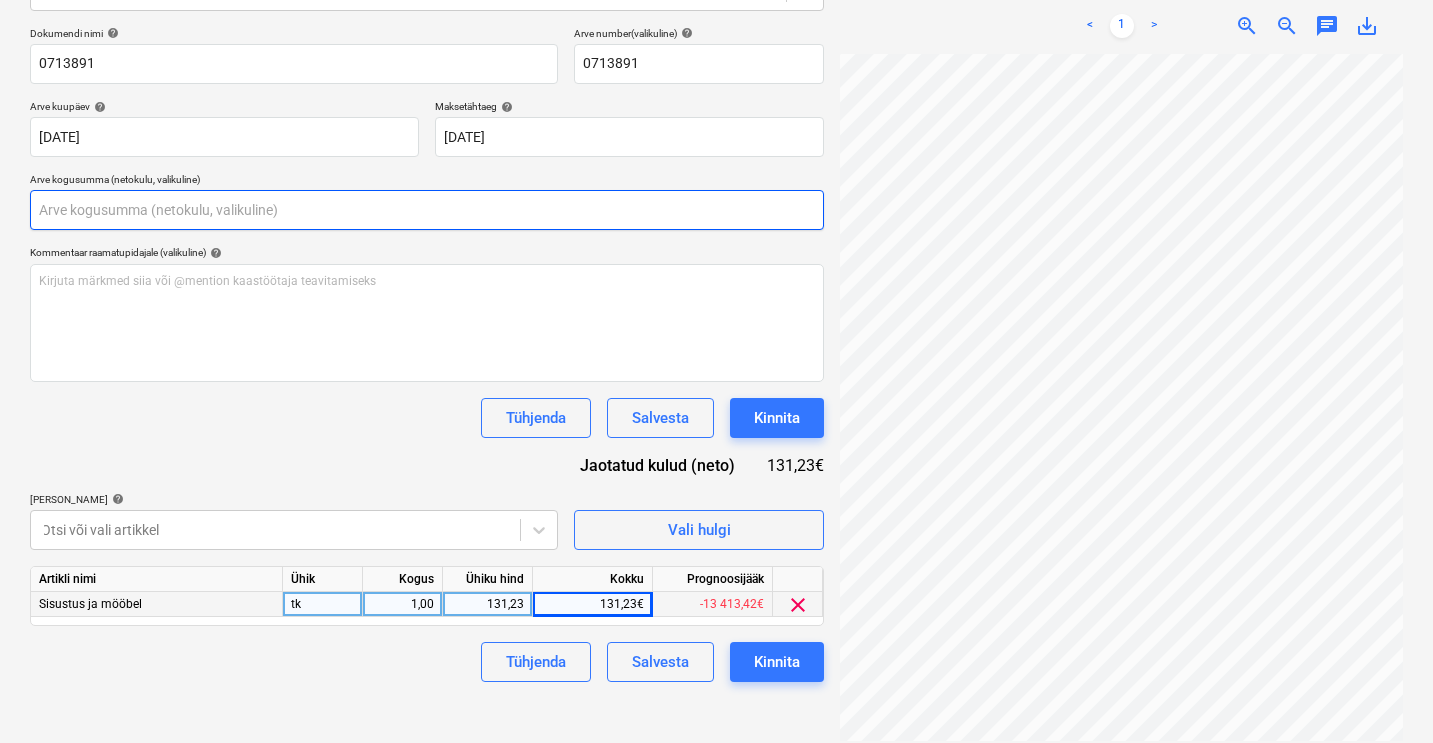 click at bounding box center (427, 210) 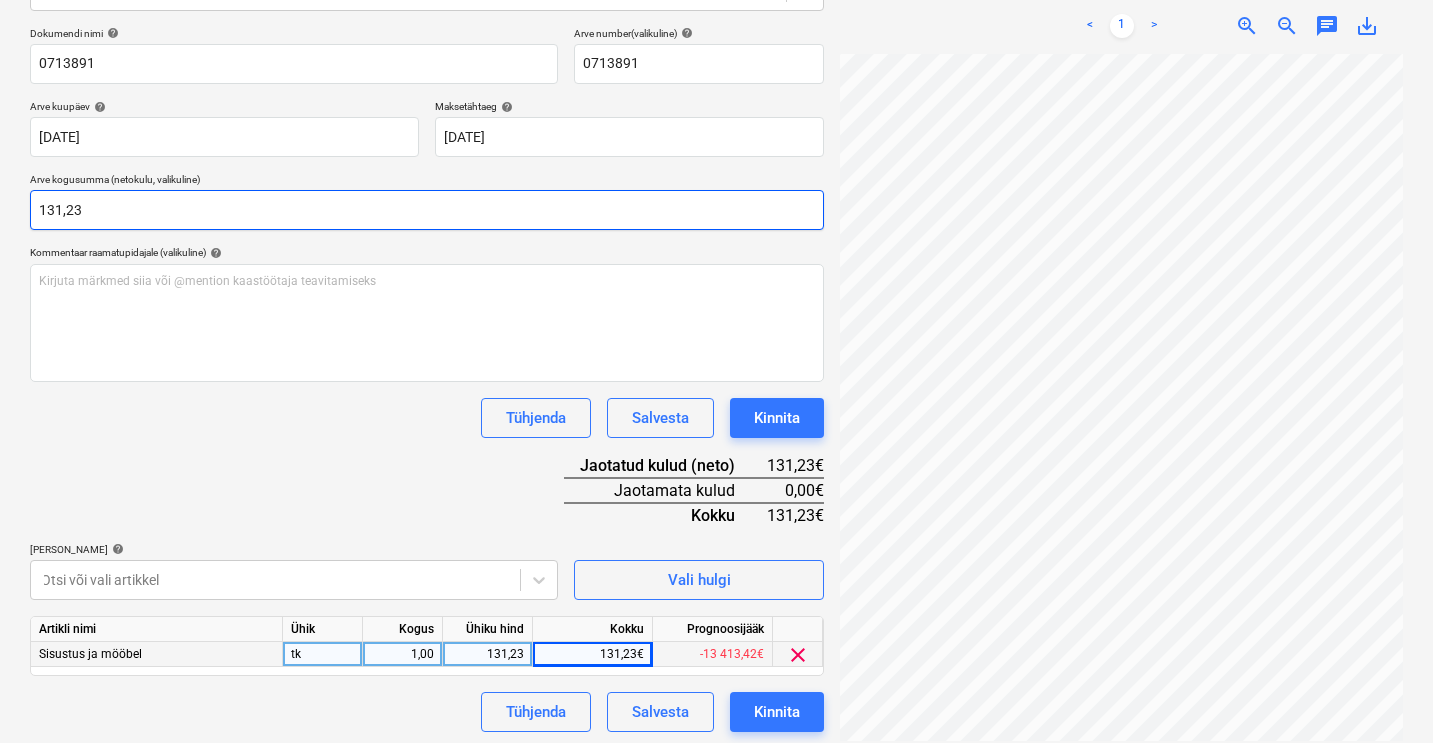 type on "131,23" 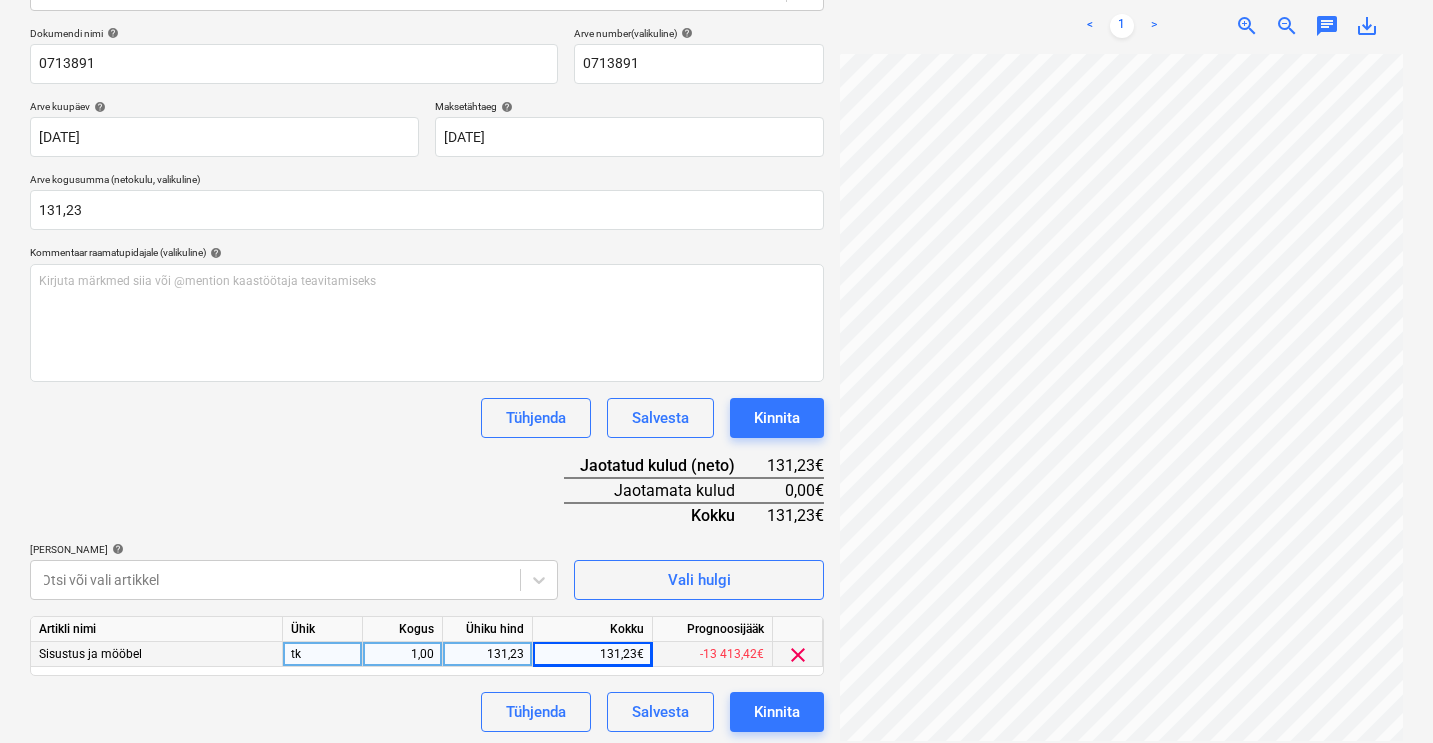 click on "Tühjenda Salvesta Kinnita" at bounding box center (427, 418) 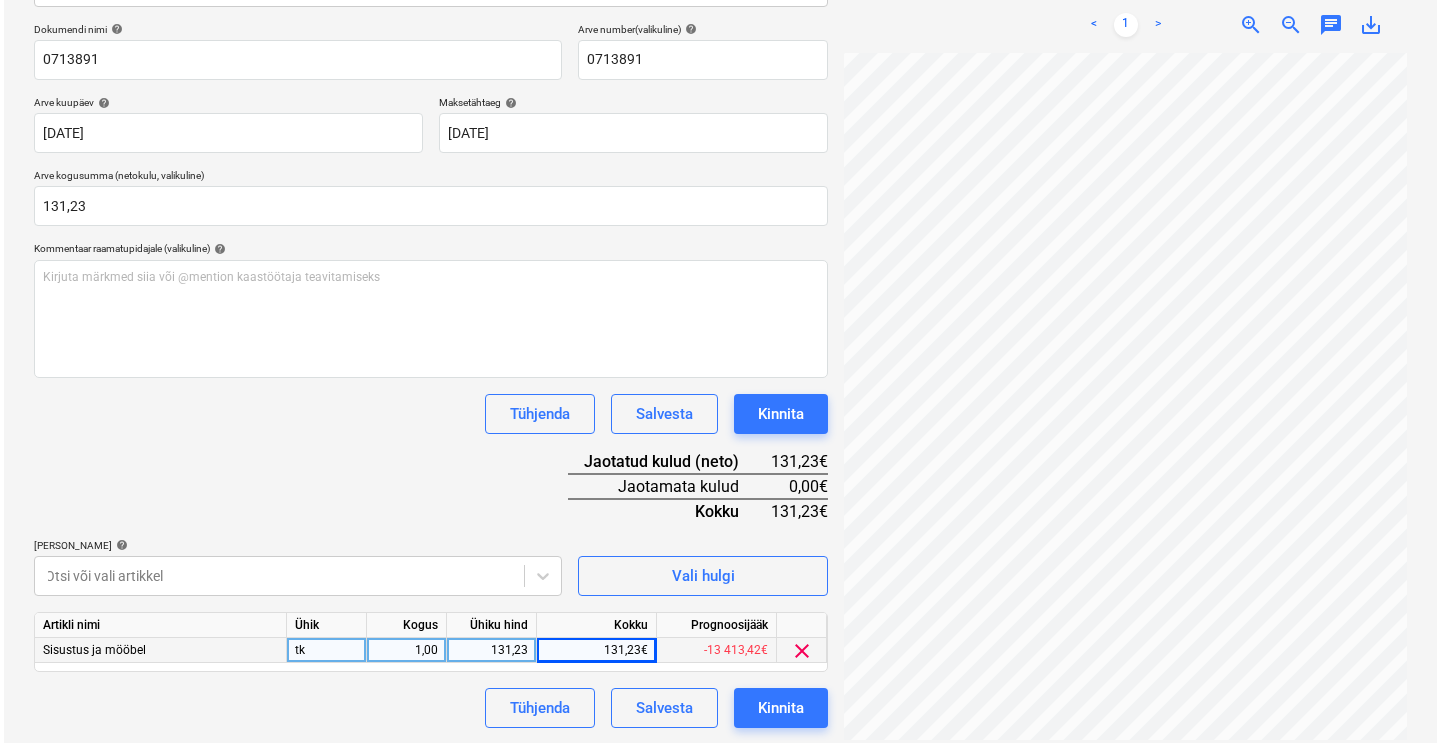 scroll, scrollTop: 287, scrollLeft: 0, axis: vertical 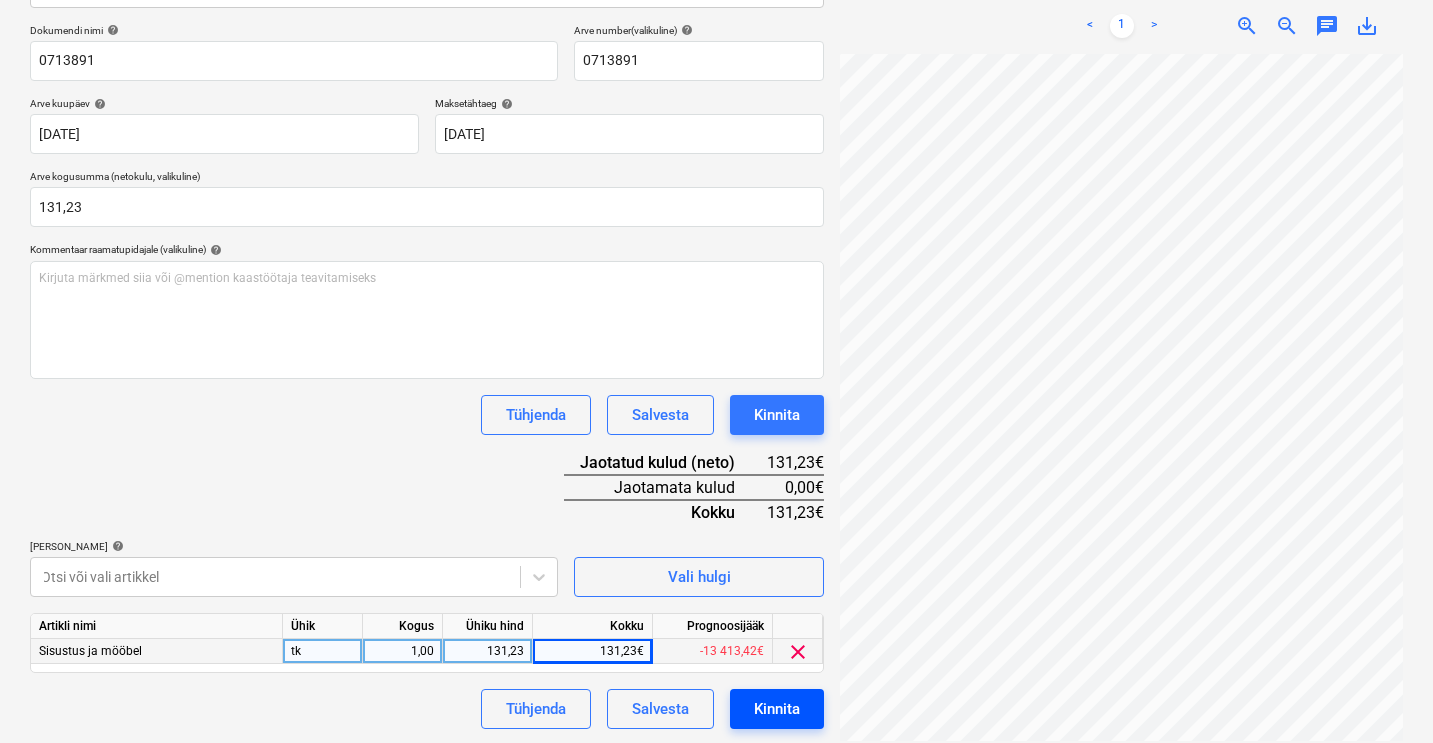 click on "Kinnita" at bounding box center (777, 709) 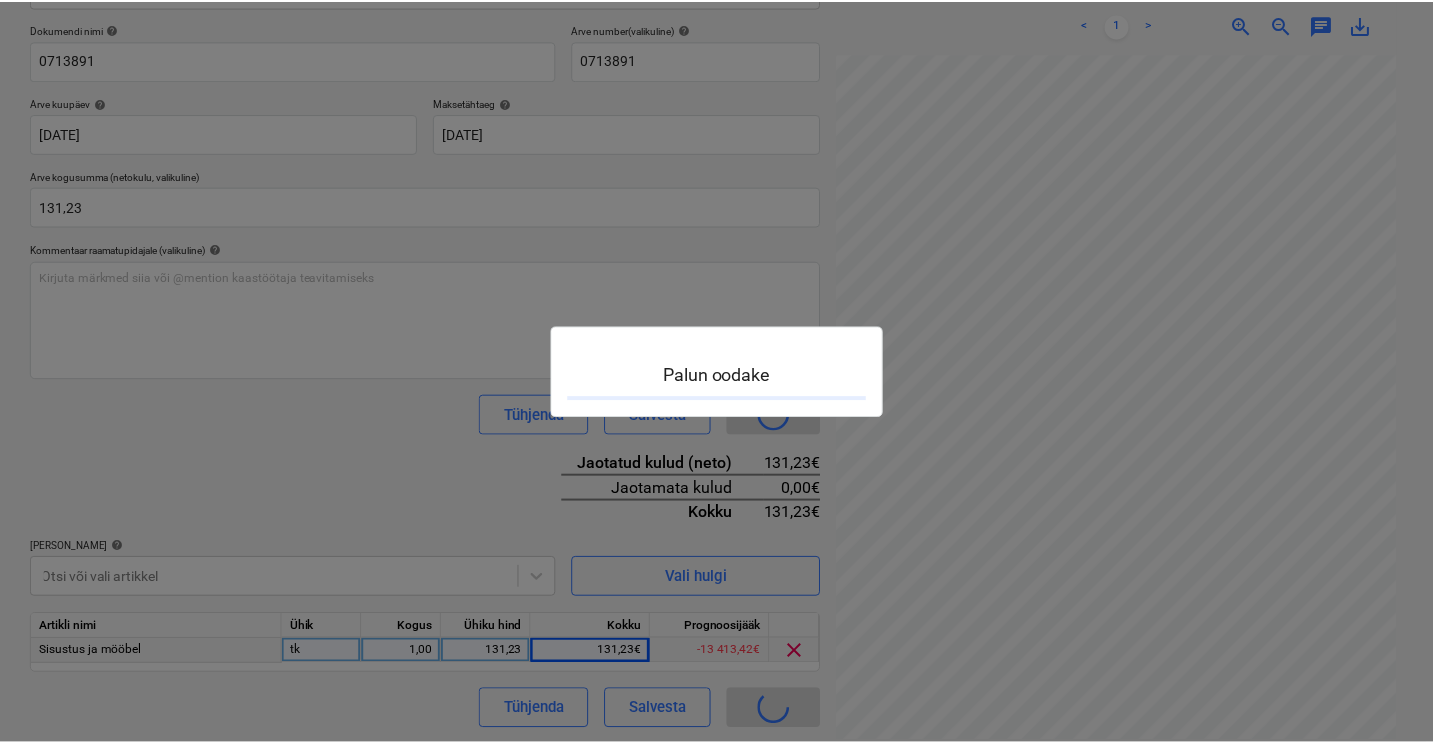 scroll, scrollTop: 0, scrollLeft: 0, axis: both 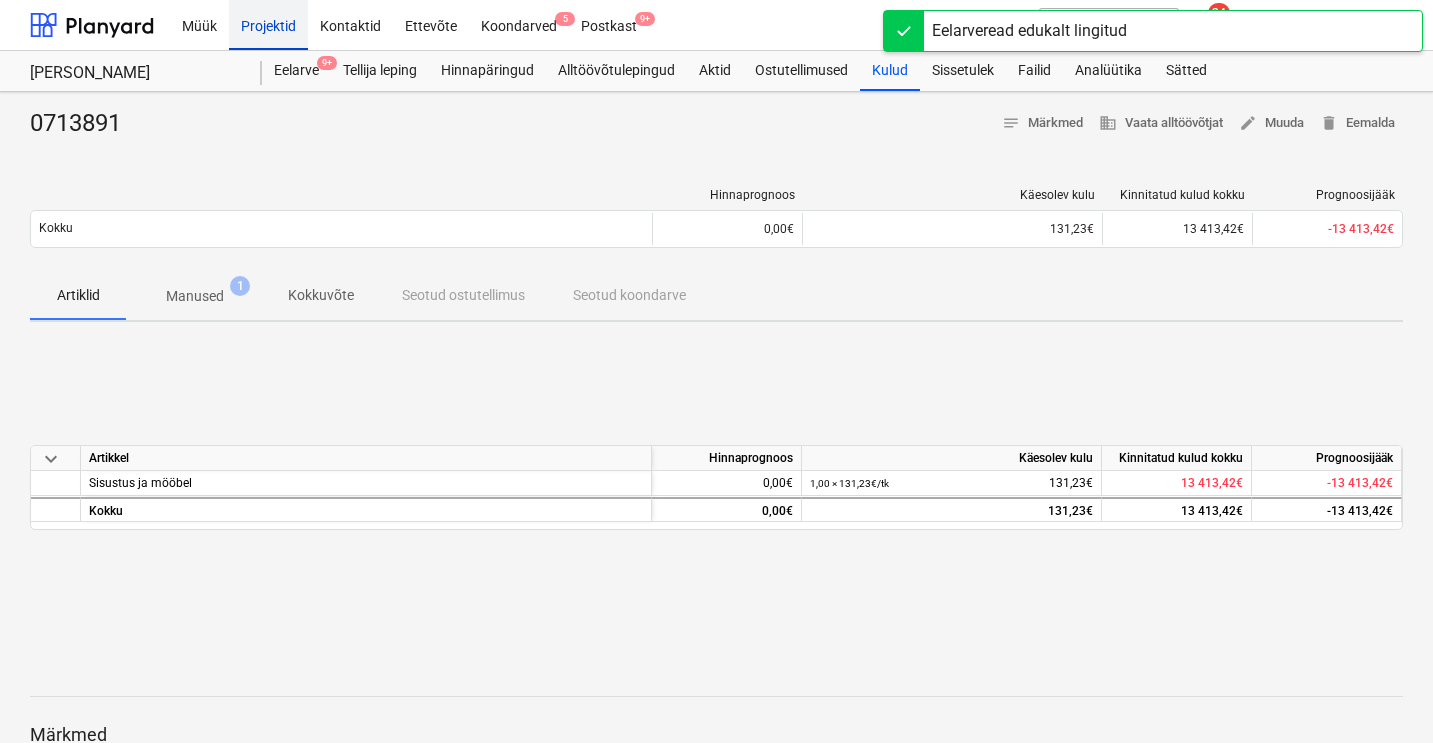 click on "Projektid" at bounding box center (268, 24) 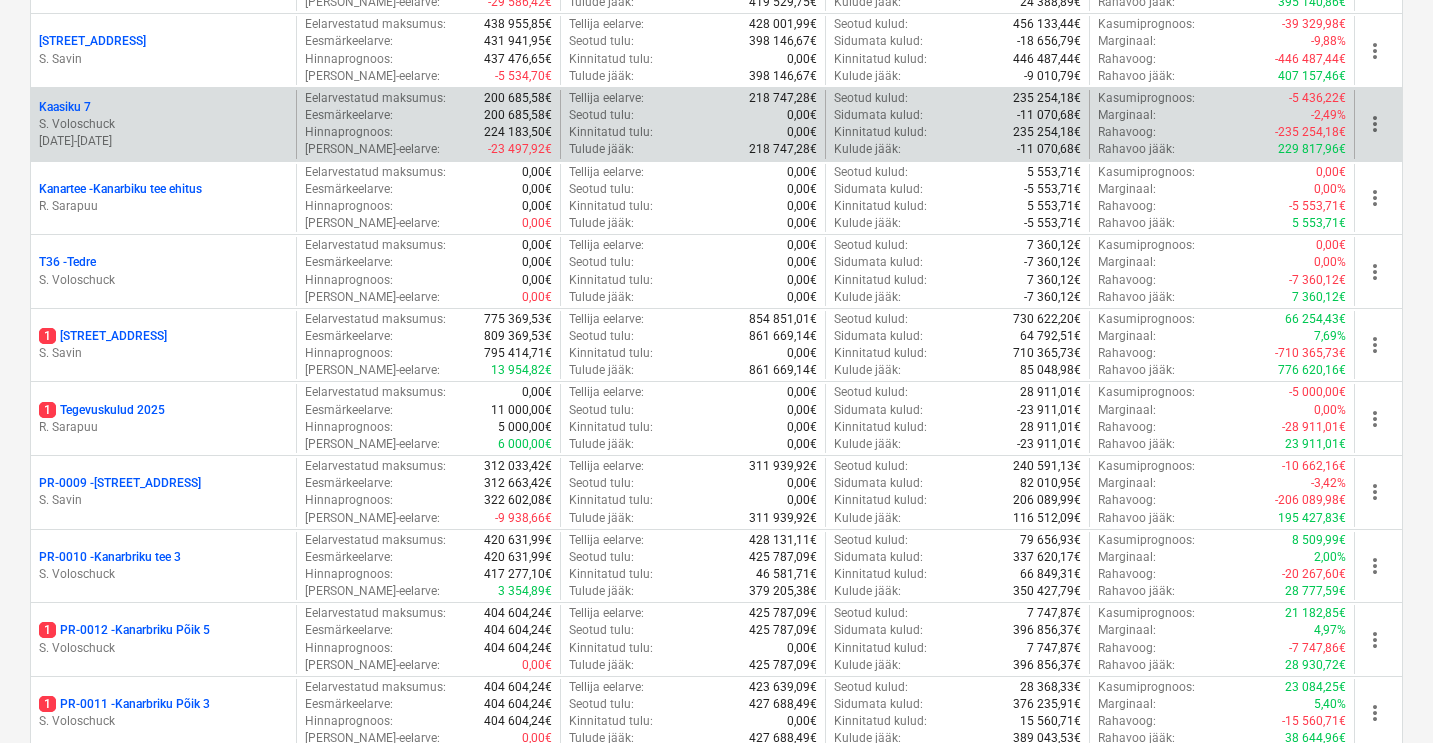 scroll, scrollTop: 970, scrollLeft: 0, axis: vertical 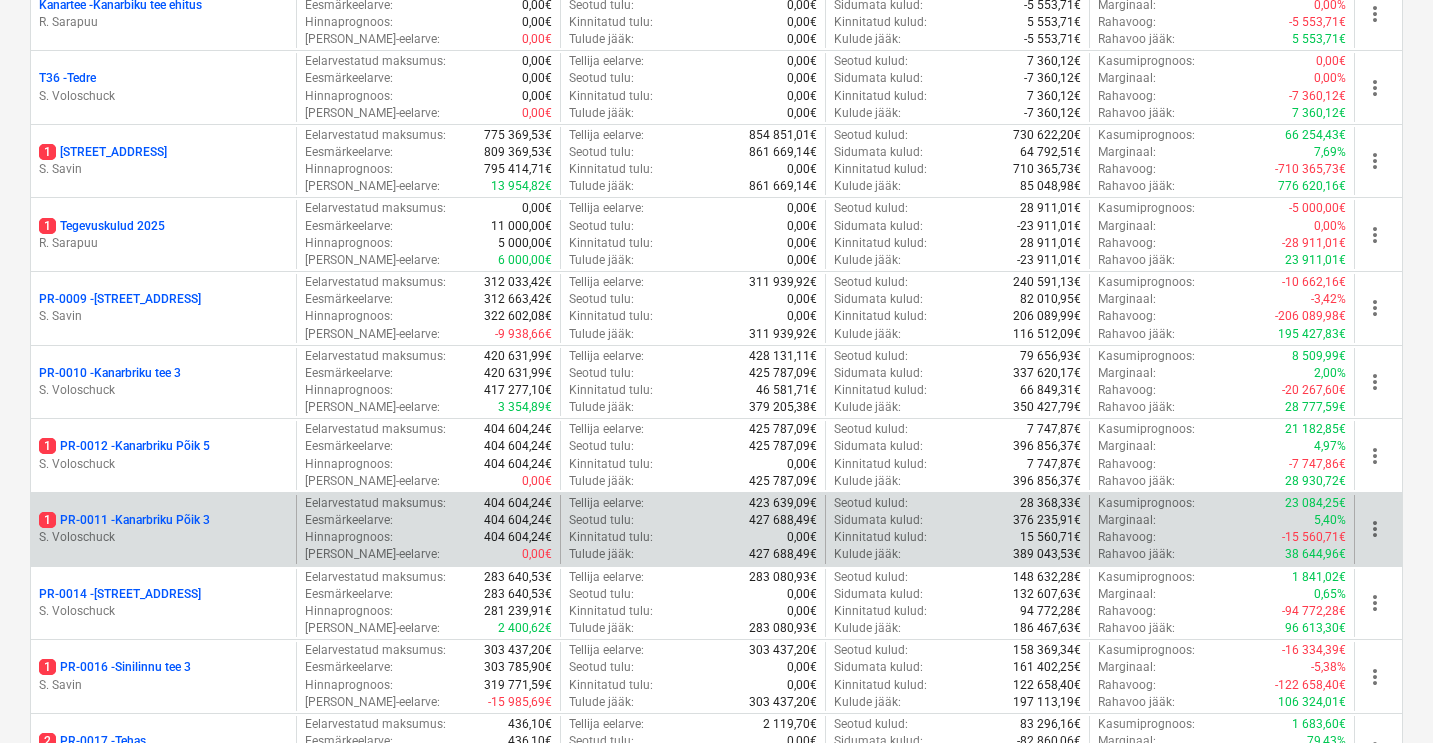 click on "1  PR-0011 -  Kanarbriku Põik 3" at bounding box center (124, 520) 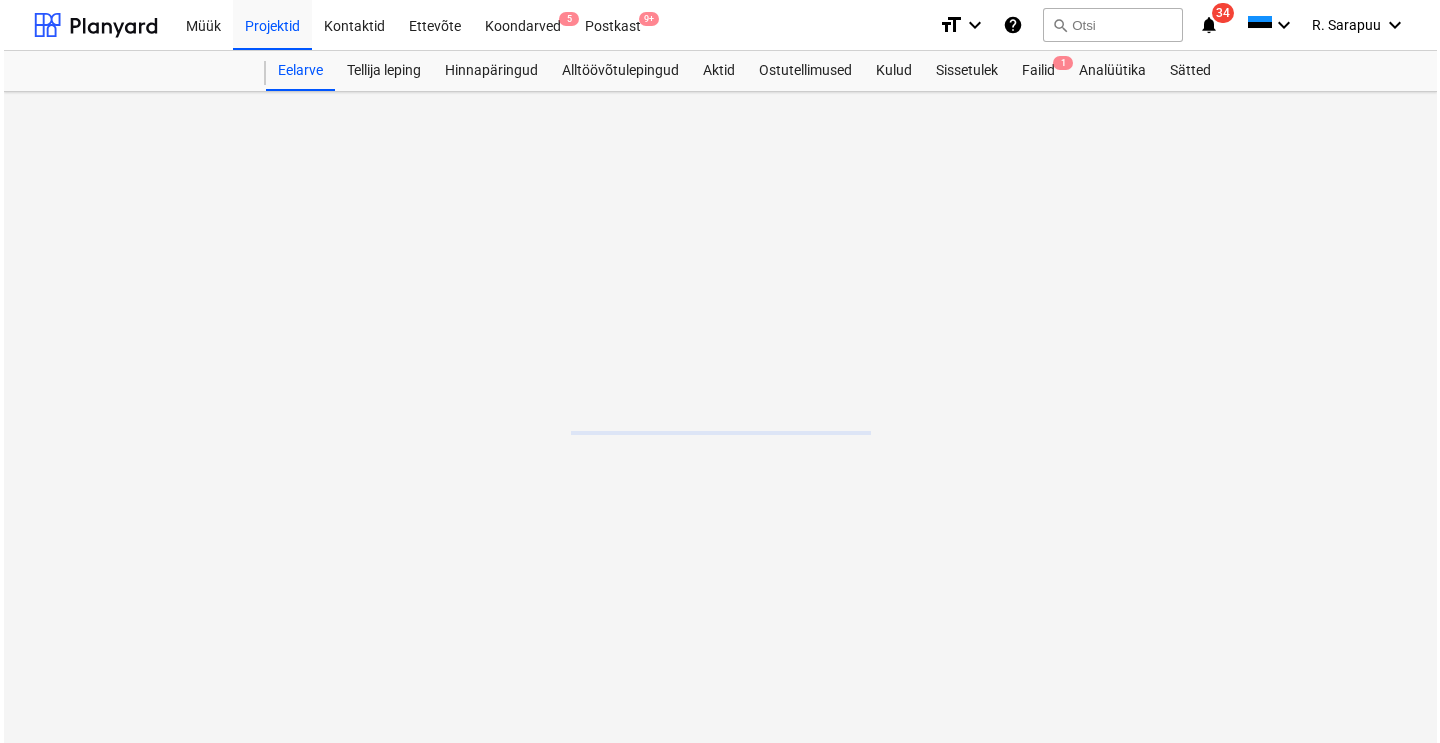 scroll, scrollTop: 0, scrollLeft: 0, axis: both 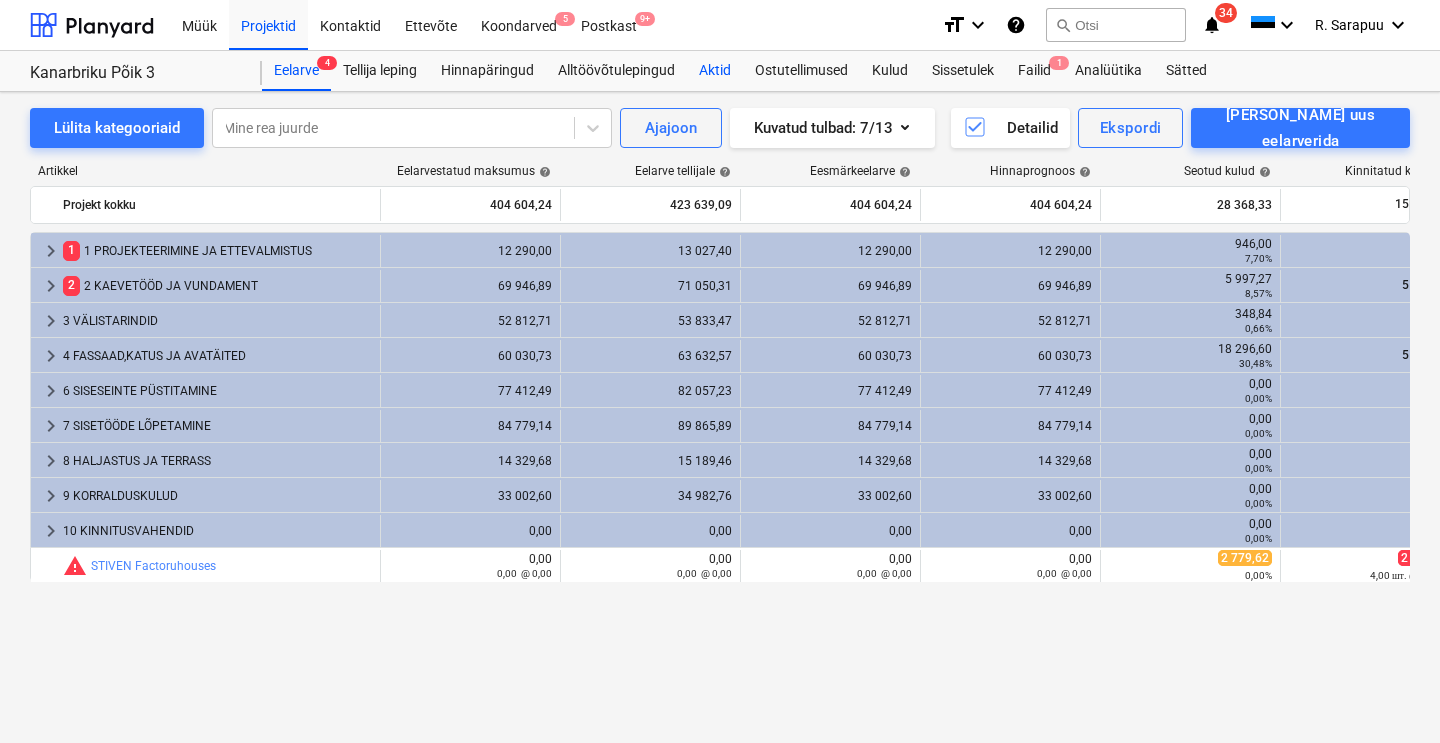 click on "Aktid" at bounding box center (715, 71) 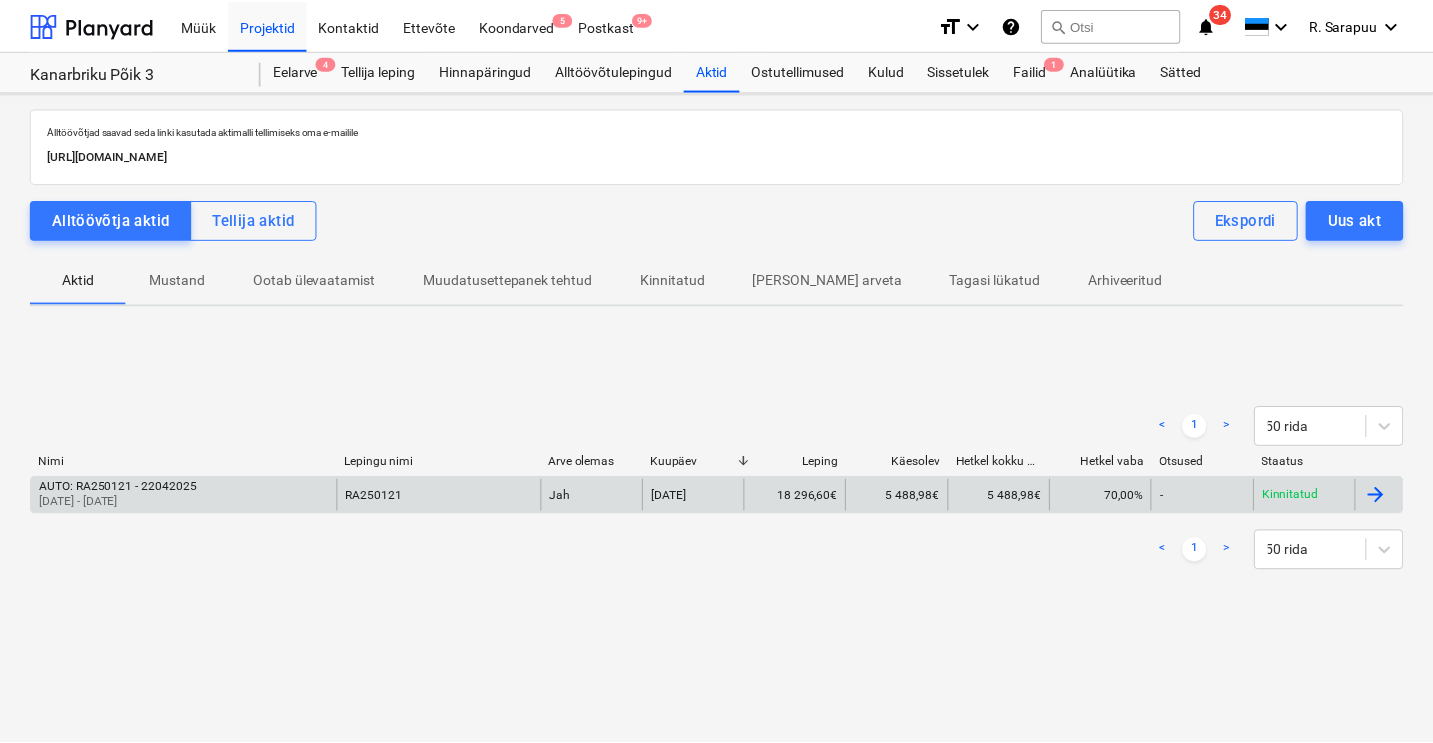 scroll, scrollTop: 0, scrollLeft: 0, axis: both 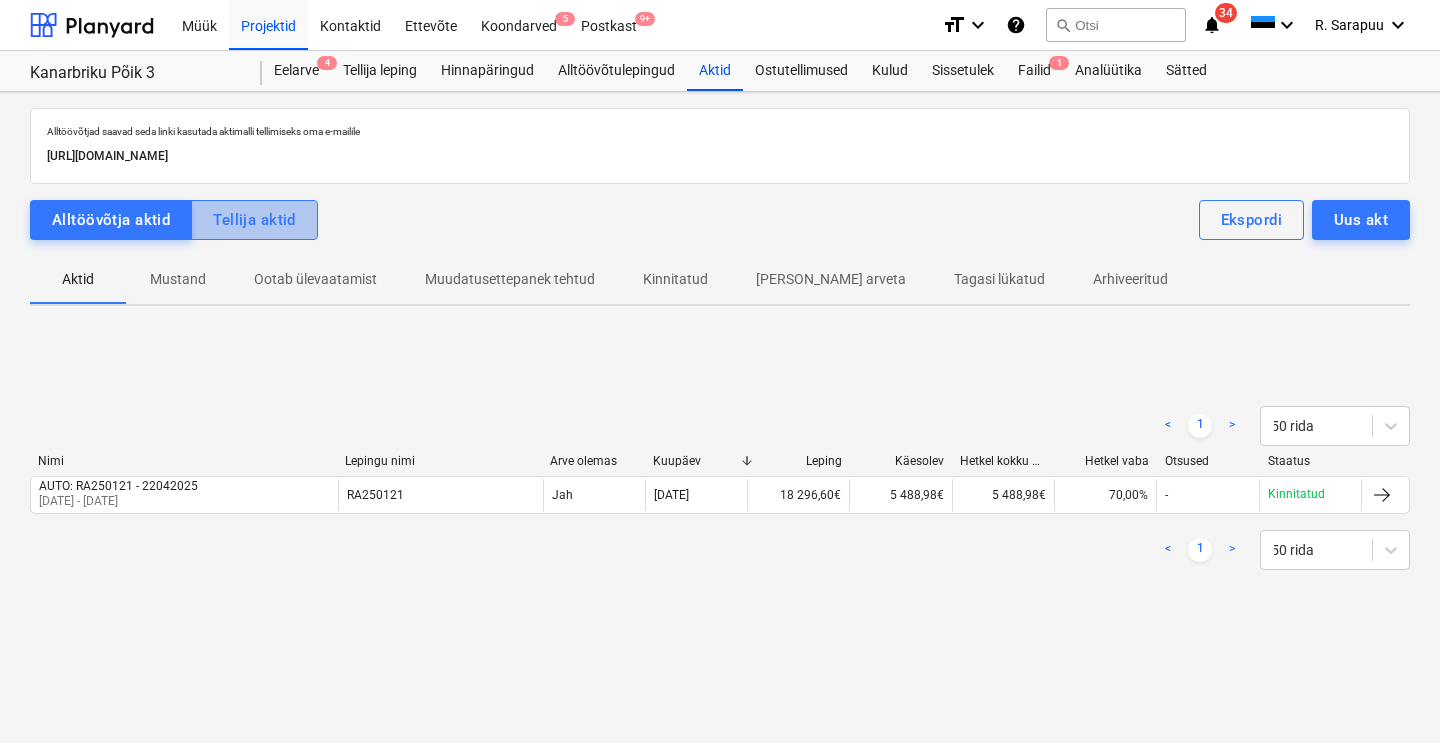 click on "Tellija aktid" at bounding box center (254, 220) 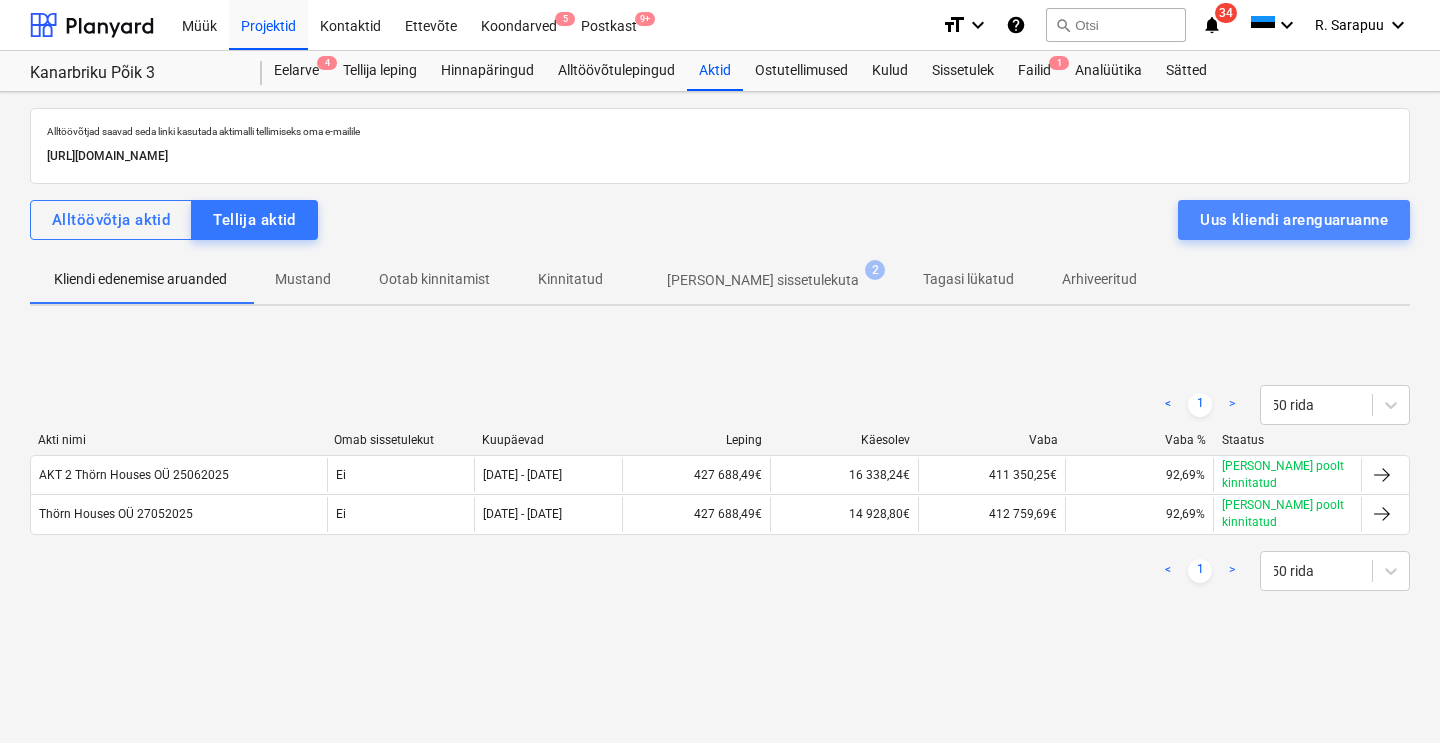 click on "Uus kliendi arenguaruanne" at bounding box center [1294, 220] 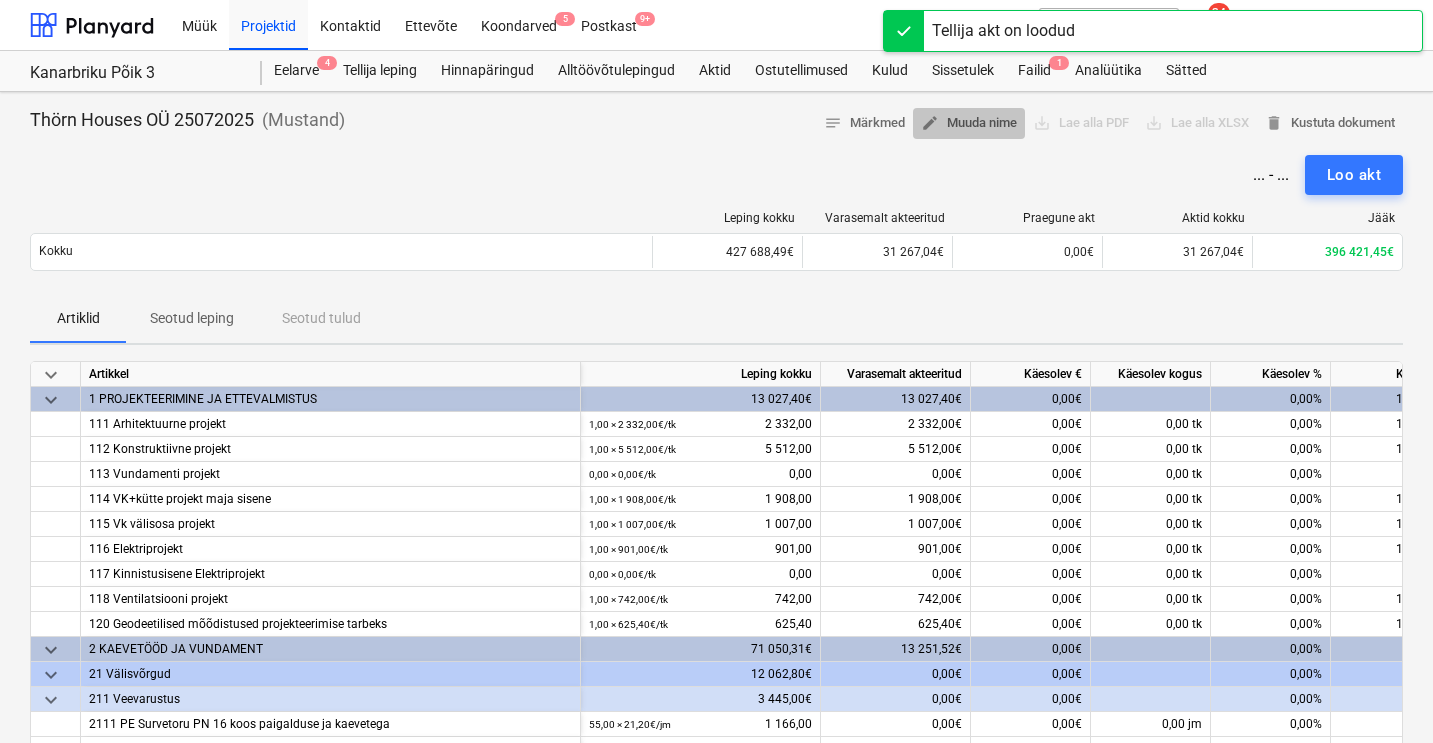 click on "edit Muuda nime" at bounding box center [969, 123] 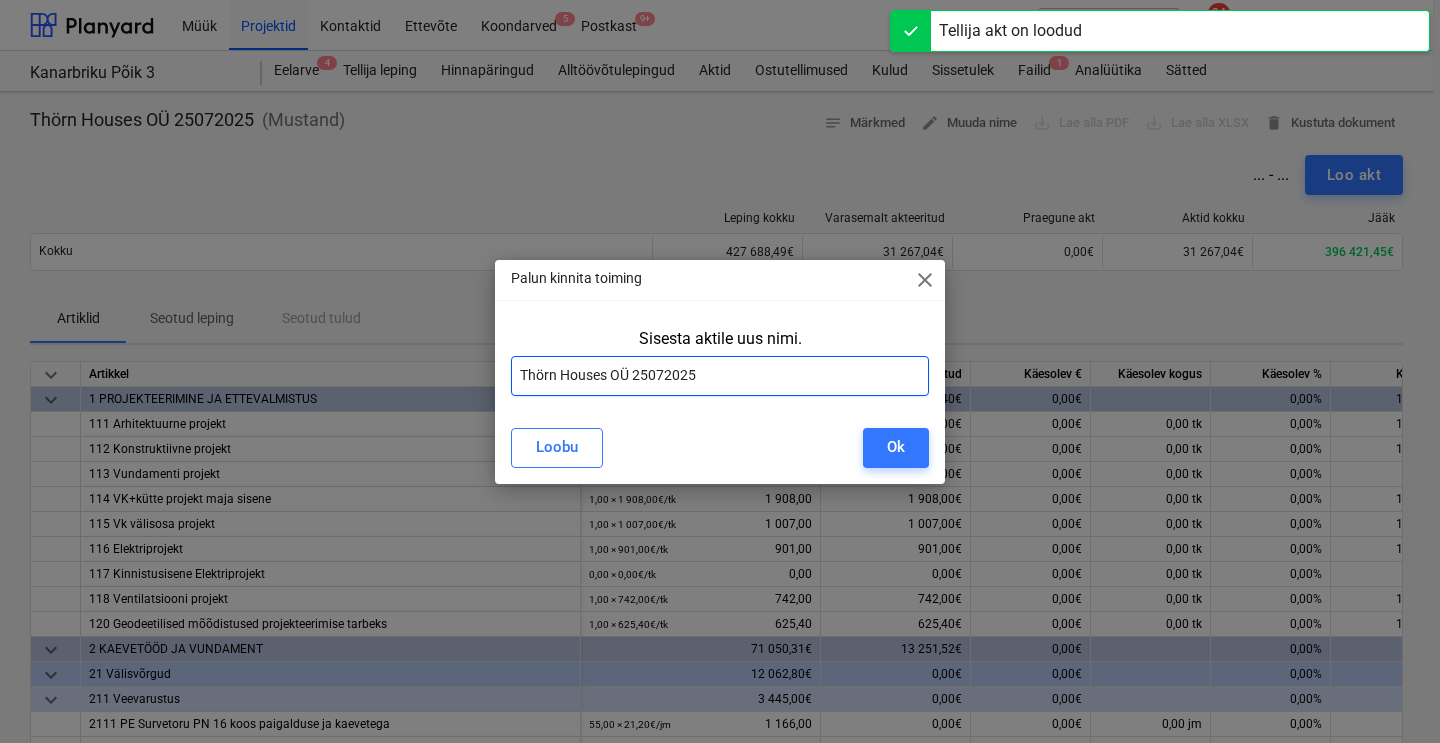 click on "Thörn Houses OÜ 25072025" at bounding box center (720, 376) 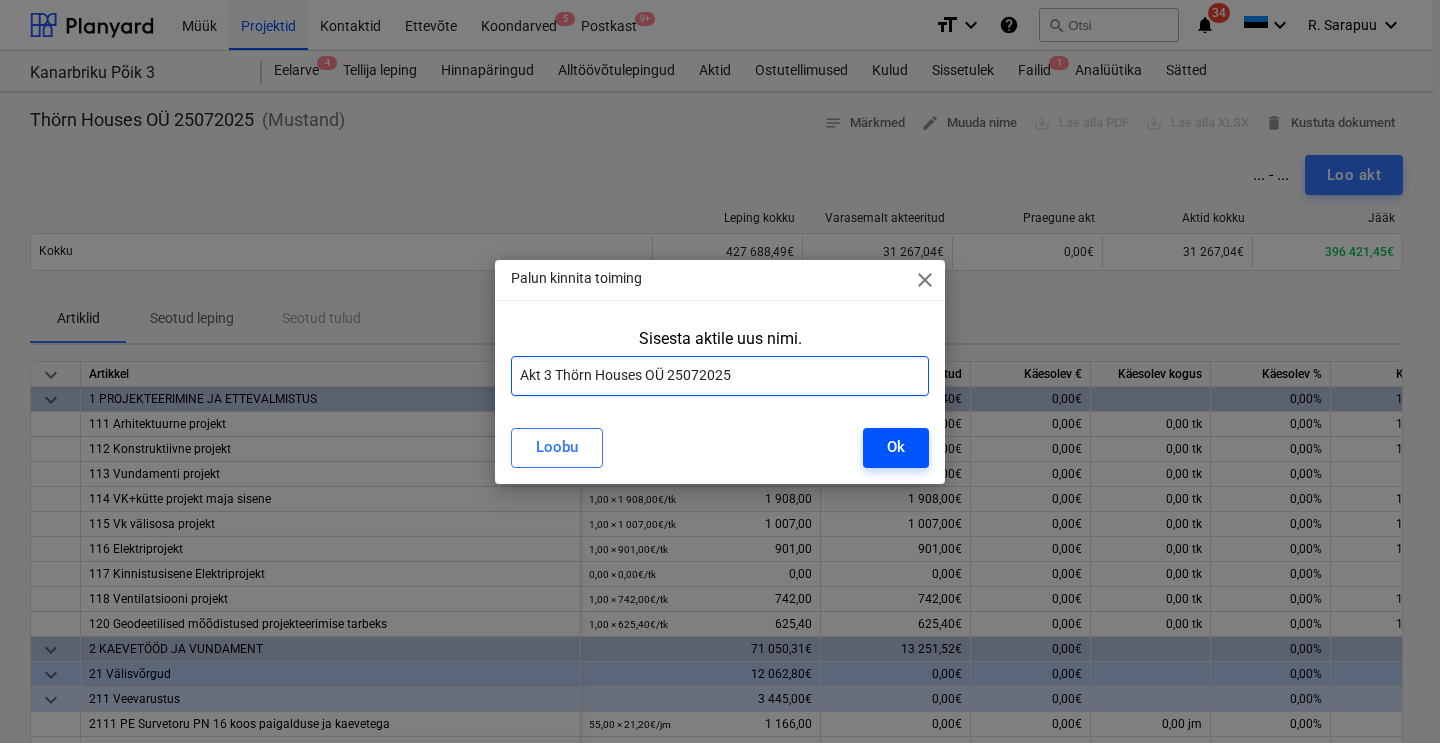 type on "Akt 3 Thörn Houses OÜ 25072025" 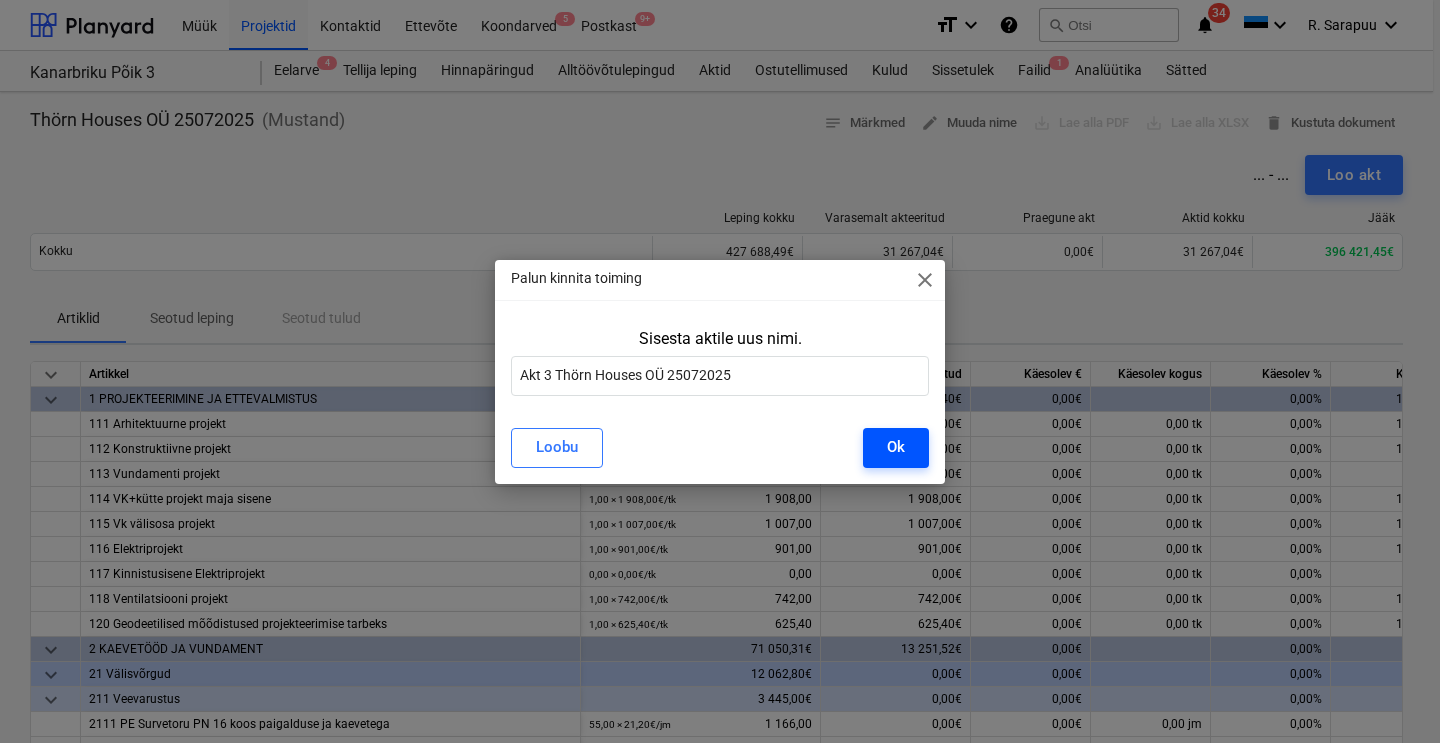 click on "Ok" at bounding box center (896, 447) 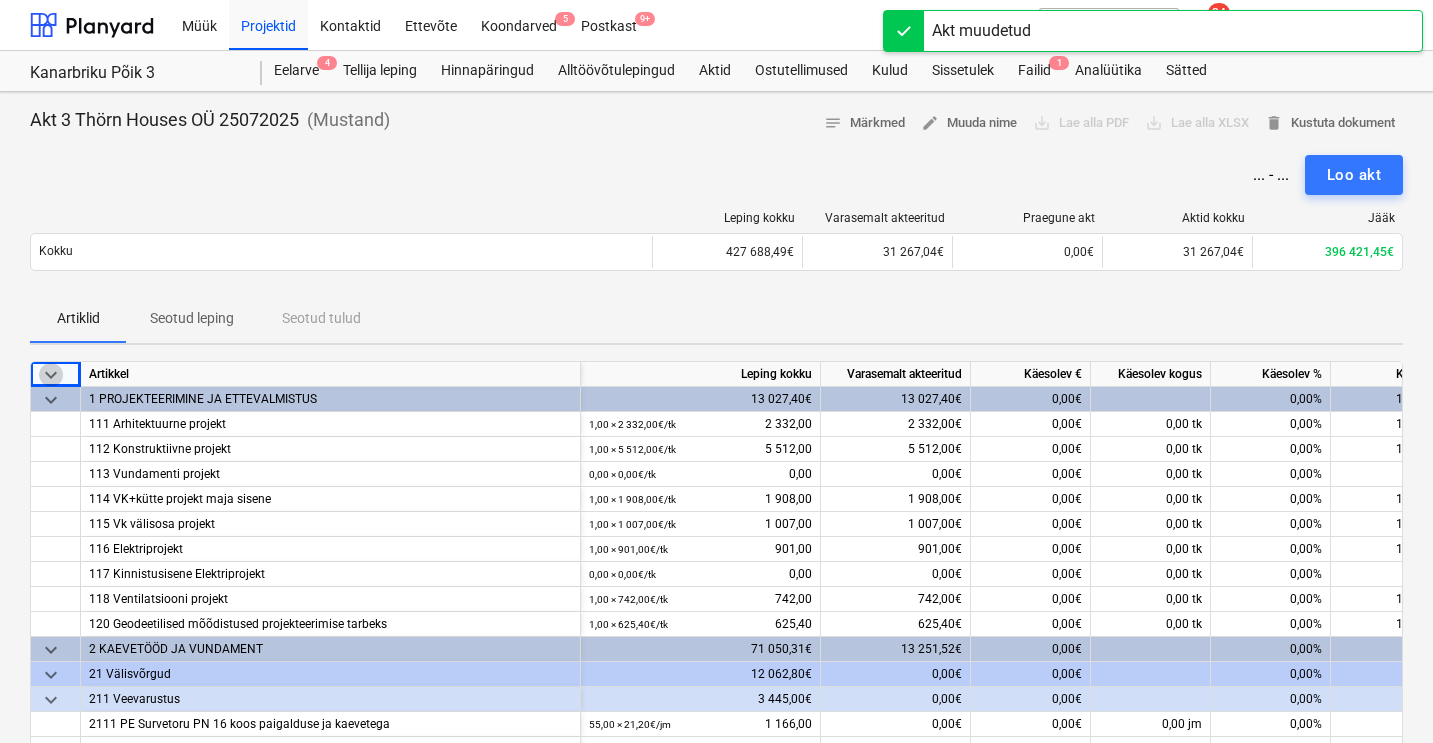 click on "keyboard_arrow_down" at bounding box center (51, 375) 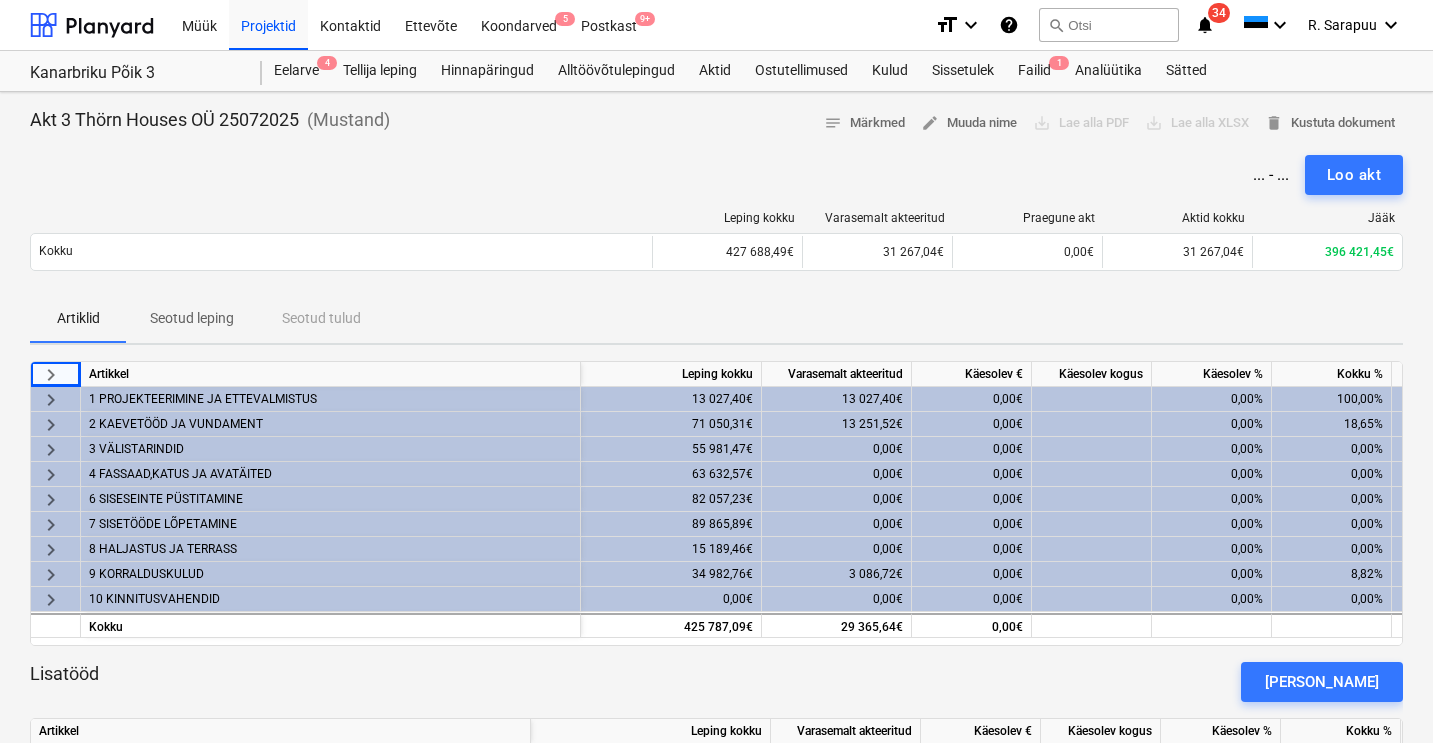 scroll, scrollTop: 0, scrollLeft: 72, axis: horizontal 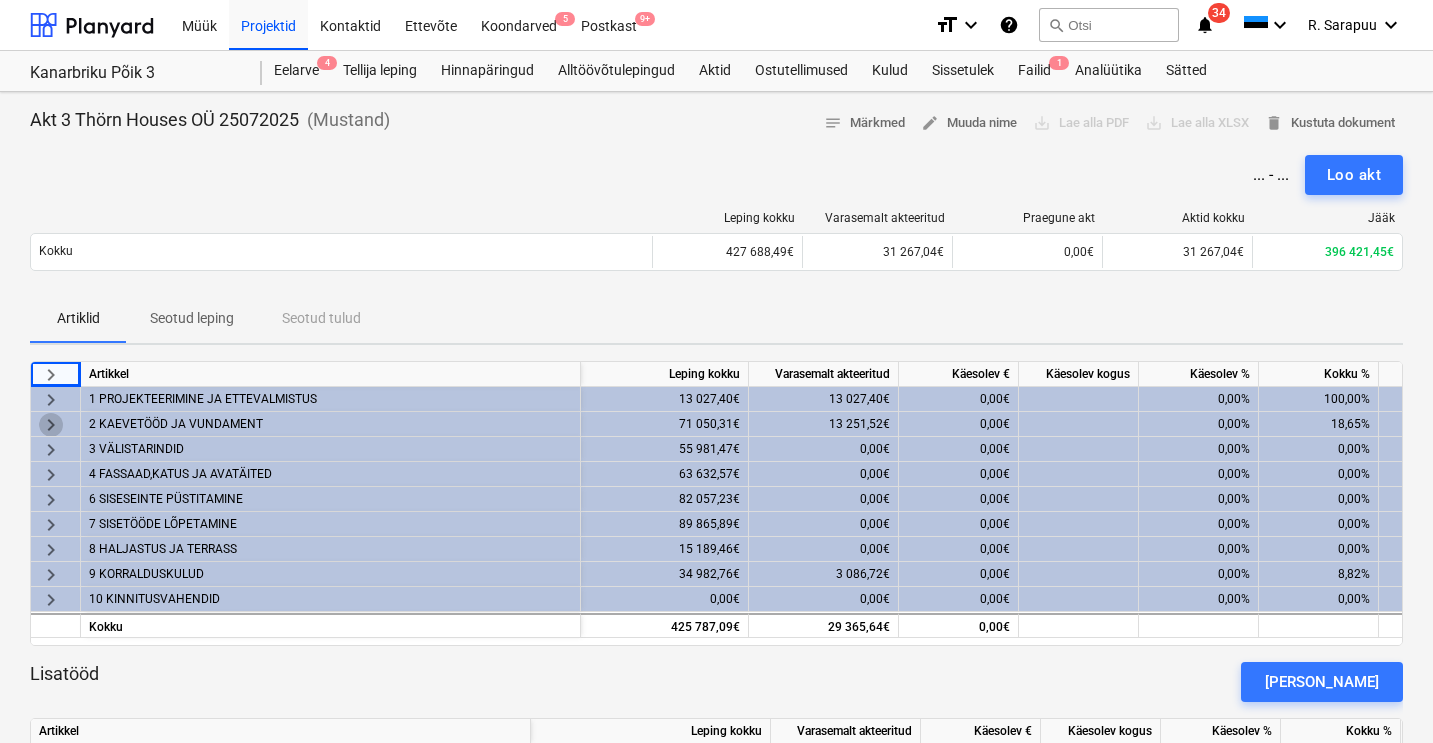 click on "keyboard_arrow_right" at bounding box center (51, 425) 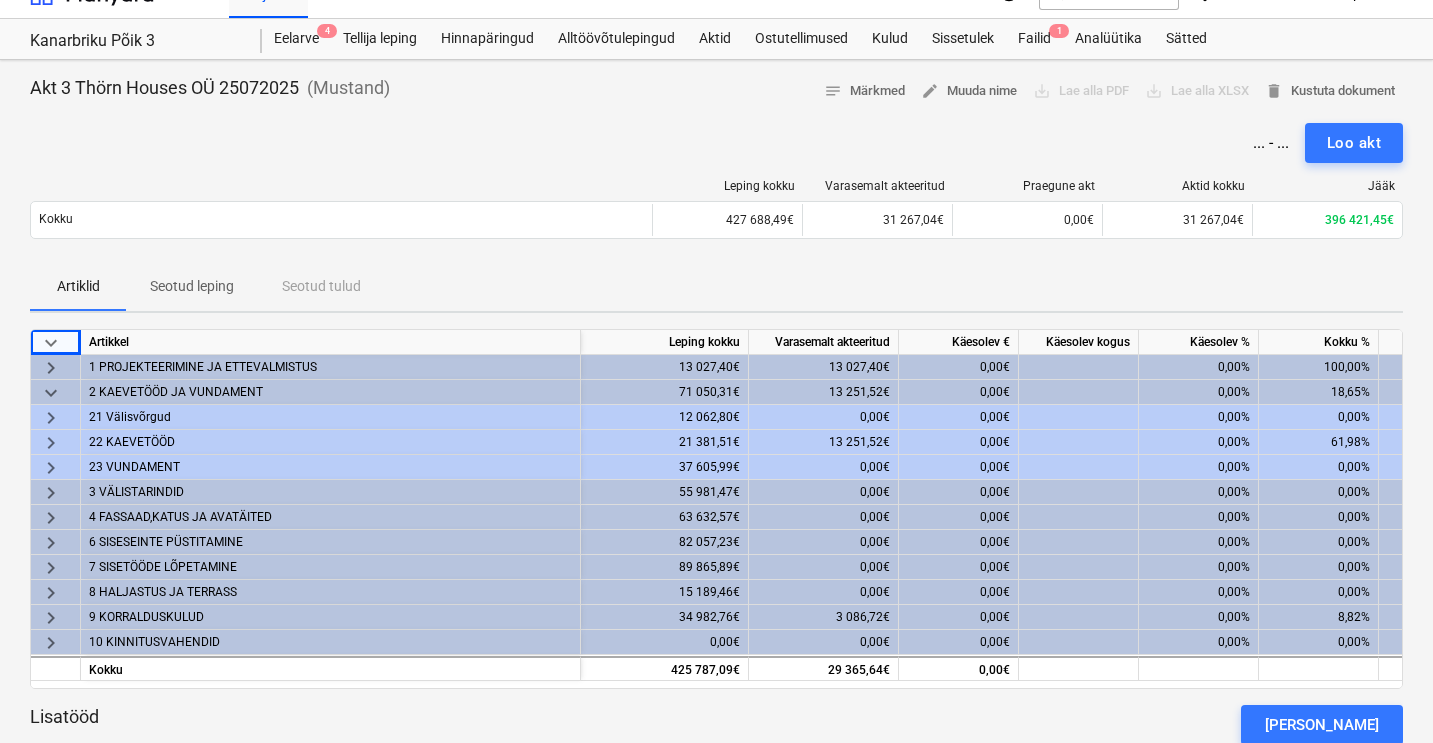 scroll, scrollTop: 40, scrollLeft: 0, axis: vertical 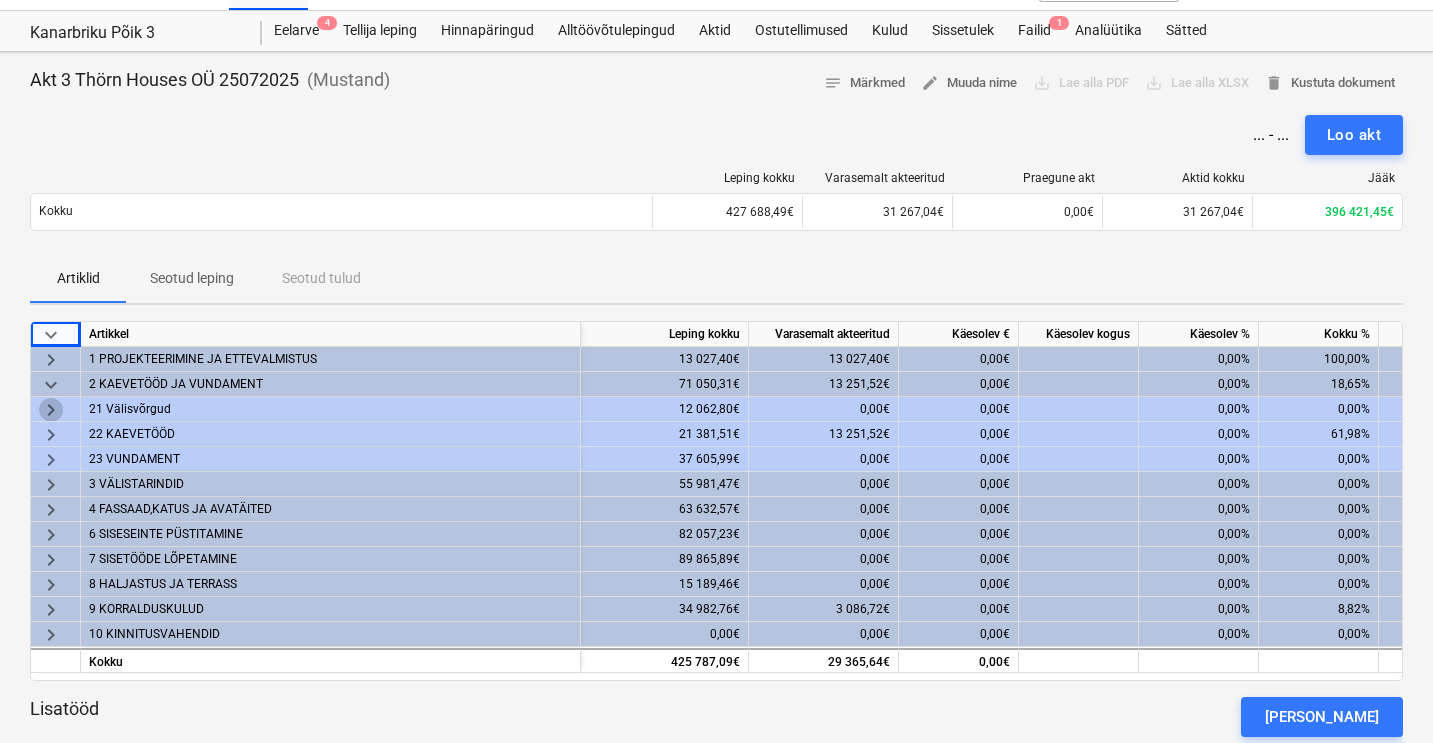 click on "keyboard_arrow_right" at bounding box center [51, 410] 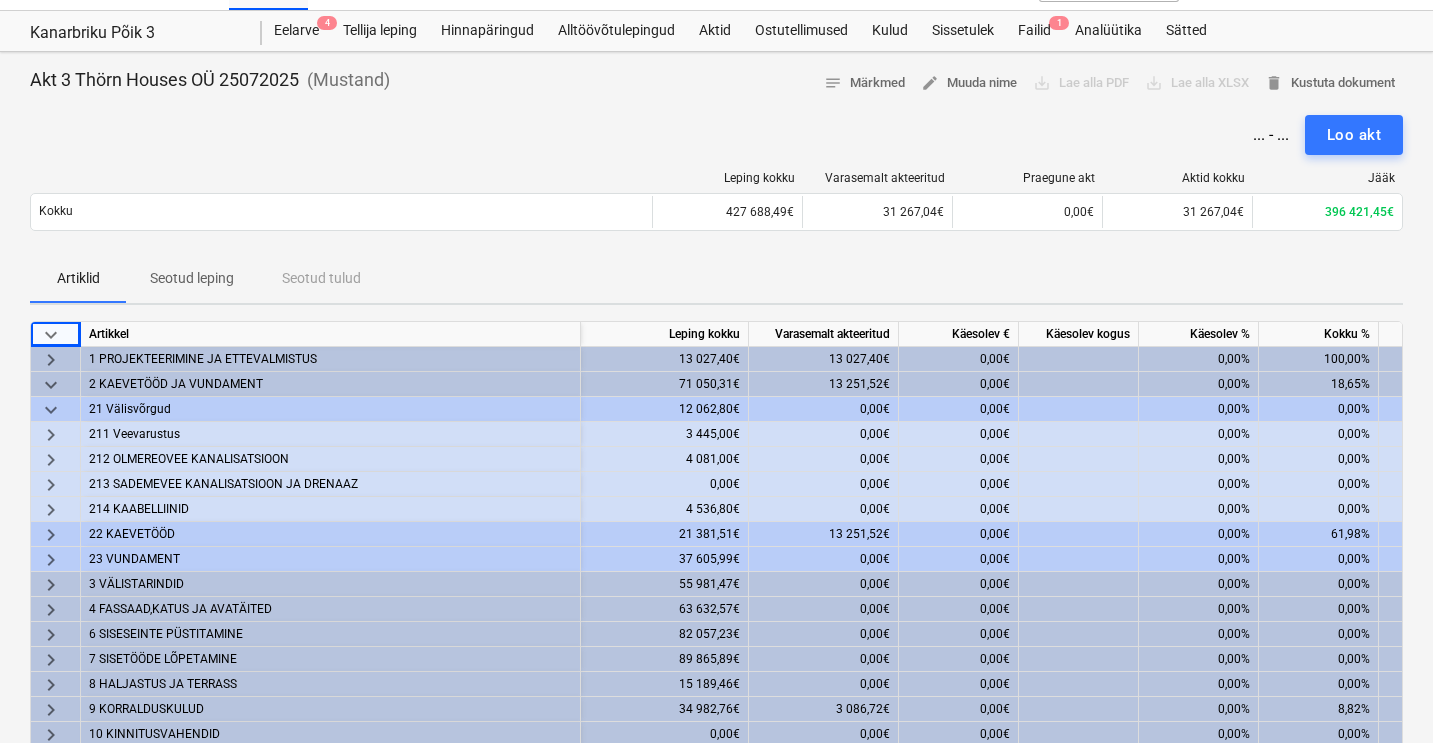 click on "keyboard_arrow_right" at bounding box center (51, 435) 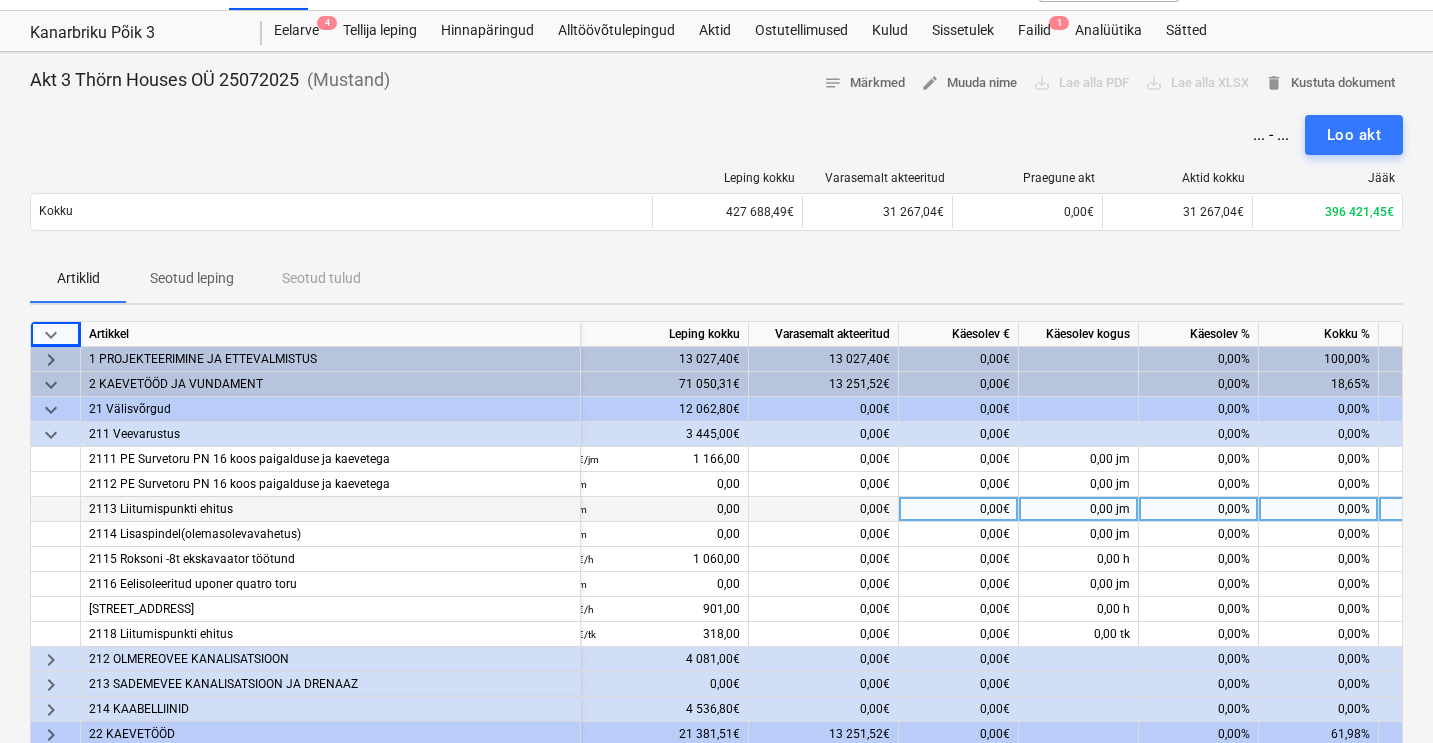 scroll, scrollTop: 46, scrollLeft: 72, axis: both 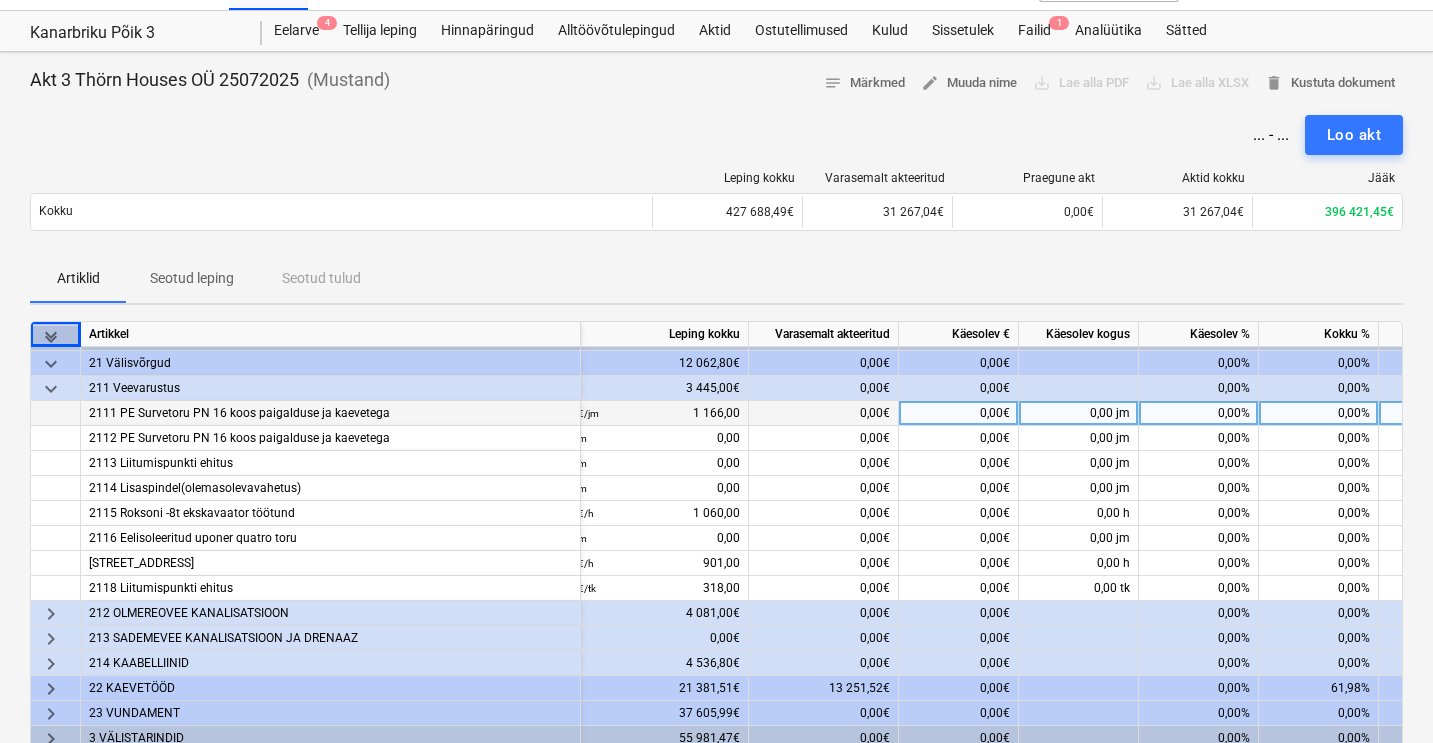 click on "0,00€" at bounding box center (959, 413) 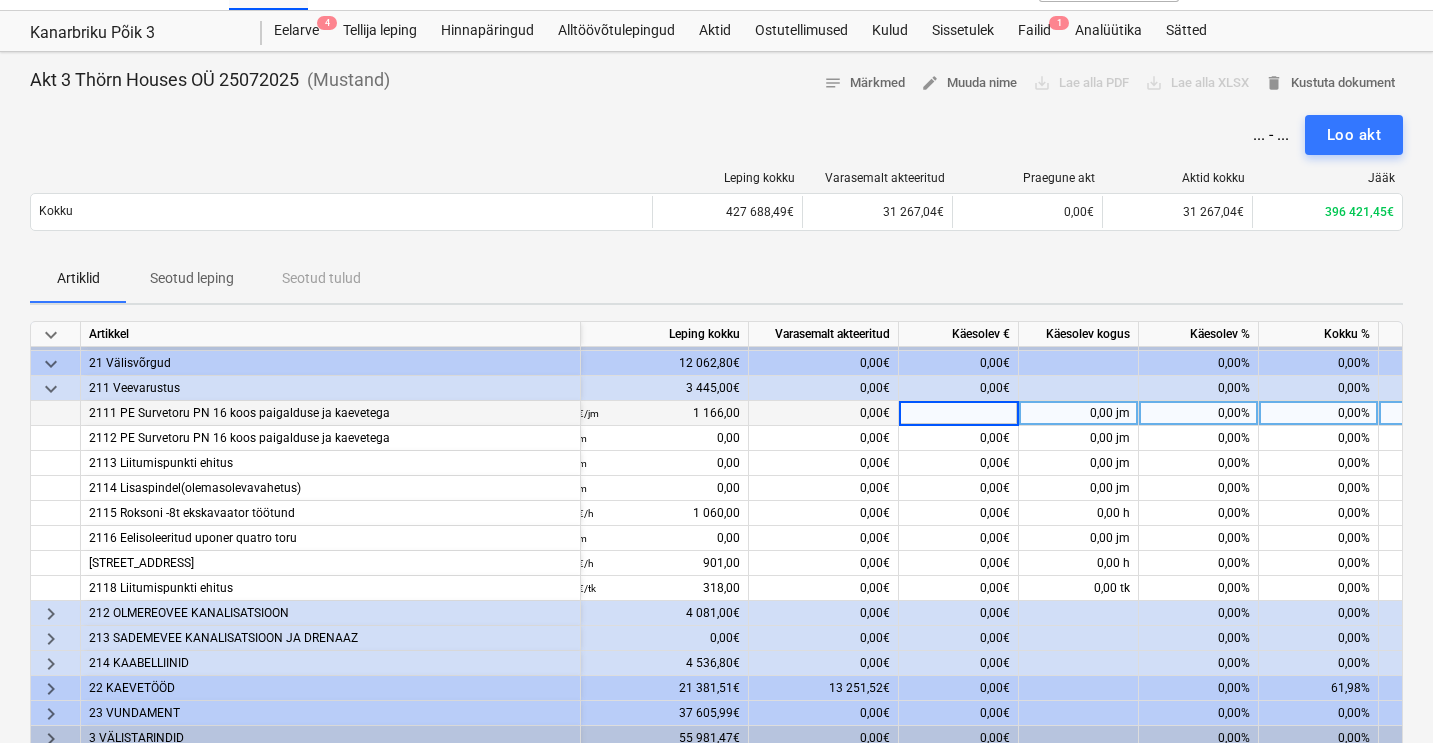 click on "0,00%" at bounding box center (1199, 413) 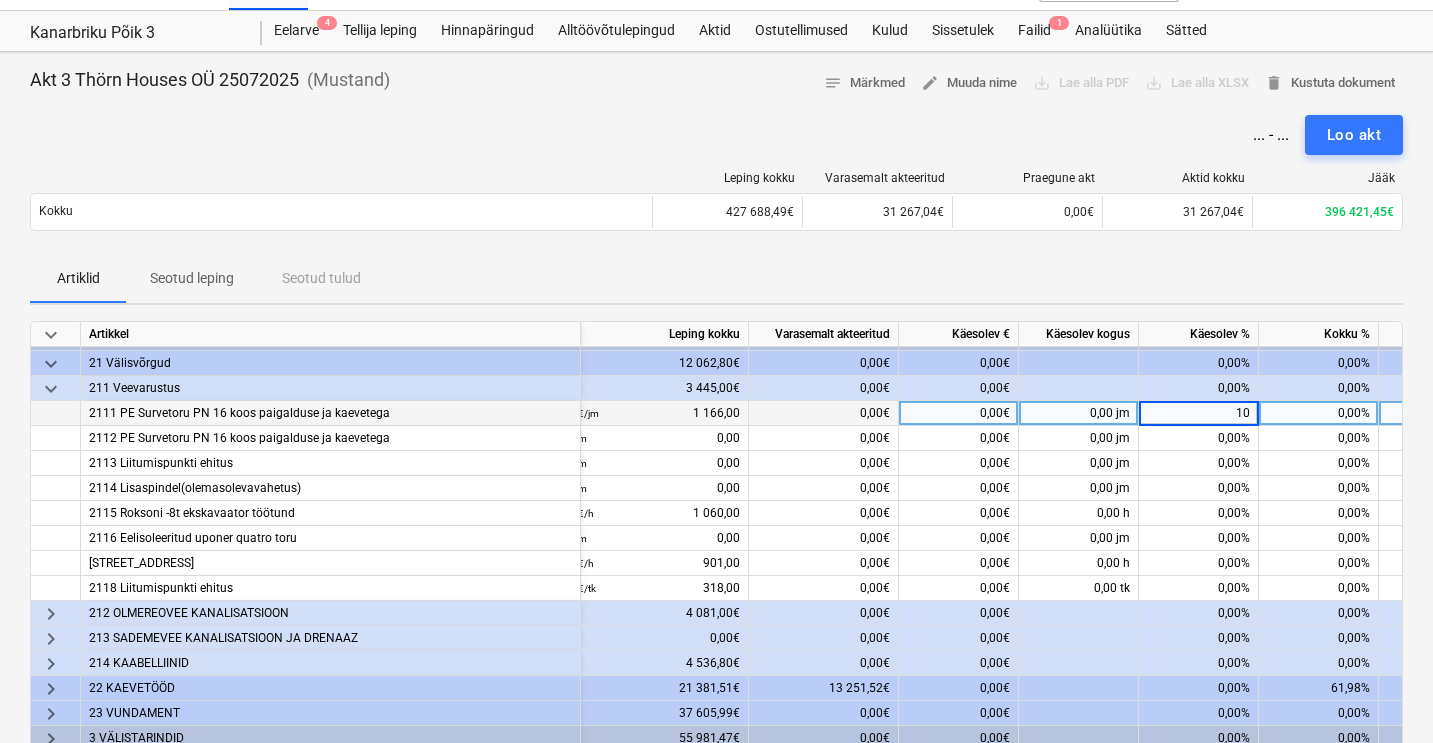 type on "100" 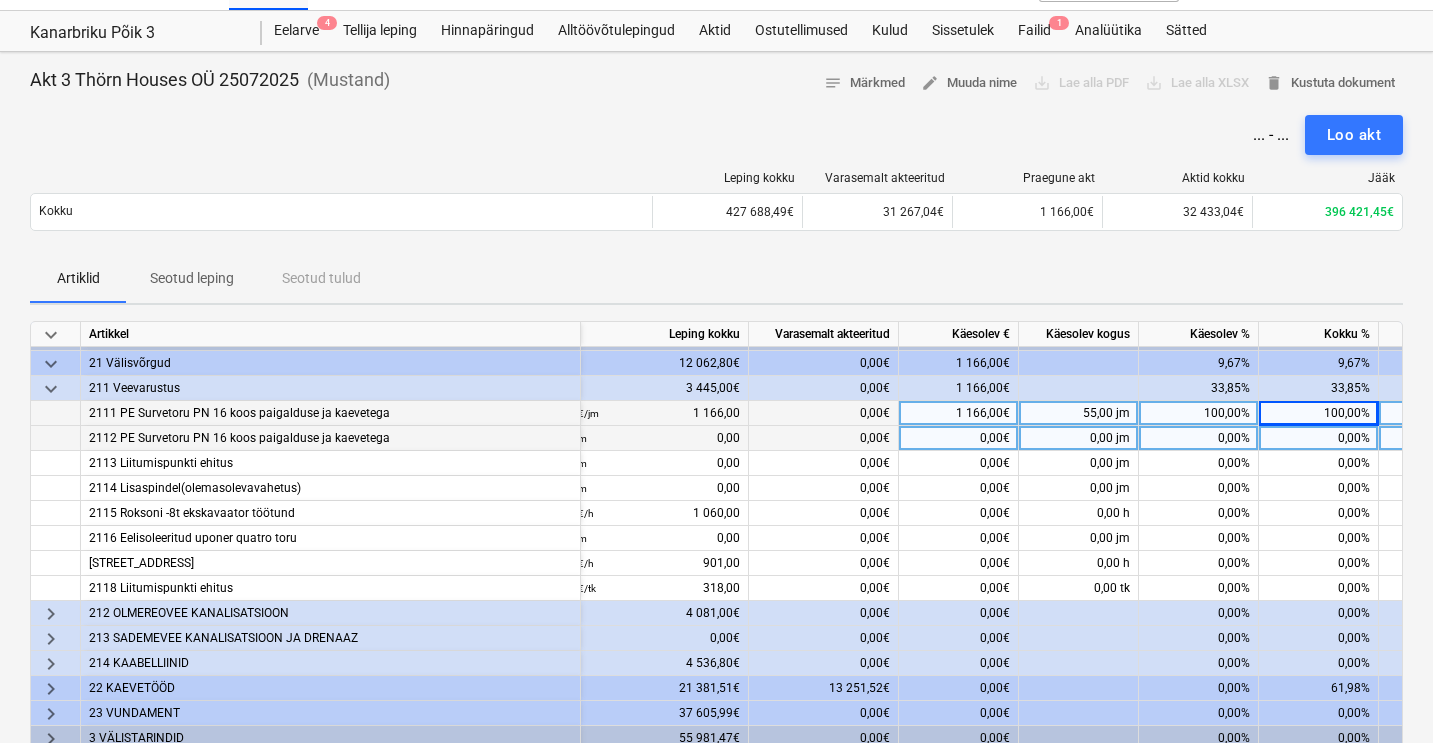 click on "0,00%" at bounding box center [1199, 438] 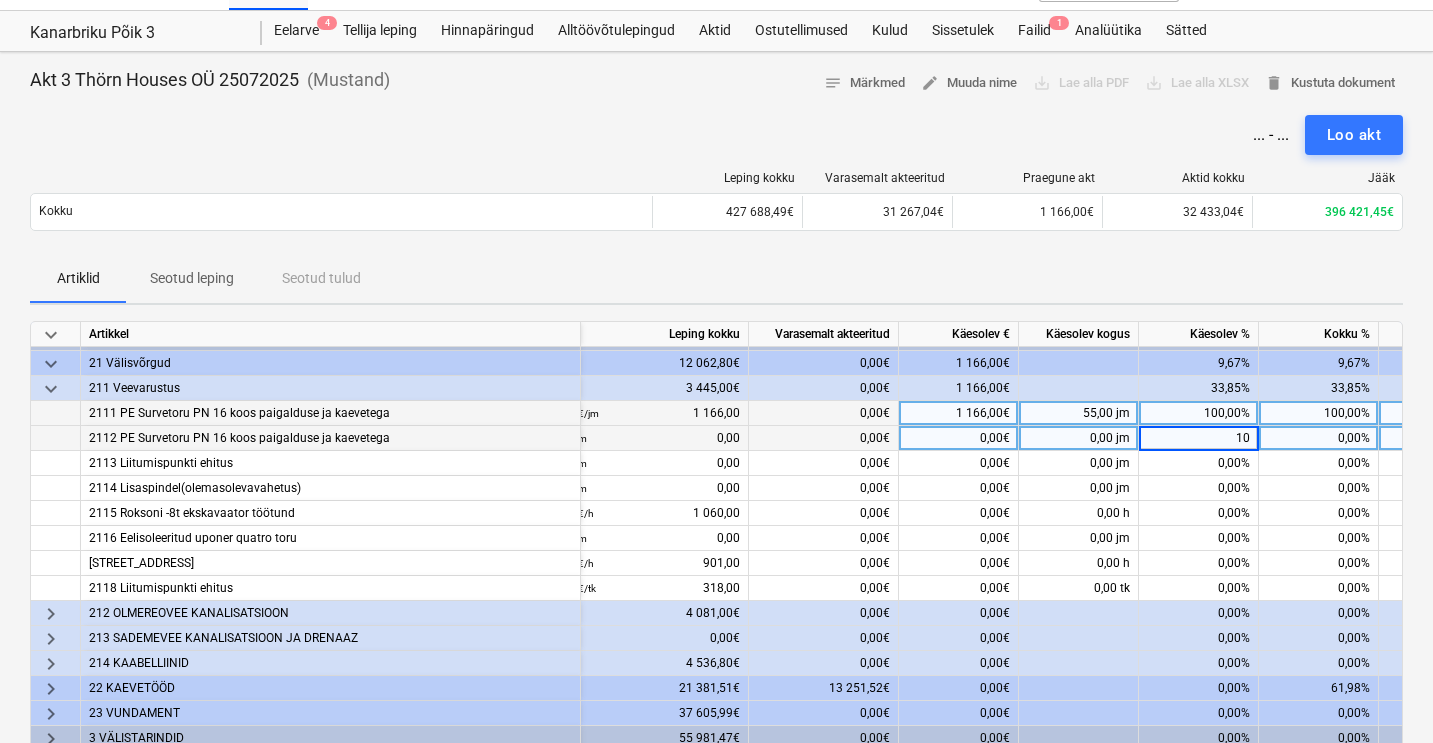 type on "100" 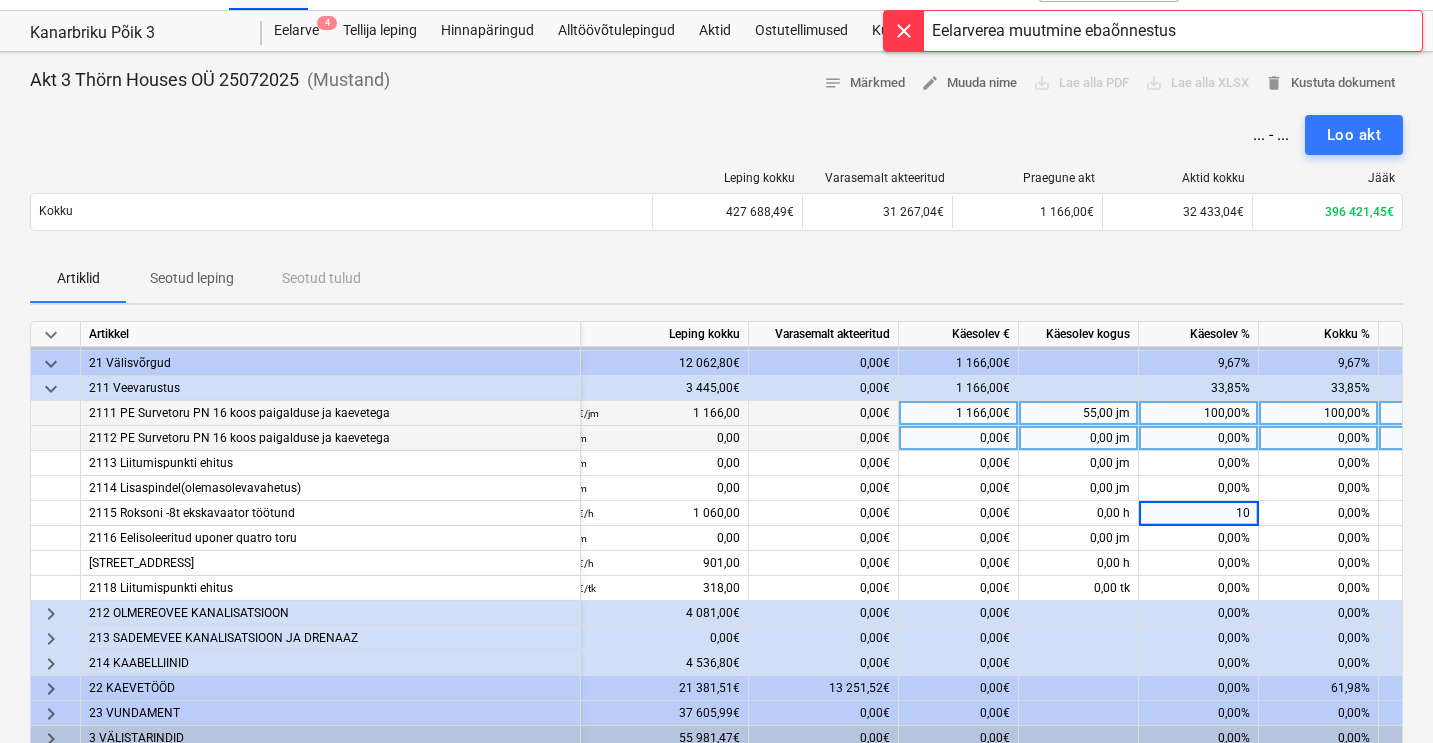 type on "100" 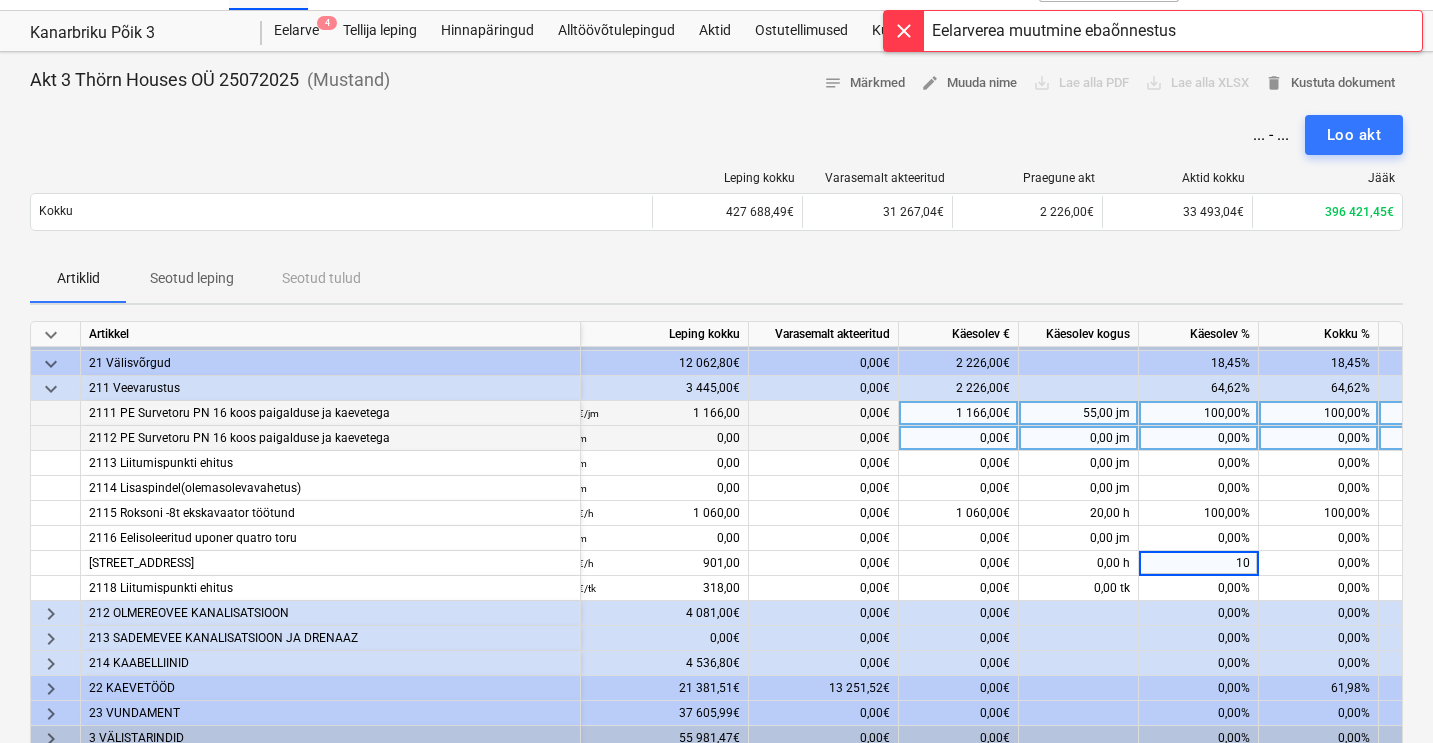 type on "100" 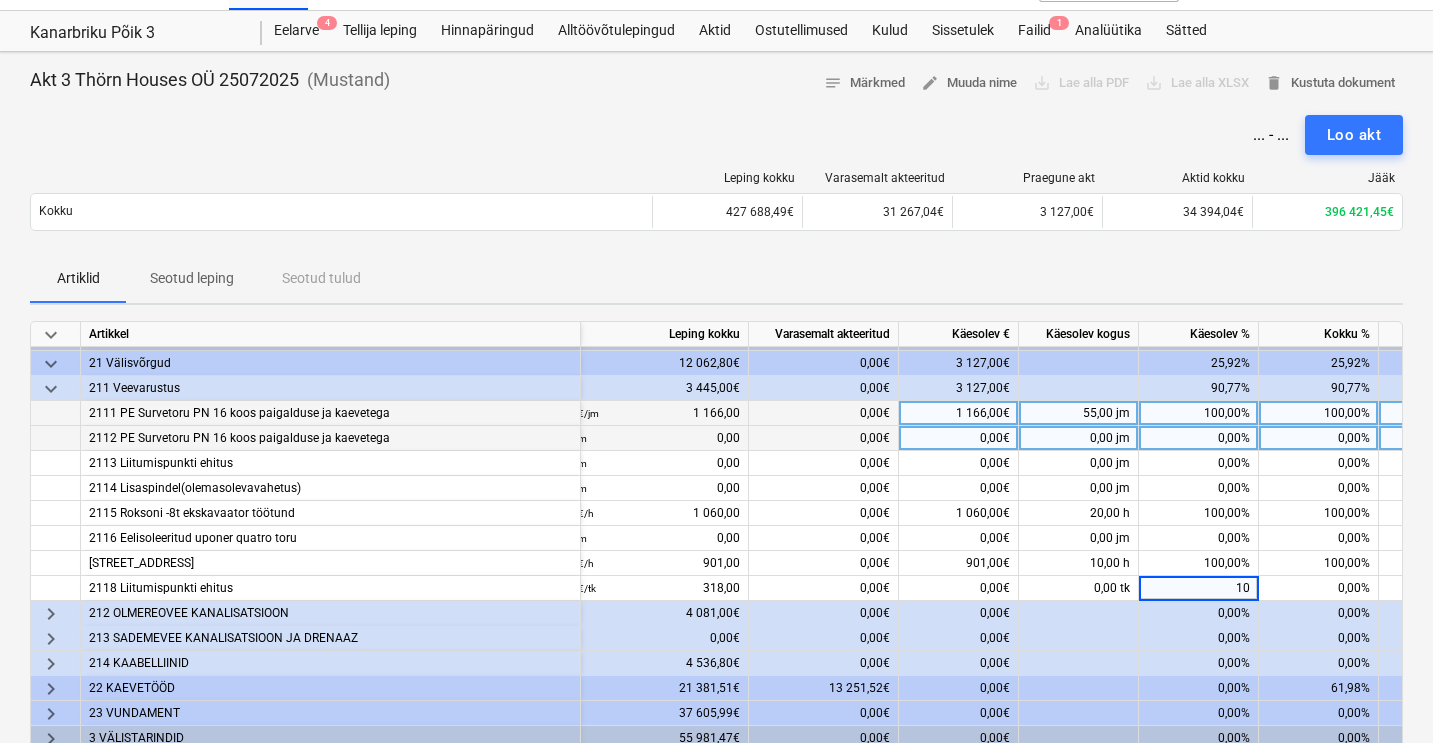 type on "100" 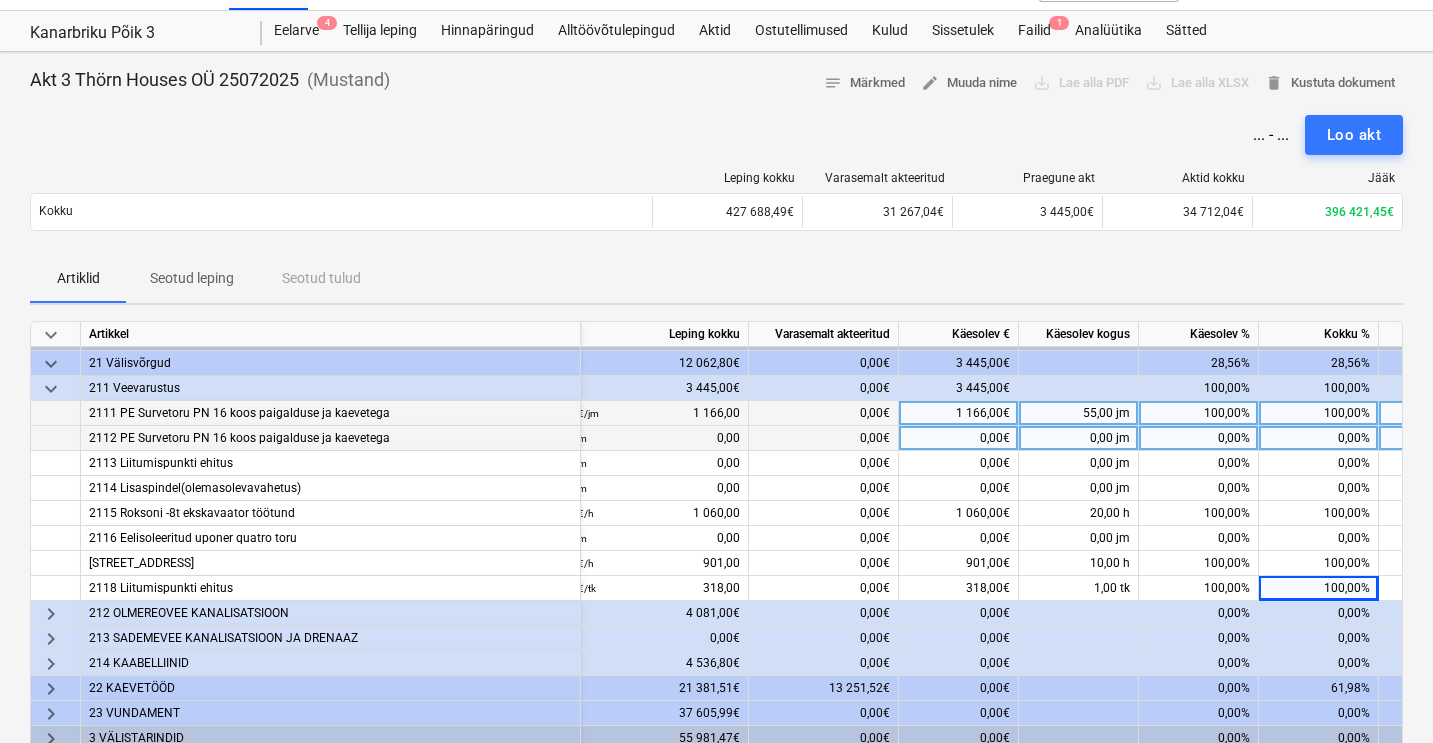 click on "keyboard_arrow_down" at bounding box center (51, 389) 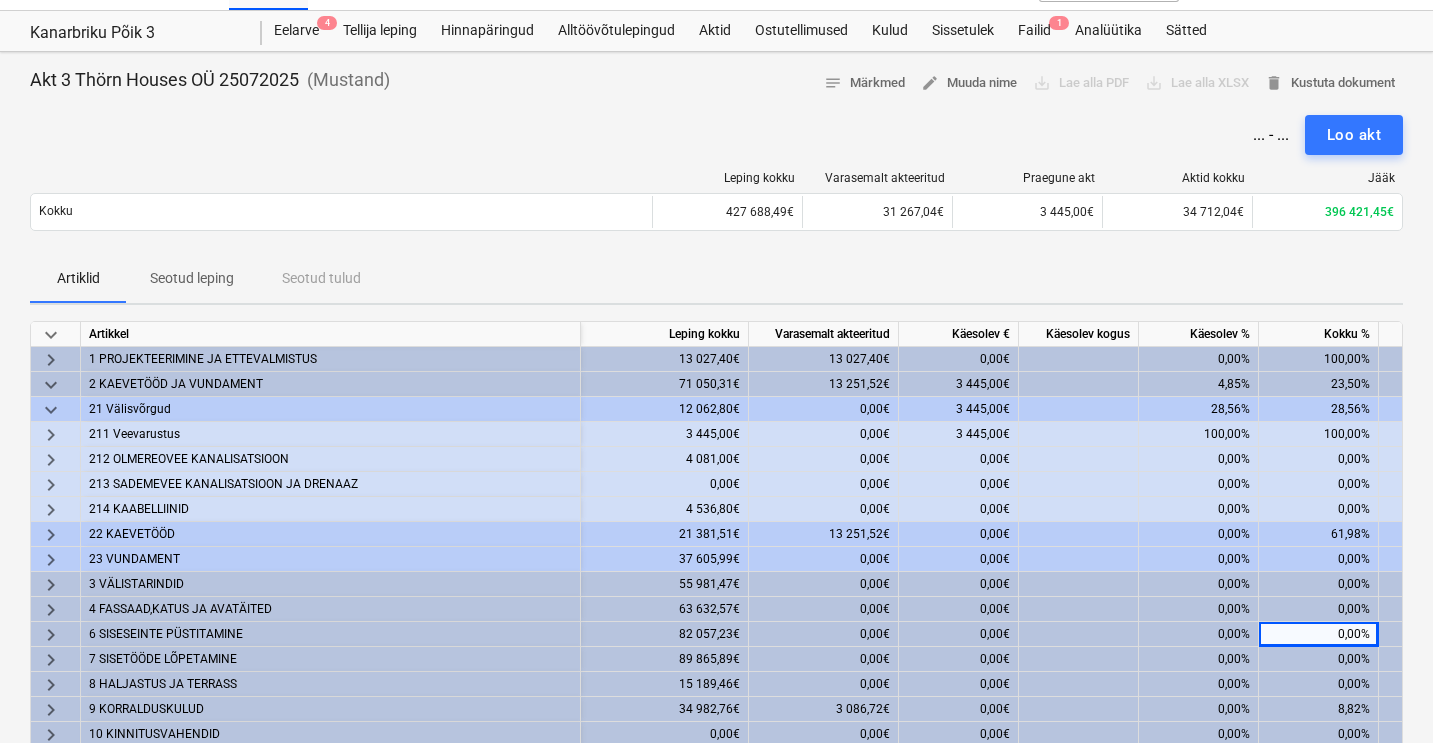 click on "keyboard_arrow_right" at bounding box center (51, 460) 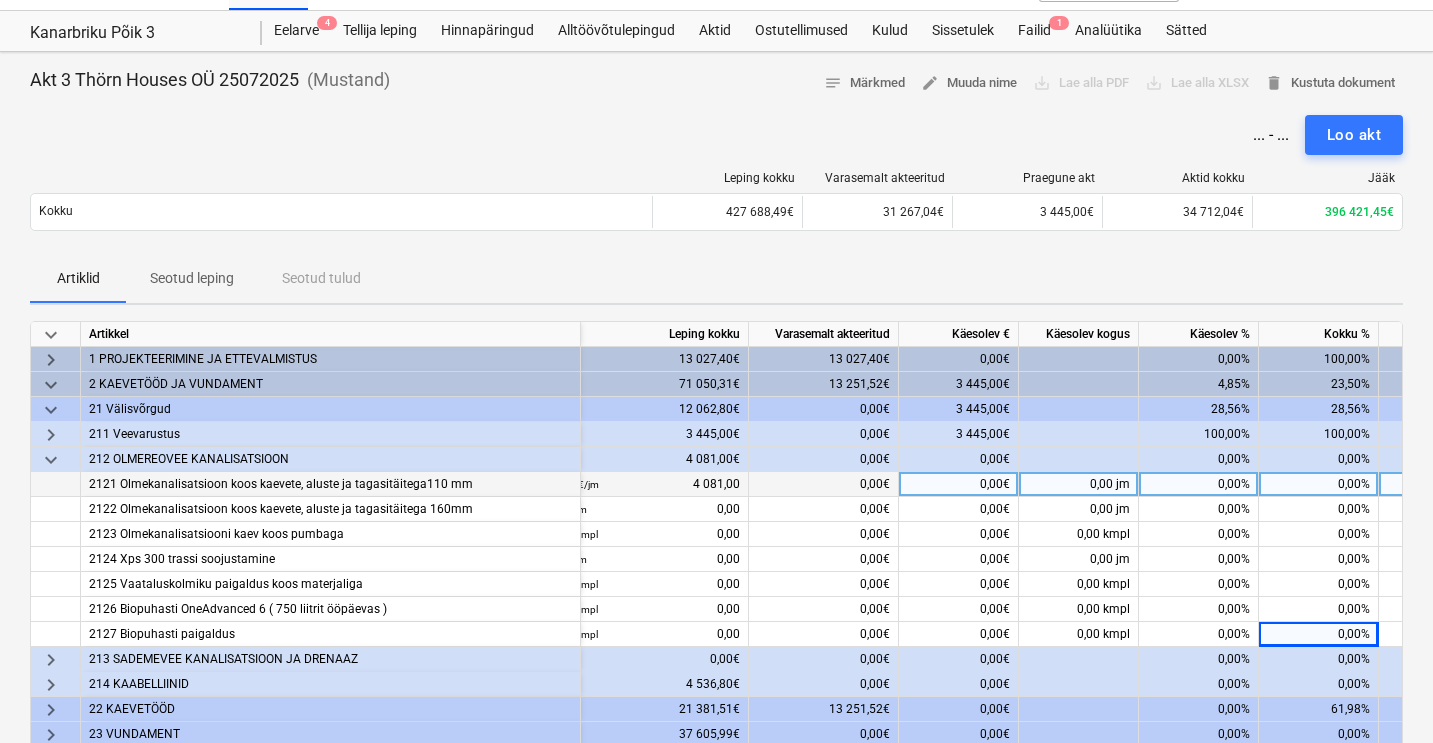click on "0,00%" at bounding box center [1199, 484] 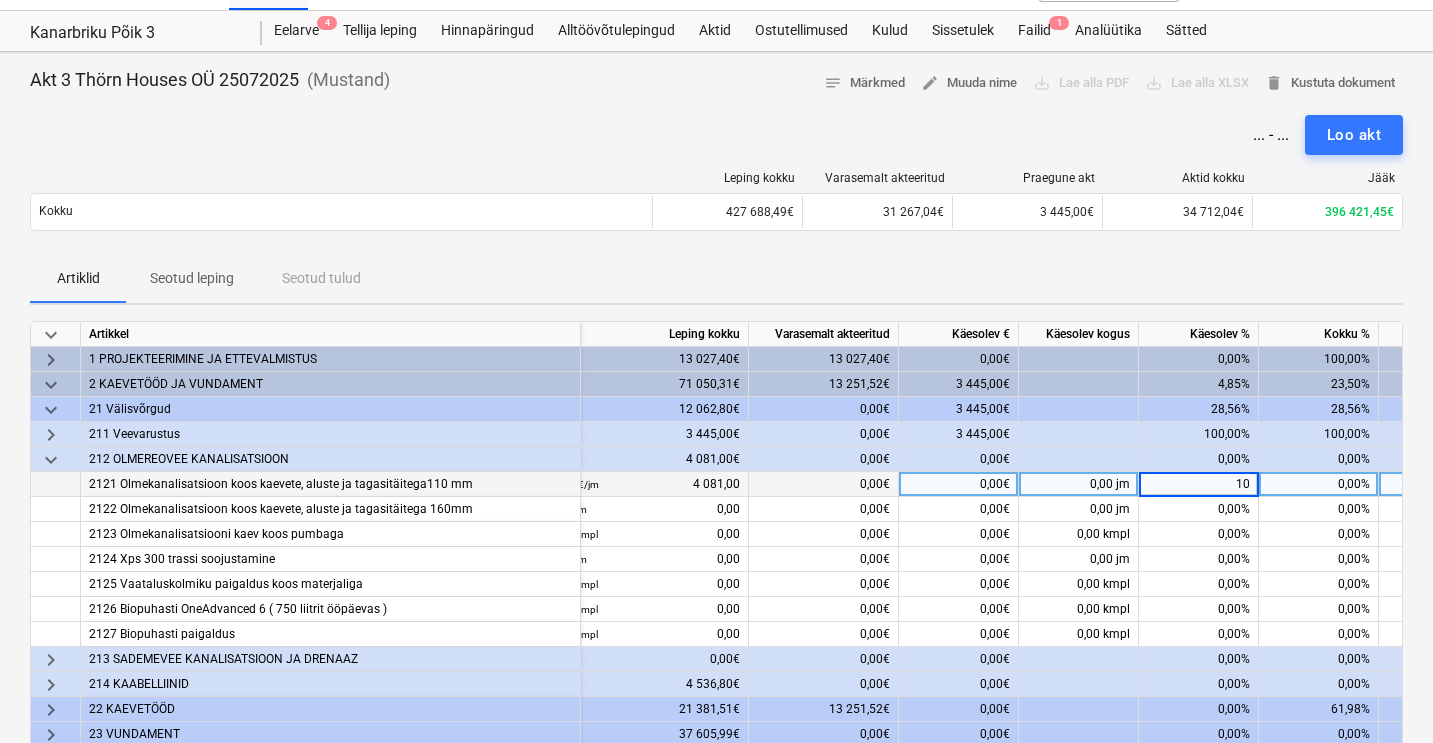 type on "100" 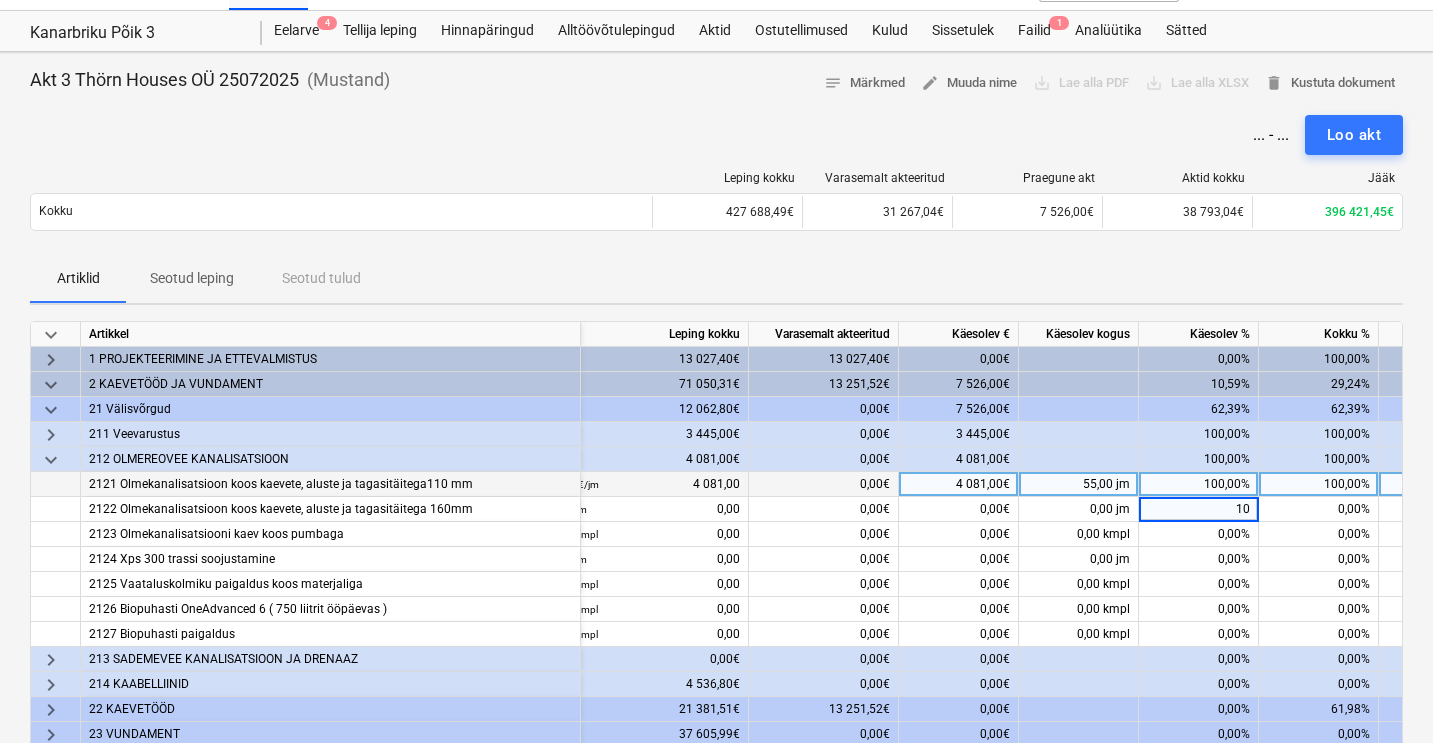 type on "100" 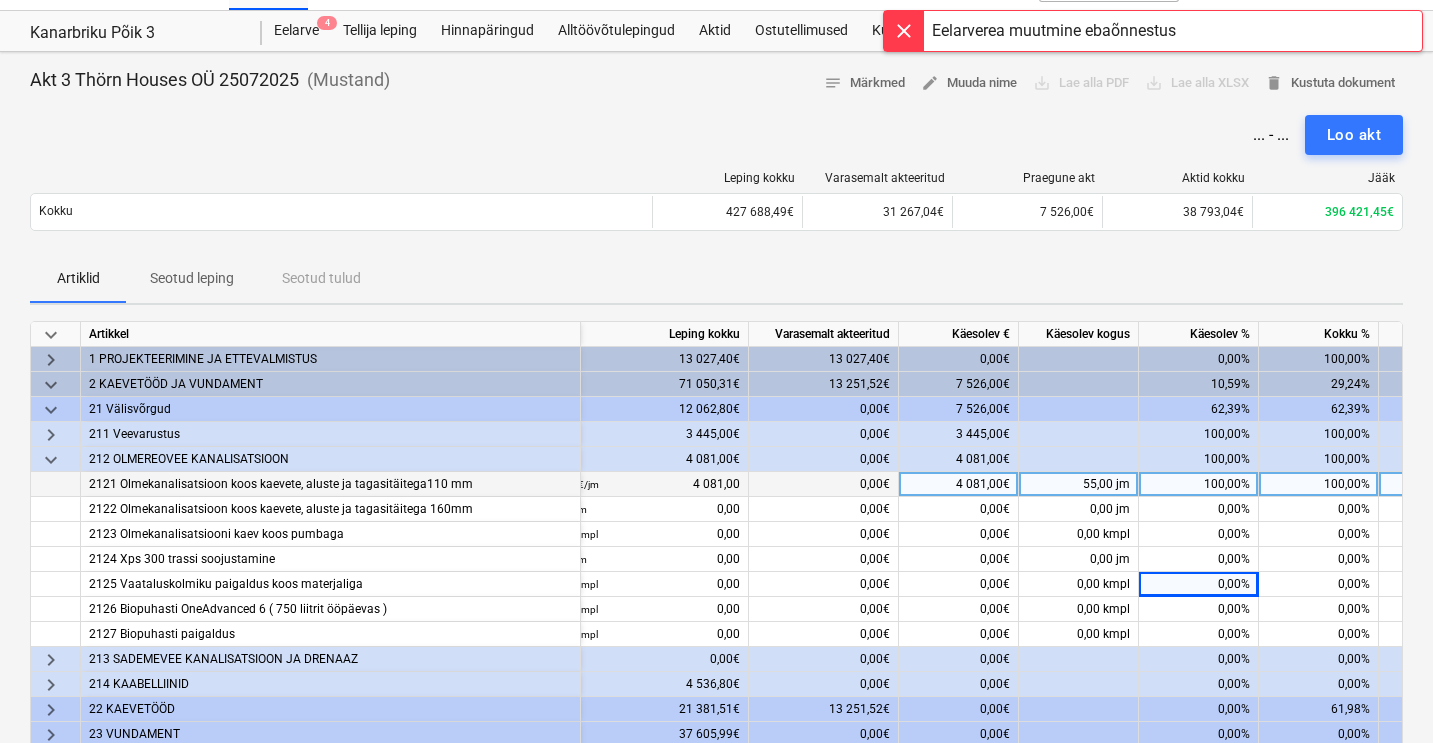 click on "keyboard_arrow_down" at bounding box center [51, 460] 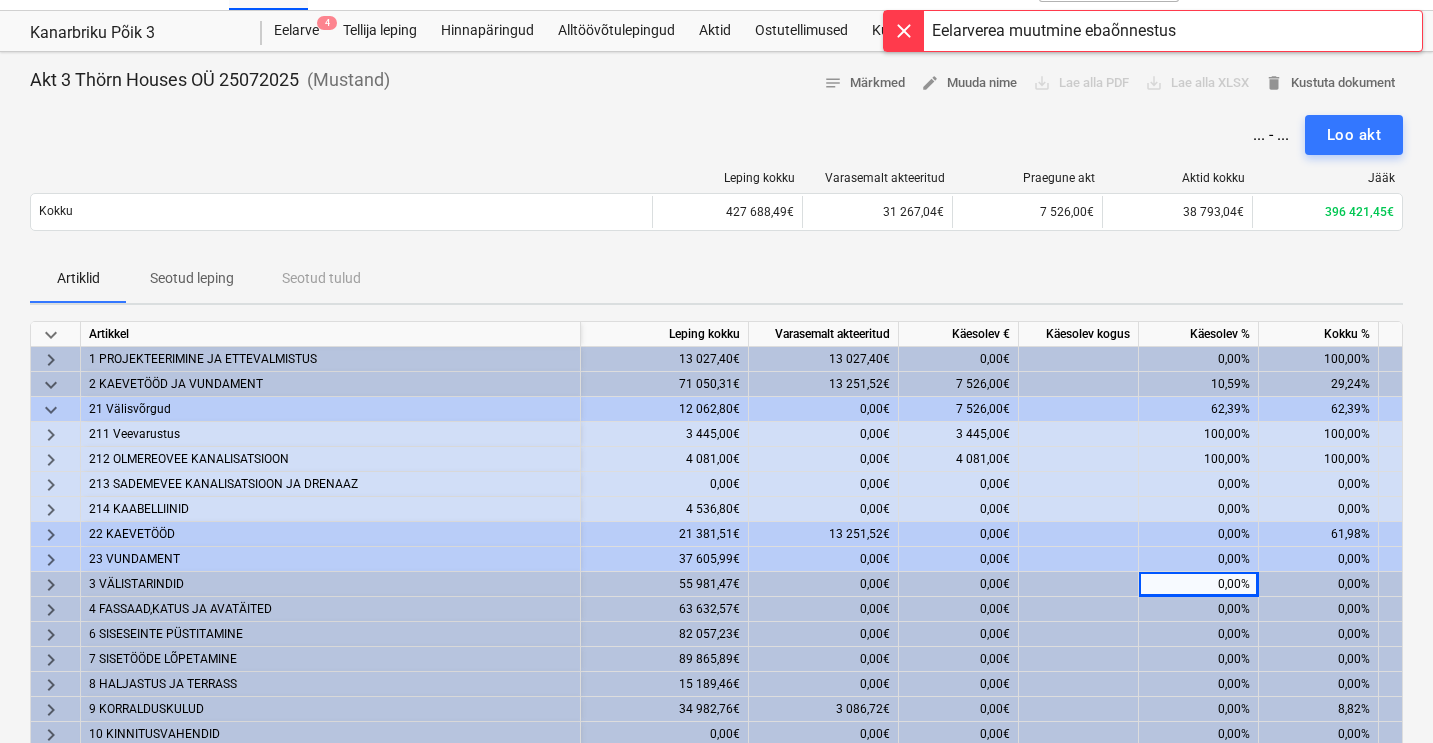 click on "keyboard_arrow_right" at bounding box center [51, 485] 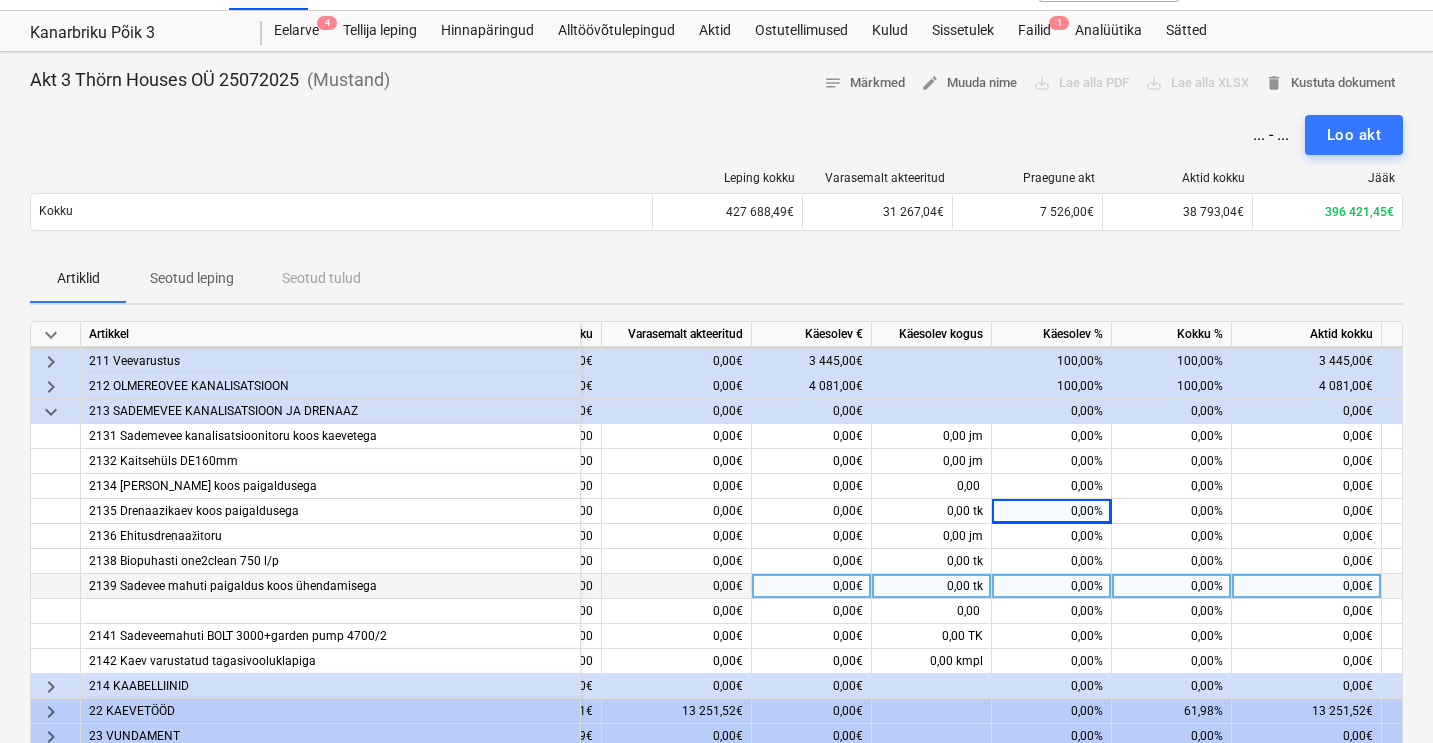 scroll, scrollTop: 73, scrollLeft: 218, axis: both 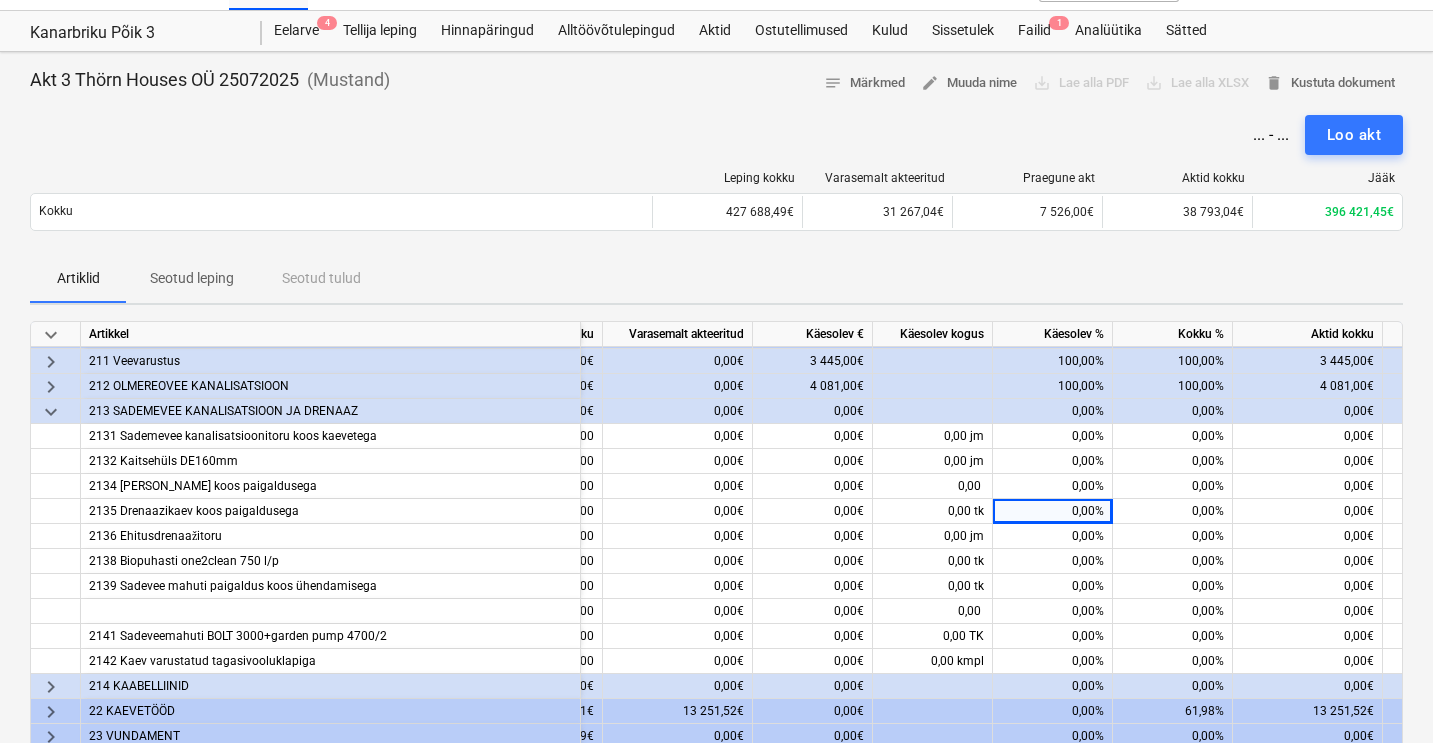 click on "keyboard_arrow_down" at bounding box center [51, 412] 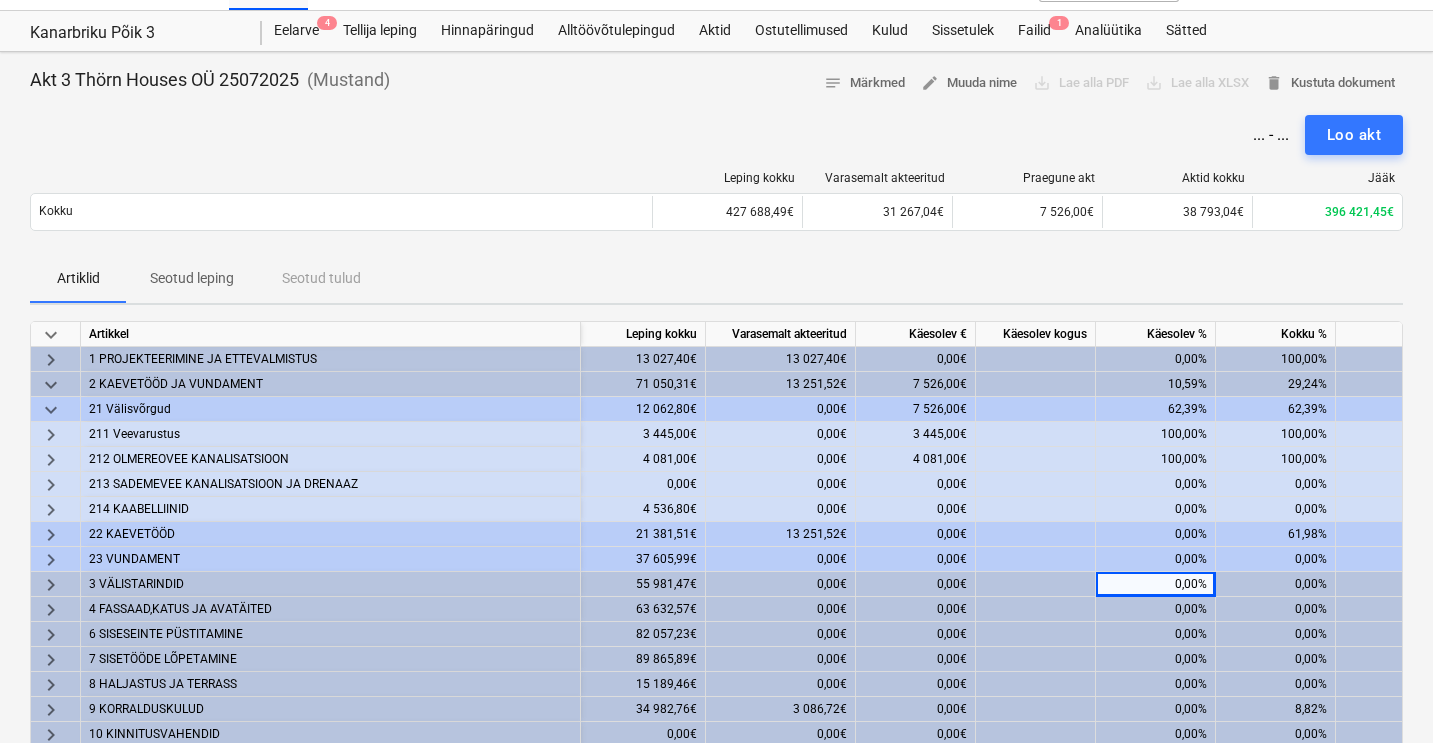 scroll, scrollTop: 0, scrollLeft: 124, axis: horizontal 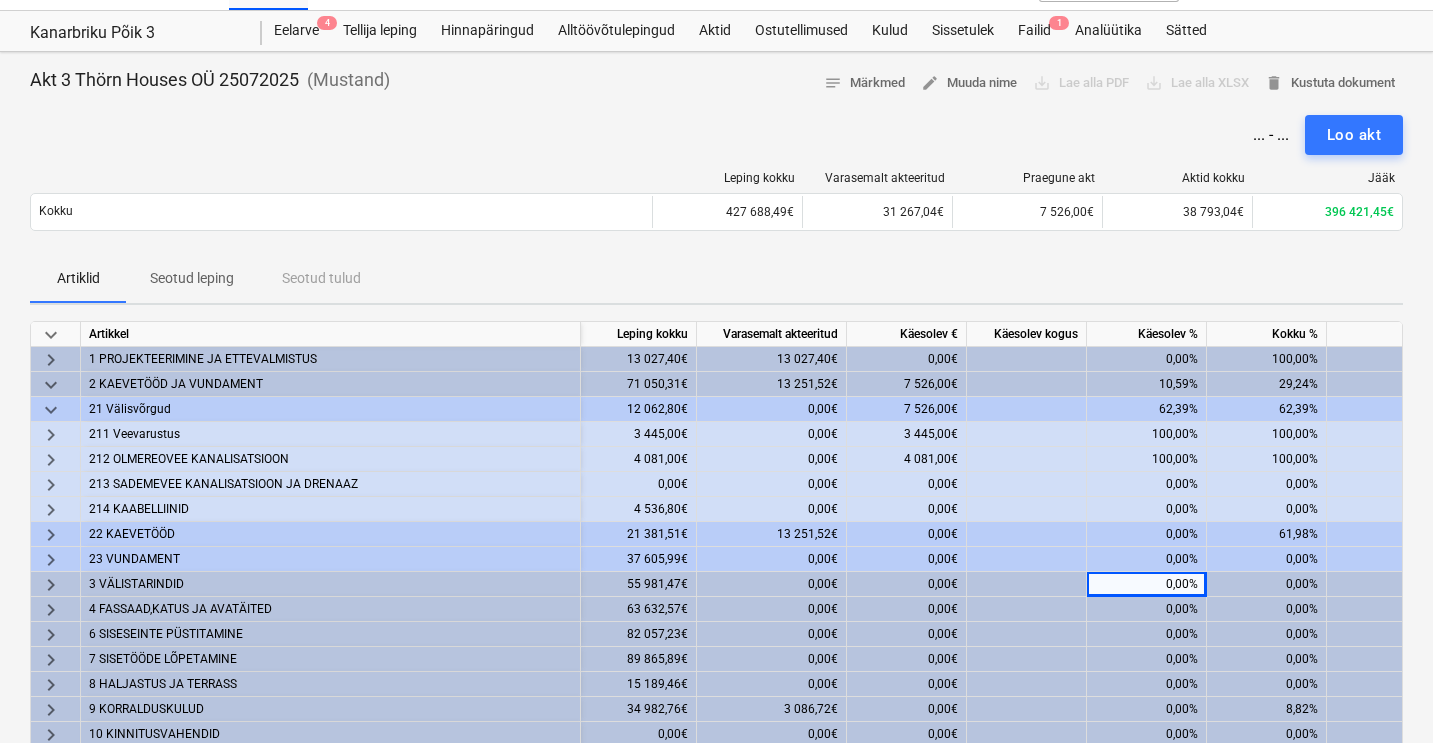 click on "keyboard_arrow_right" at bounding box center (51, 510) 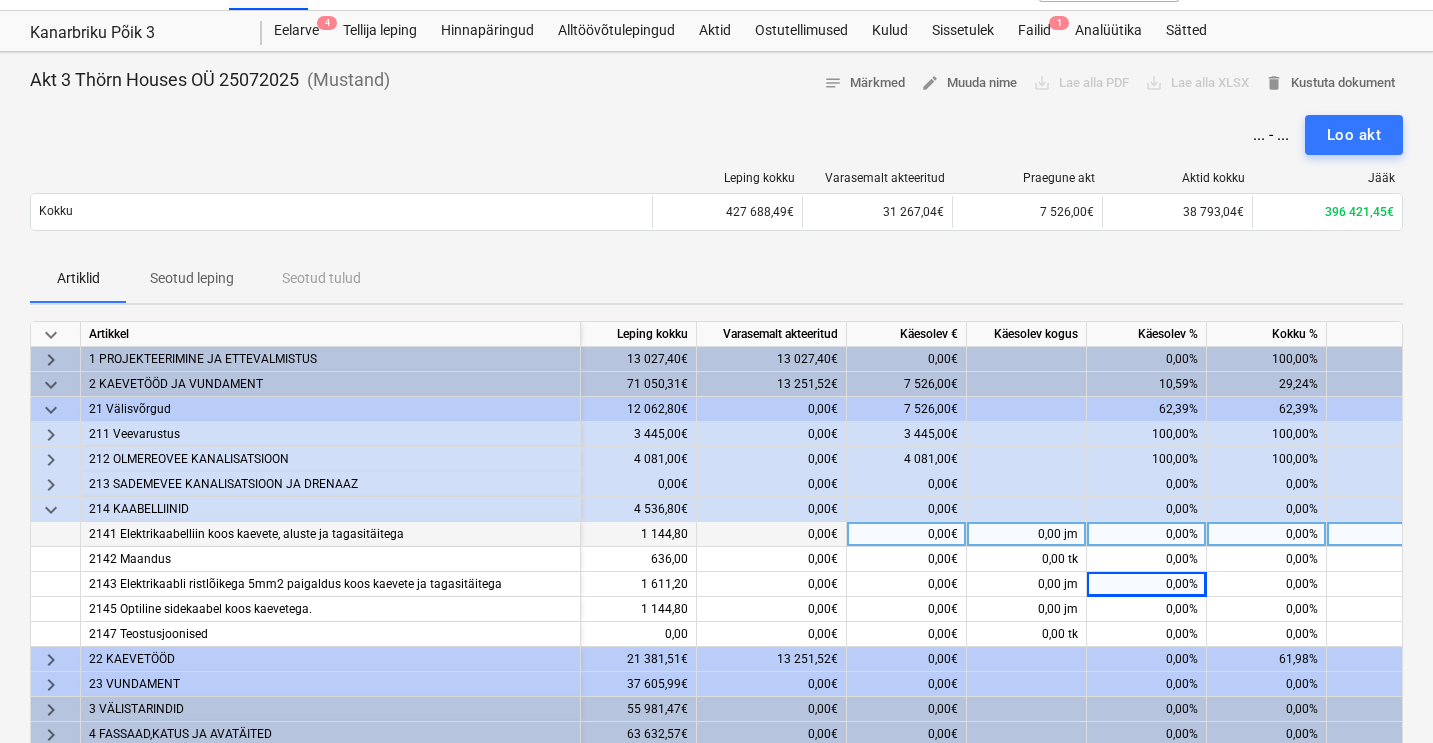 click on "0,00%" at bounding box center [1147, 534] 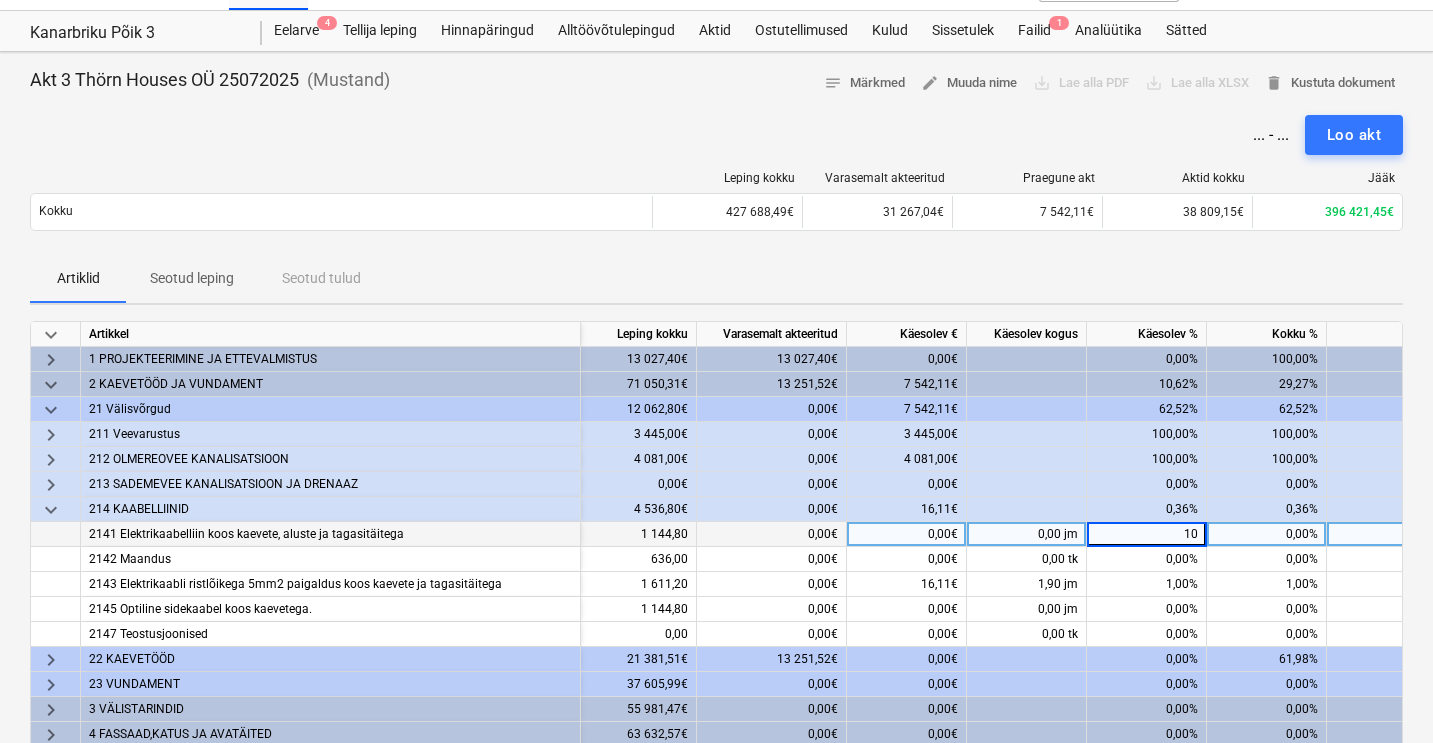 type on "100" 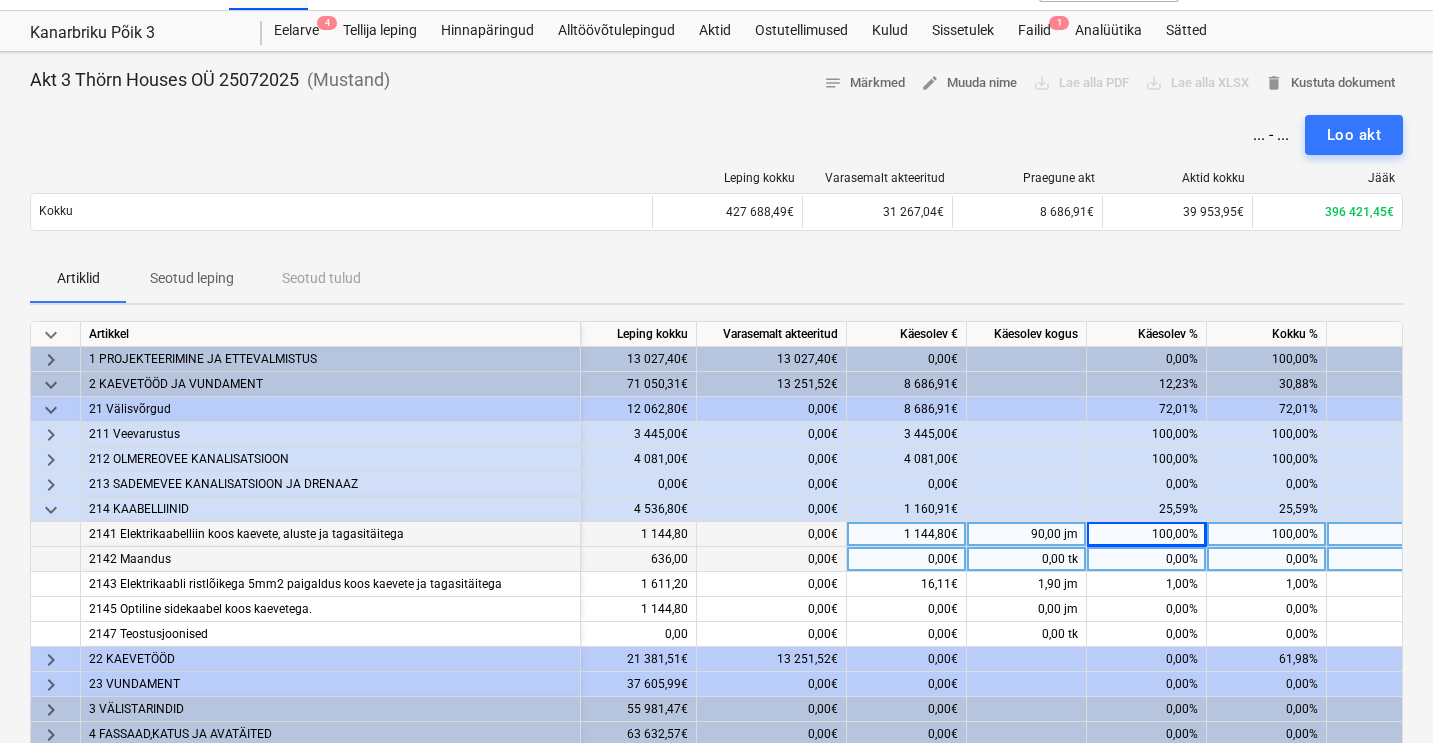 click on "0,00%" at bounding box center (1147, 559) 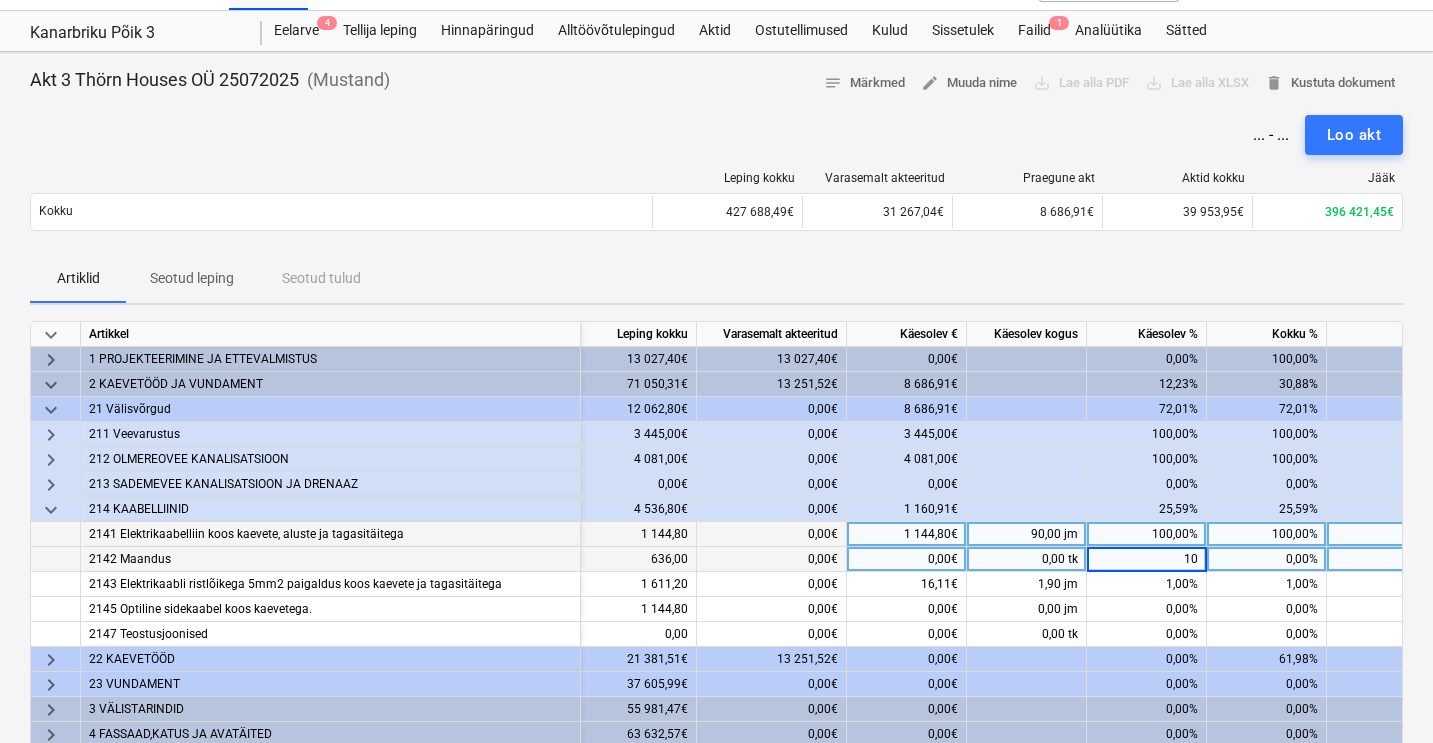type on "100" 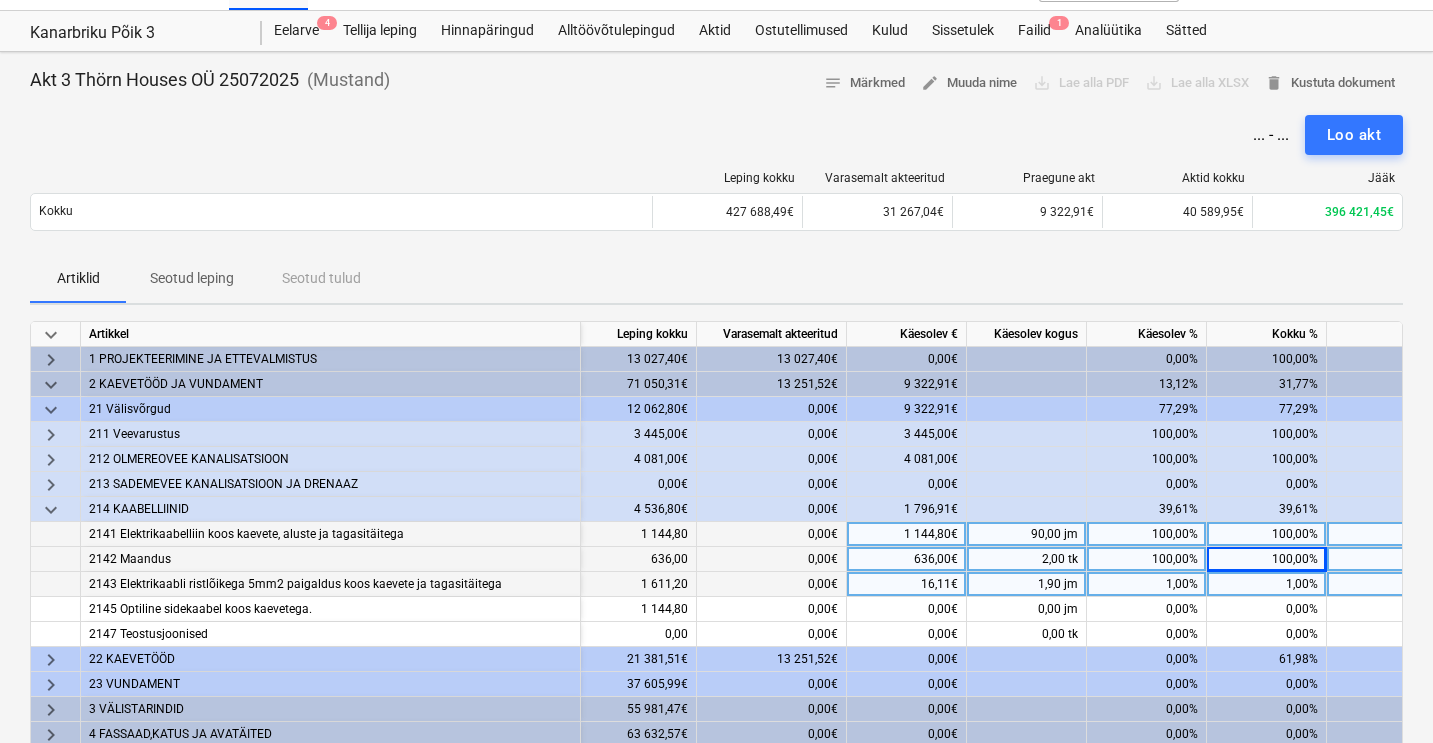 click on "1,00%" at bounding box center [1147, 584] 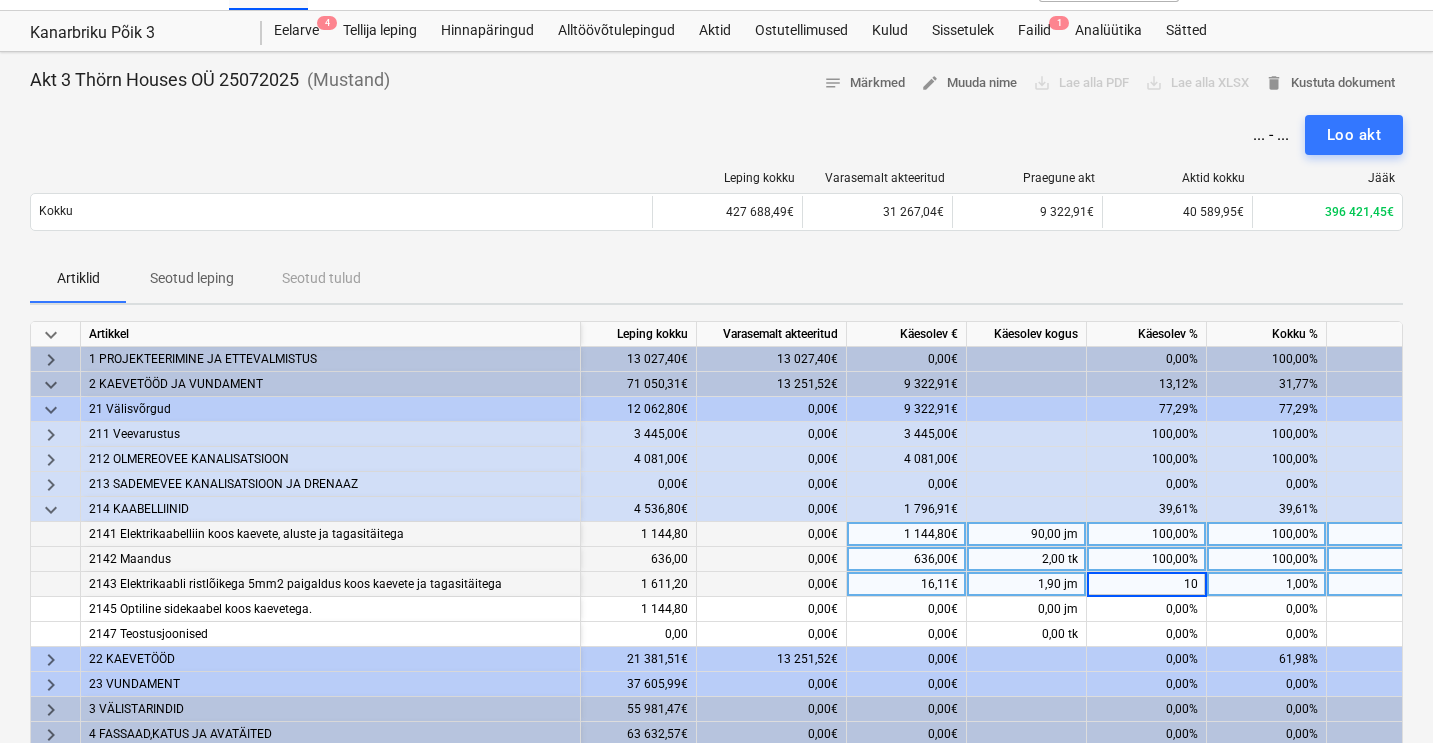 type on "100" 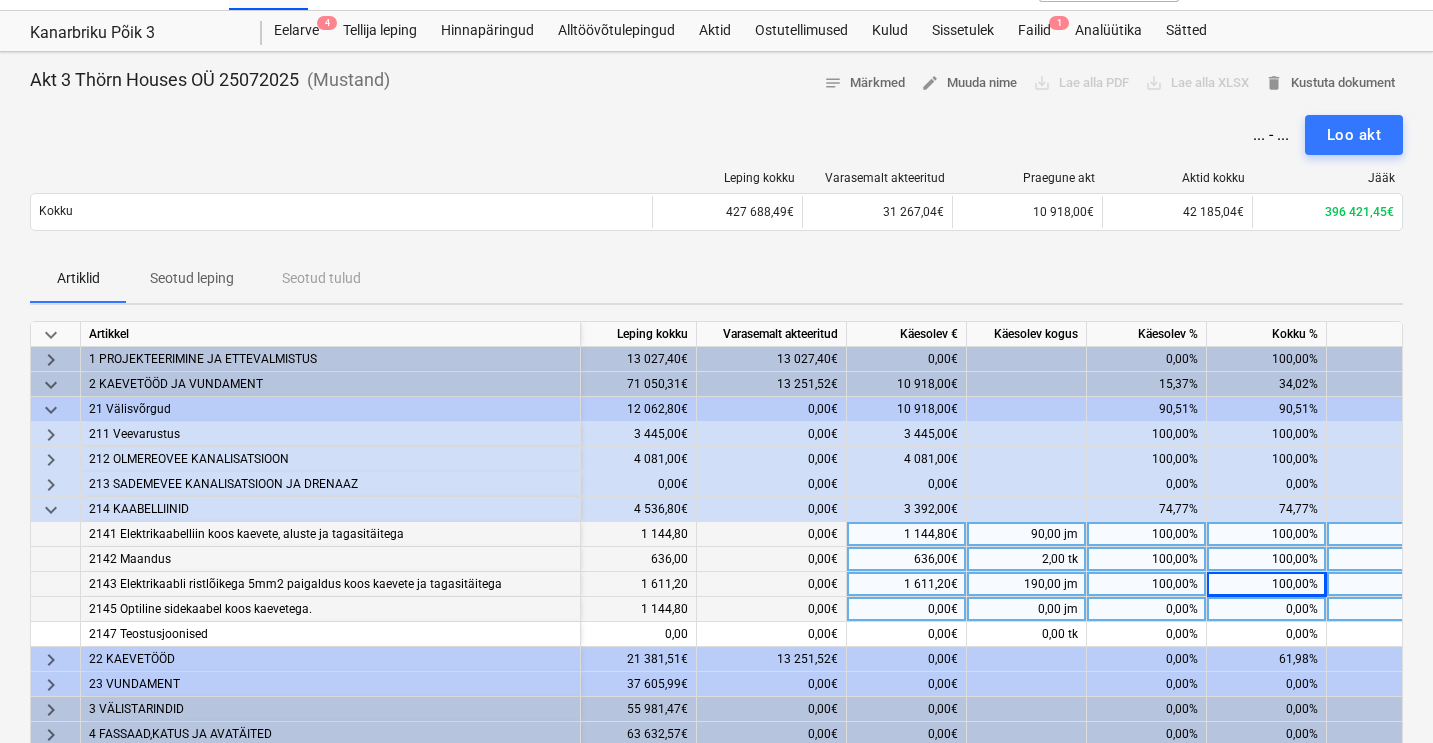 click on "0,00%" at bounding box center [1147, 609] 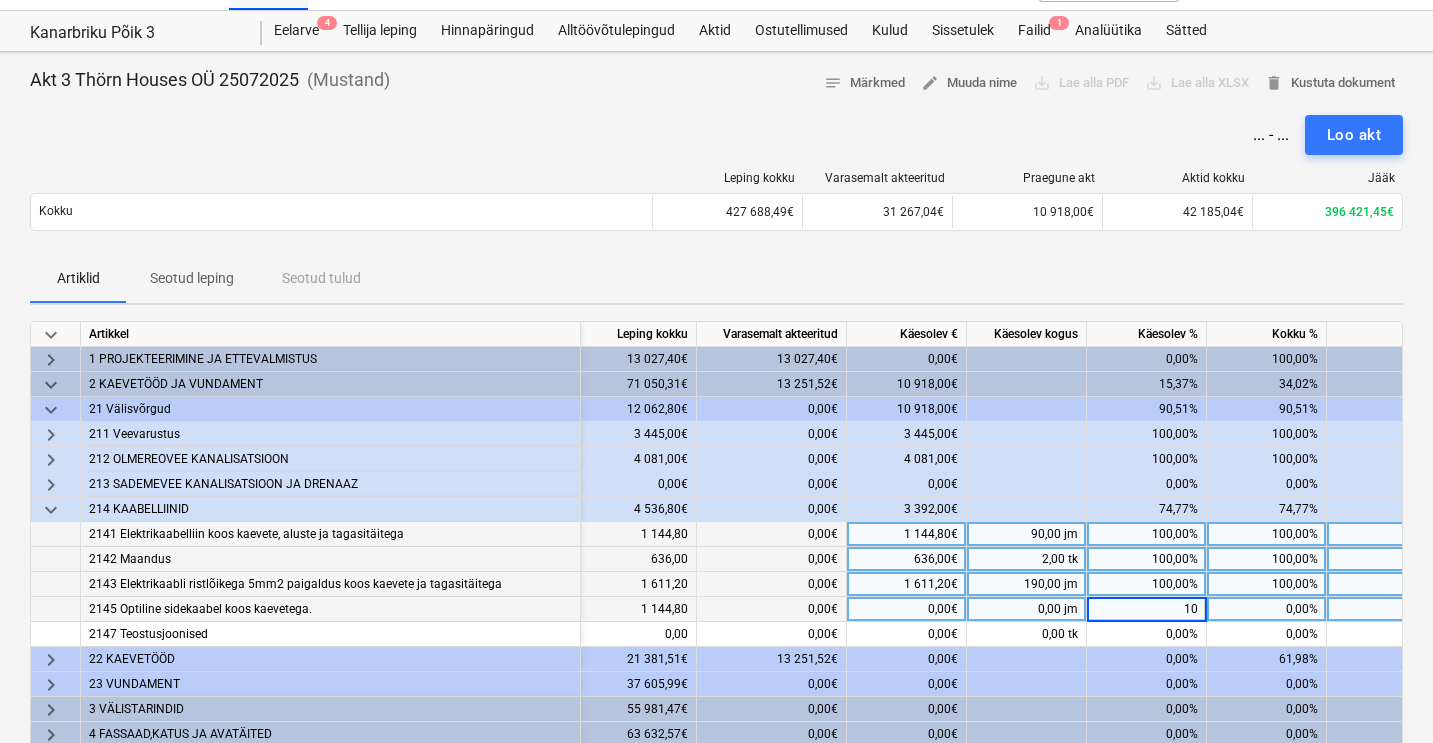 type on "100" 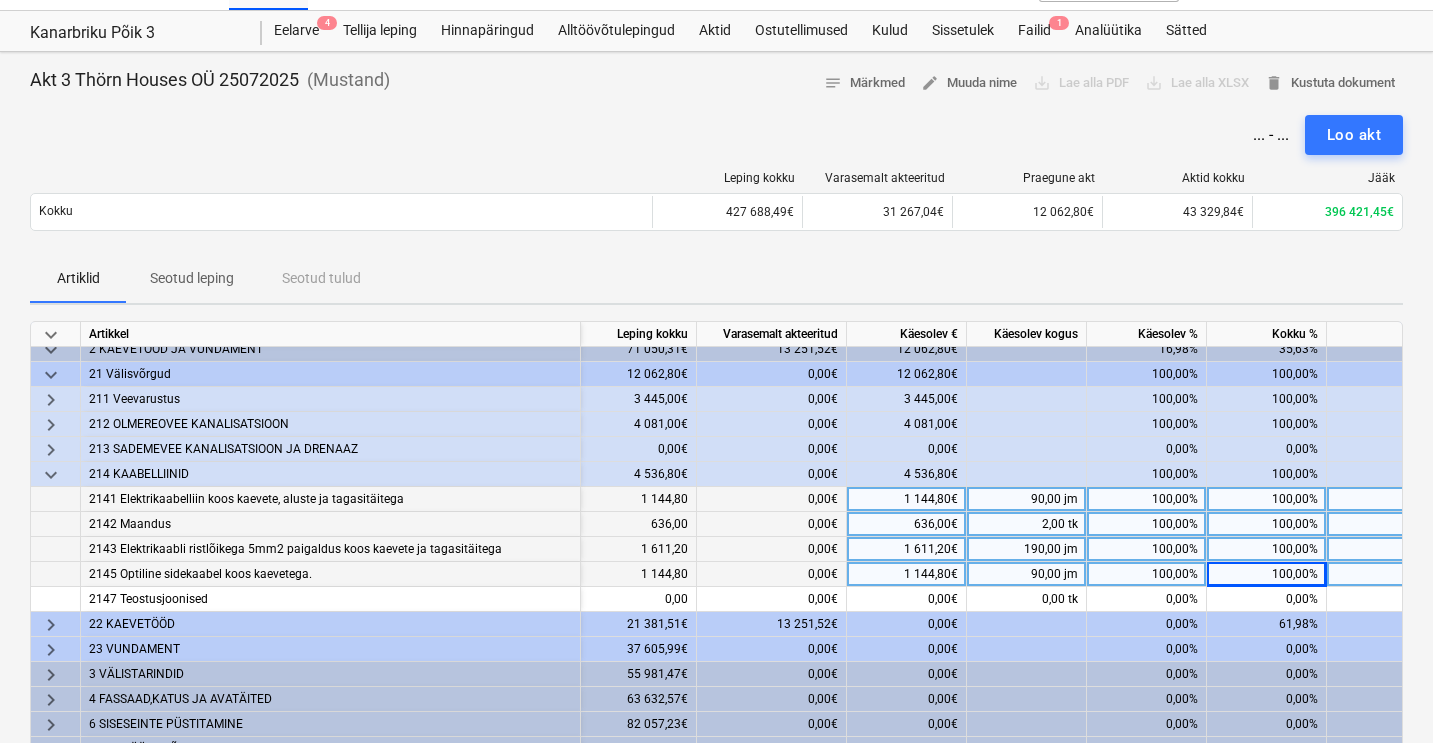 scroll, scrollTop: 53, scrollLeft: 124, axis: both 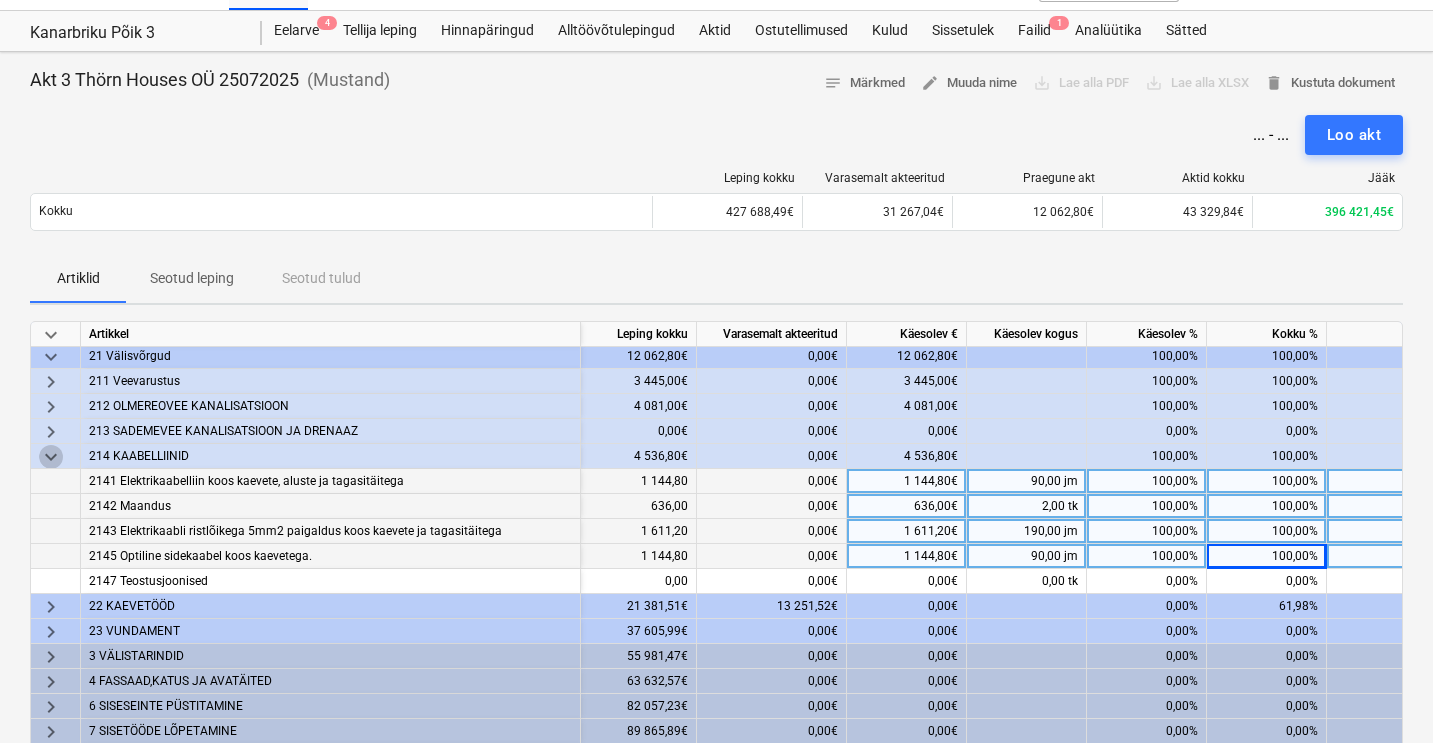 click on "keyboard_arrow_down" at bounding box center (51, 457) 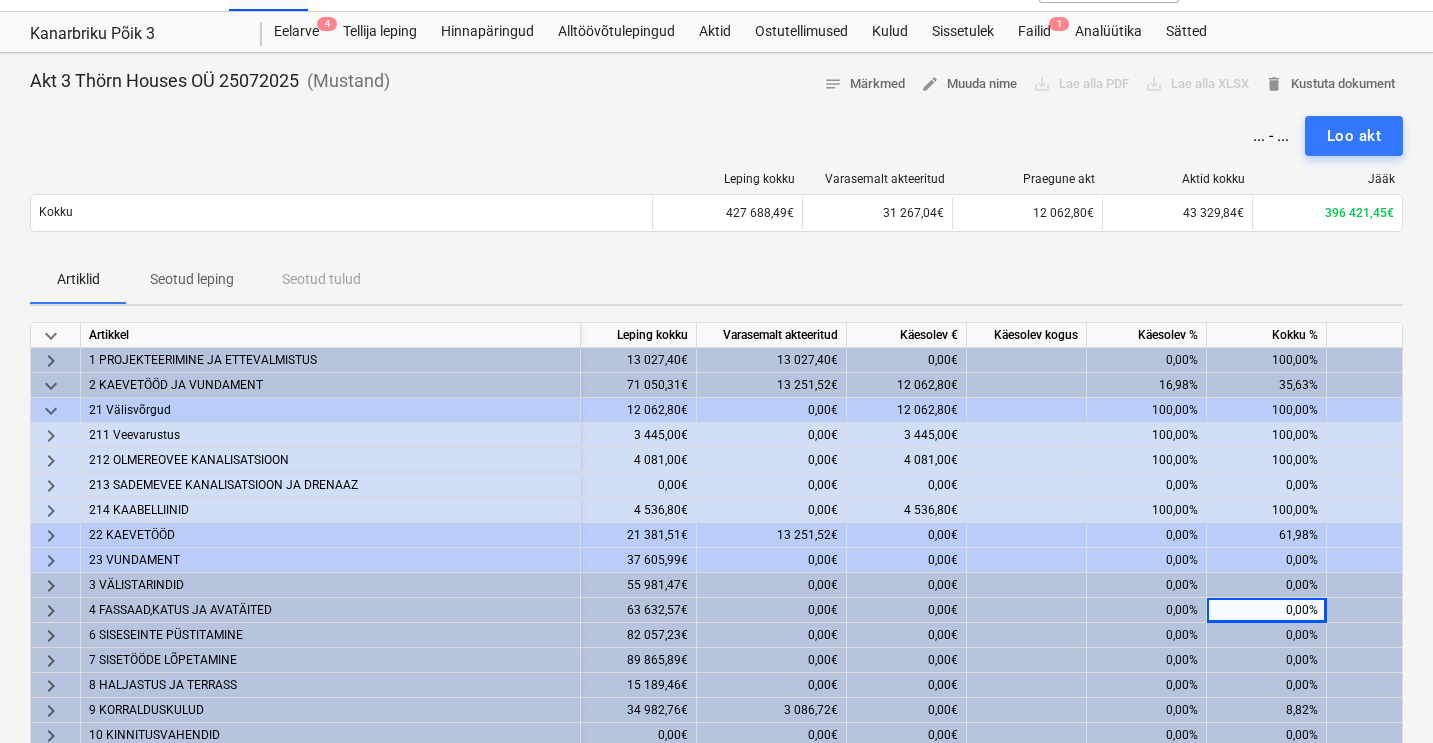 scroll, scrollTop: 25, scrollLeft: 0, axis: vertical 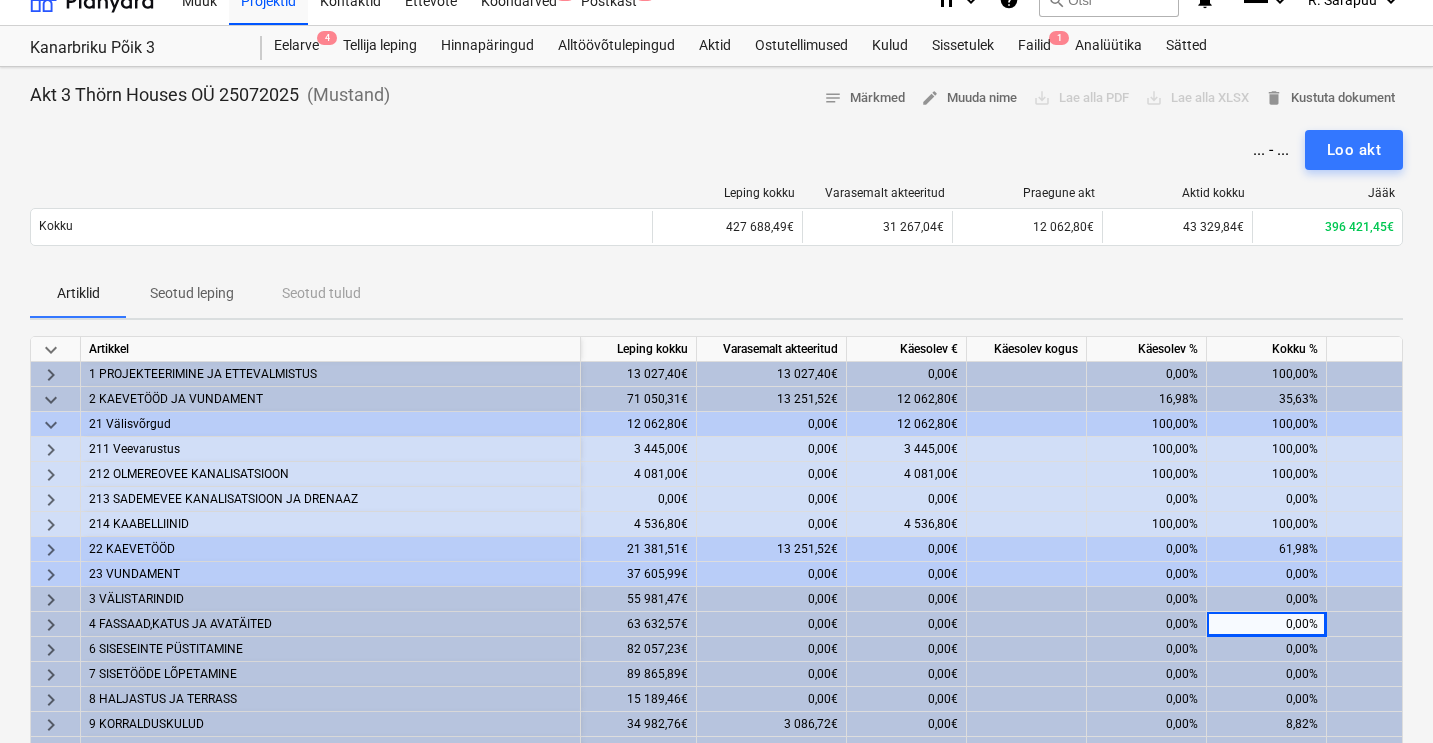 click on "keyboard_arrow_down" at bounding box center (51, 425) 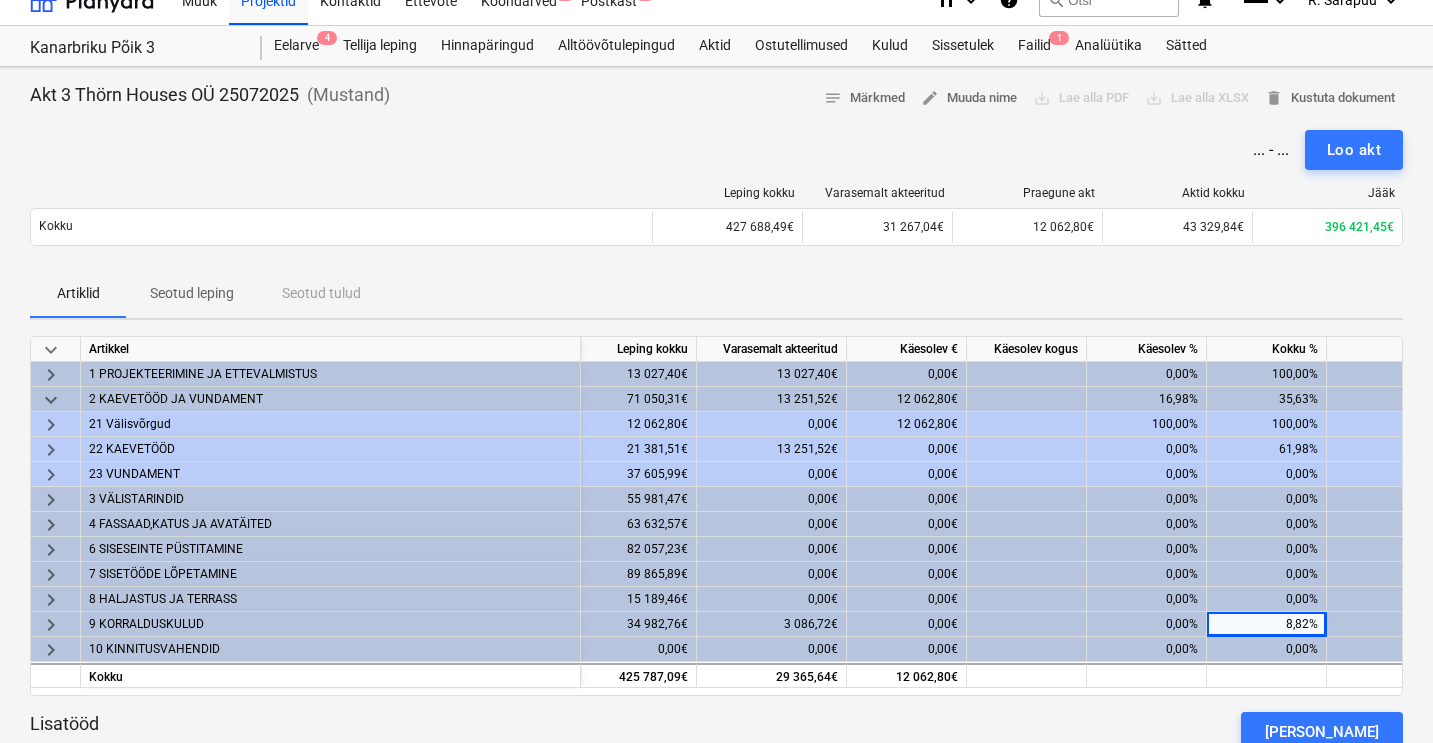 click on "keyboard_arrow_right" at bounding box center [51, 450] 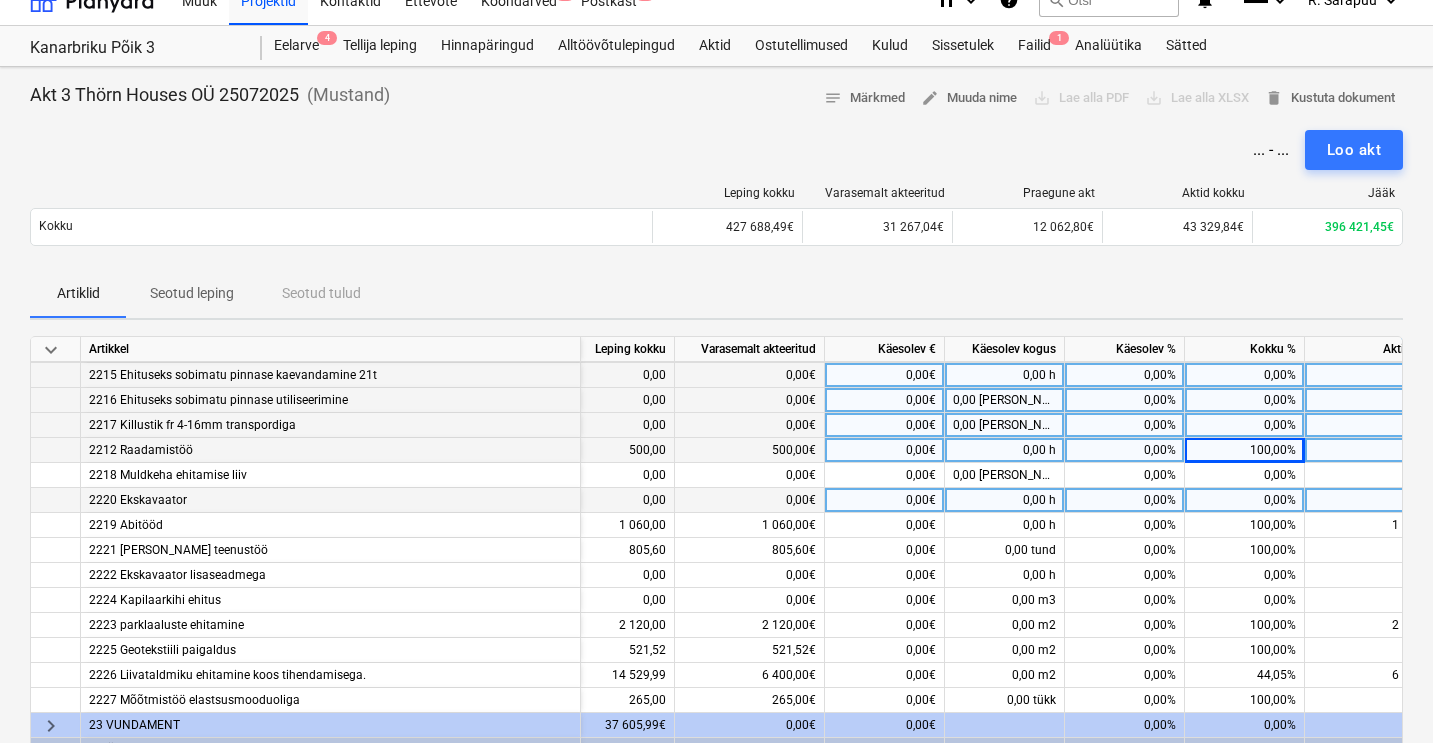 scroll, scrollTop: 183, scrollLeft: 146, axis: both 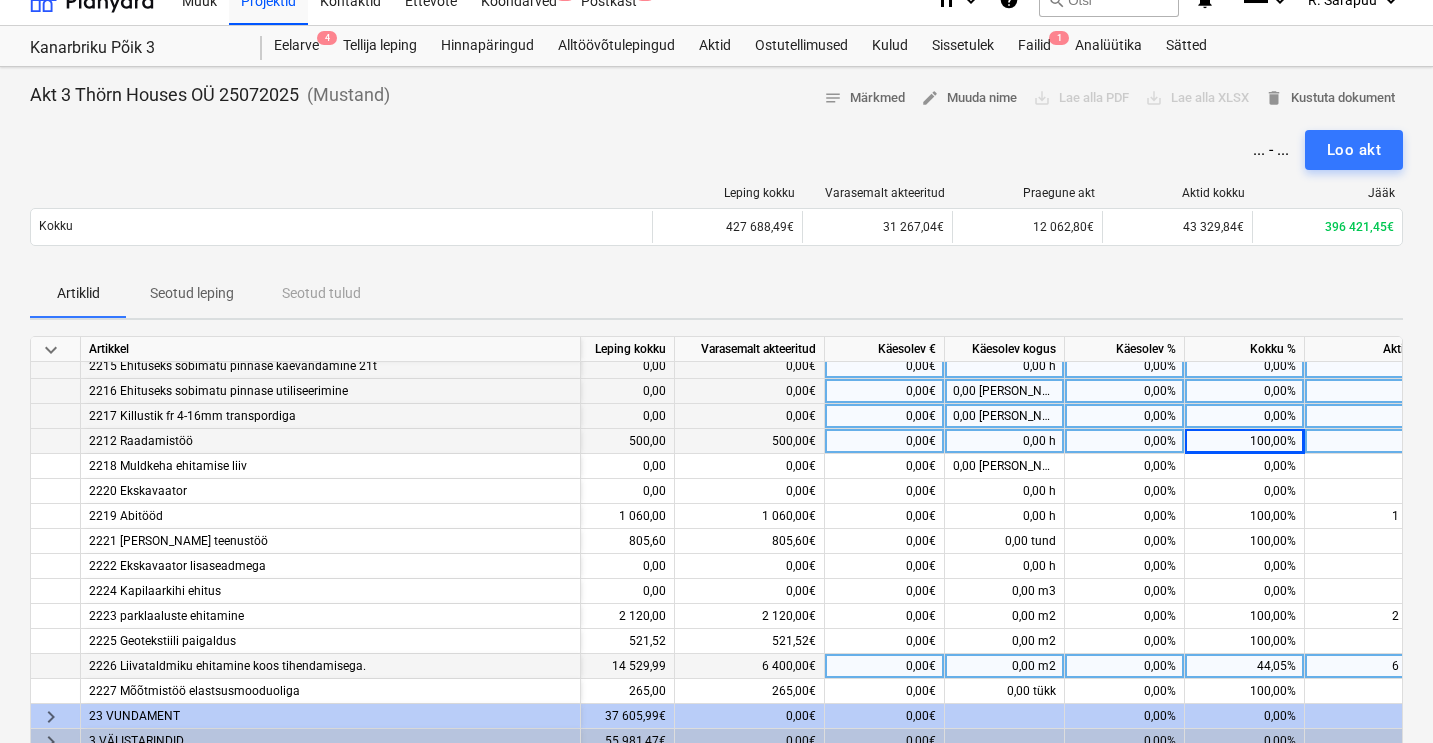 click on "44,05%" at bounding box center [1245, 666] 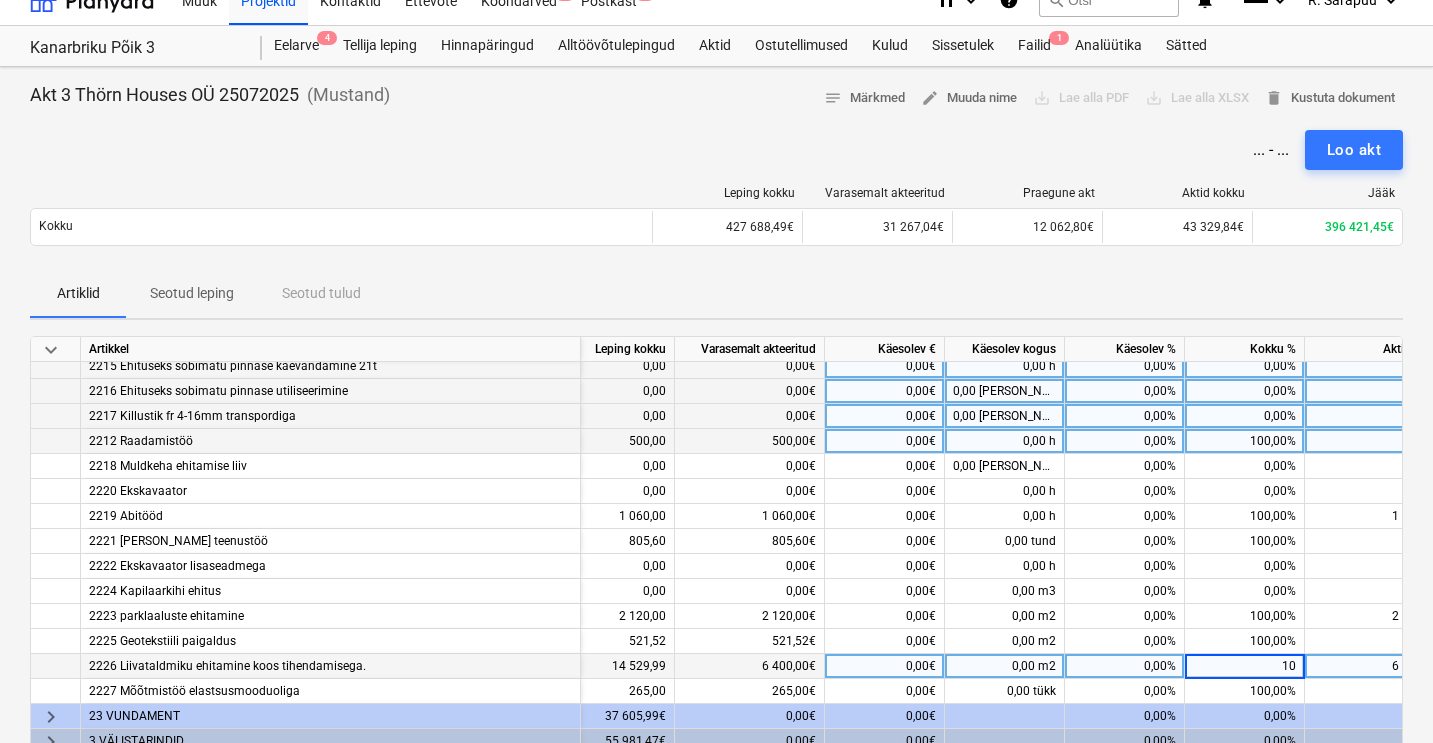 type on "100" 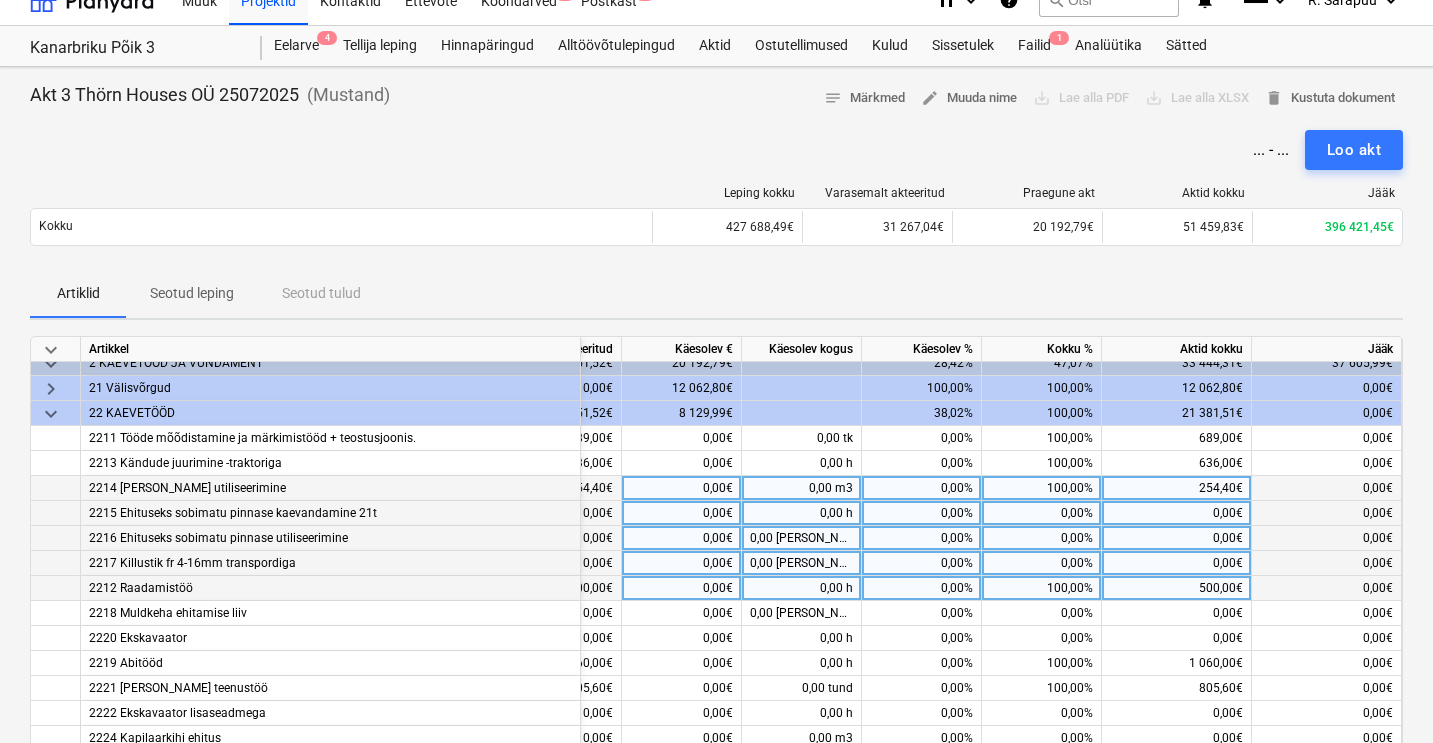 scroll, scrollTop: 33, scrollLeft: 357, axis: both 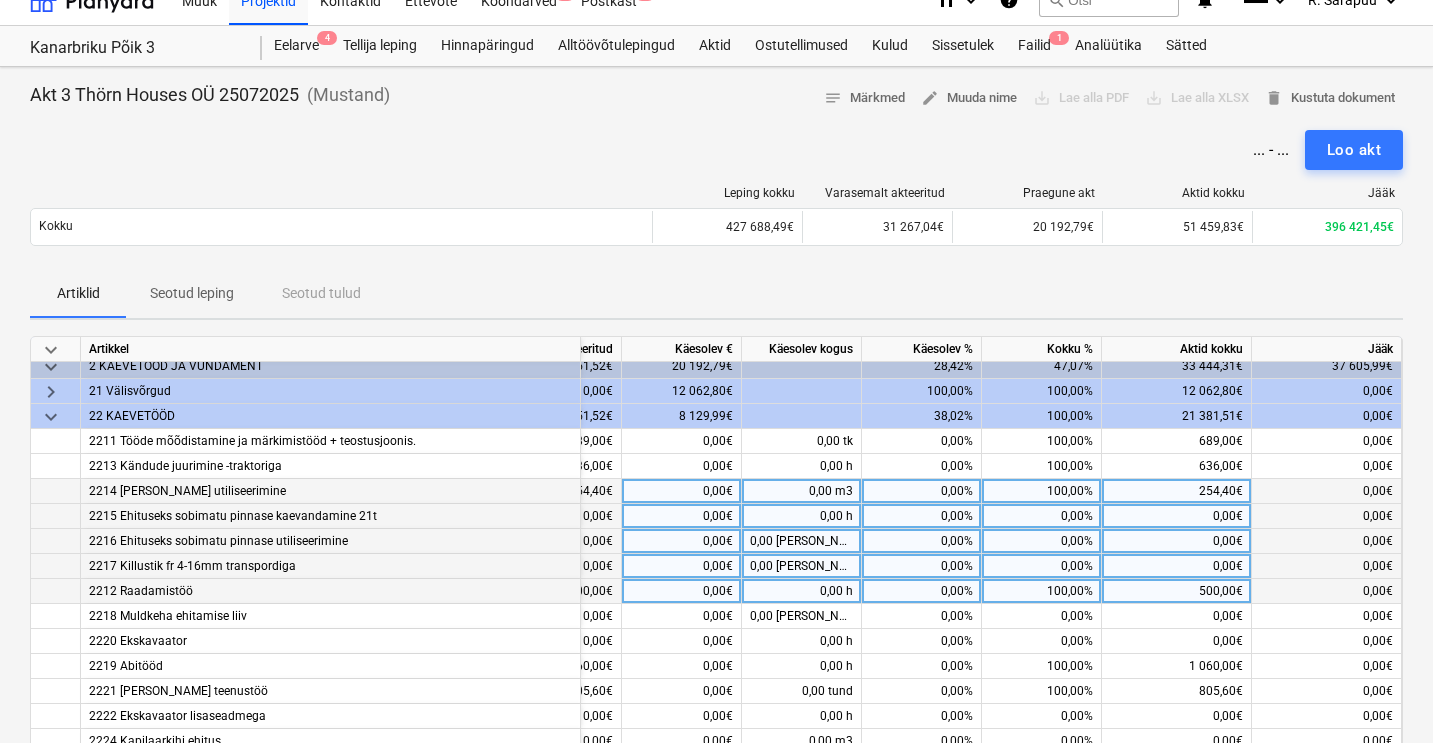 click on "keyboard_arrow_down" at bounding box center [51, 417] 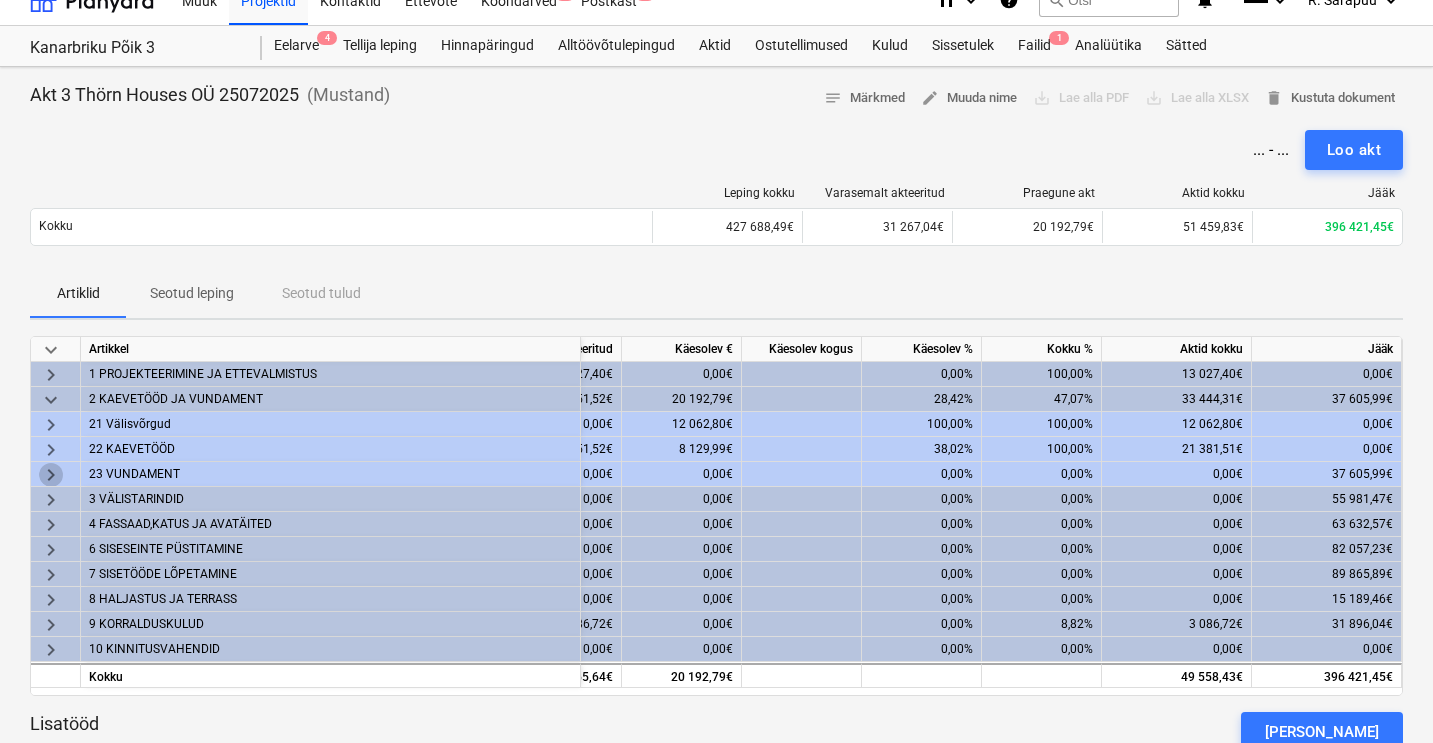 click on "keyboard_arrow_right" at bounding box center (51, 475) 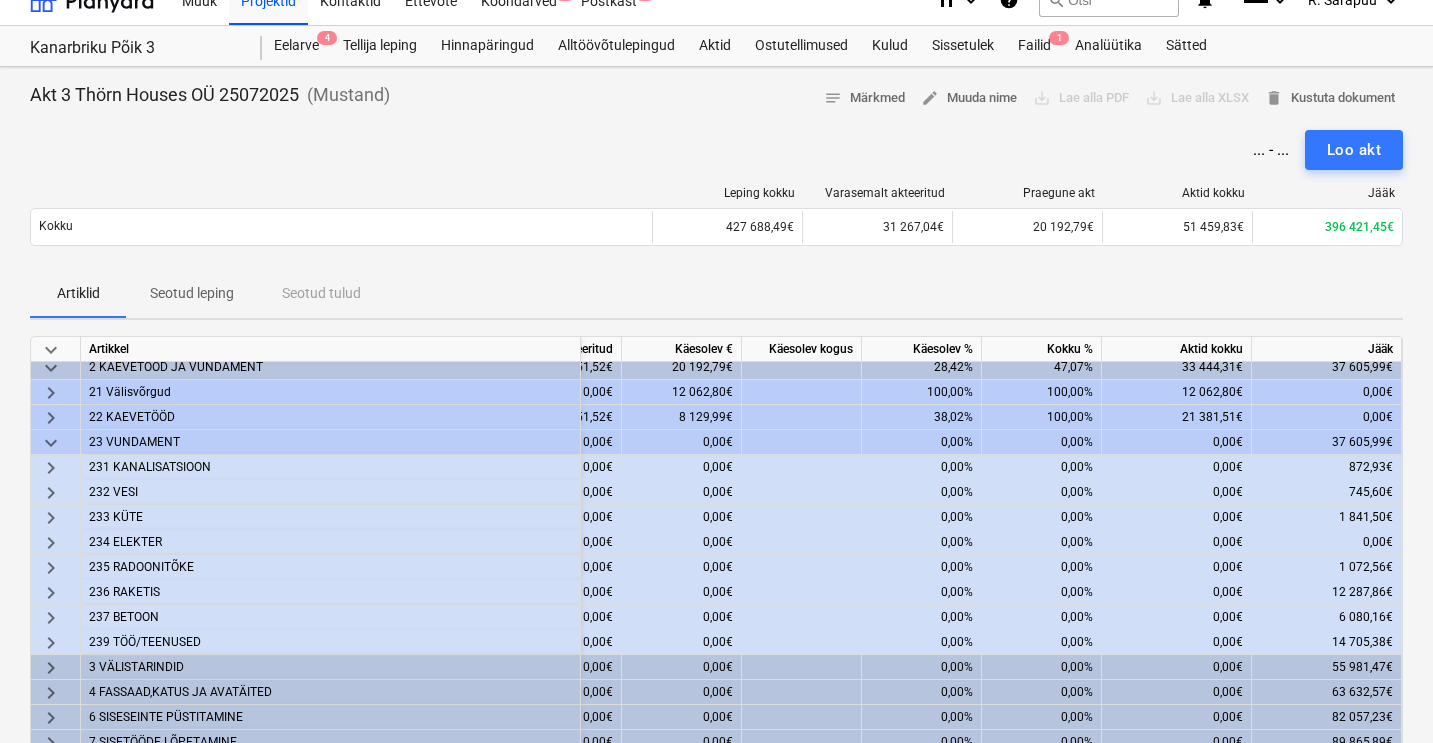 scroll, scrollTop: 39, scrollLeft: 350, axis: both 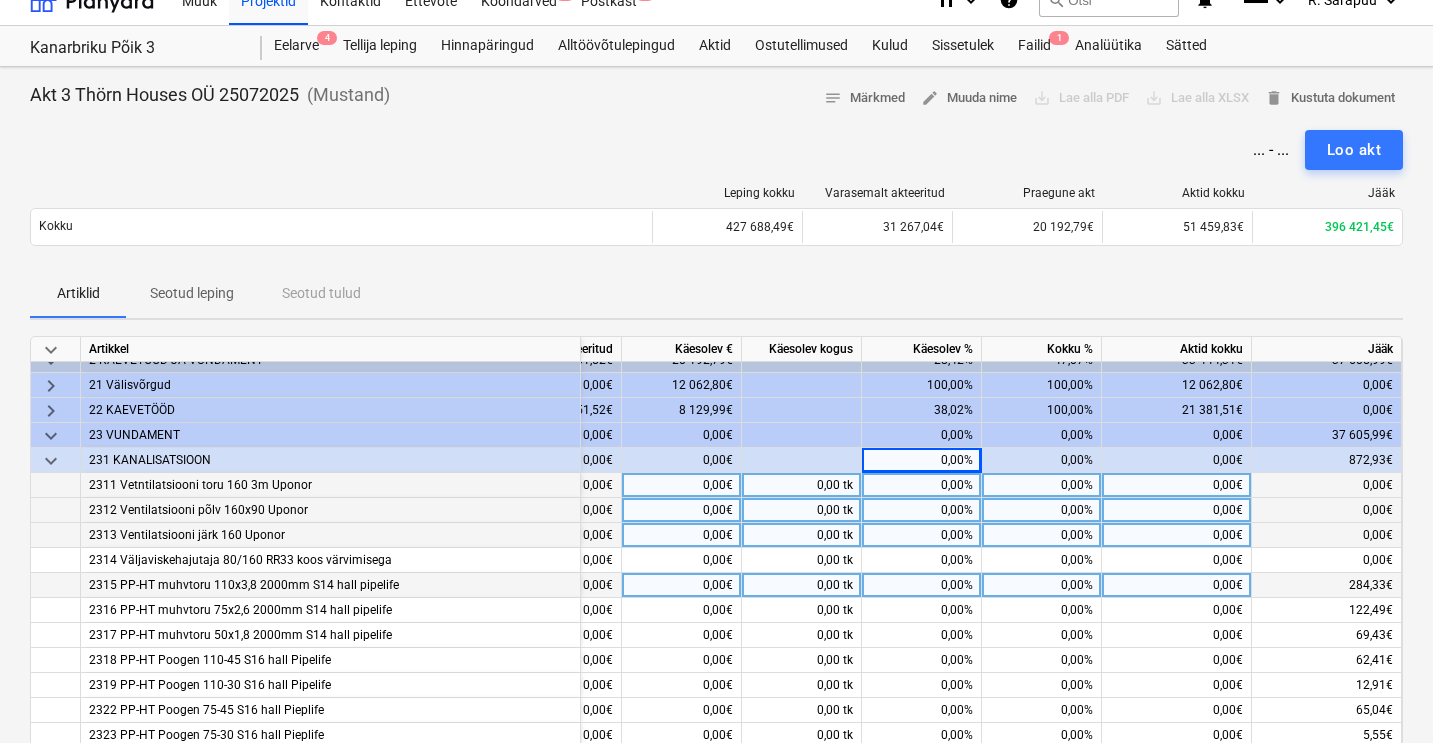 click on "0,00%" at bounding box center [922, 585] 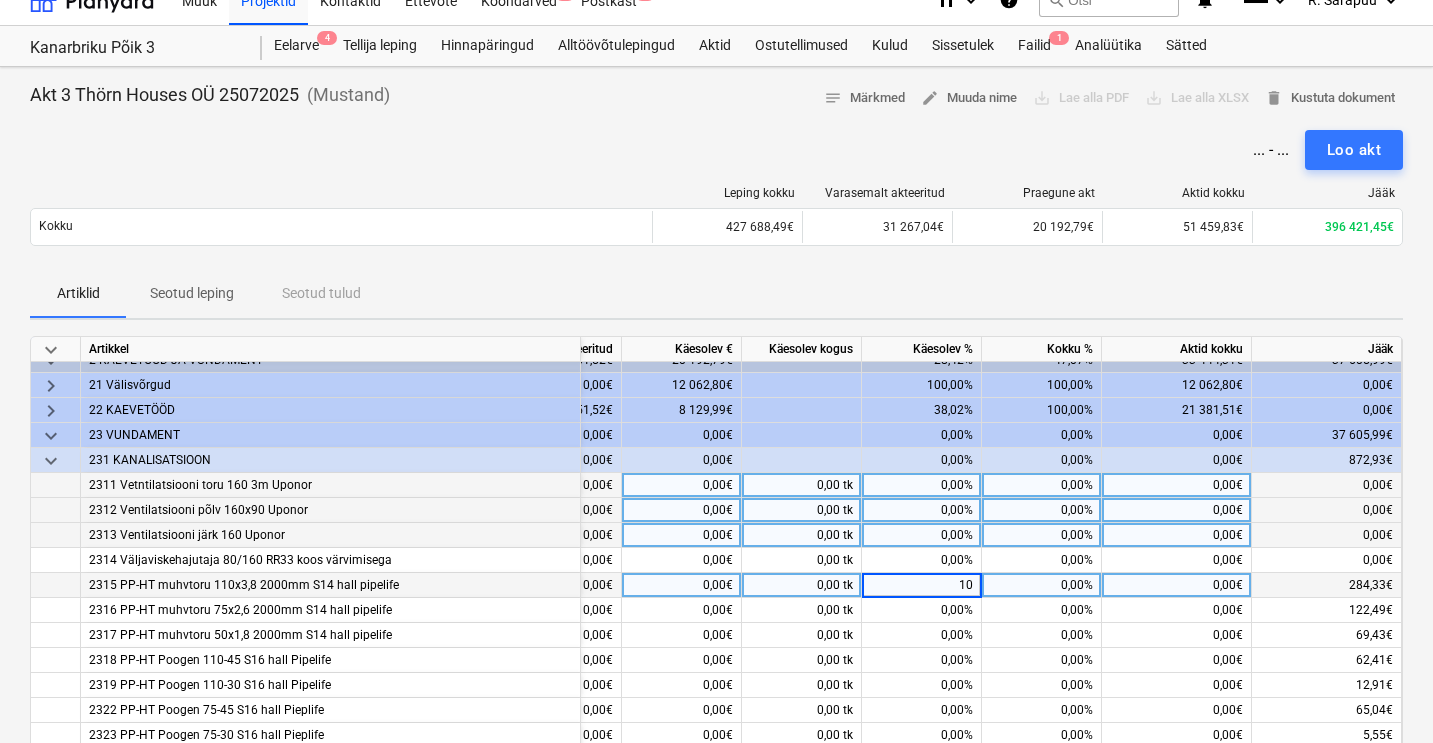 type on "100" 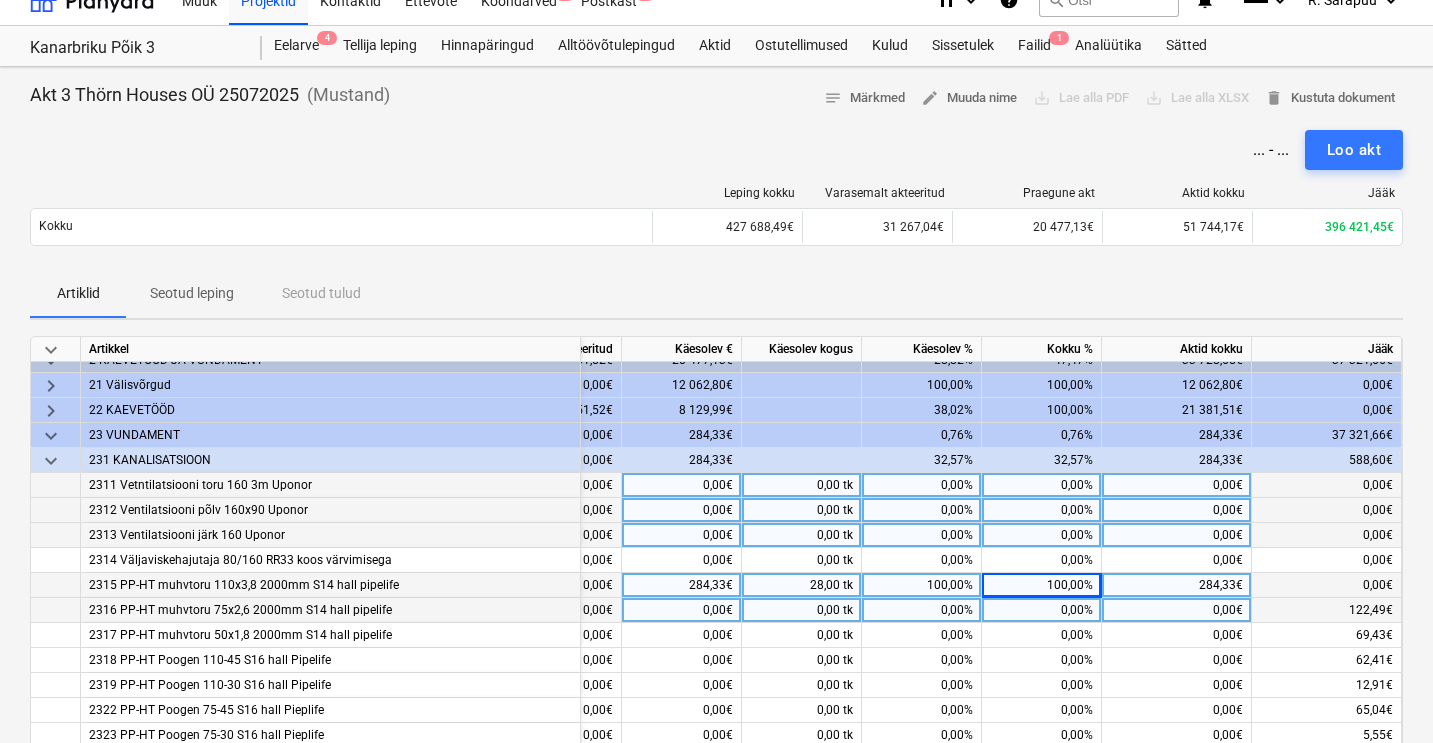click on "0,00%" at bounding box center (922, 610) 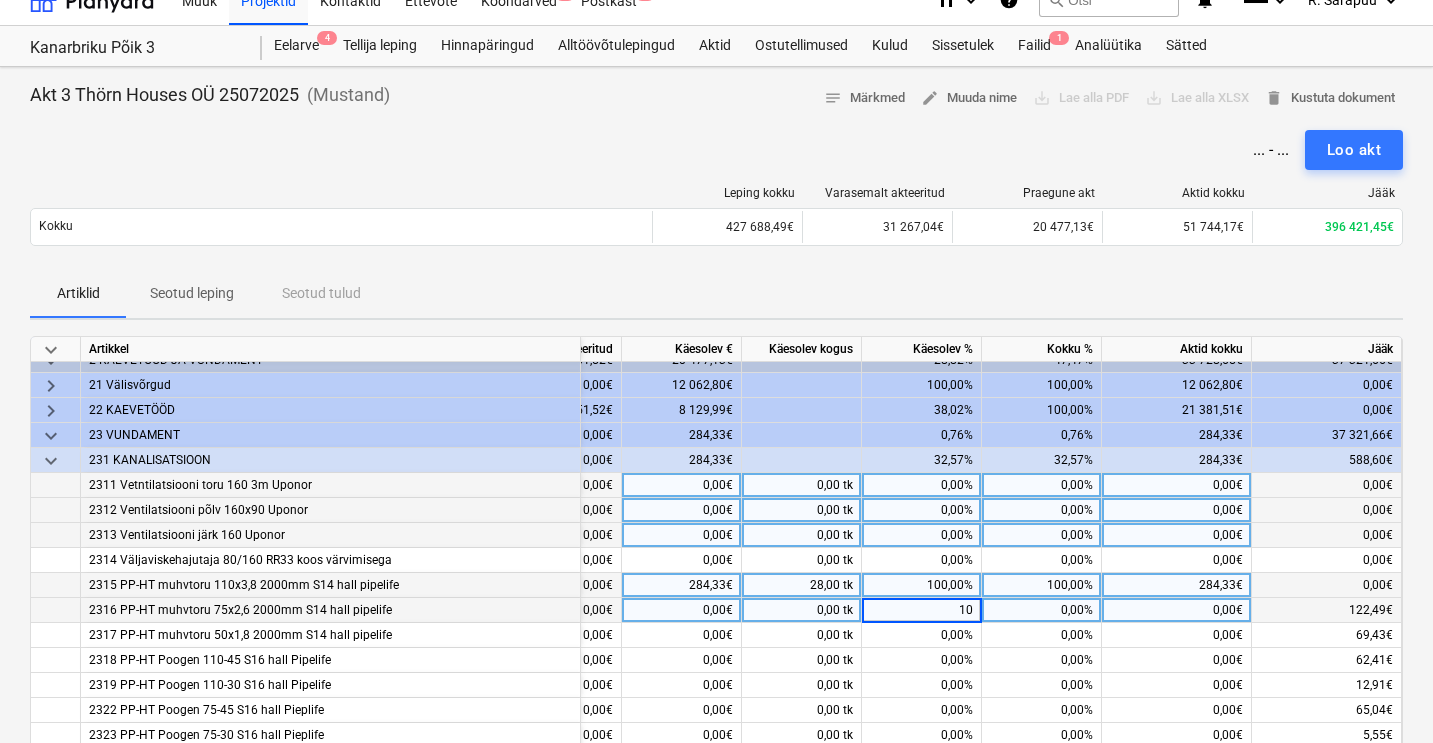 type on "100" 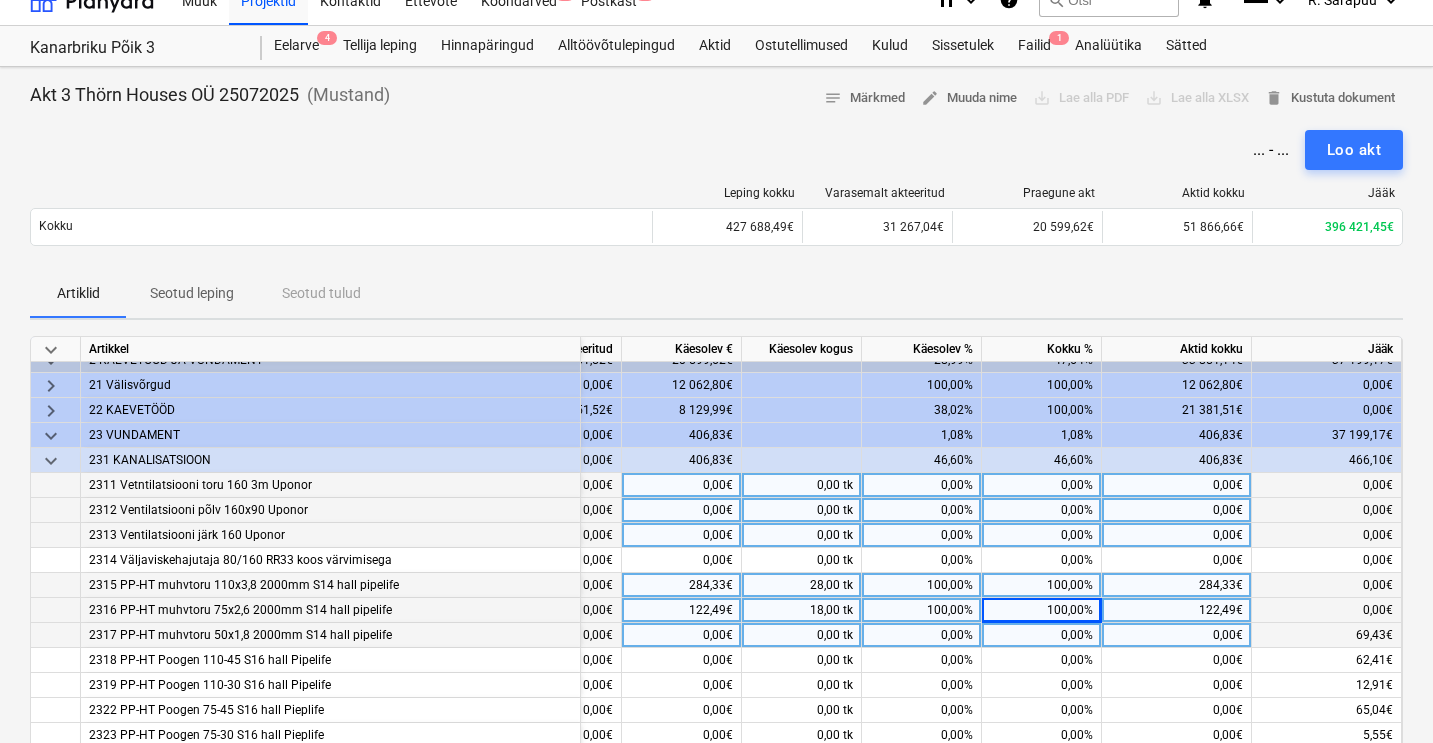 click on "0,00%" at bounding box center (922, 635) 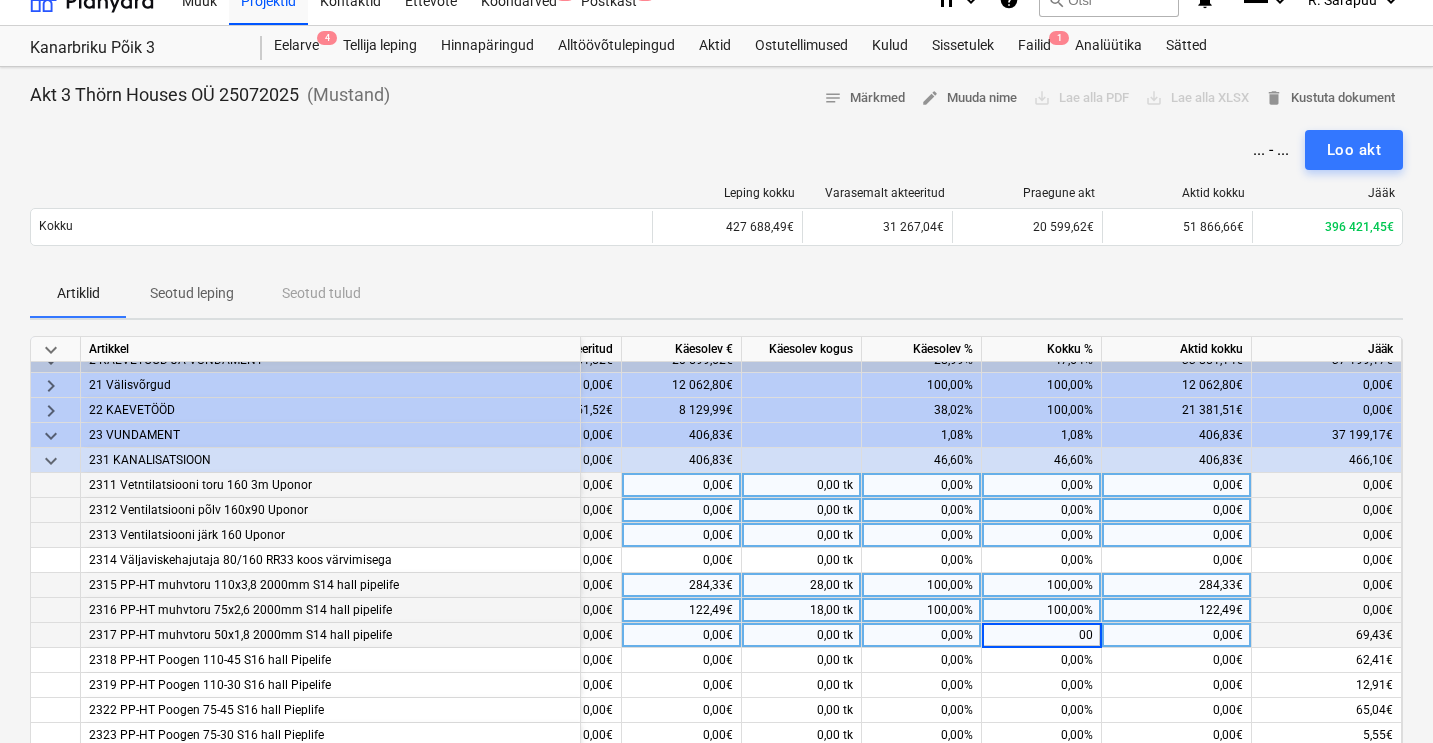type on "0" 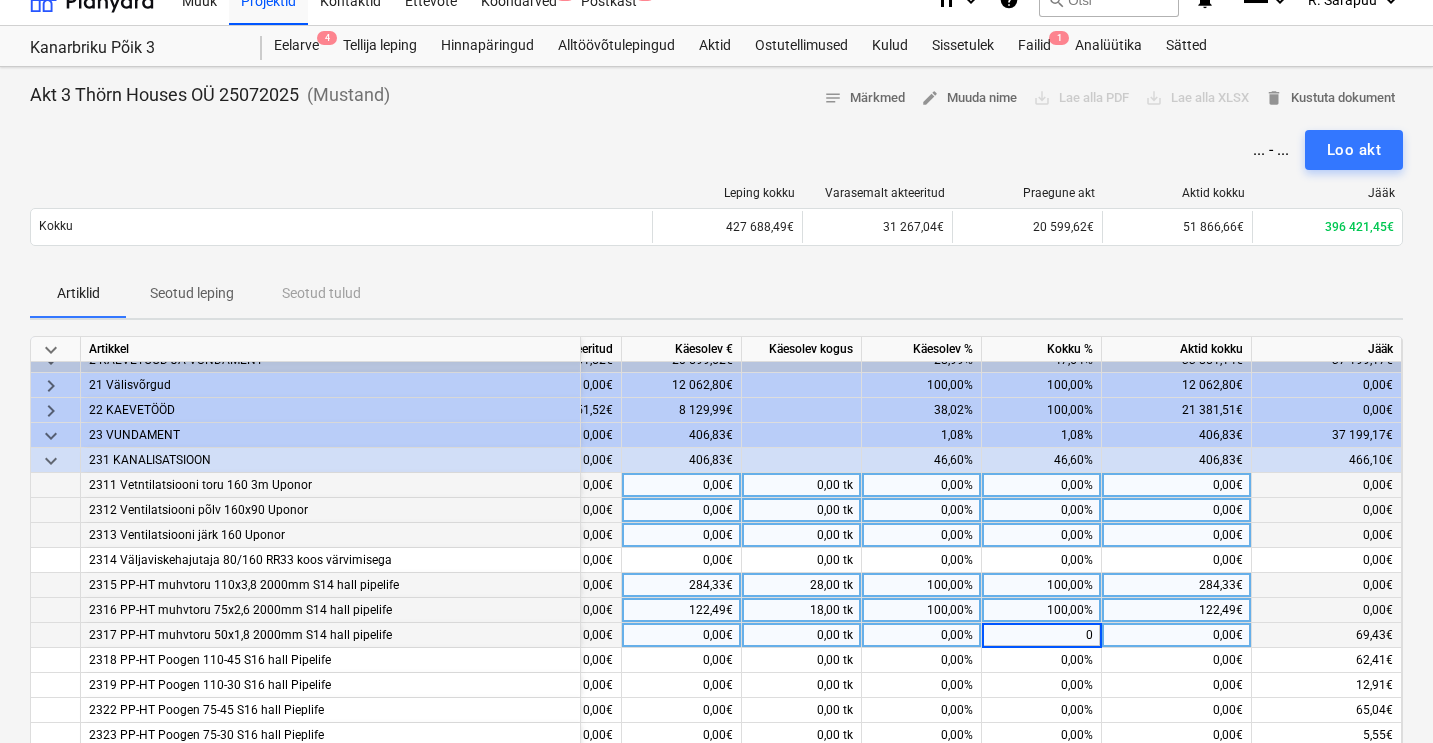 type 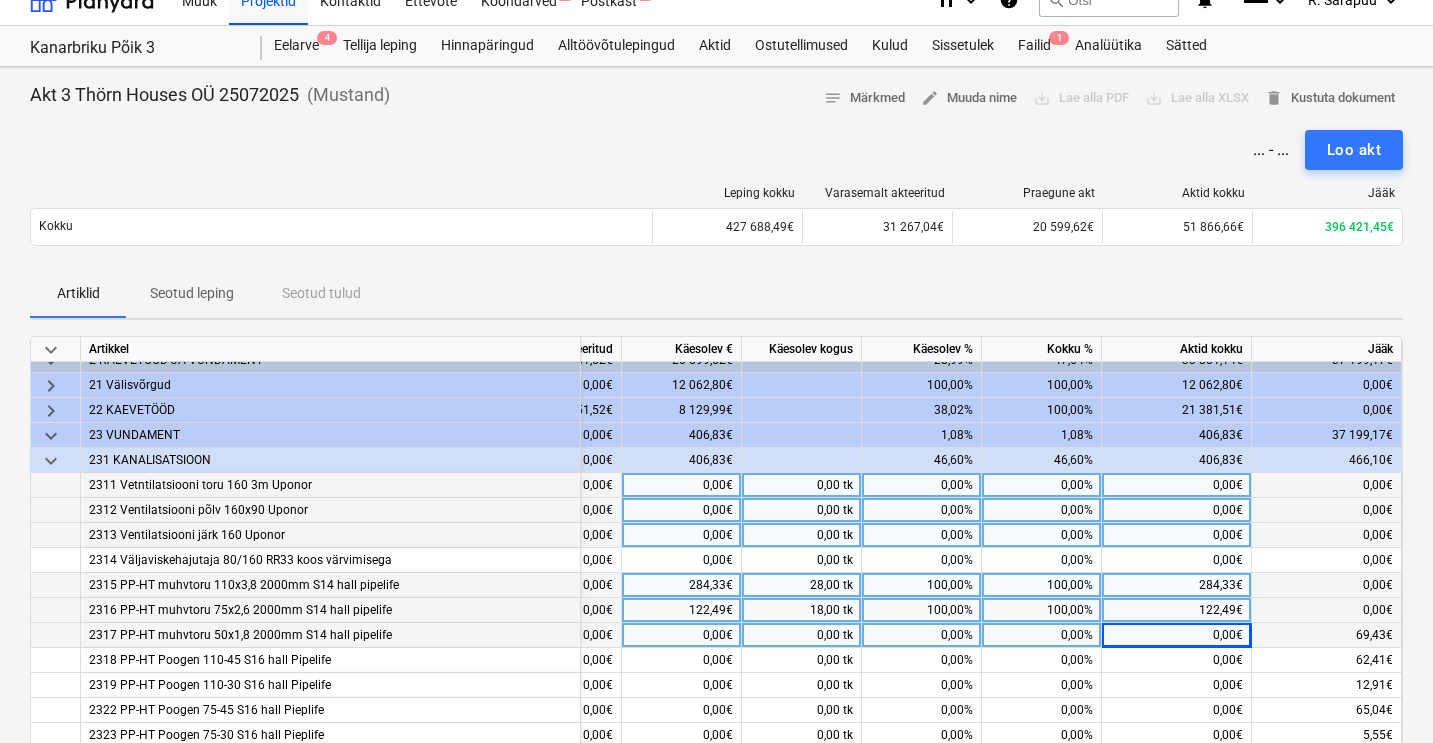 click on "0,00%" at bounding box center (922, 635) 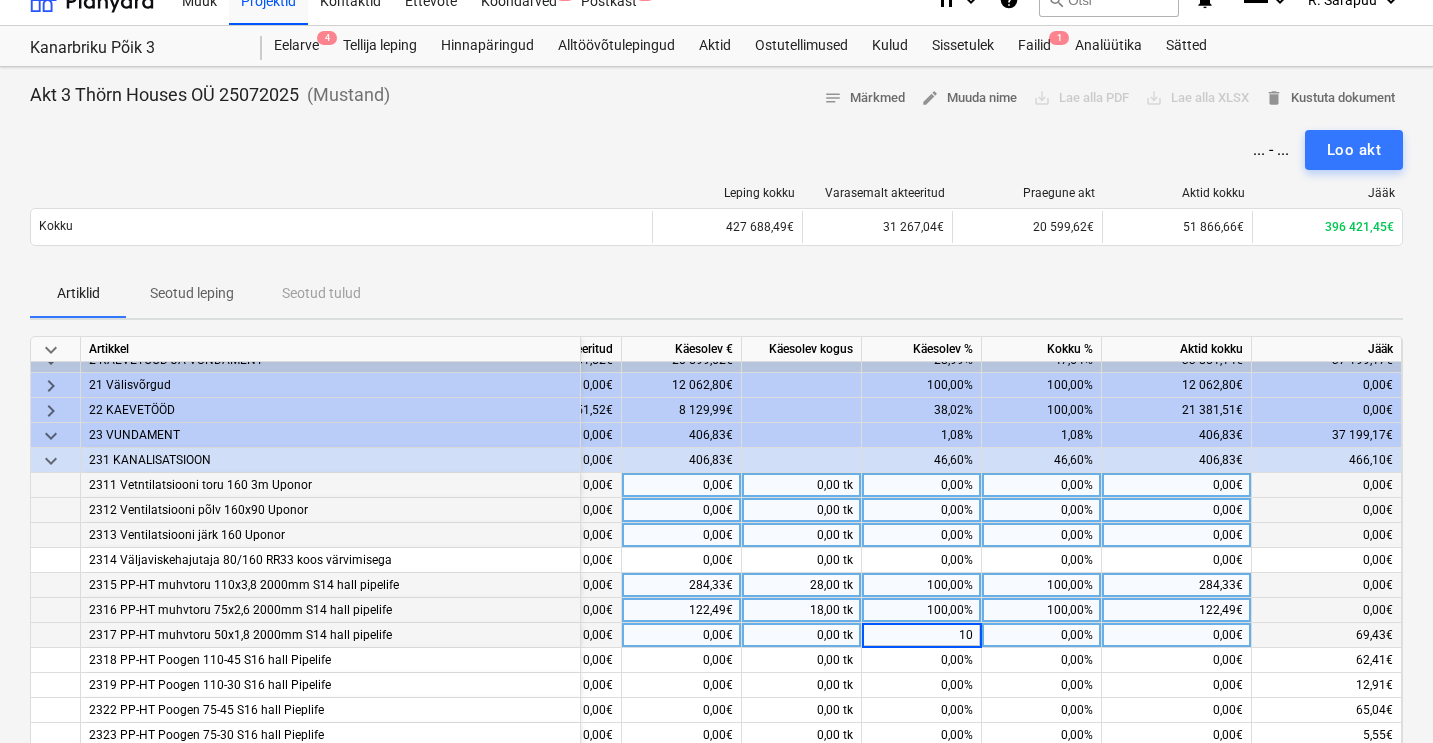 type on "100" 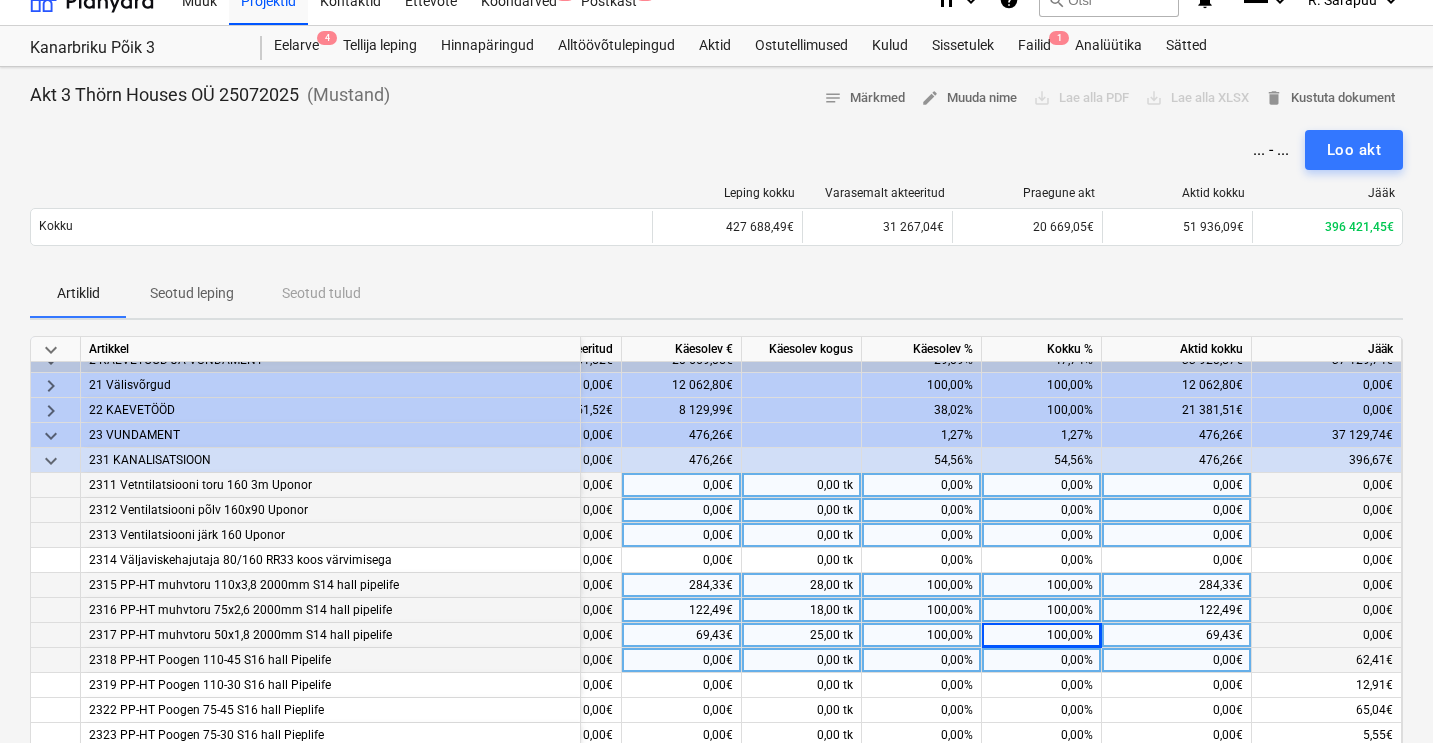 click on "0,00%" at bounding box center (922, 660) 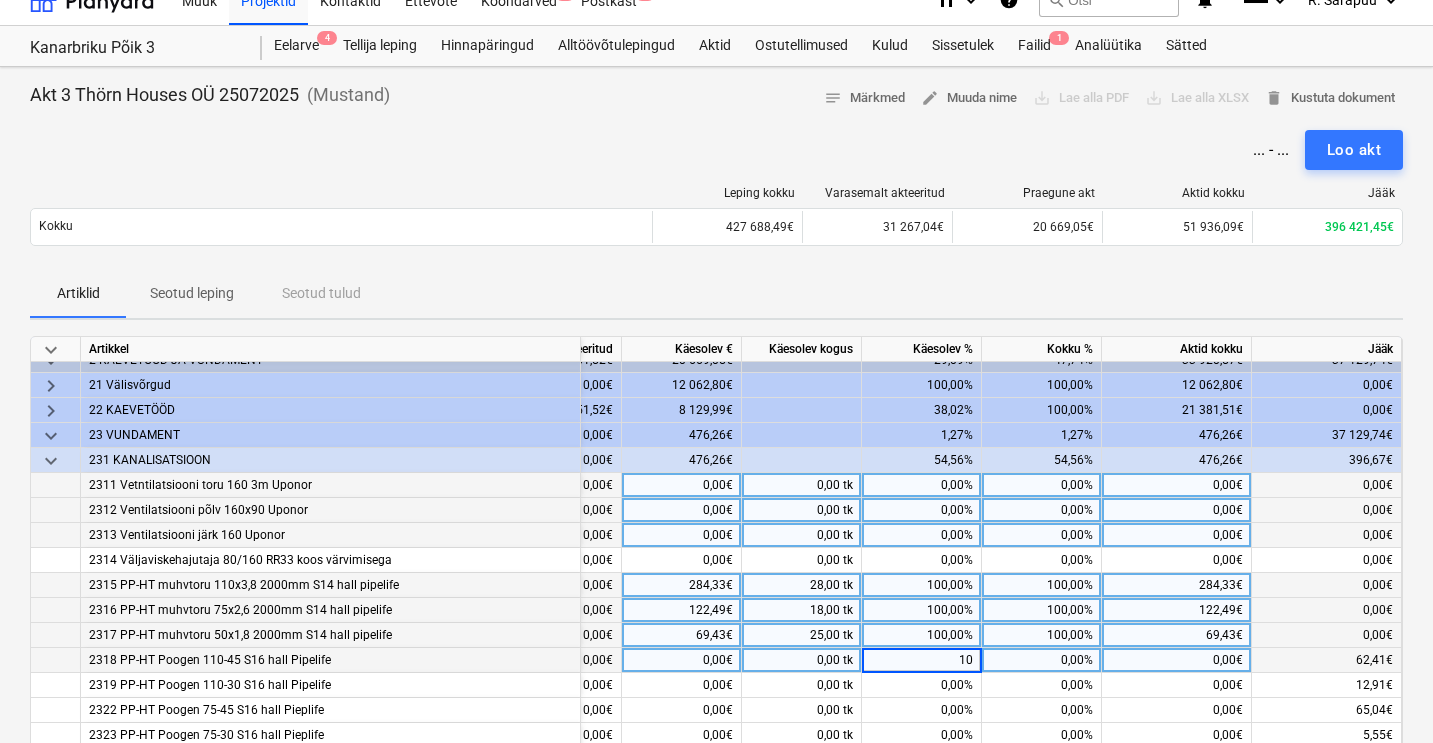 type on "100" 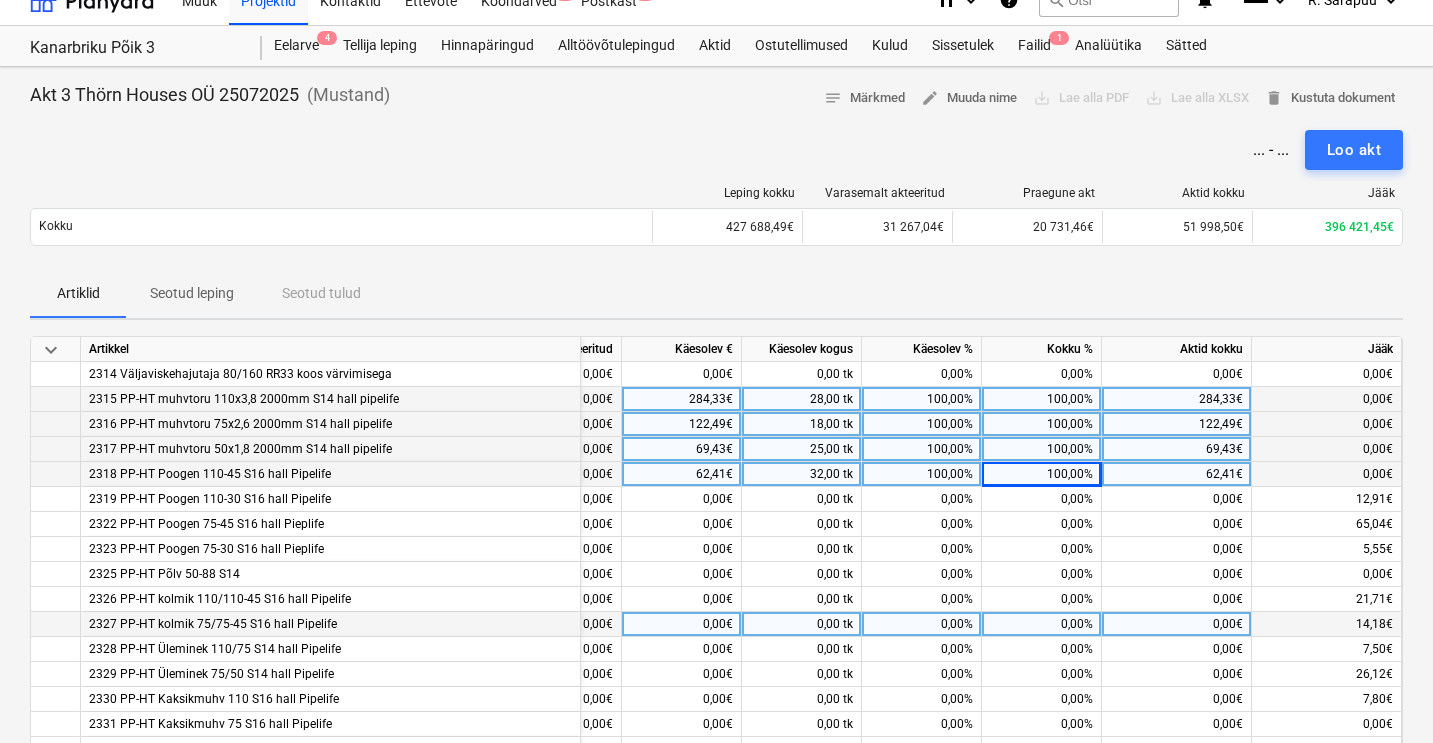scroll, scrollTop: 226, scrollLeft: 350, axis: both 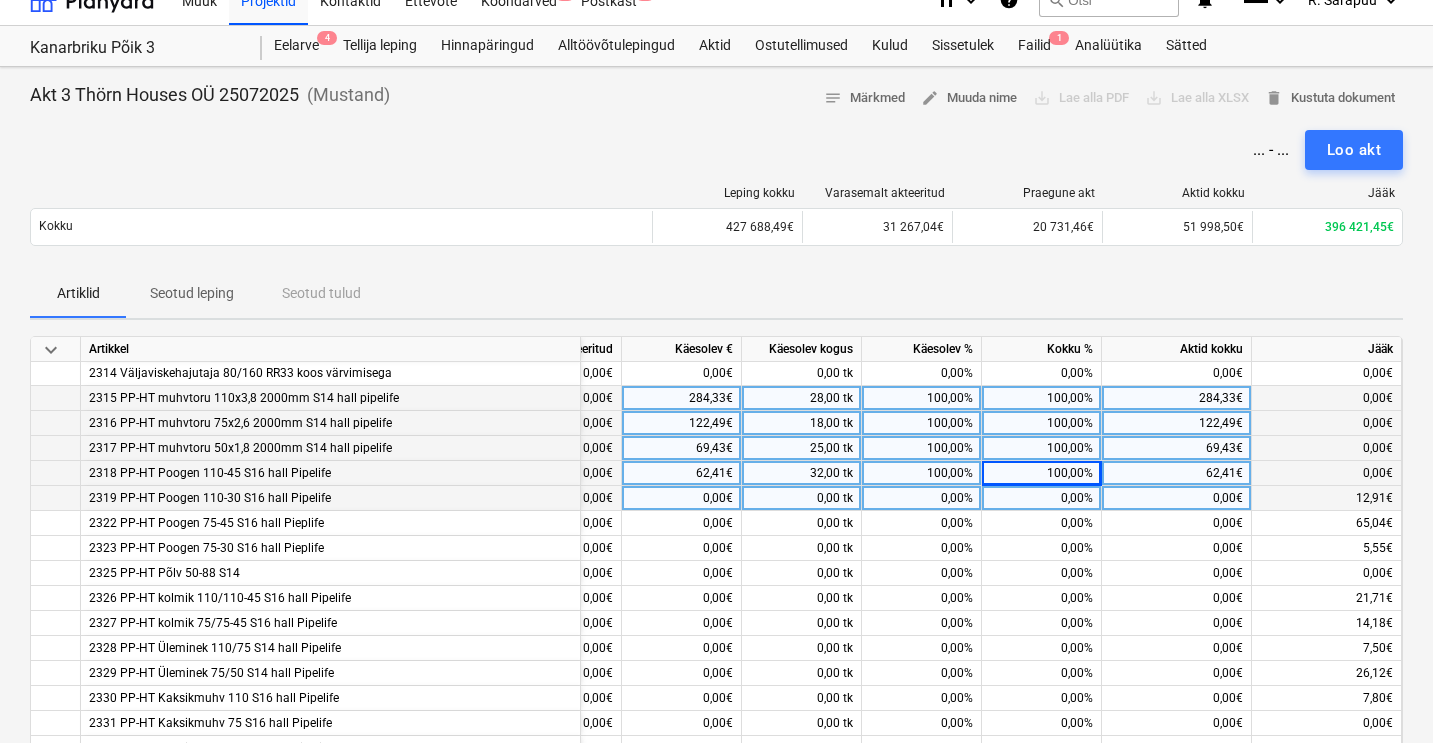 click on "0,00%" at bounding box center [922, 498] 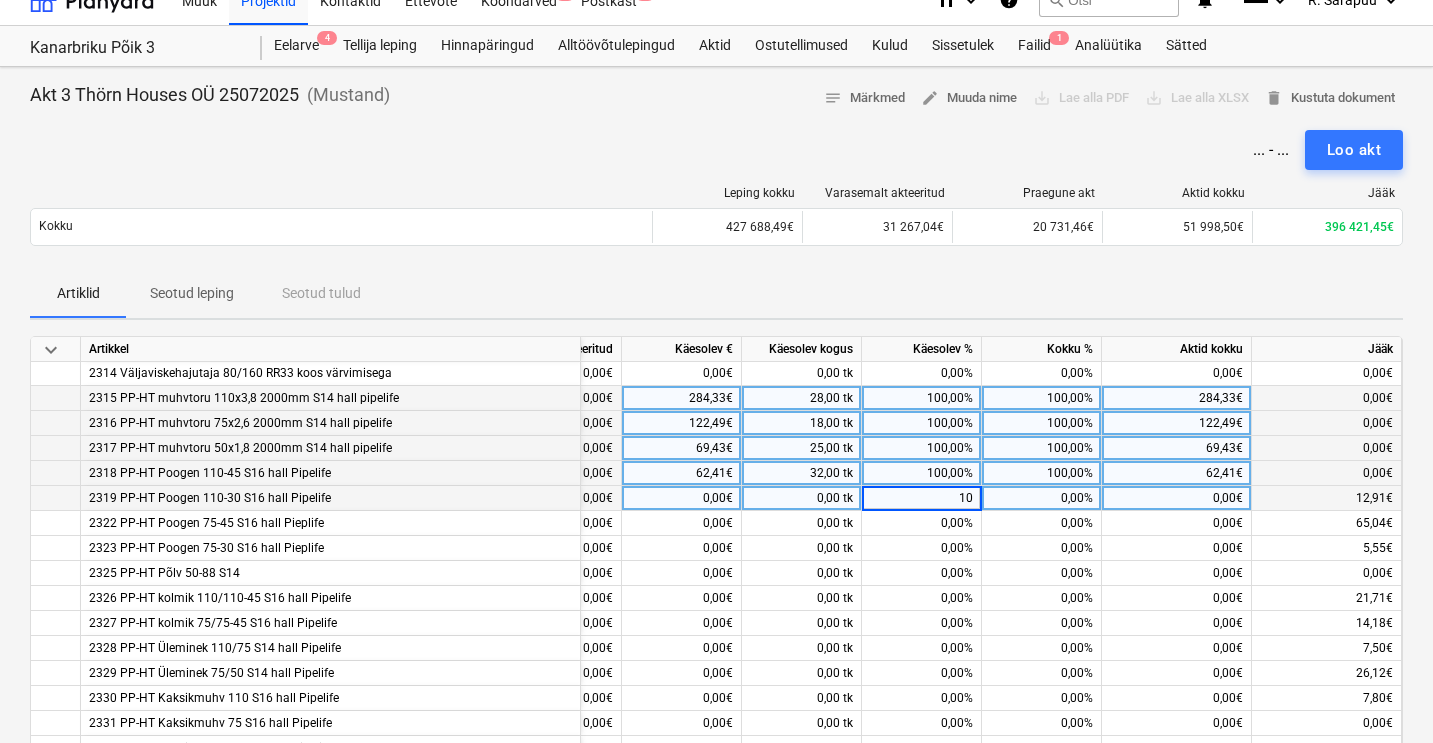 type on "100" 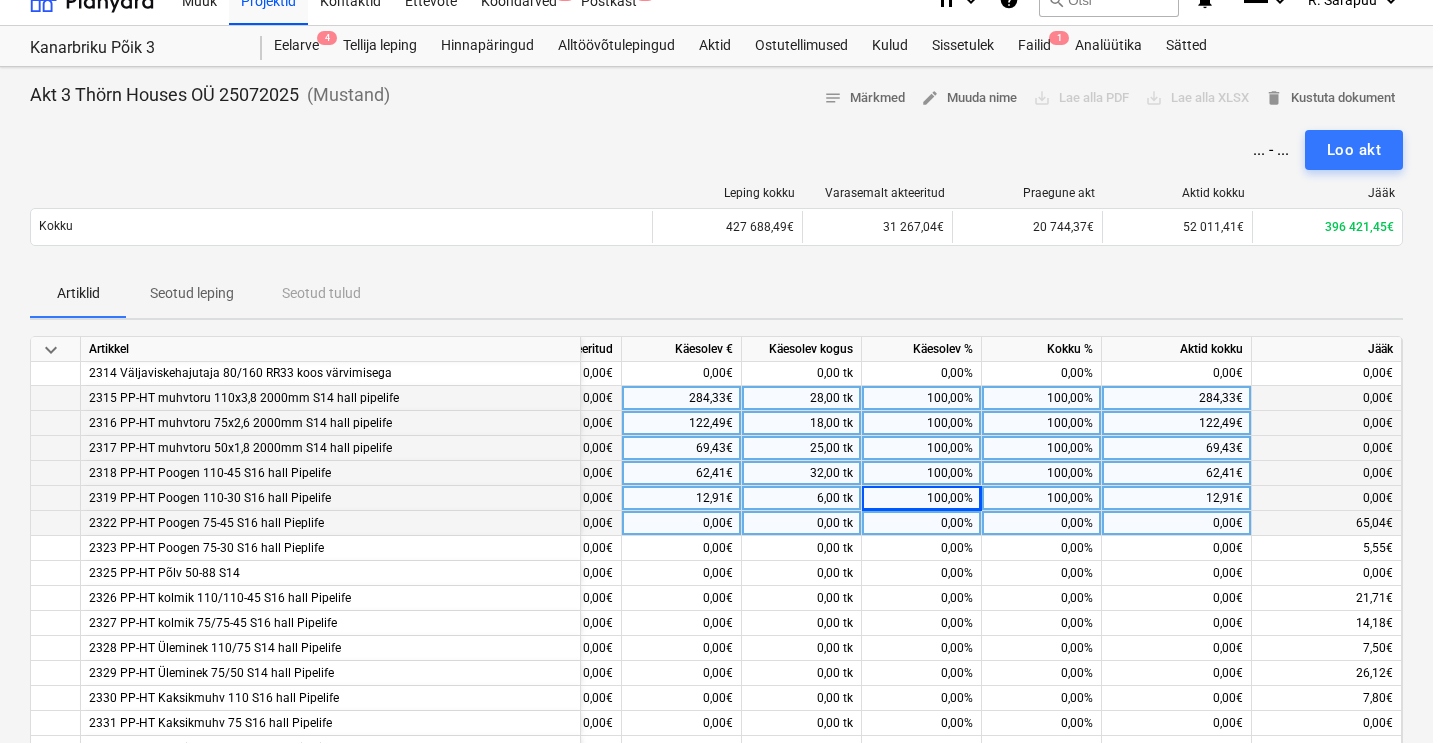 click on "0,00%" at bounding box center [922, 523] 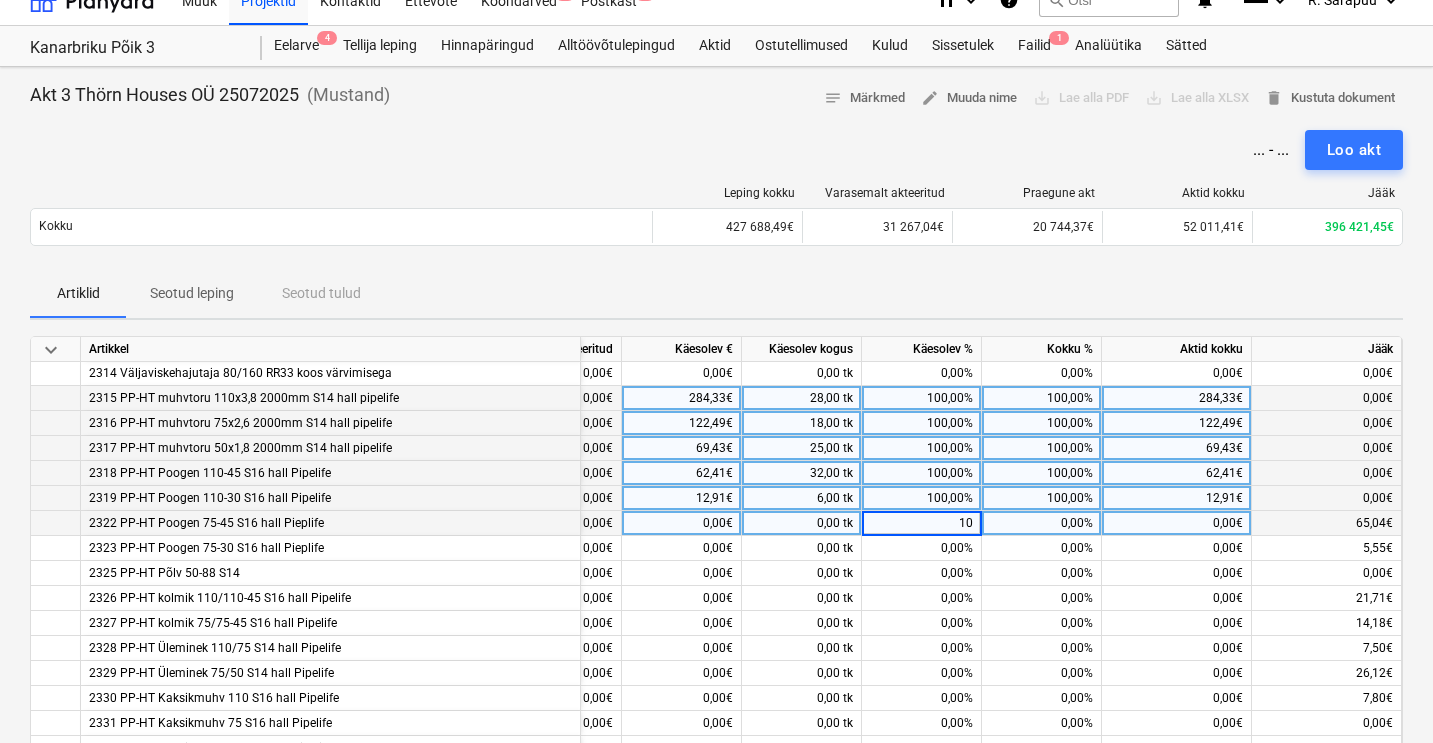 type on "100" 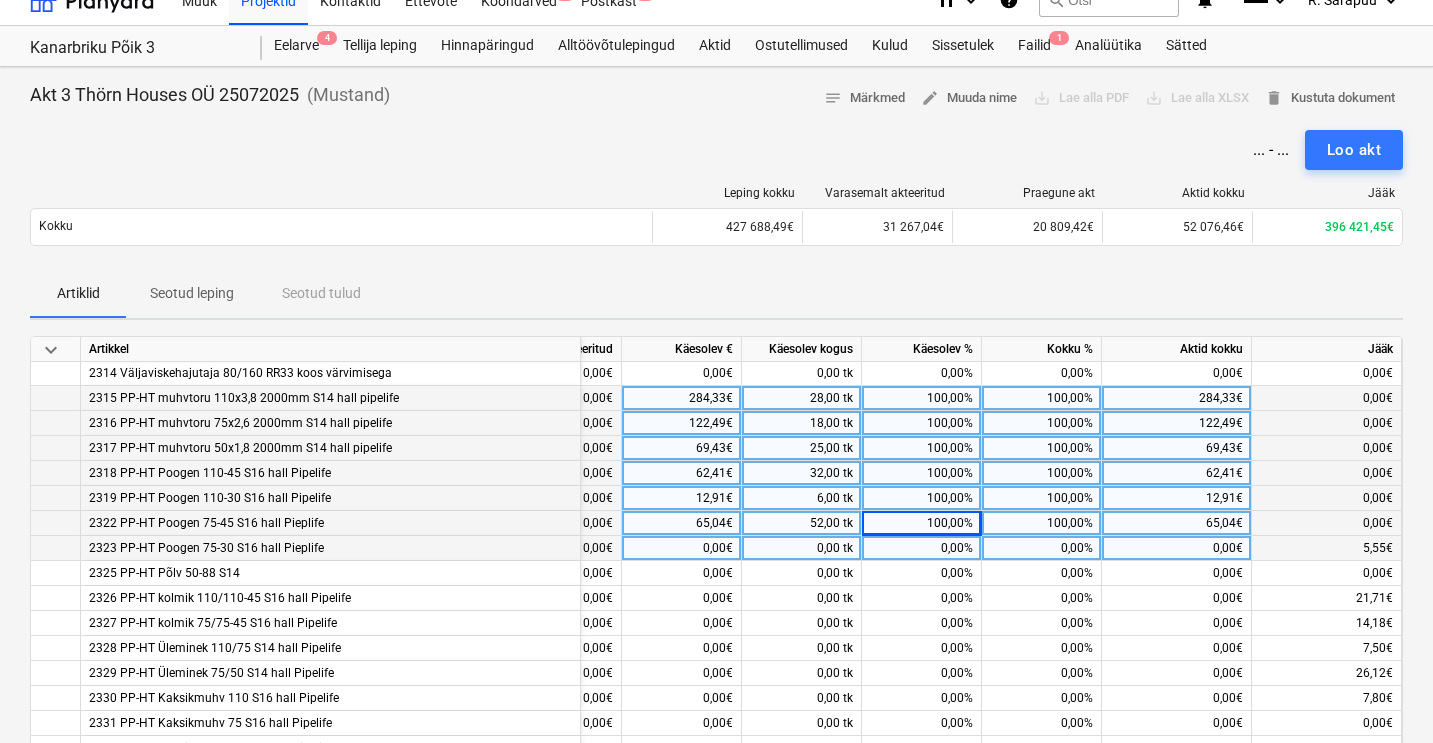 click on "0,00%" at bounding box center [922, 548] 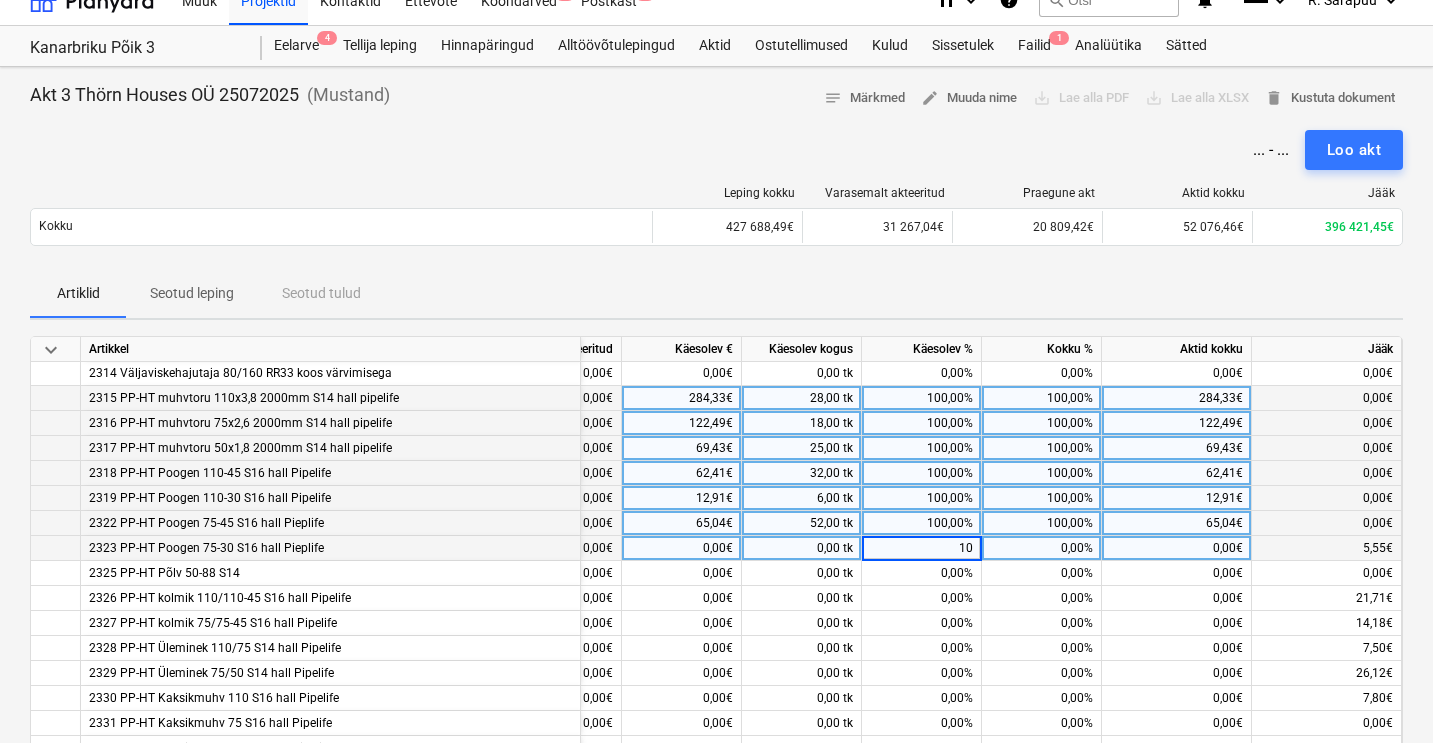type on "100" 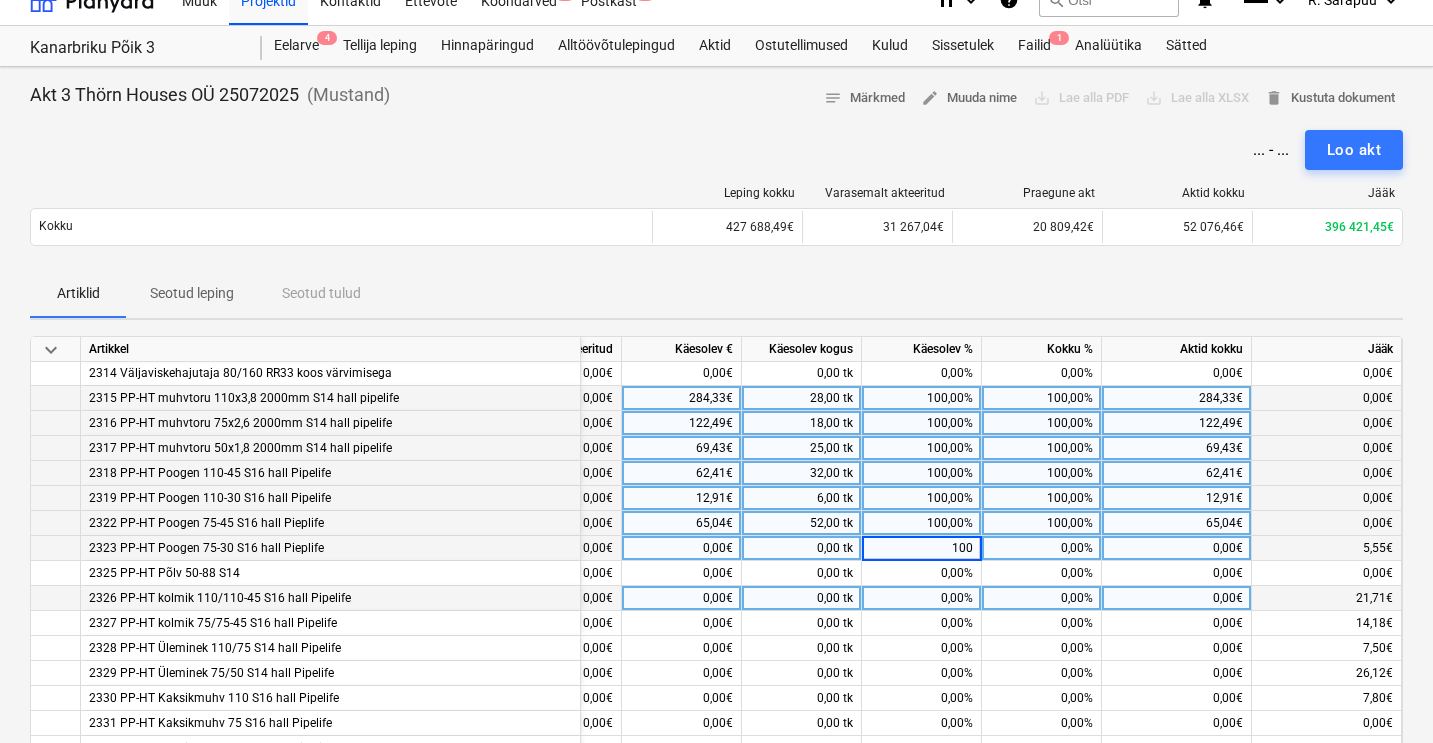 click on "0,00%" at bounding box center (922, 598) 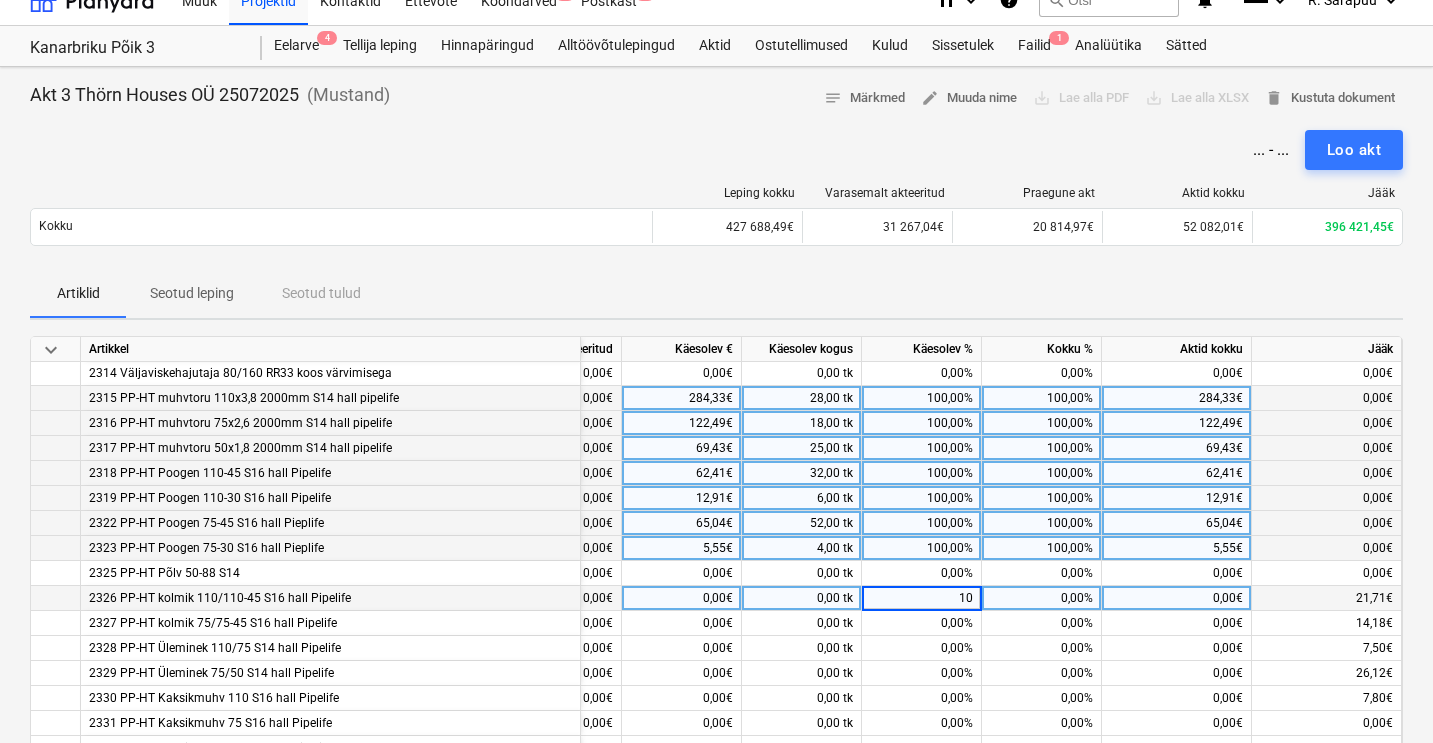 type on "100" 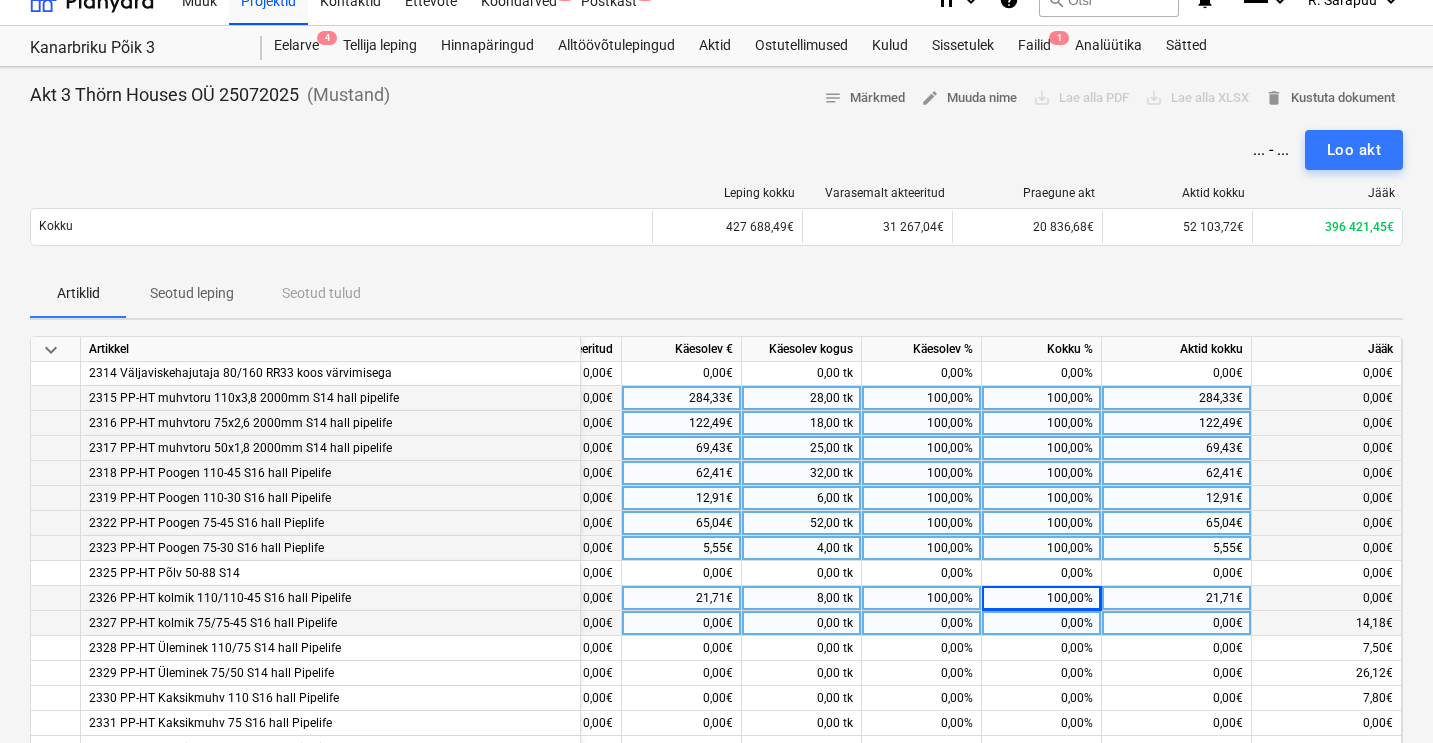 click on "0,00%" at bounding box center [922, 623] 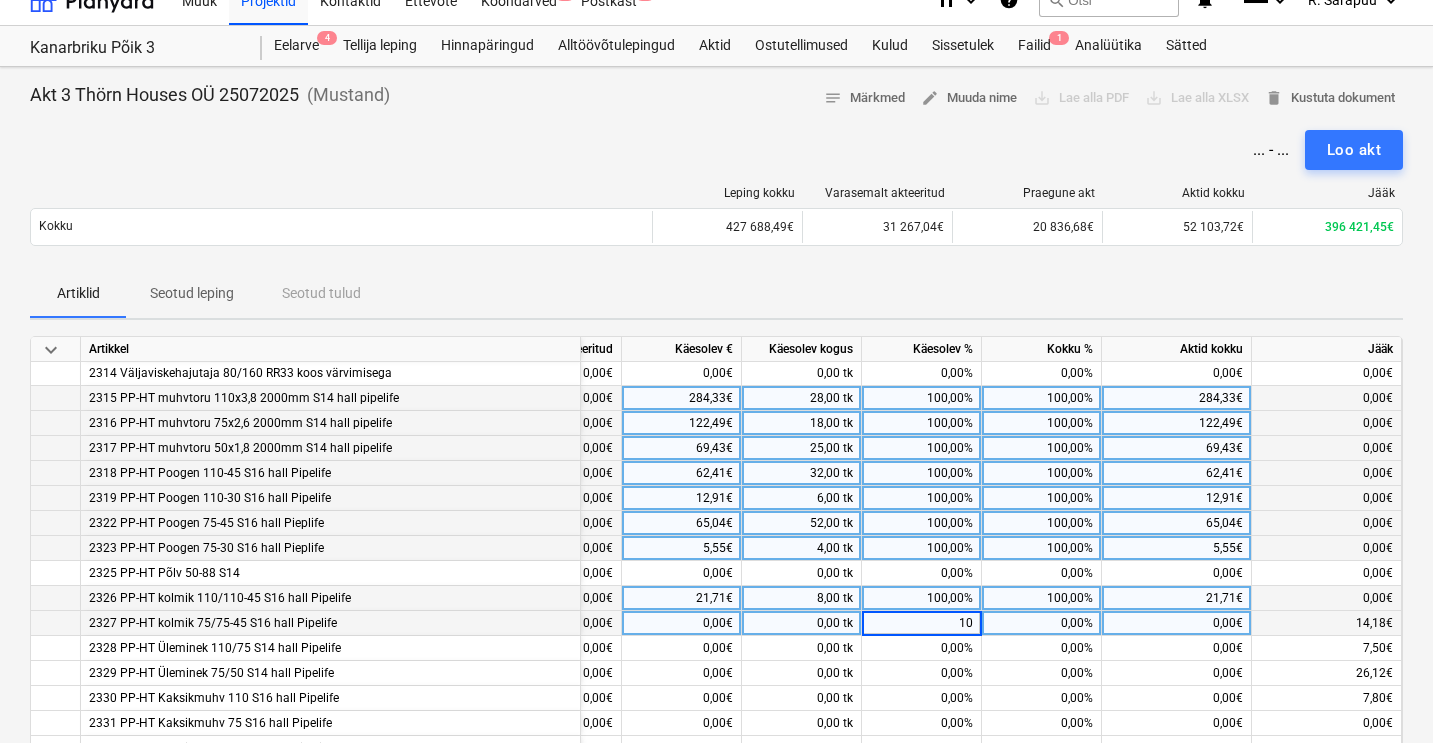 type on "100" 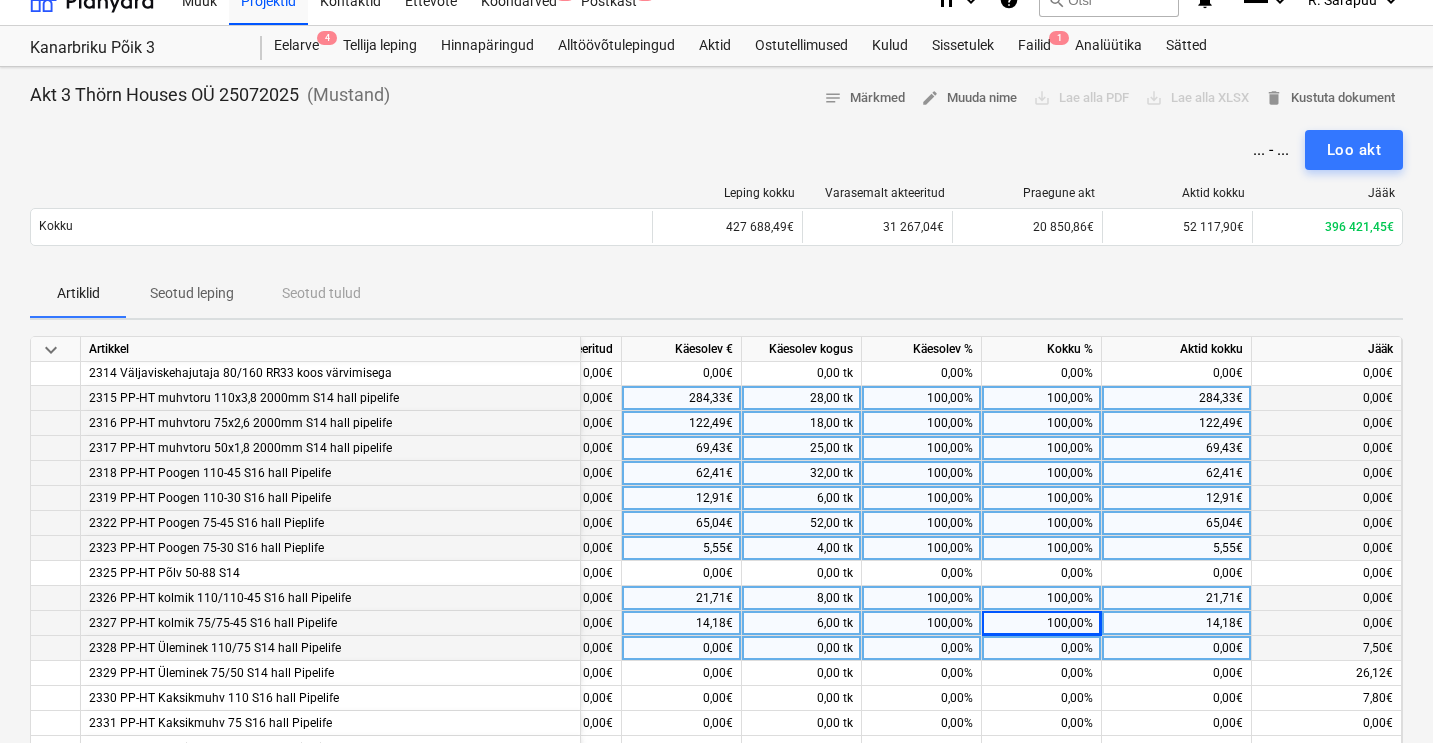 click on "0,00%" at bounding box center [922, 648] 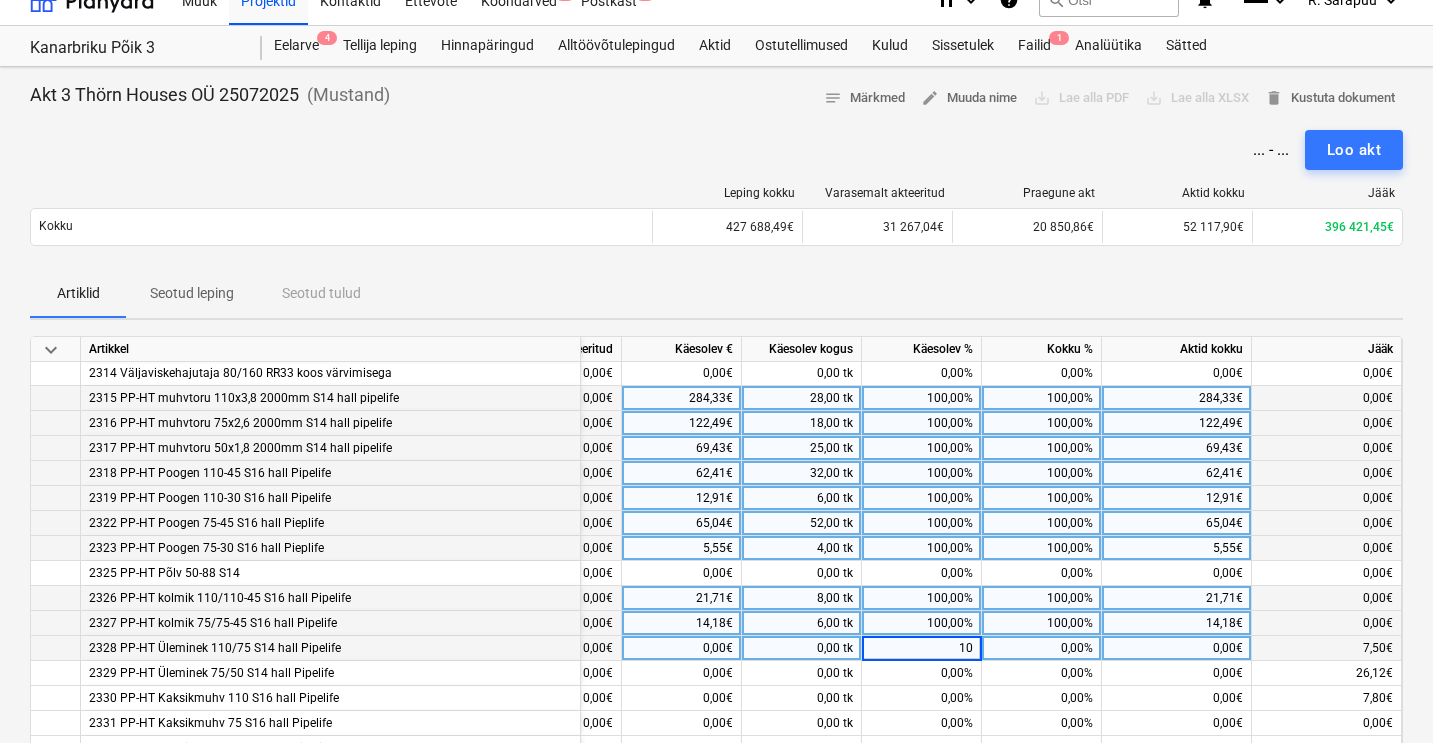 type on "100" 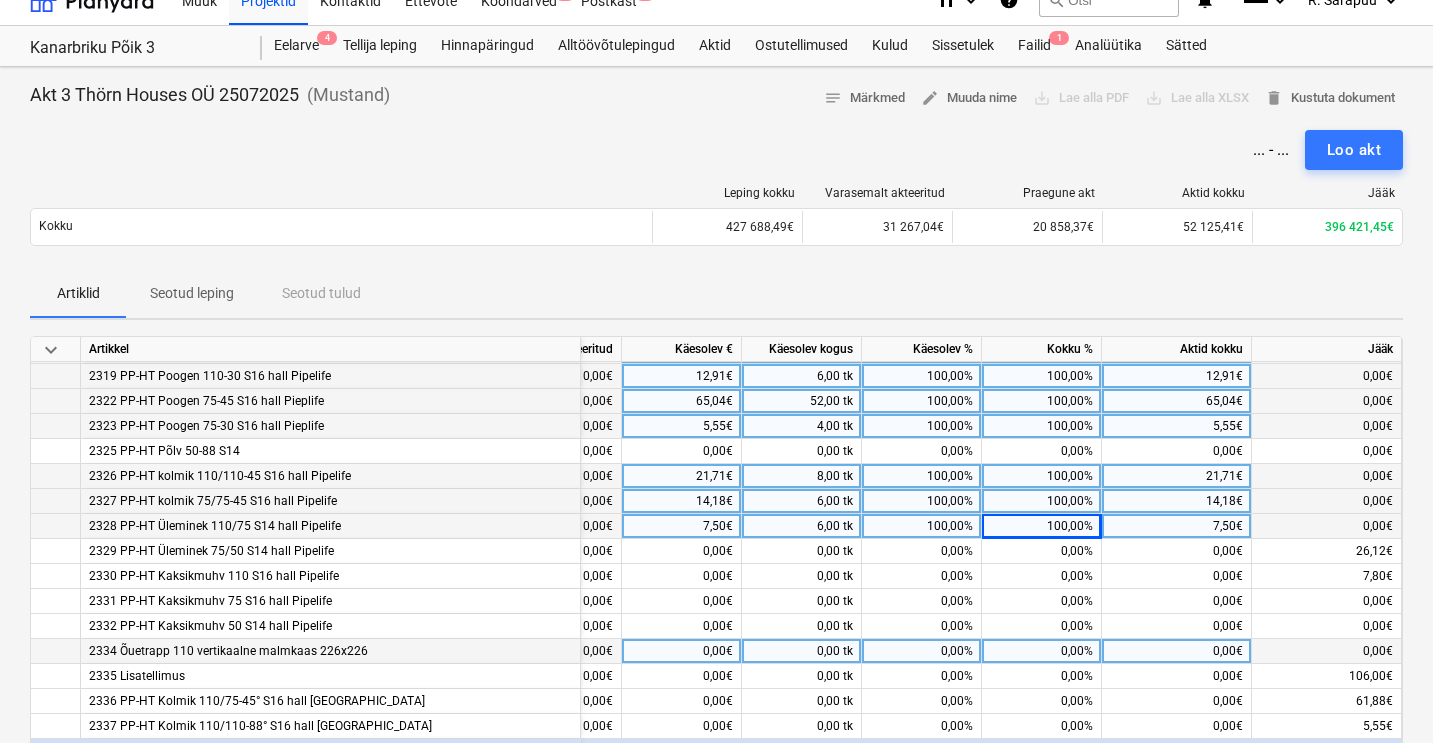 scroll, scrollTop: 383, scrollLeft: 350, axis: both 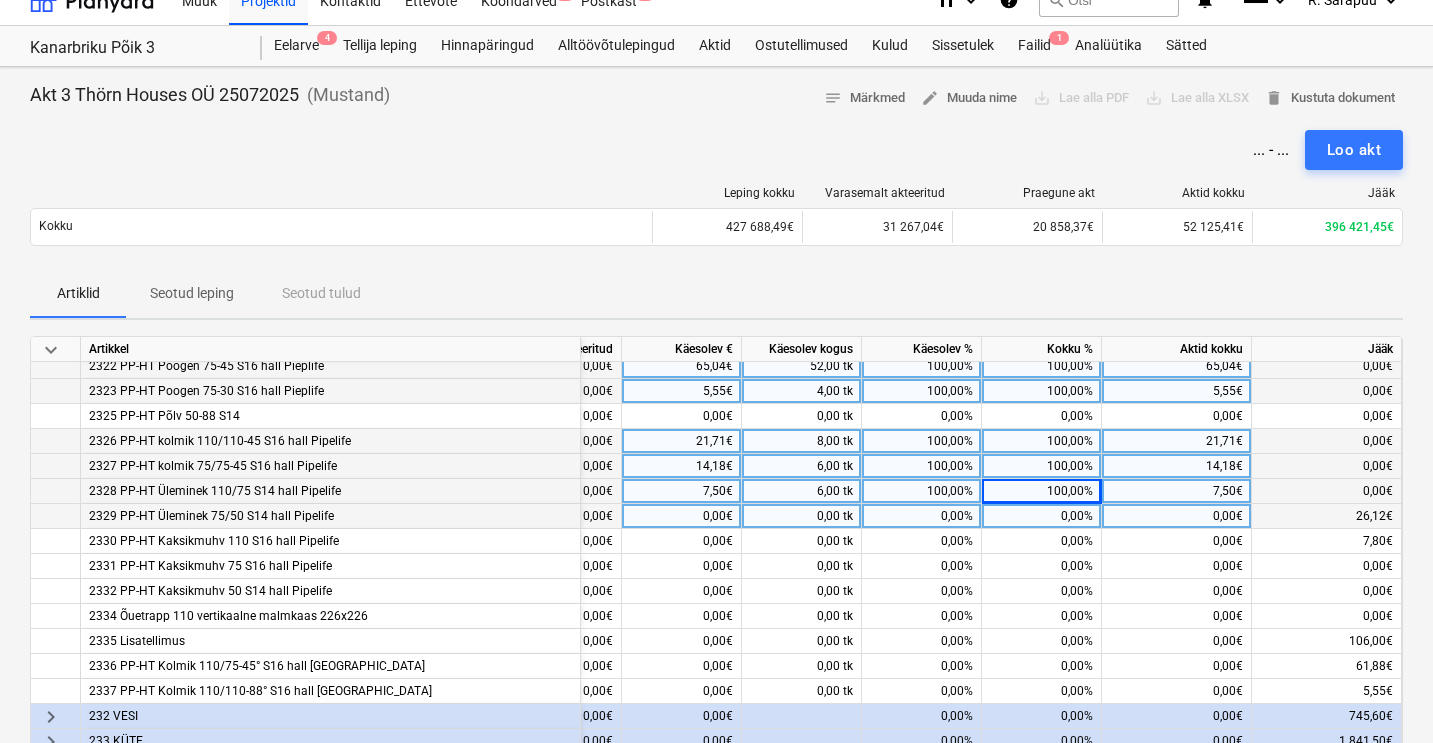 click on "0,00%" at bounding box center [922, 516] 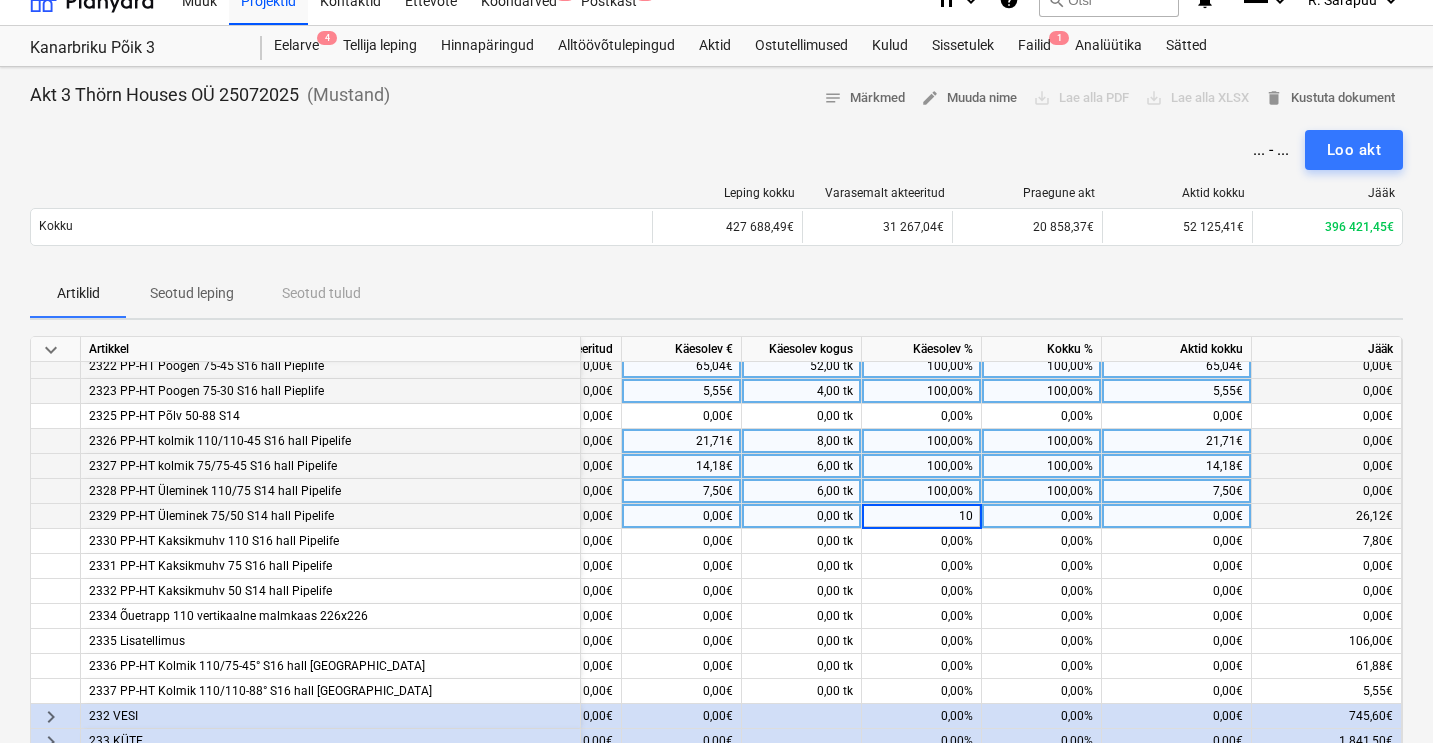 type on "100" 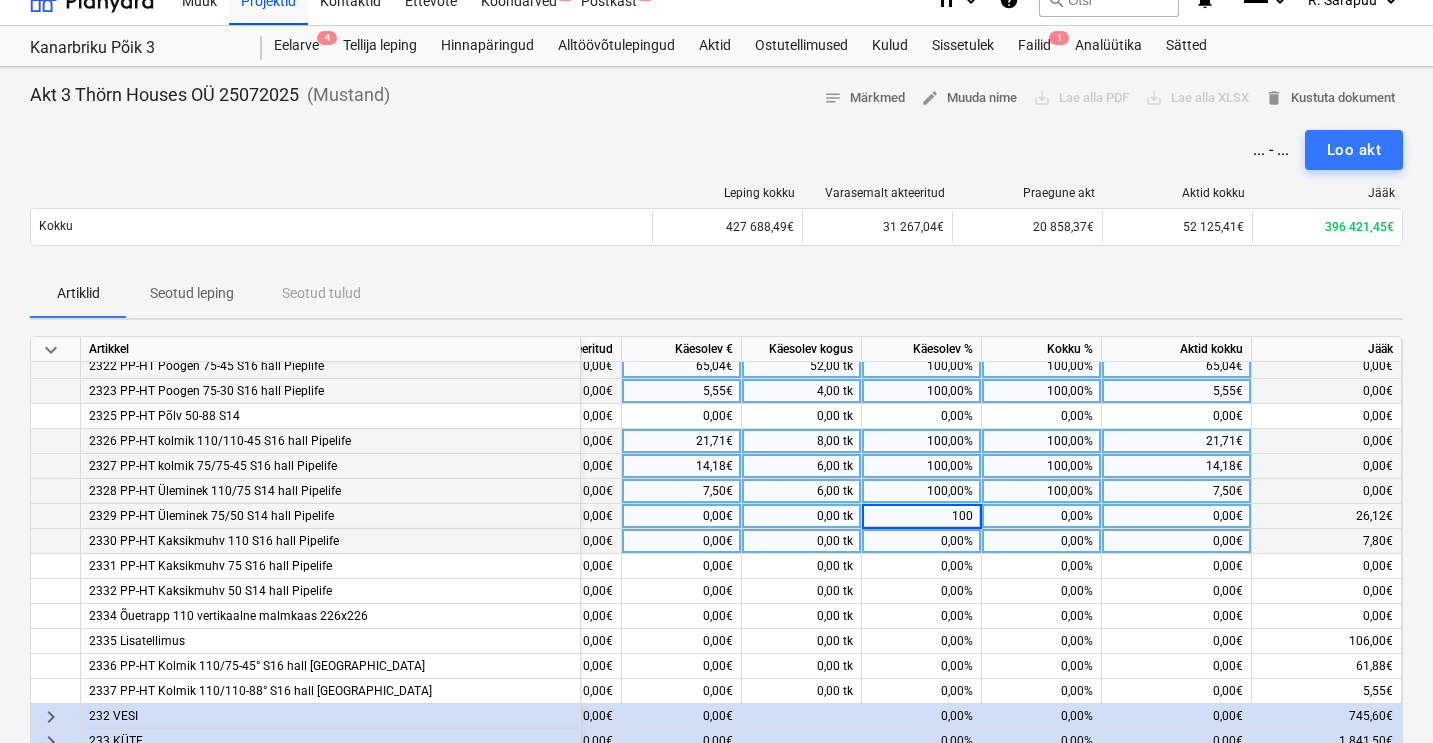 click on "0,00%" at bounding box center [922, 541] 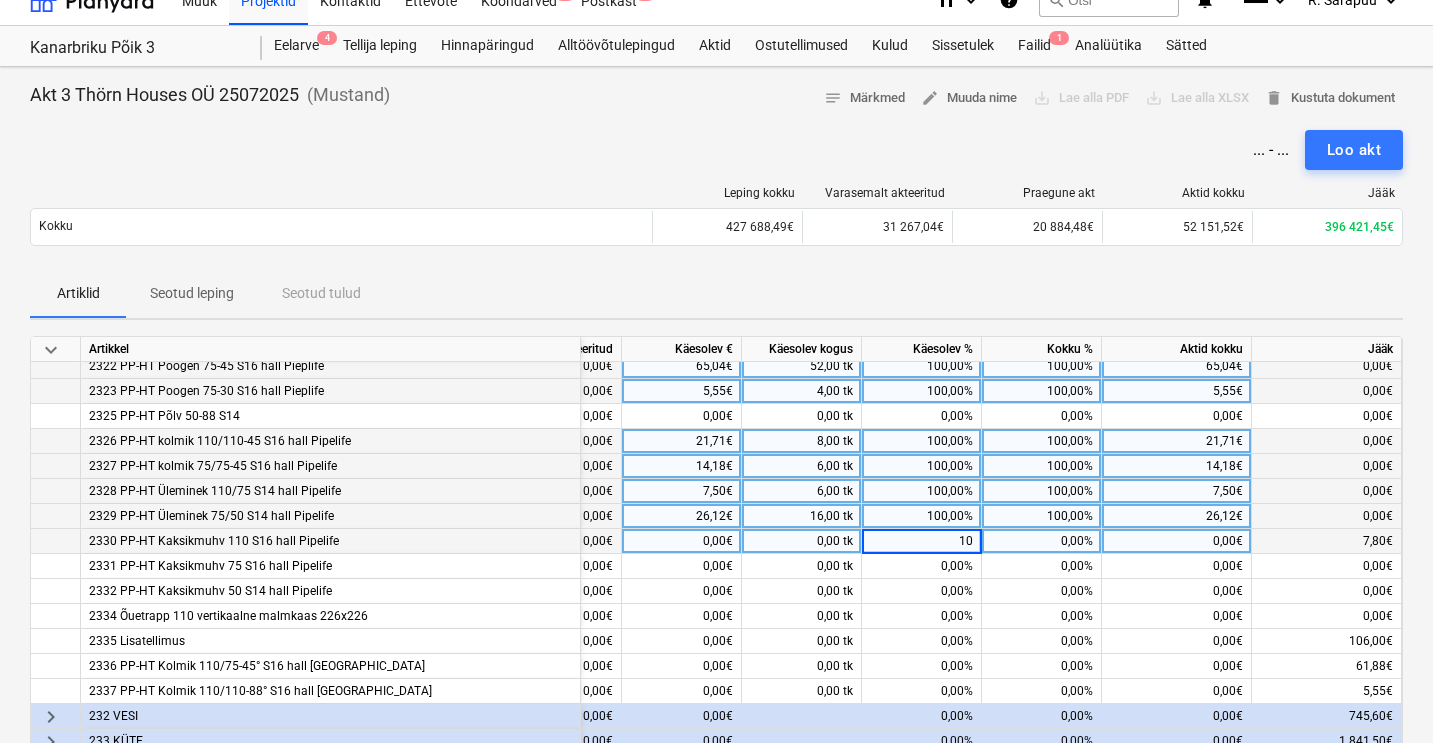 type on "100" 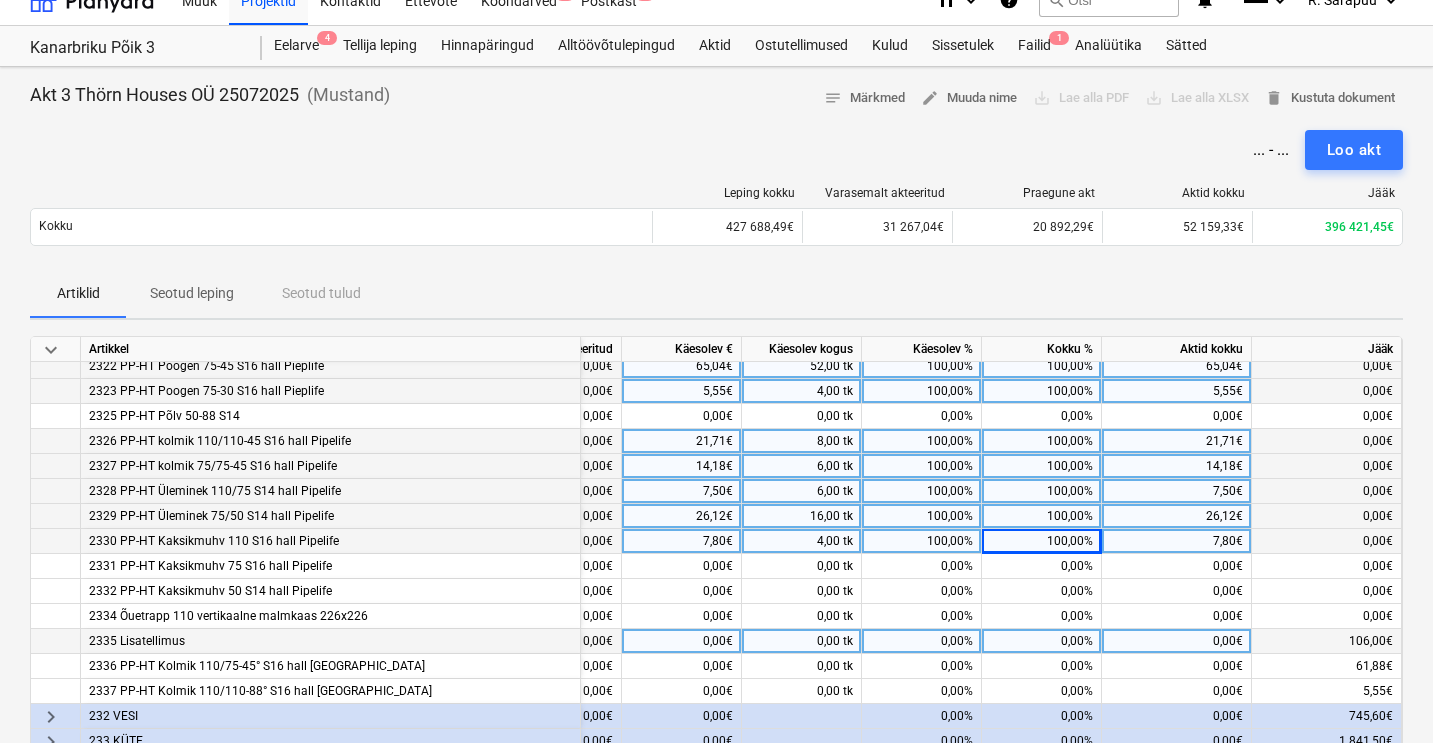 click on "0,00%" at bounding box center [922, 641] 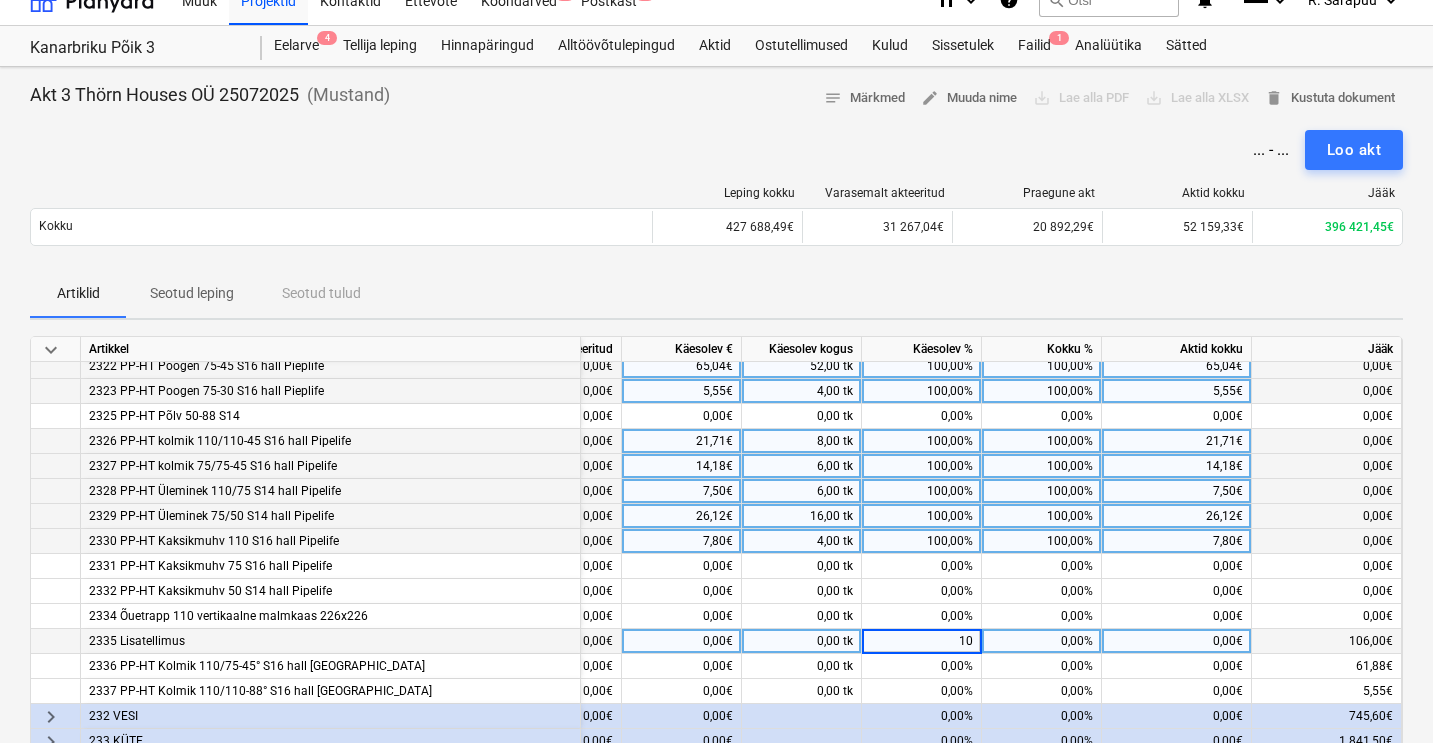 type on "100" 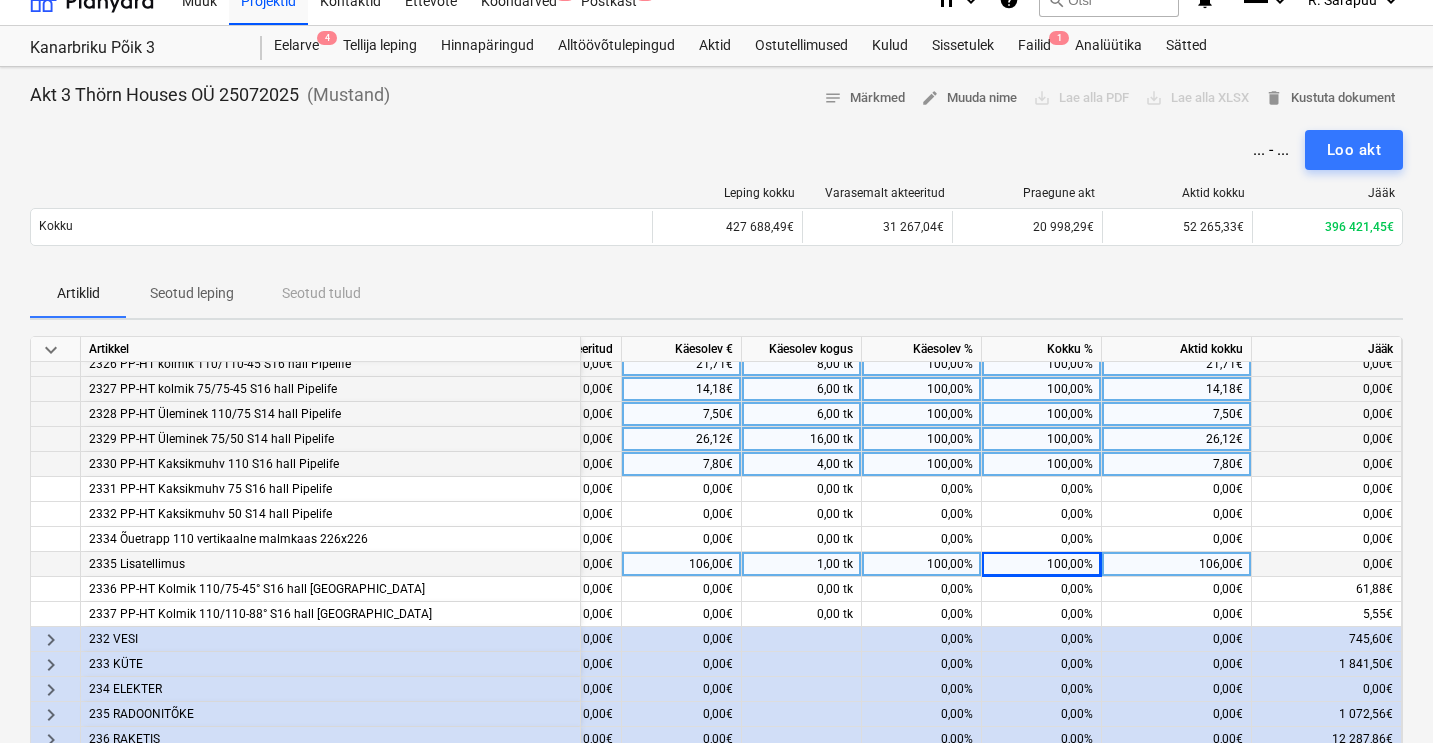 scroll, scrollTop: 476, scrollLeft: 350, axis: both 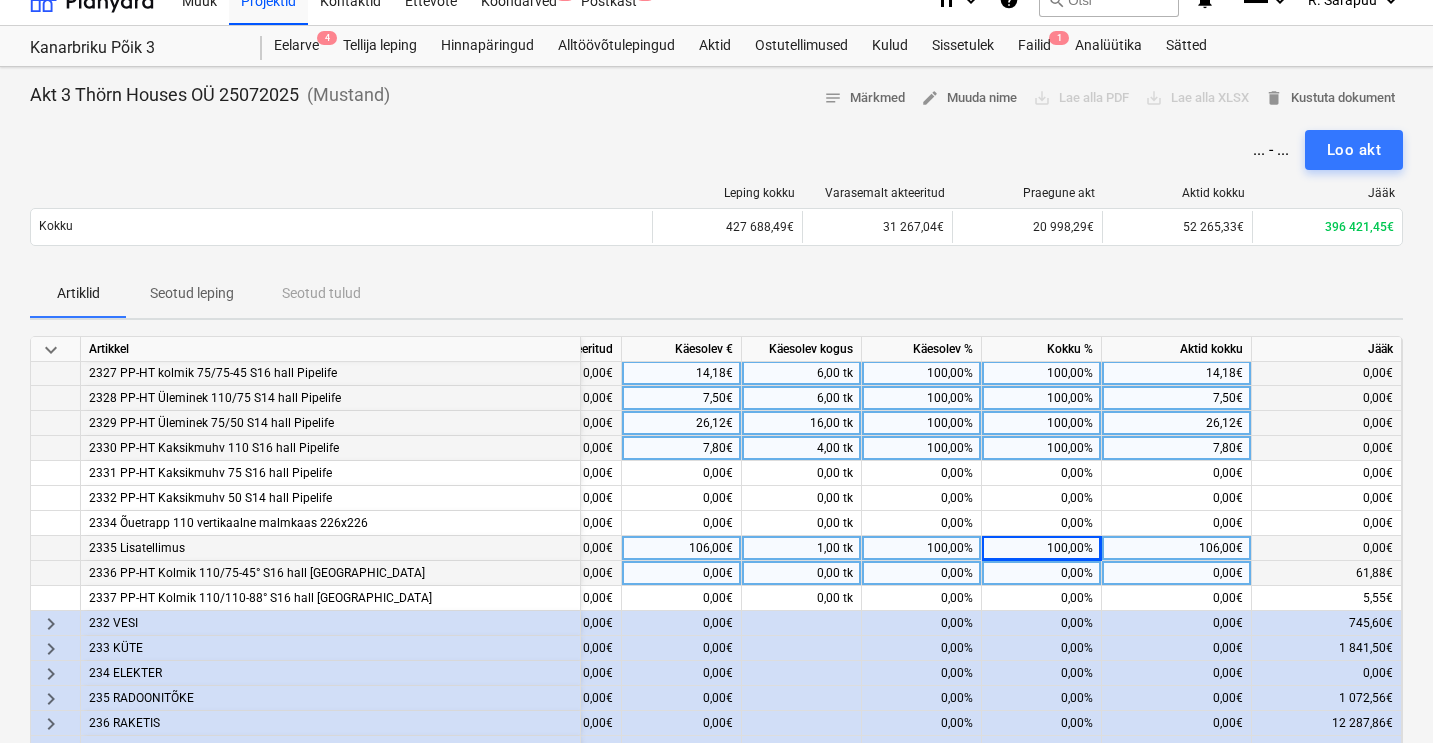 click on "0,00%" at bounding box center (922, 573) 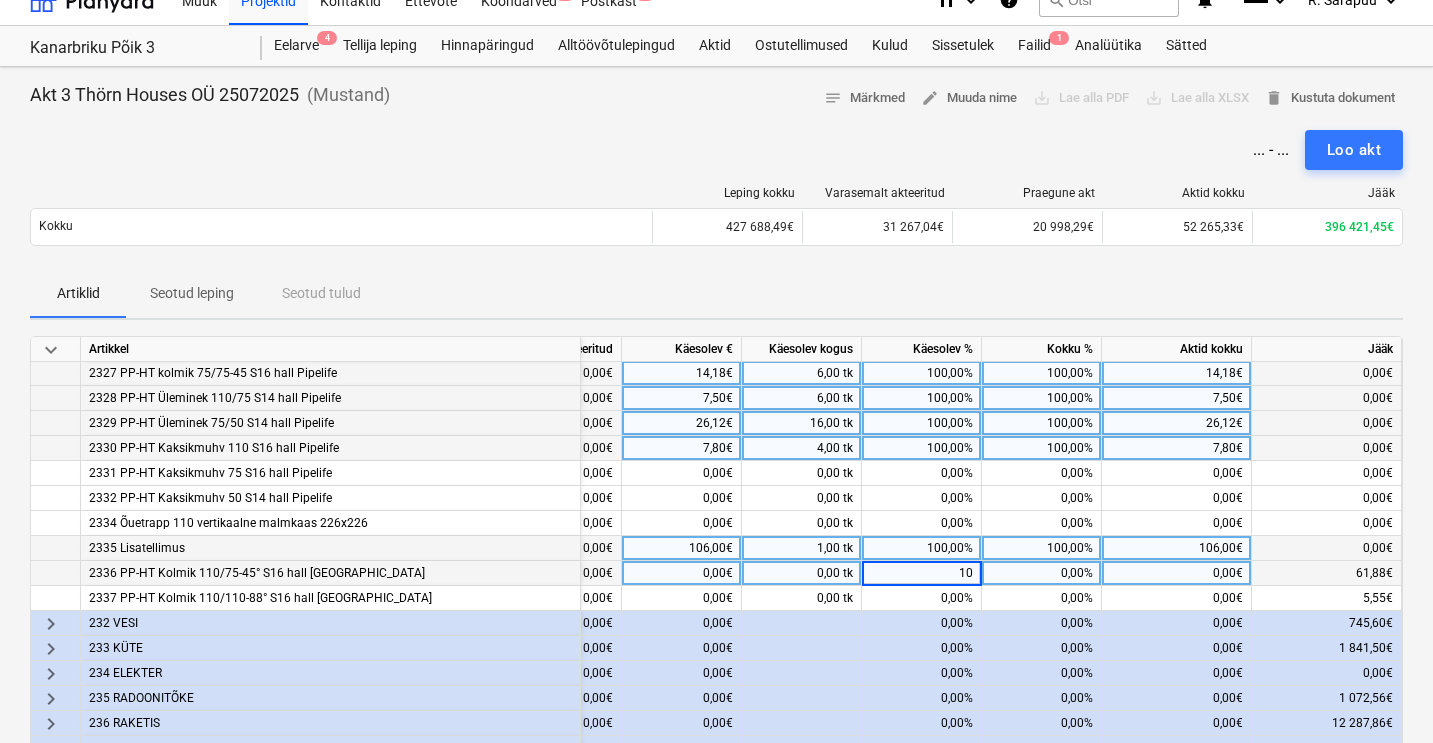 type on "100" 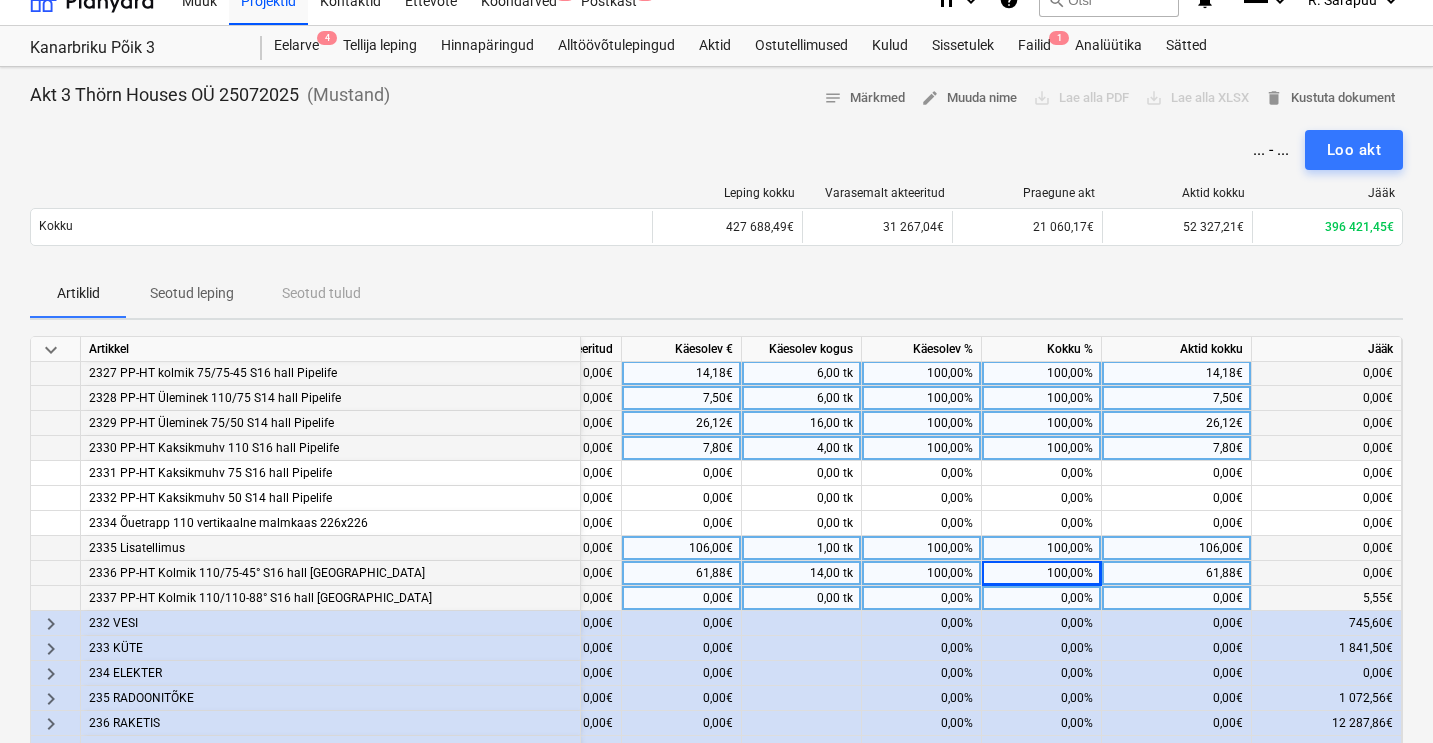click on "0,00%" at bounding box center [922, 598] 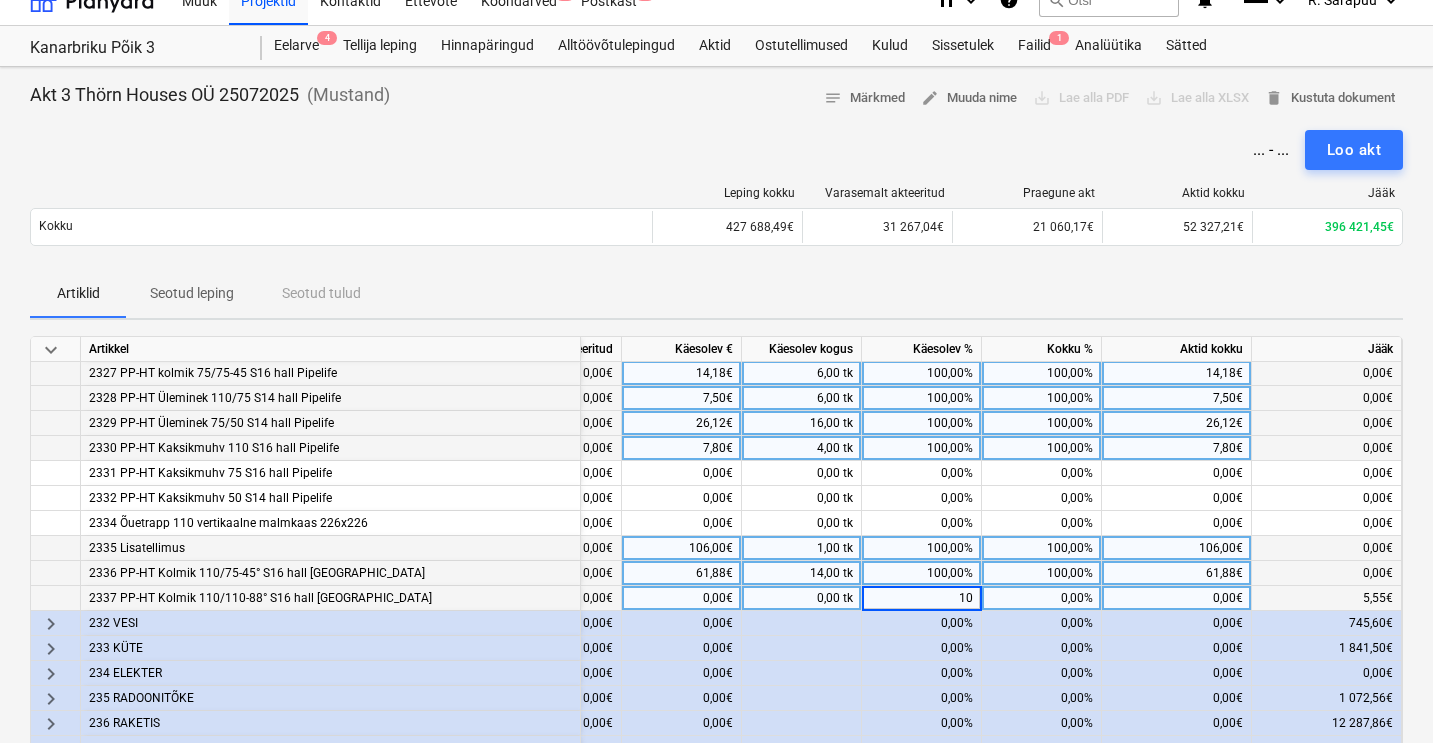 type on "100" 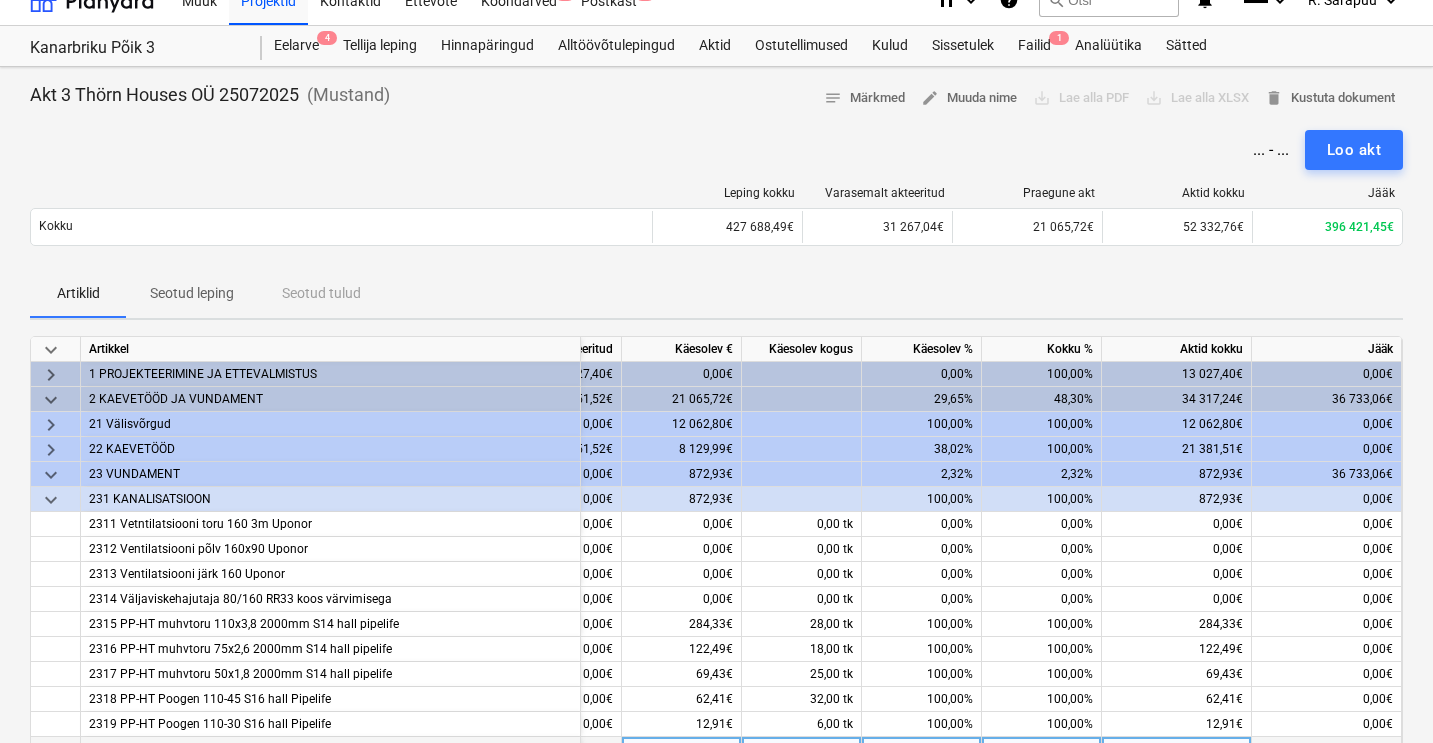 scroll, scrollTop: 0, scrollLeft: 350, axis: horizontal 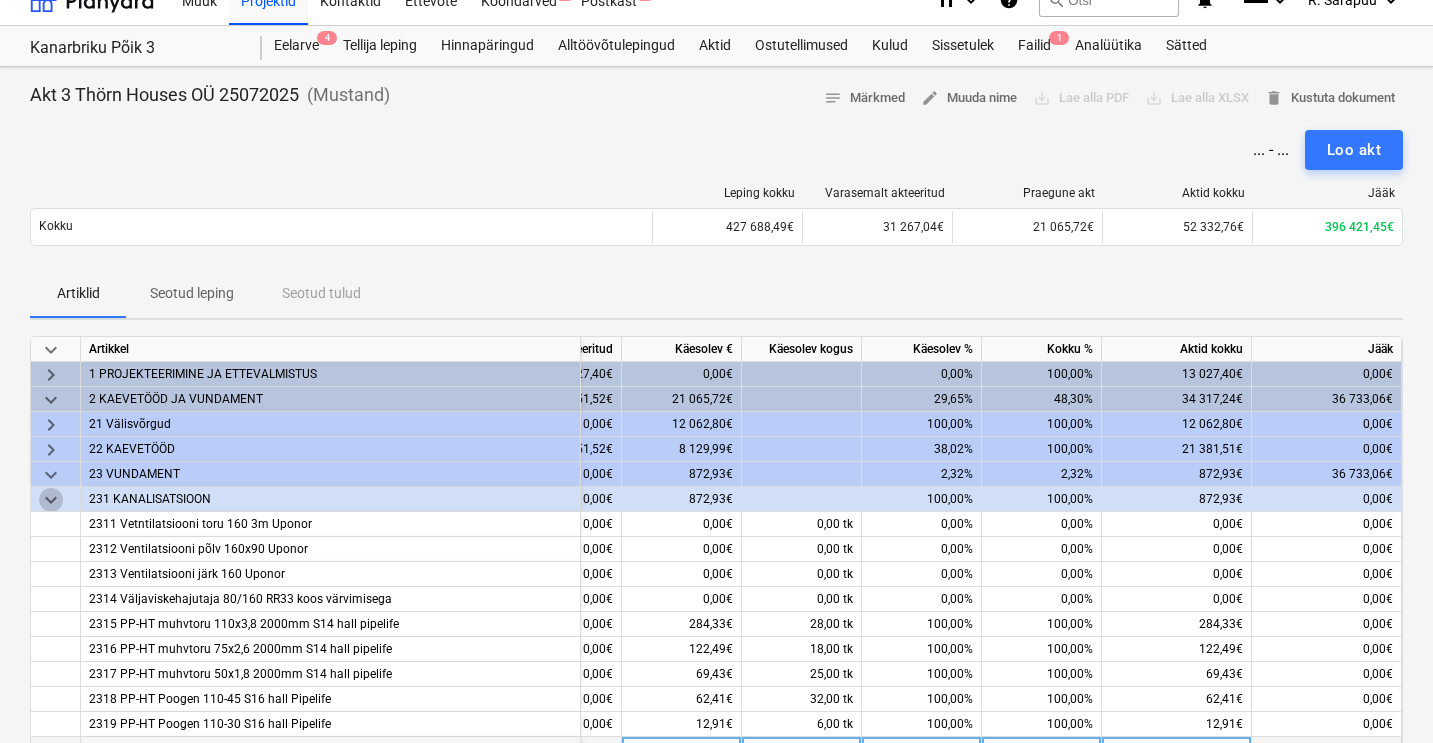 click on "keyboard_arrow_down" at bounding box center (51, 500) 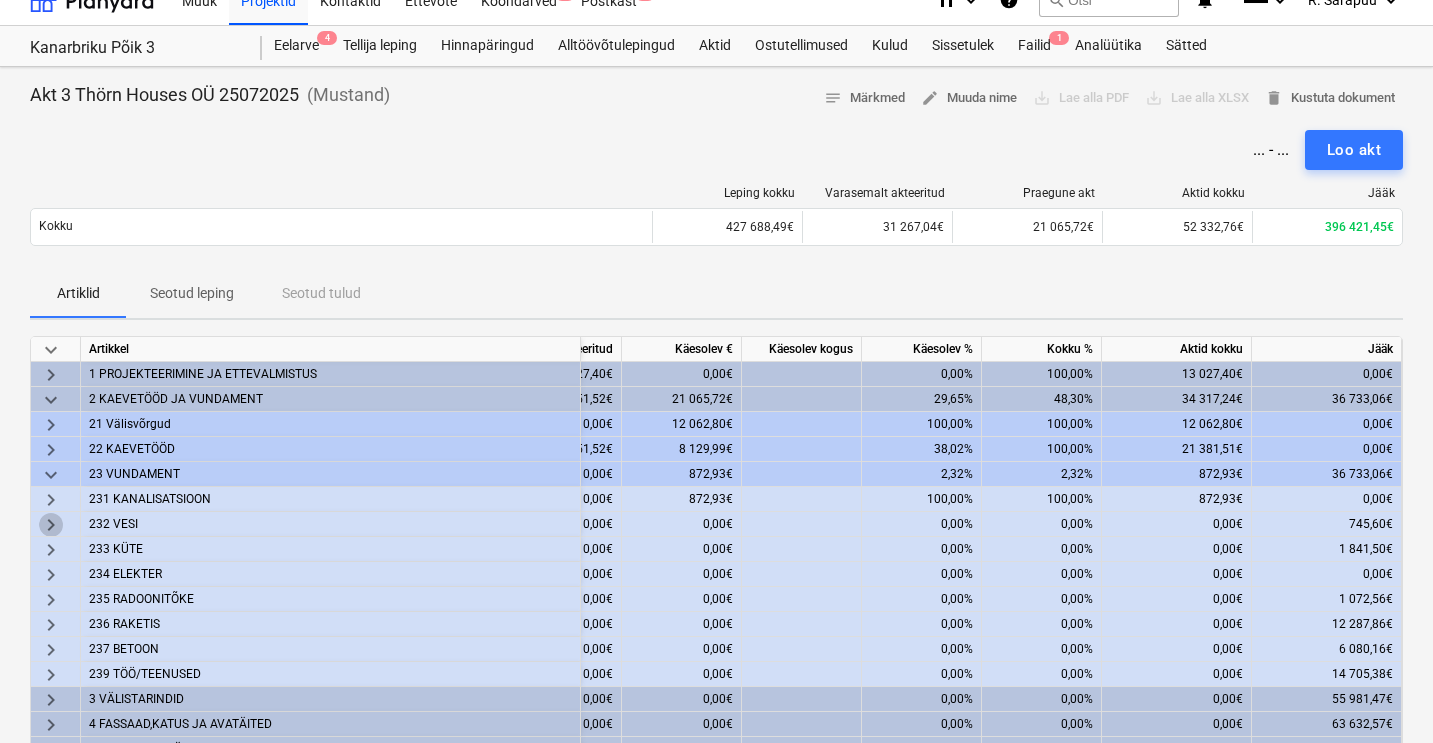click on "keyboard_arrow_right" at bounding box center (51, 525) 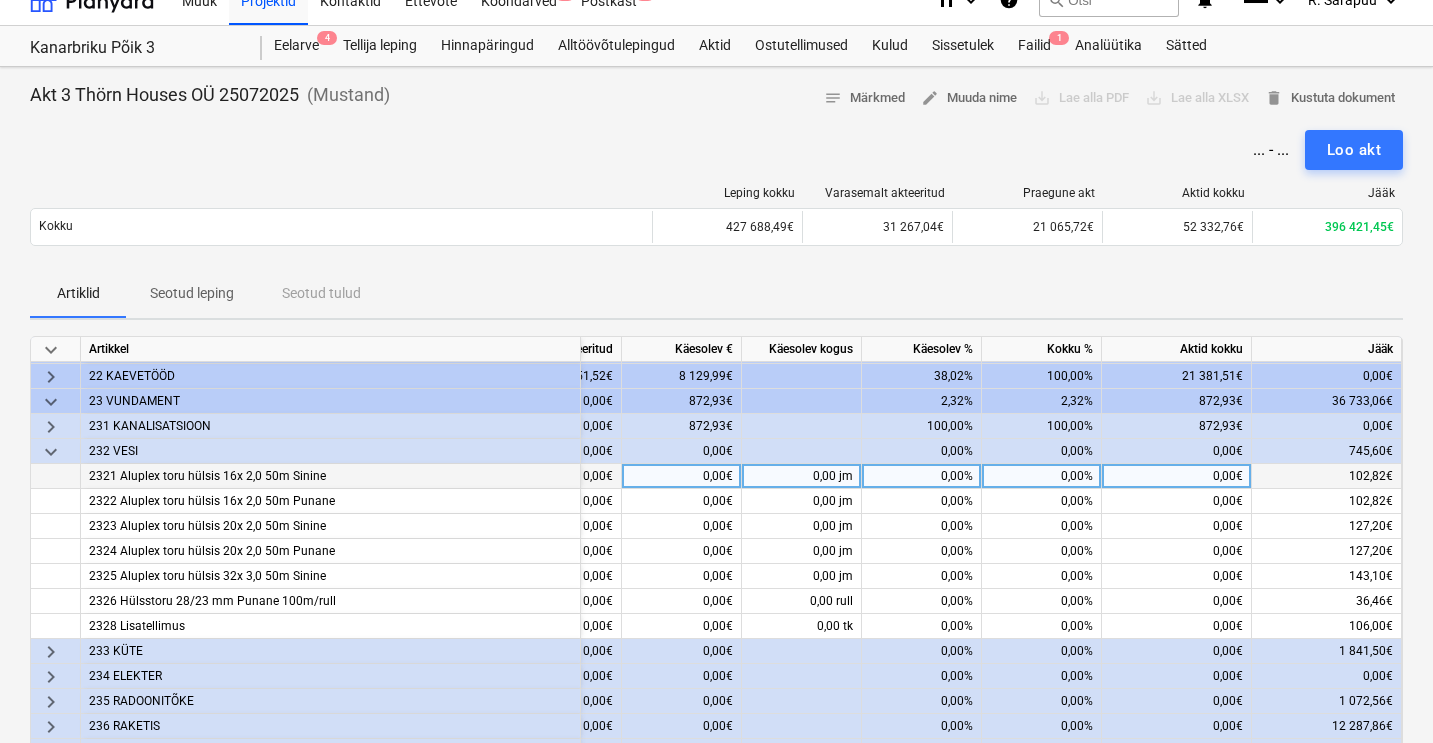 scroll, scrollTop: 78, scrollLeft: 350, axis: both 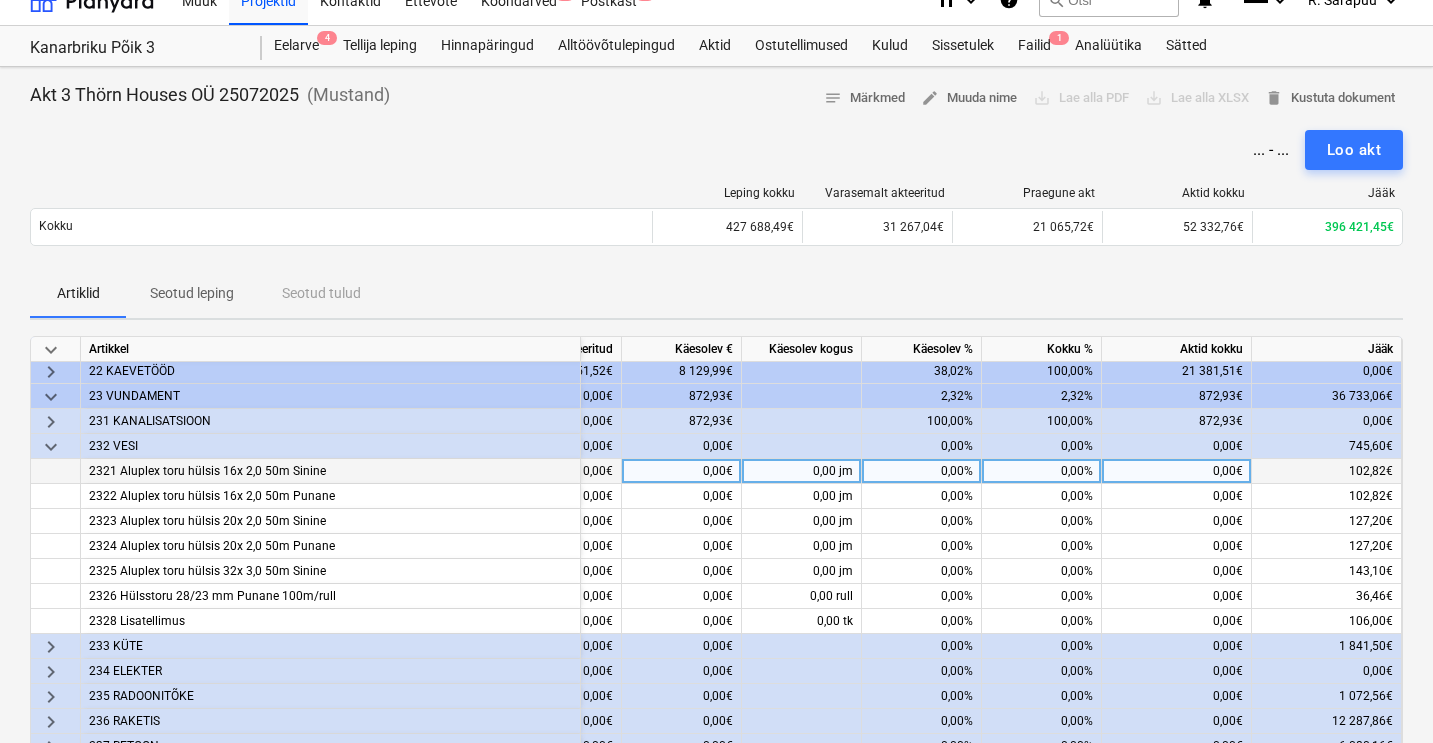 click on "0,00%" at bounding box center (922, 471) 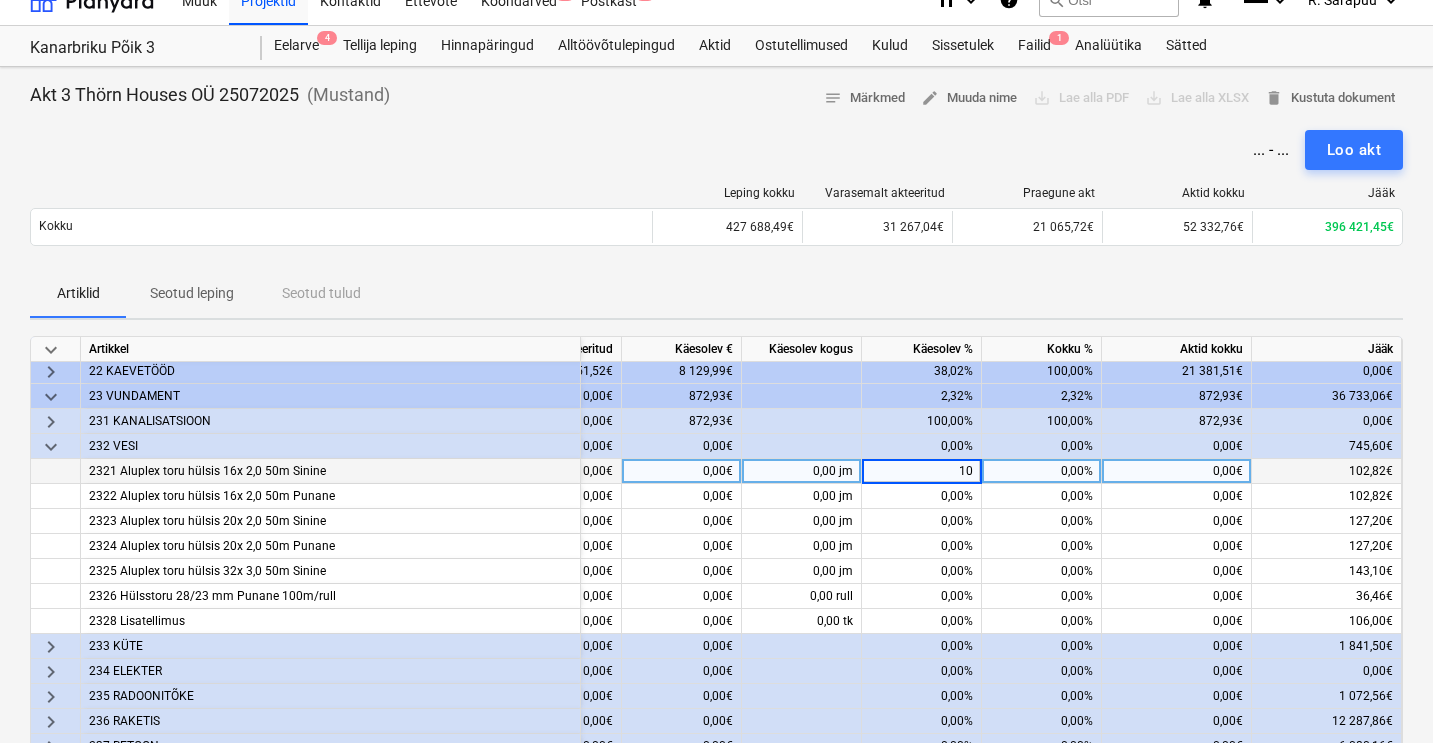 type on "100" 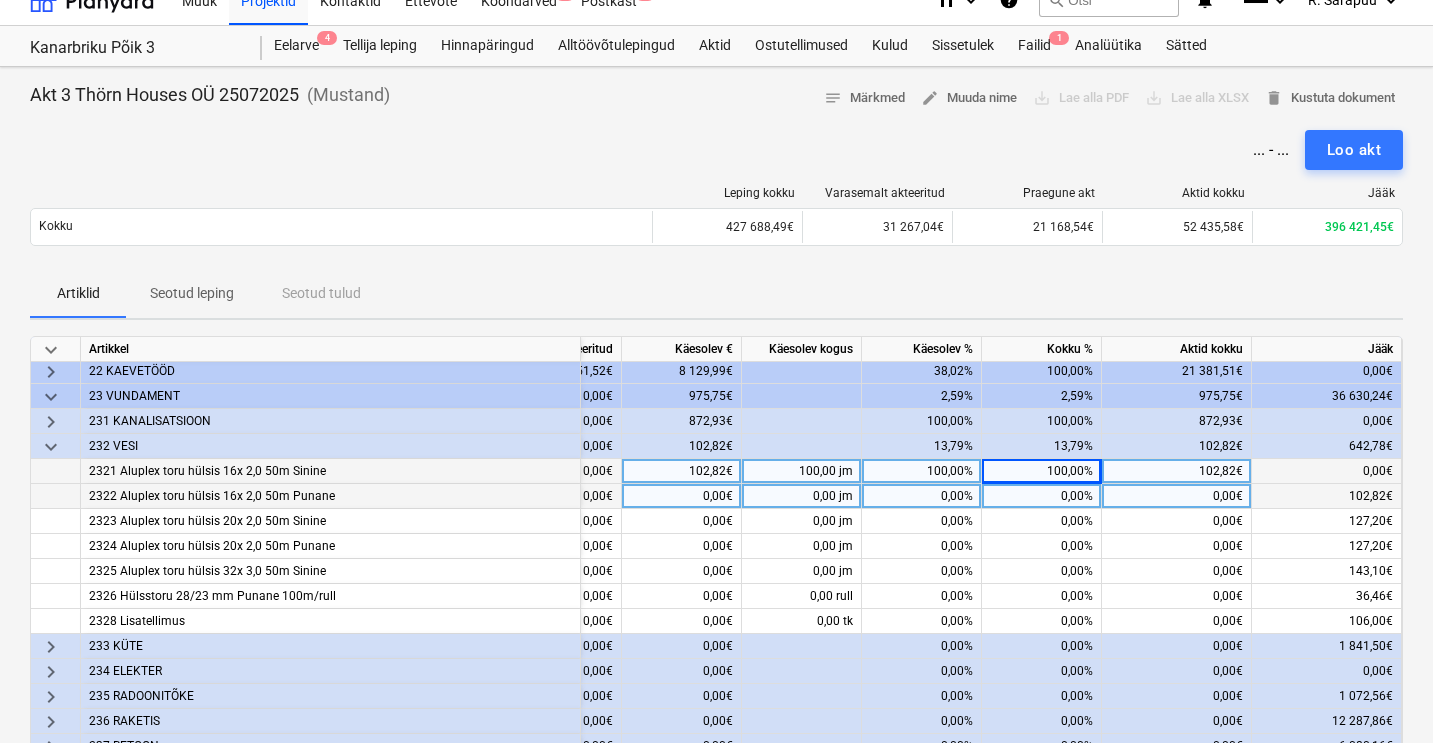click on "0,00%" at bounding box center (922, 496) 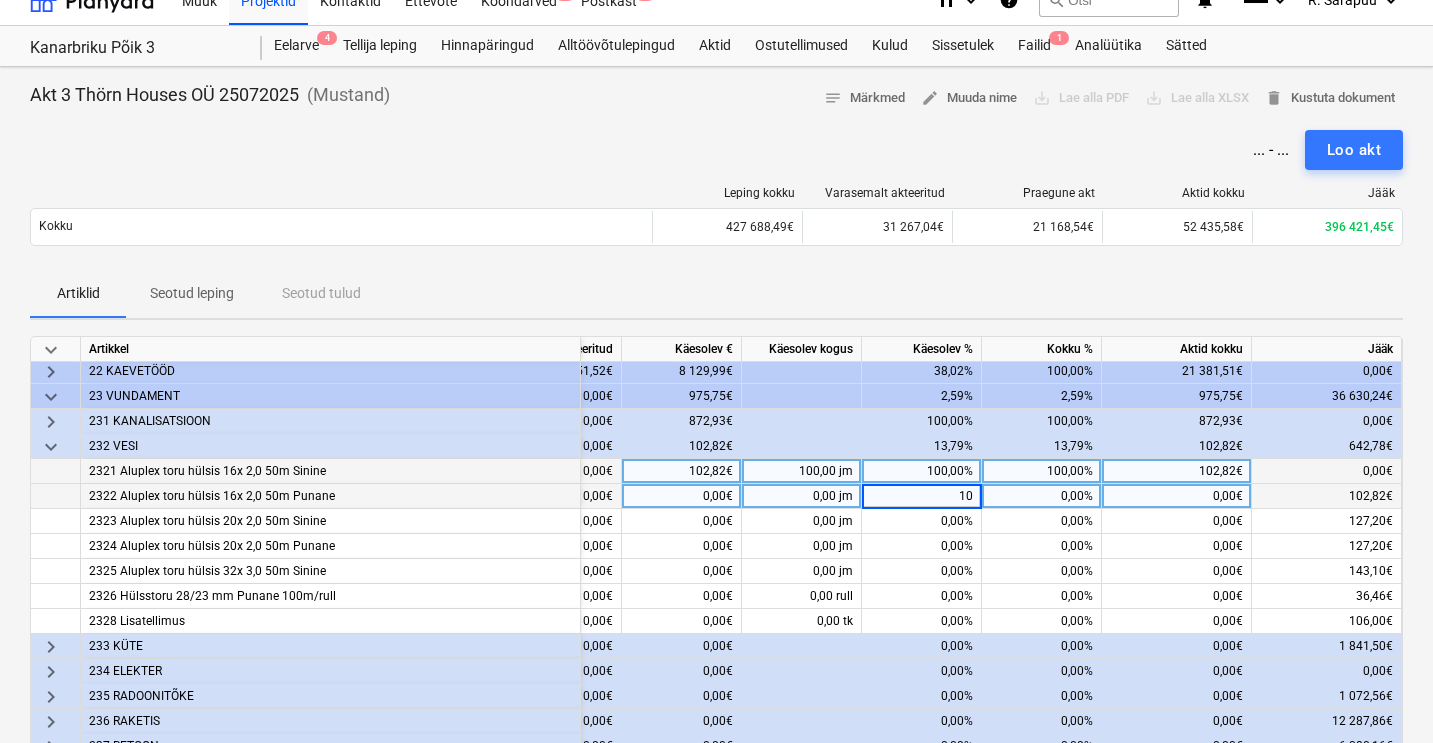 type on "100" 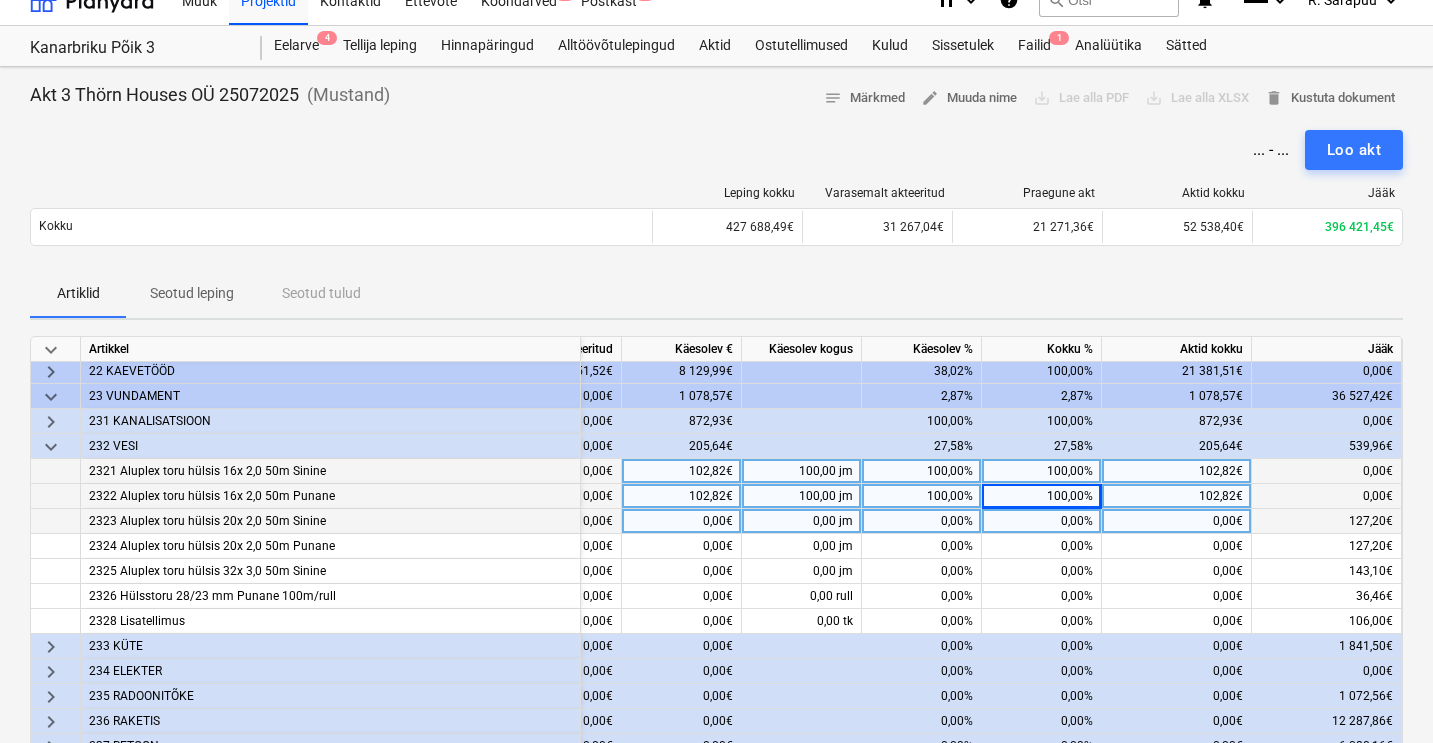 click on "0,00%" at bounding box center (922, 521) 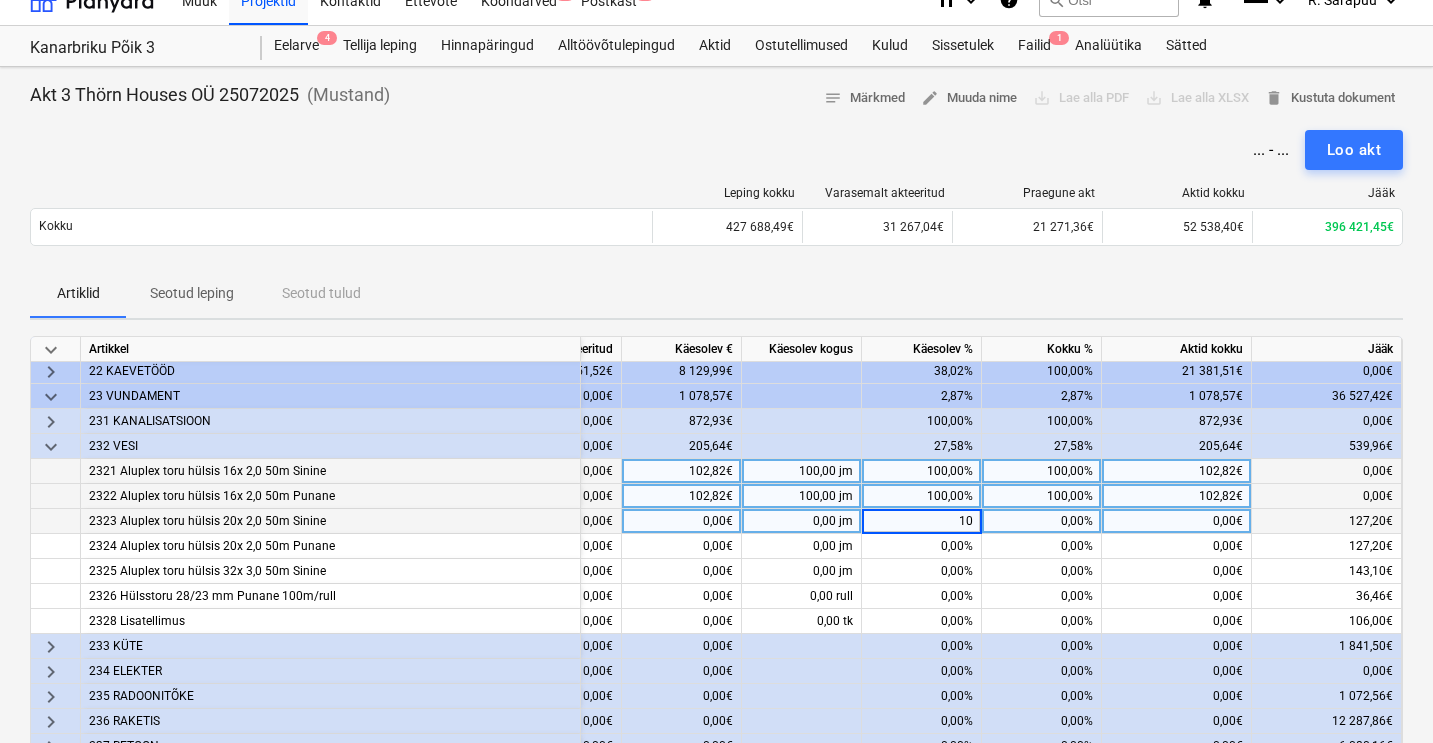 type on "100" 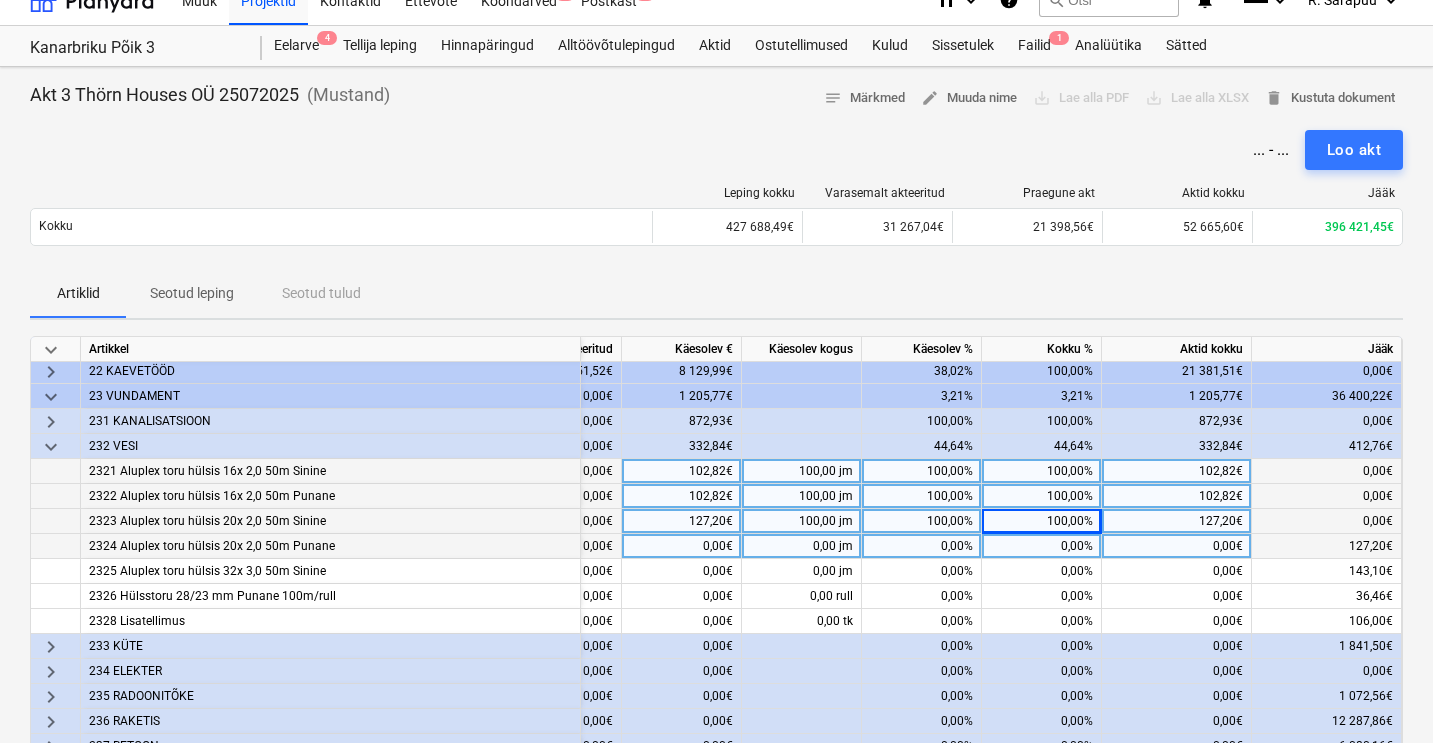click on "0,00%" at bounding box center [922, 546] 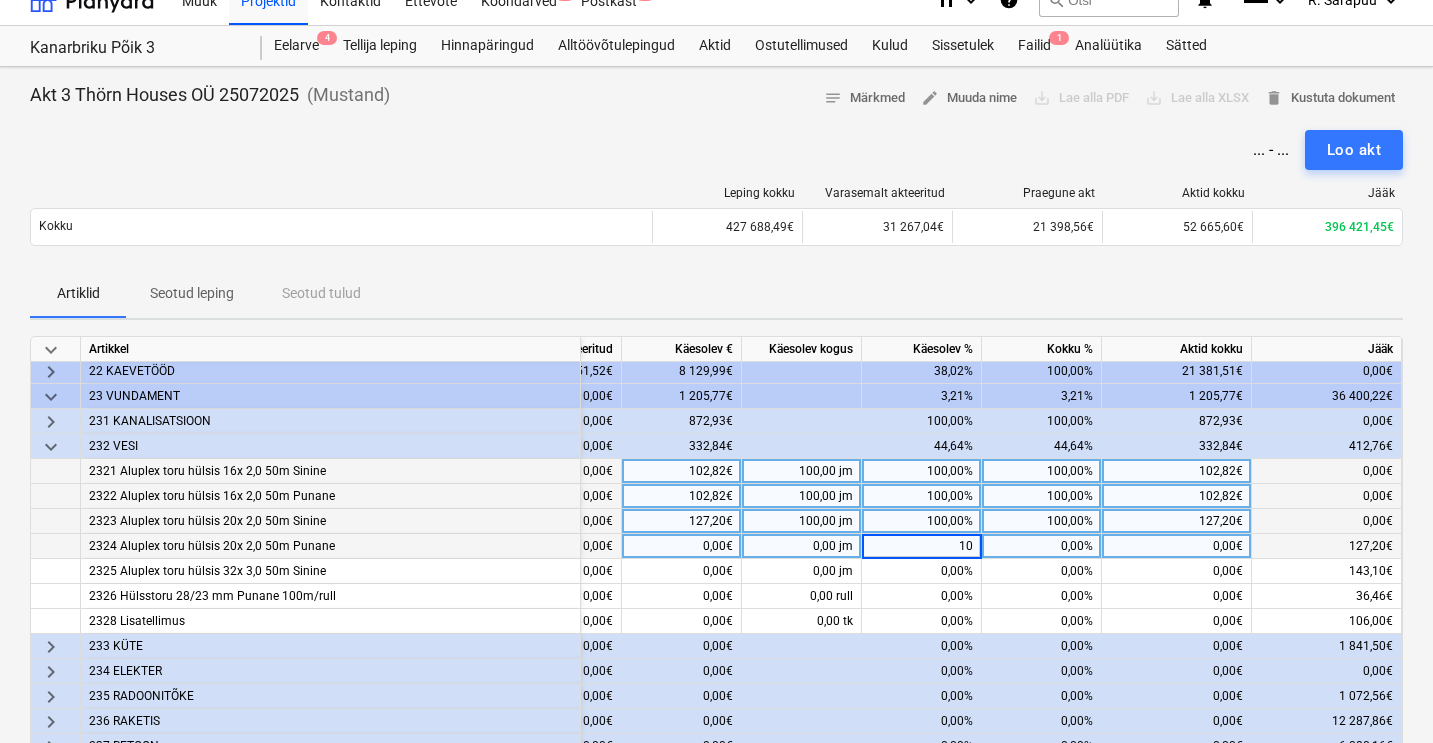 type on "100" 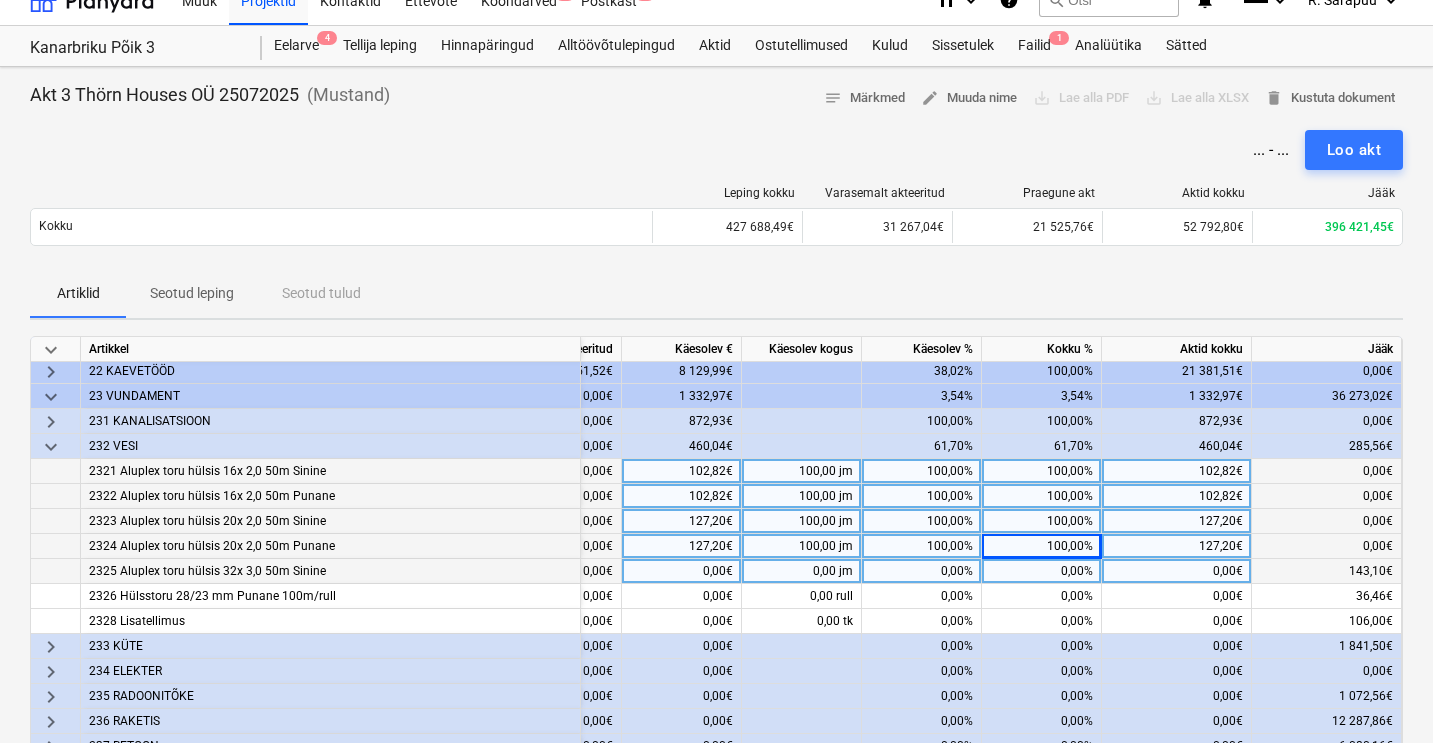 click on "0,00%" at bounding box center [922, 571] 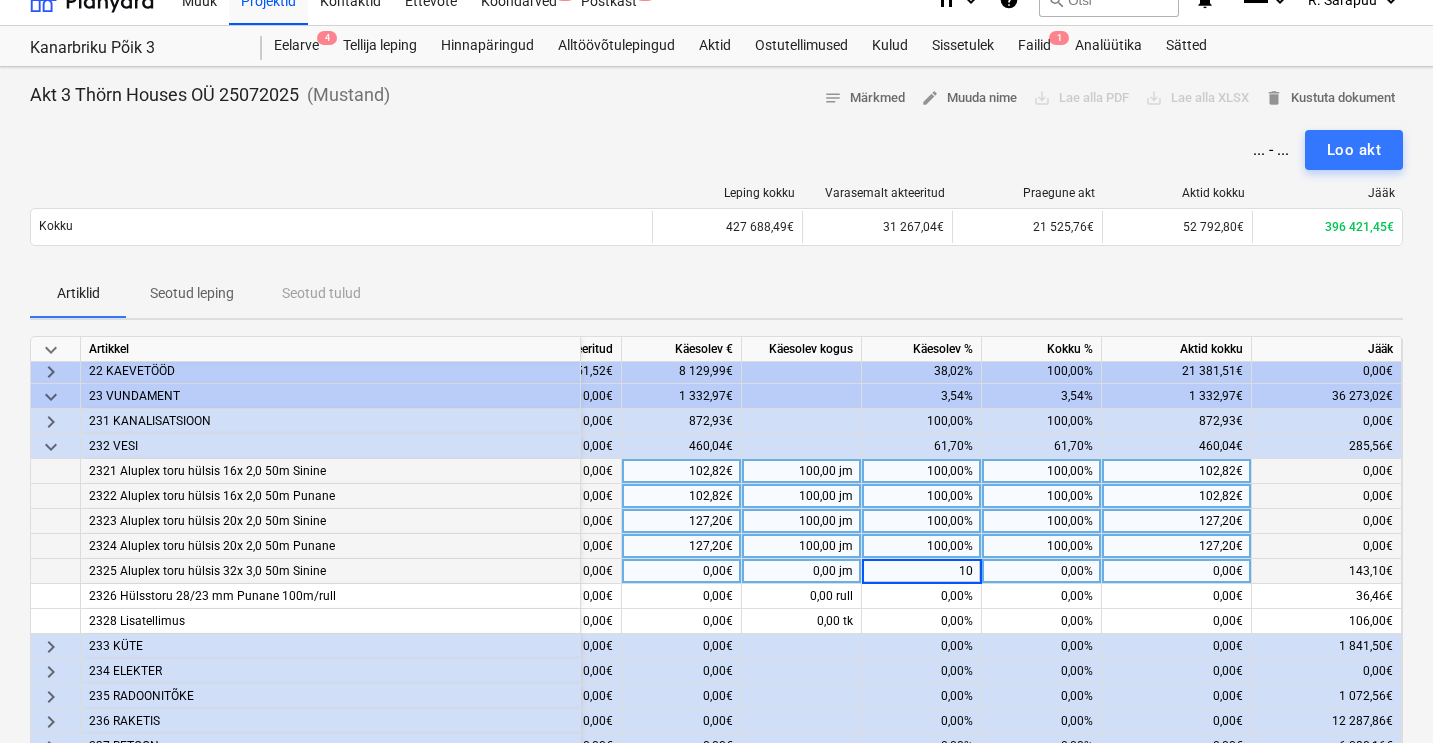 type on "100" 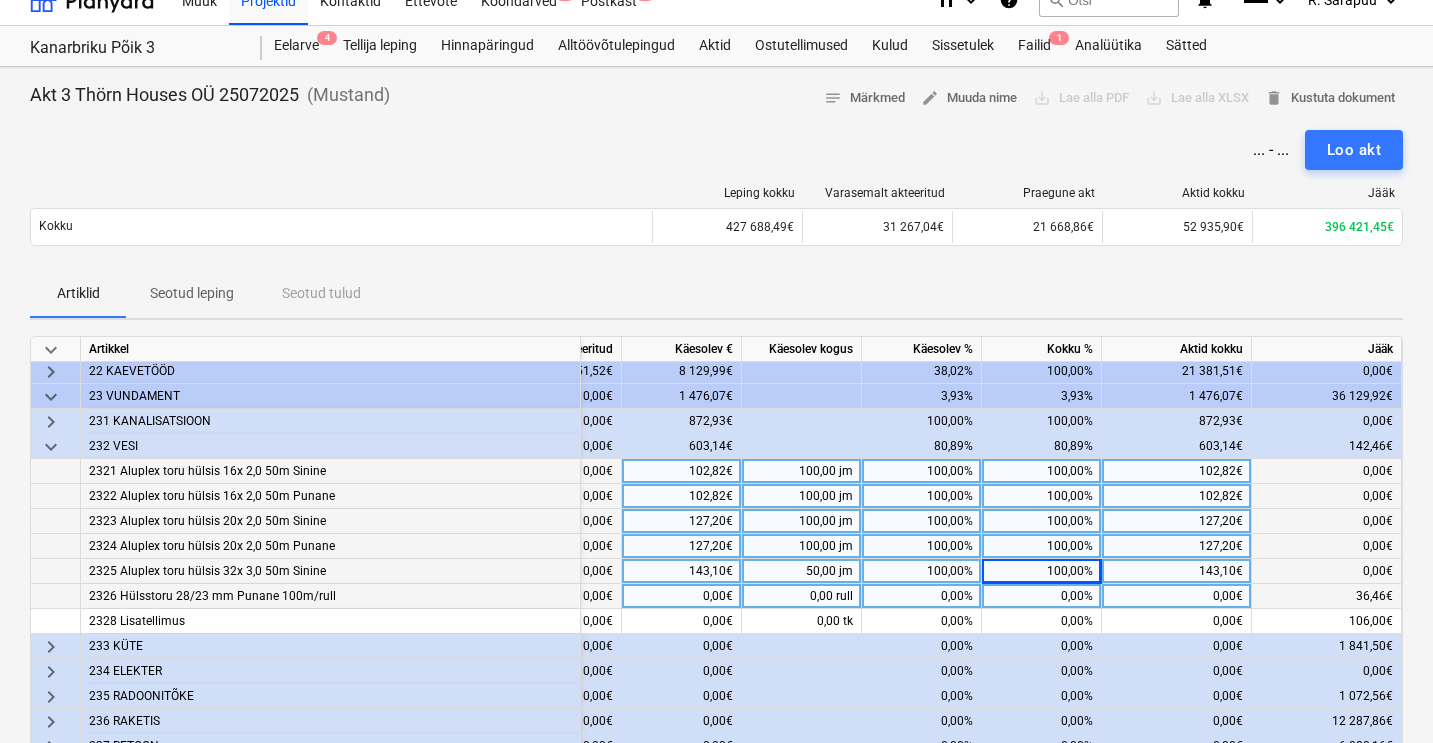 click on "0,00%" at bounding box center (922, 596) 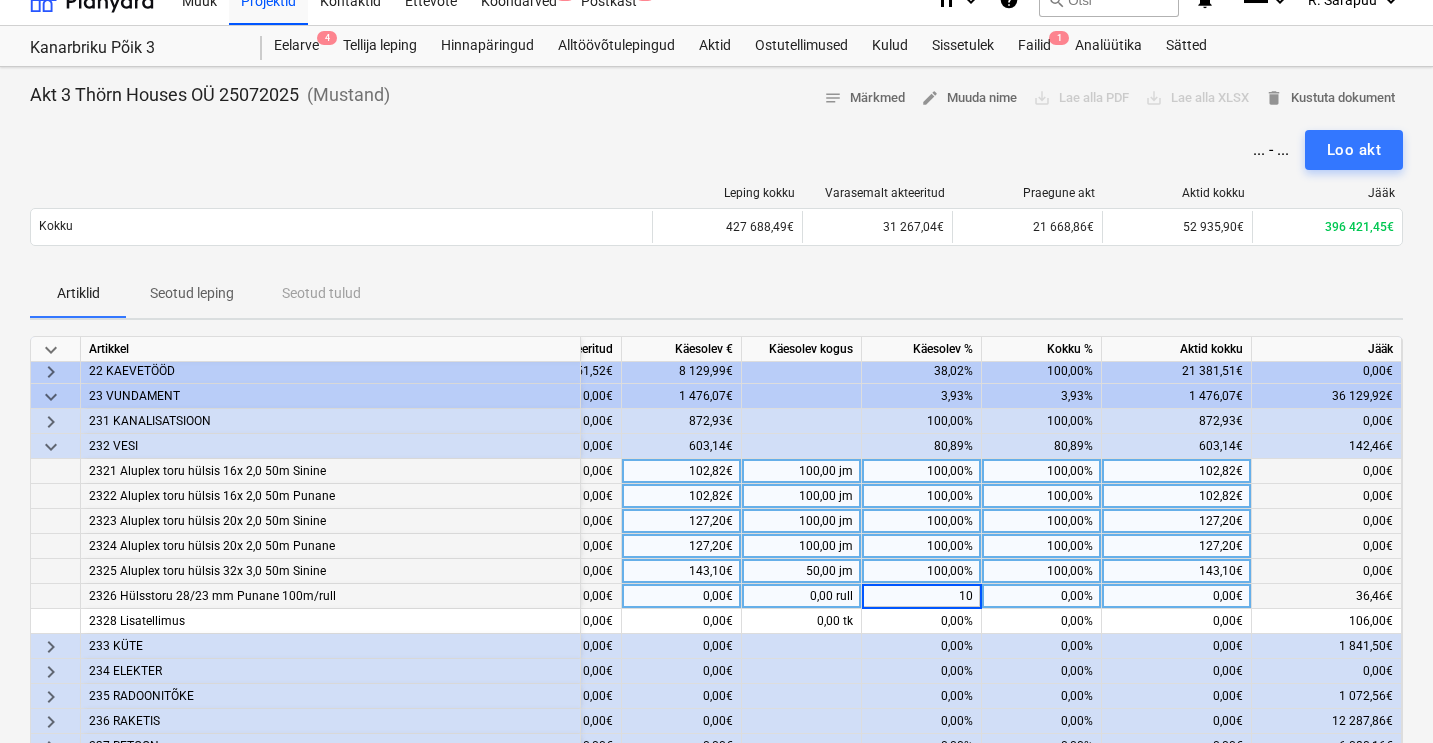type on "100" 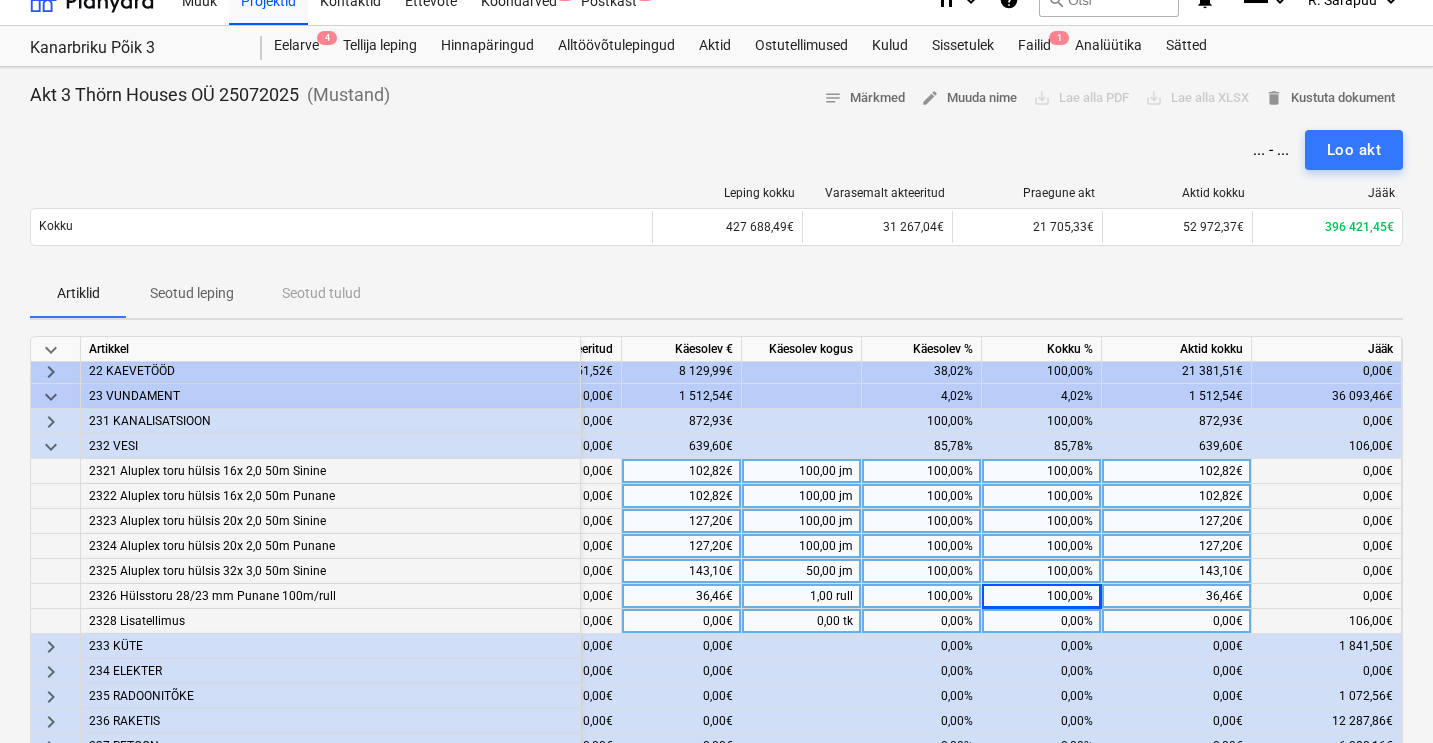 click on "0,00%" at bounding box center [922, 621] 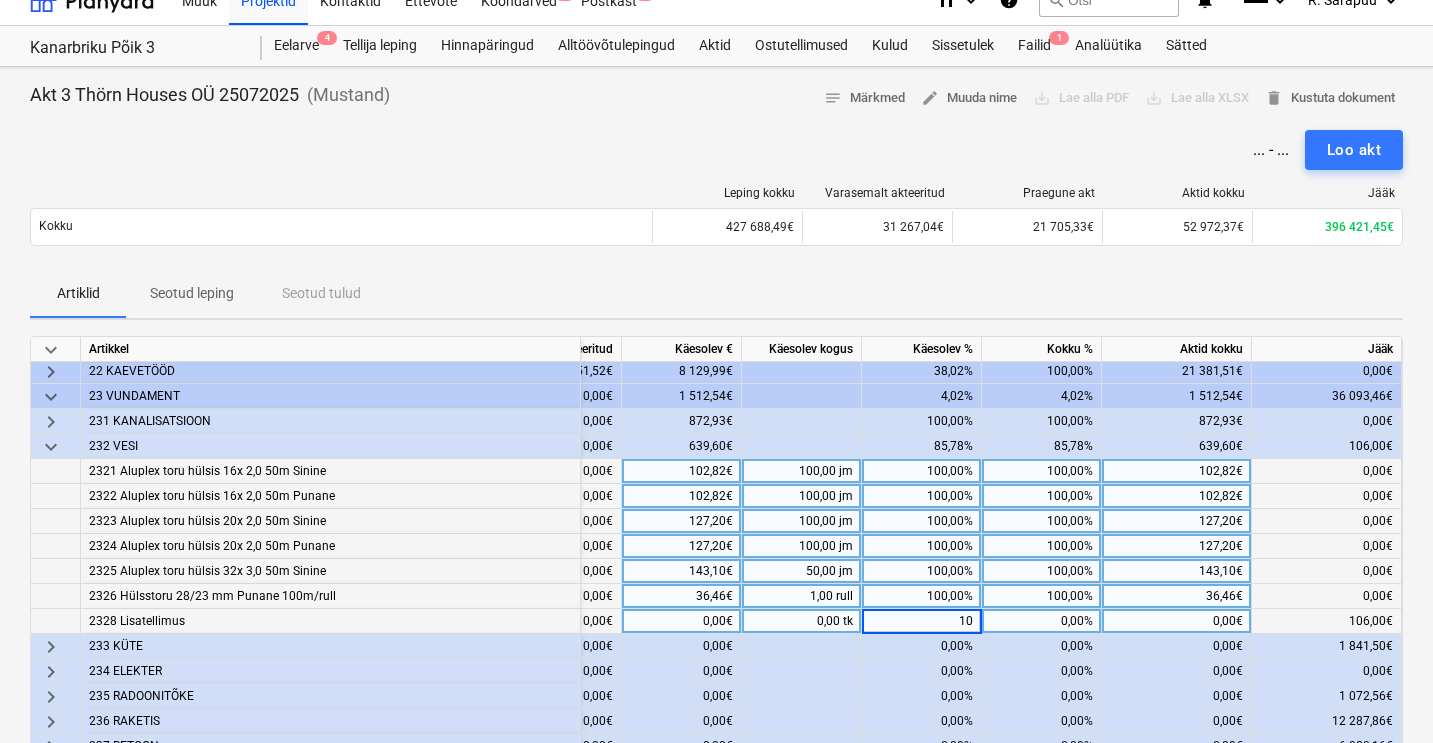 type on "100" 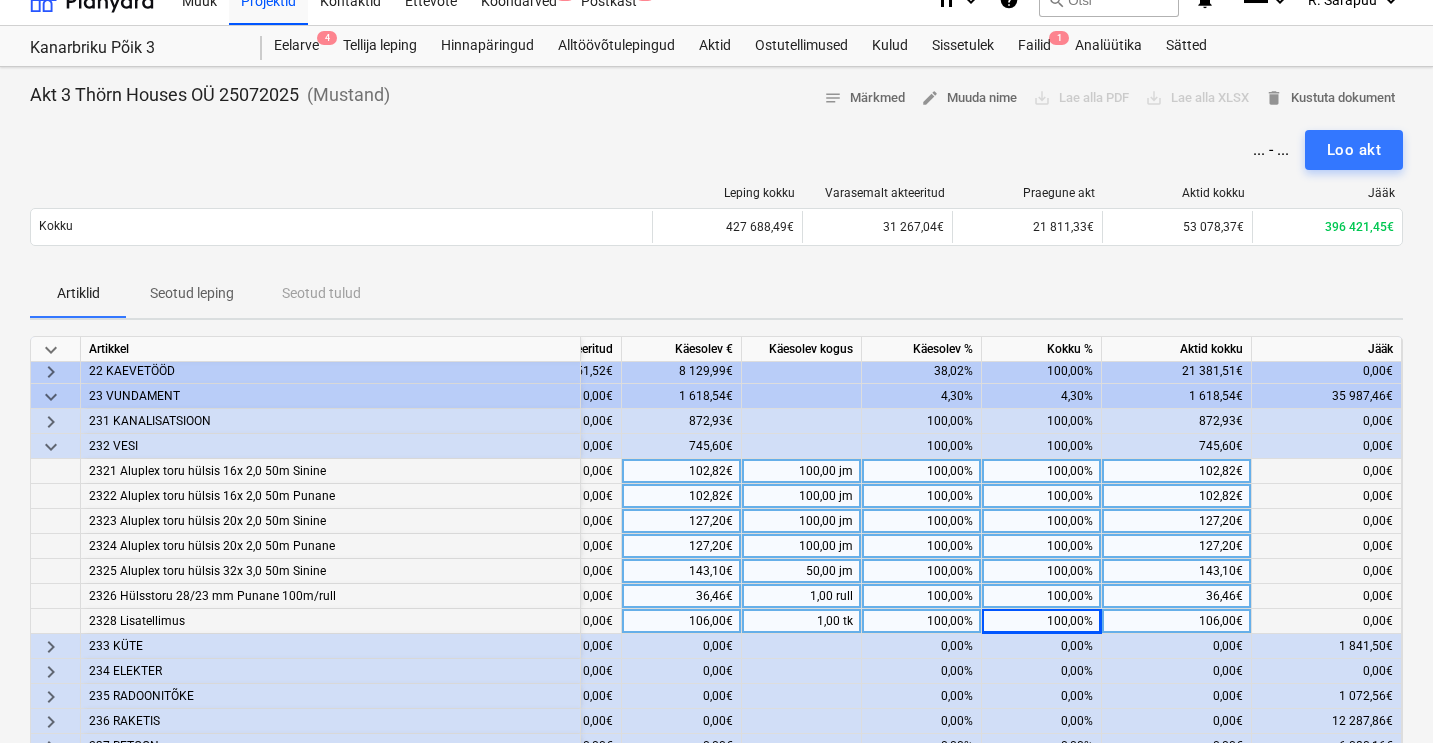 click on "keyboard_arrow_down" at bounding box center (51, 447) 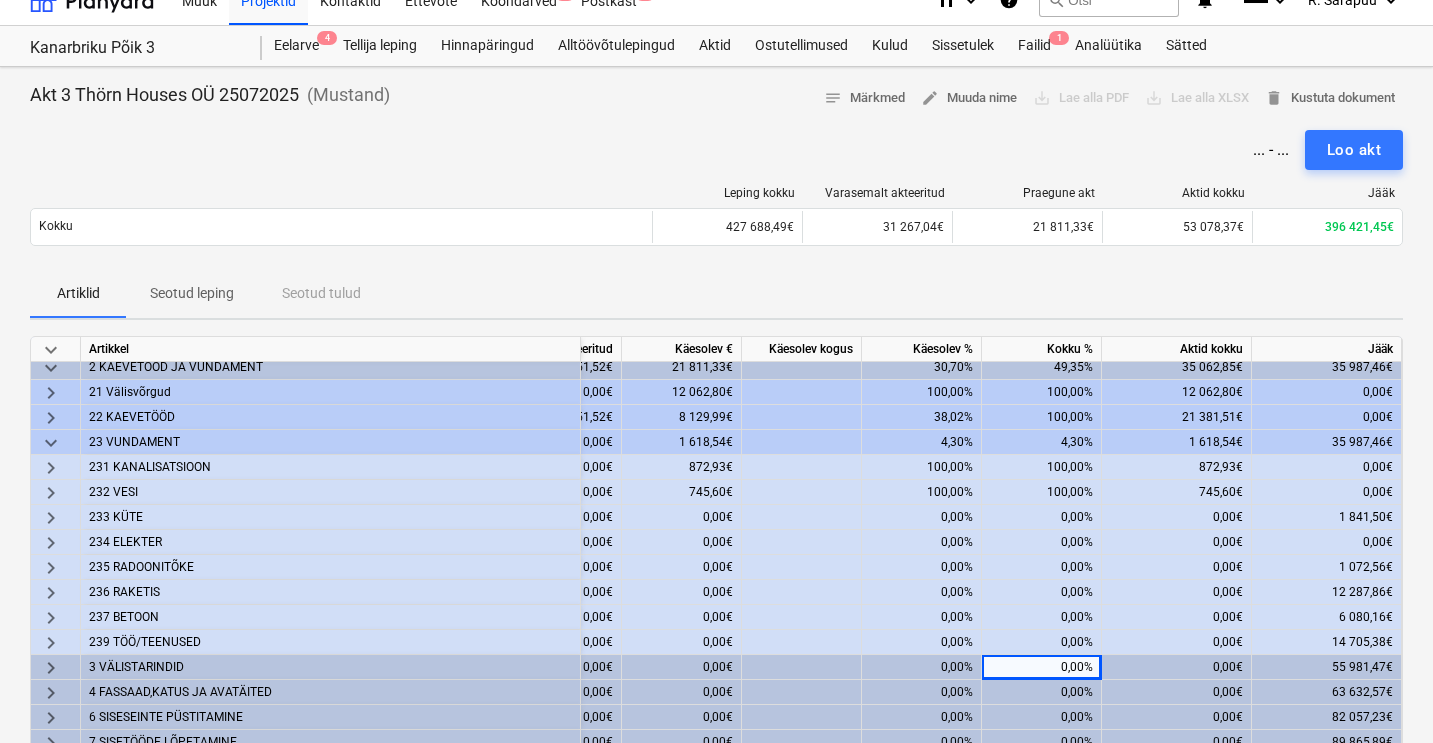 scroll, scrollTop: 39, scrollLeft: 350, axis: both 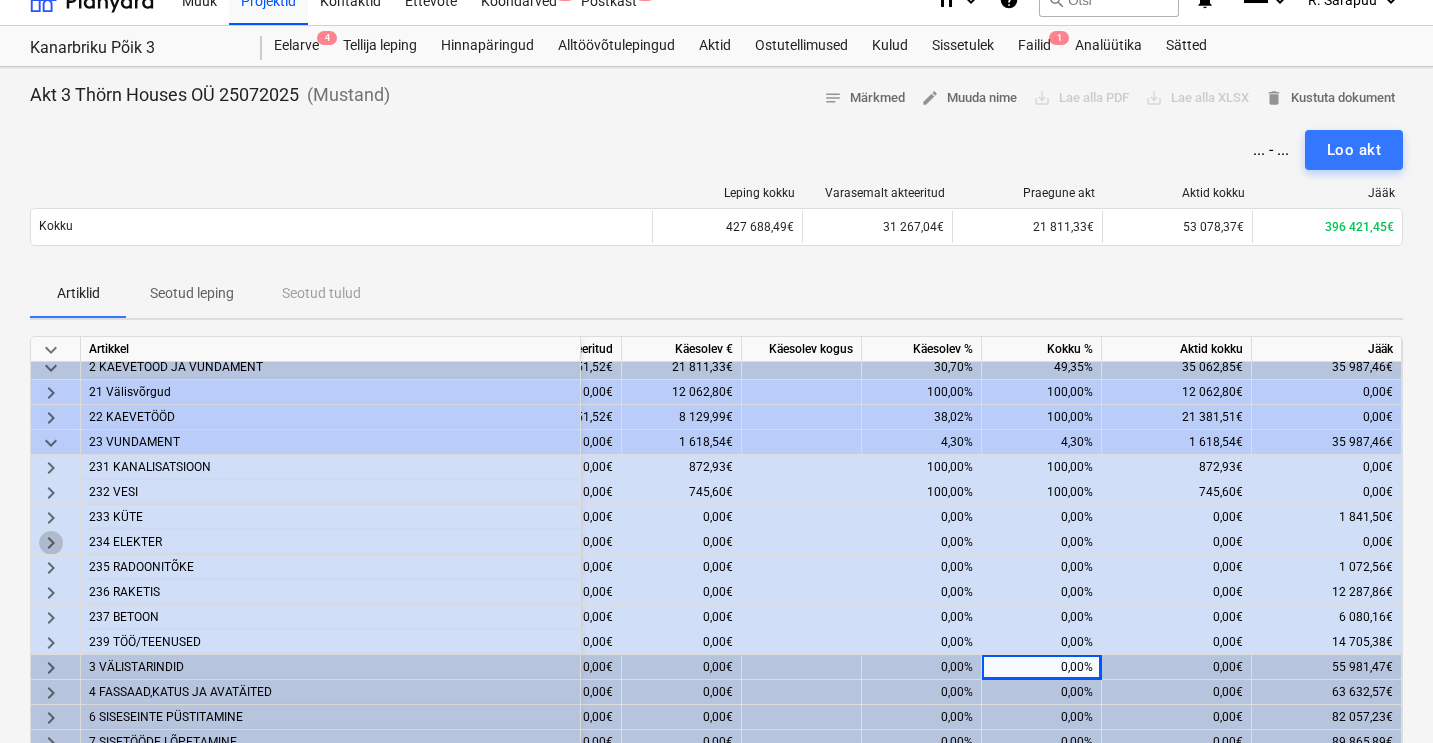 click on "keyboard_arrow_right" at bounding box center [51, 543] 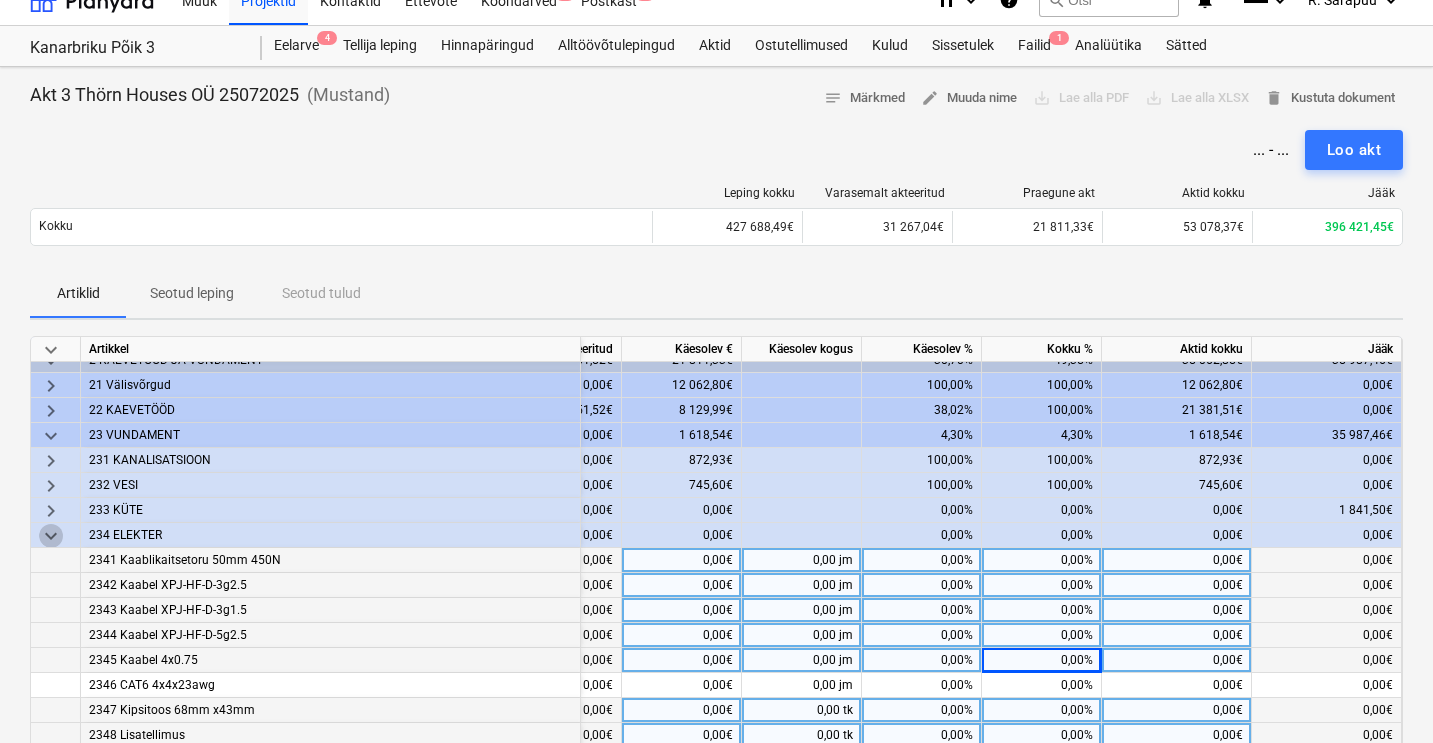 click on "keyboard_arrow_down" at bounding box center (51, 536) 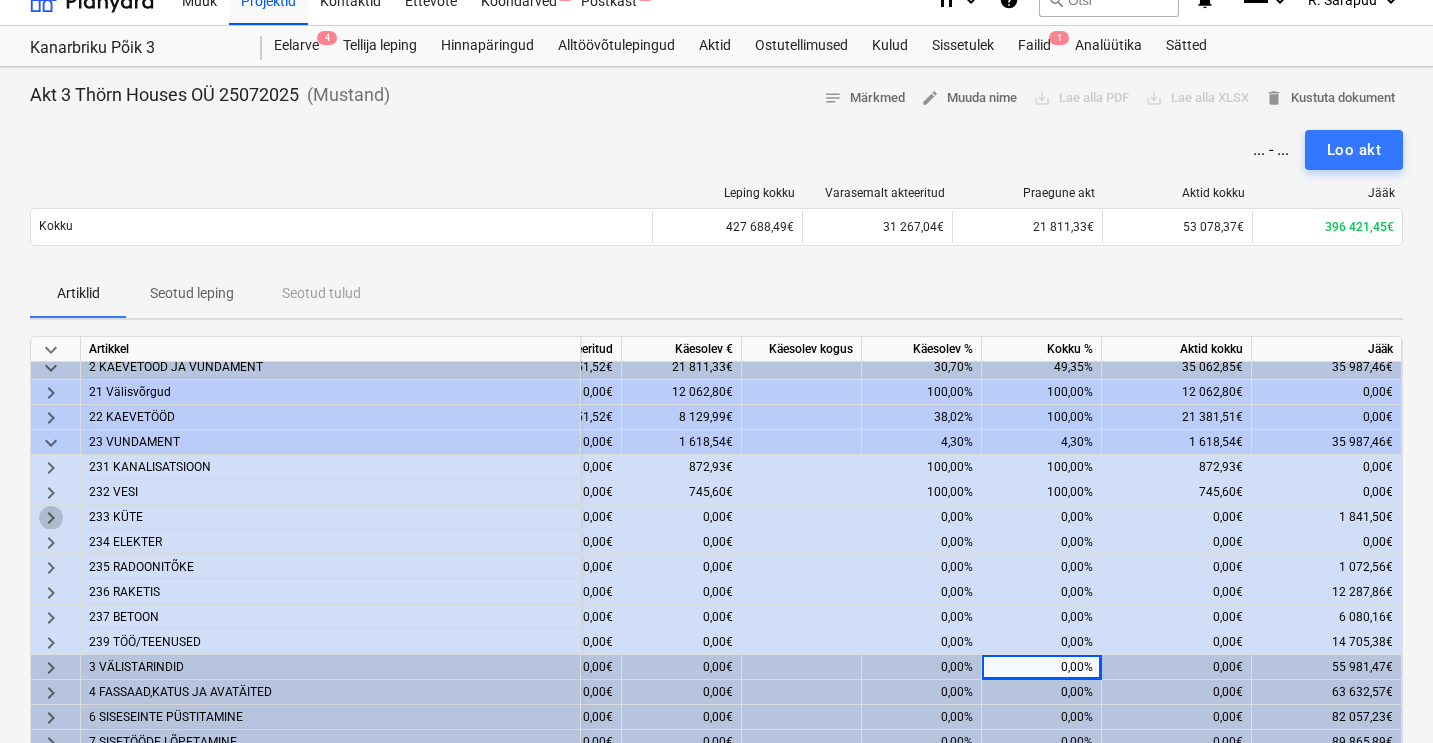 click on "keyboard_arrow_right" at bounding box center [51, 518] 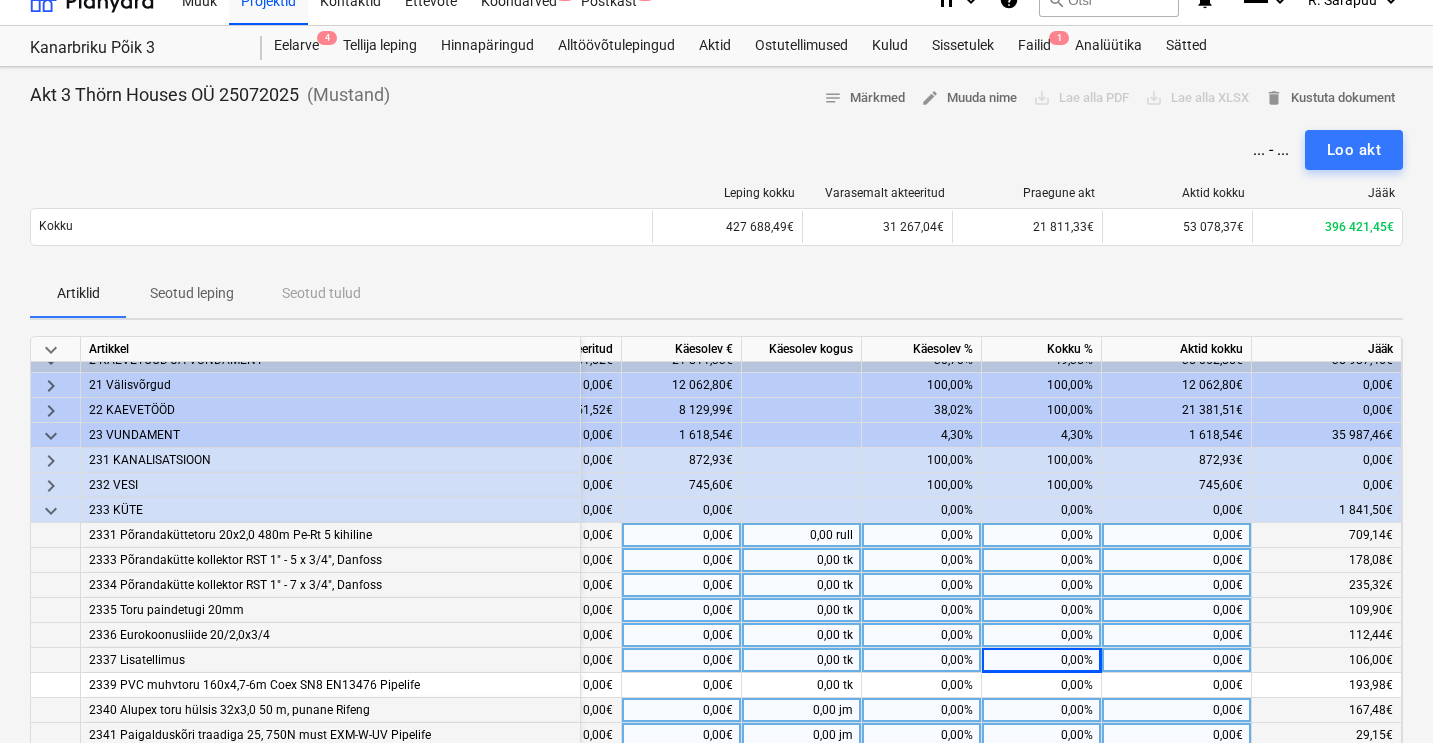 click on "0,00%" at bounding box center (1042, 535) 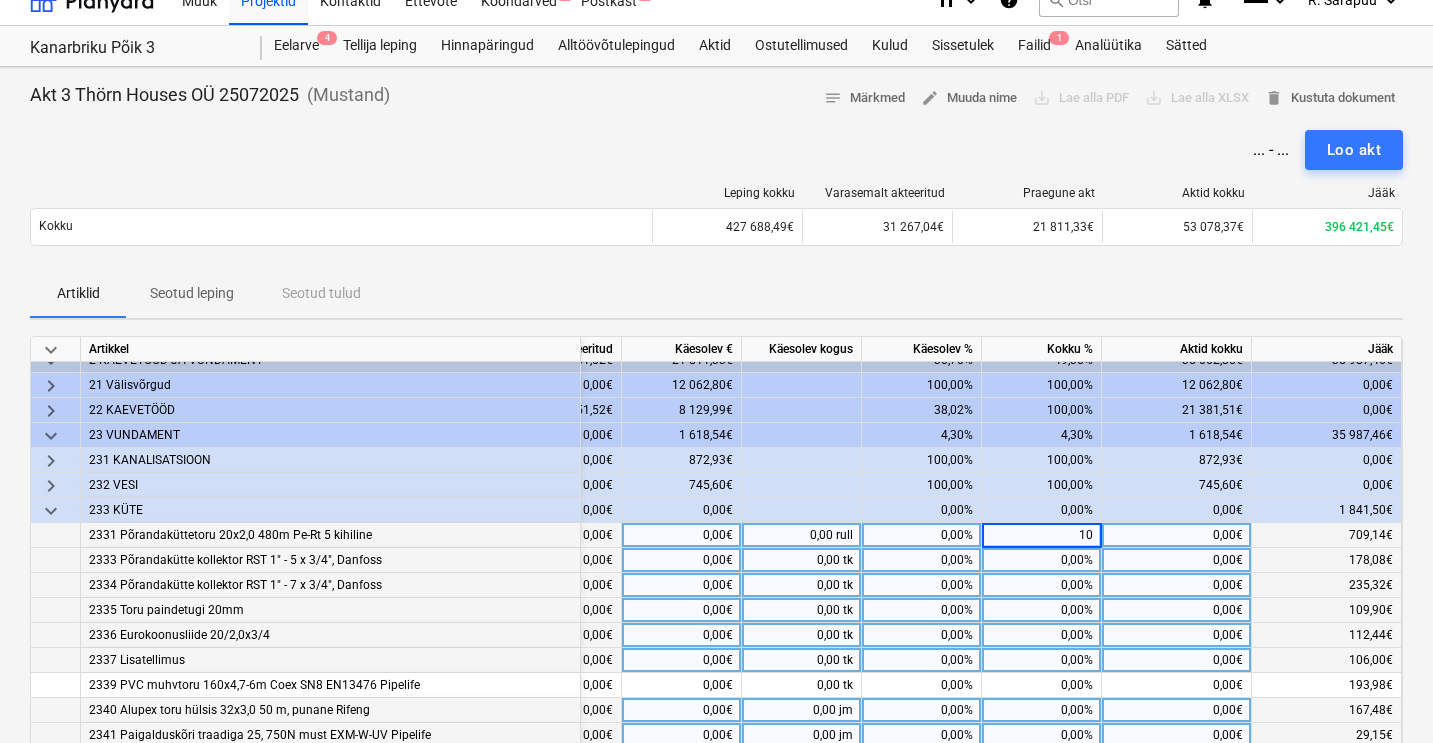 type on "100" 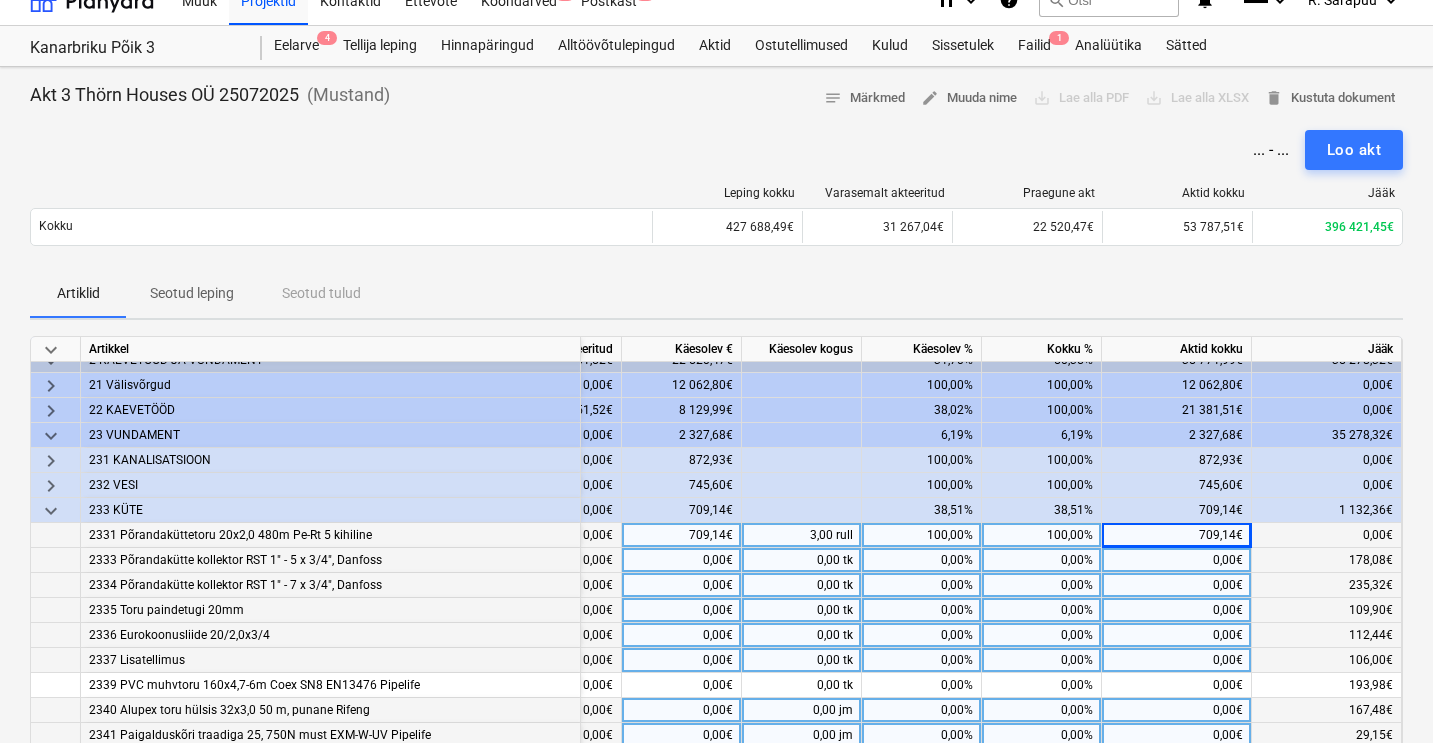 click on "0,00%" at bounding box center (1042, 560) 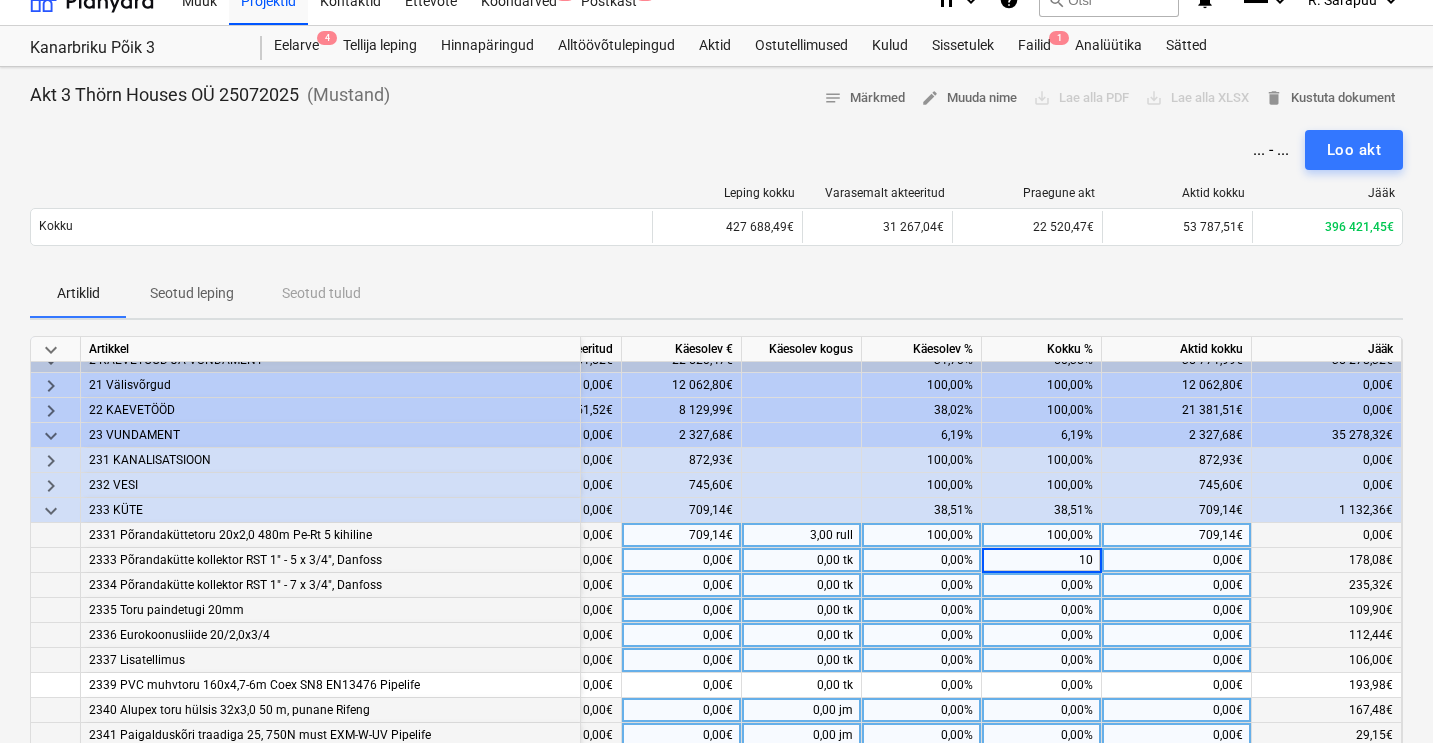 type on "100" 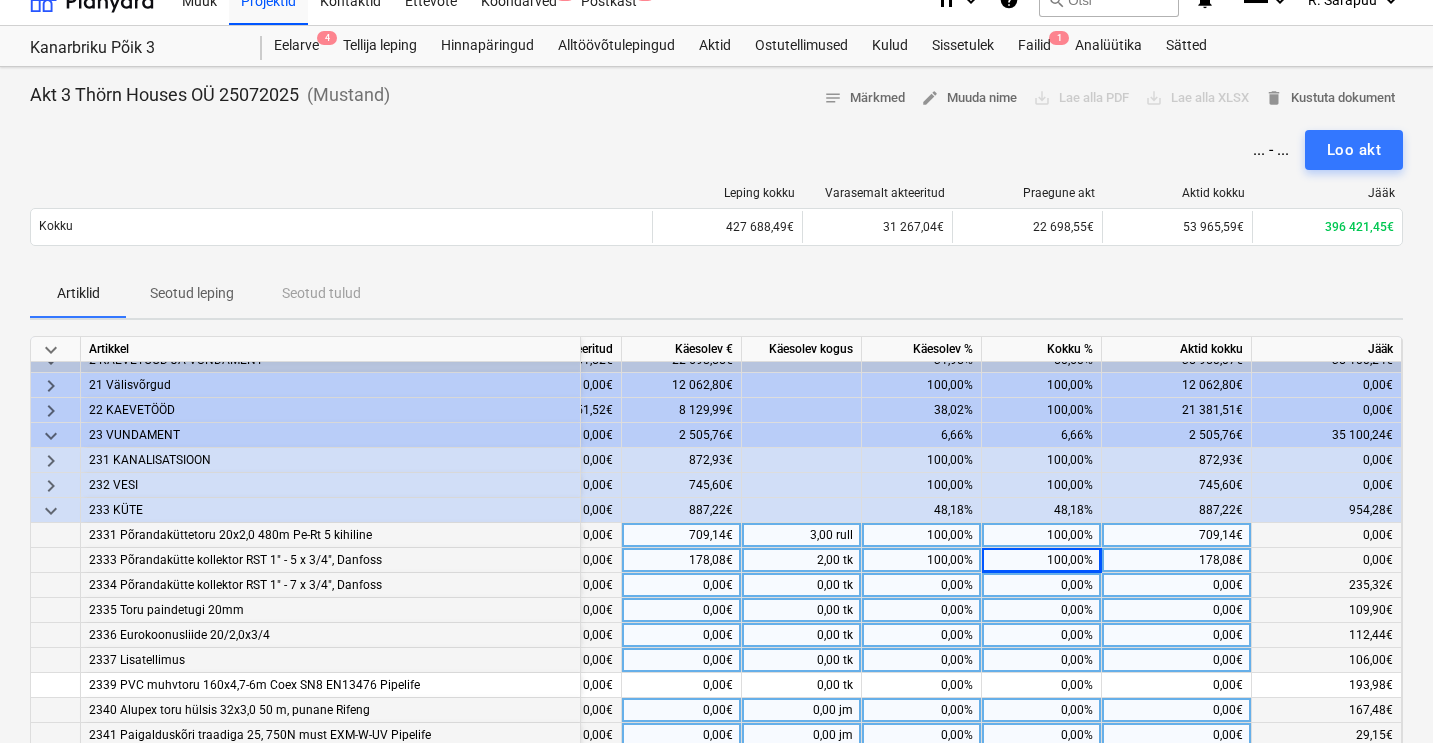 click on "0,00%" at bounding box center [1042, 585] 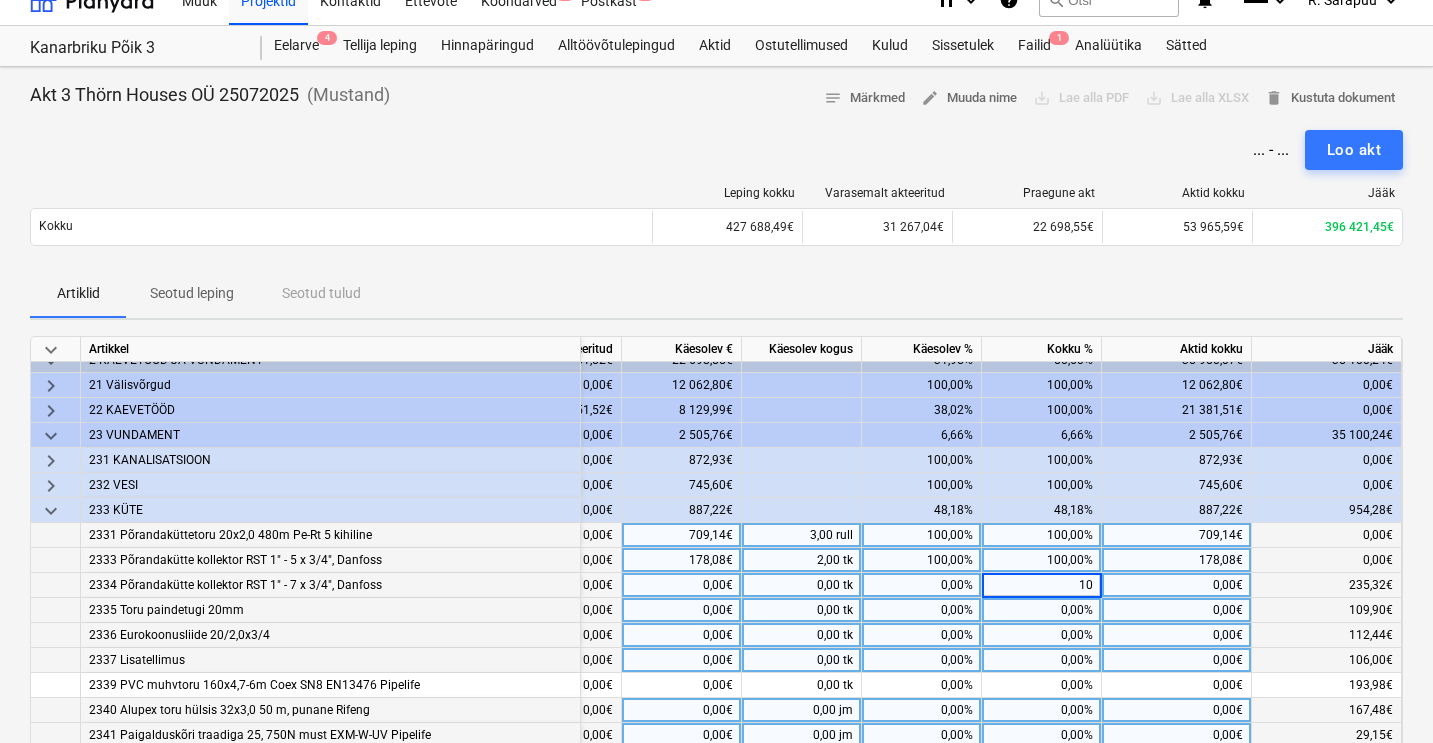 type on "100" 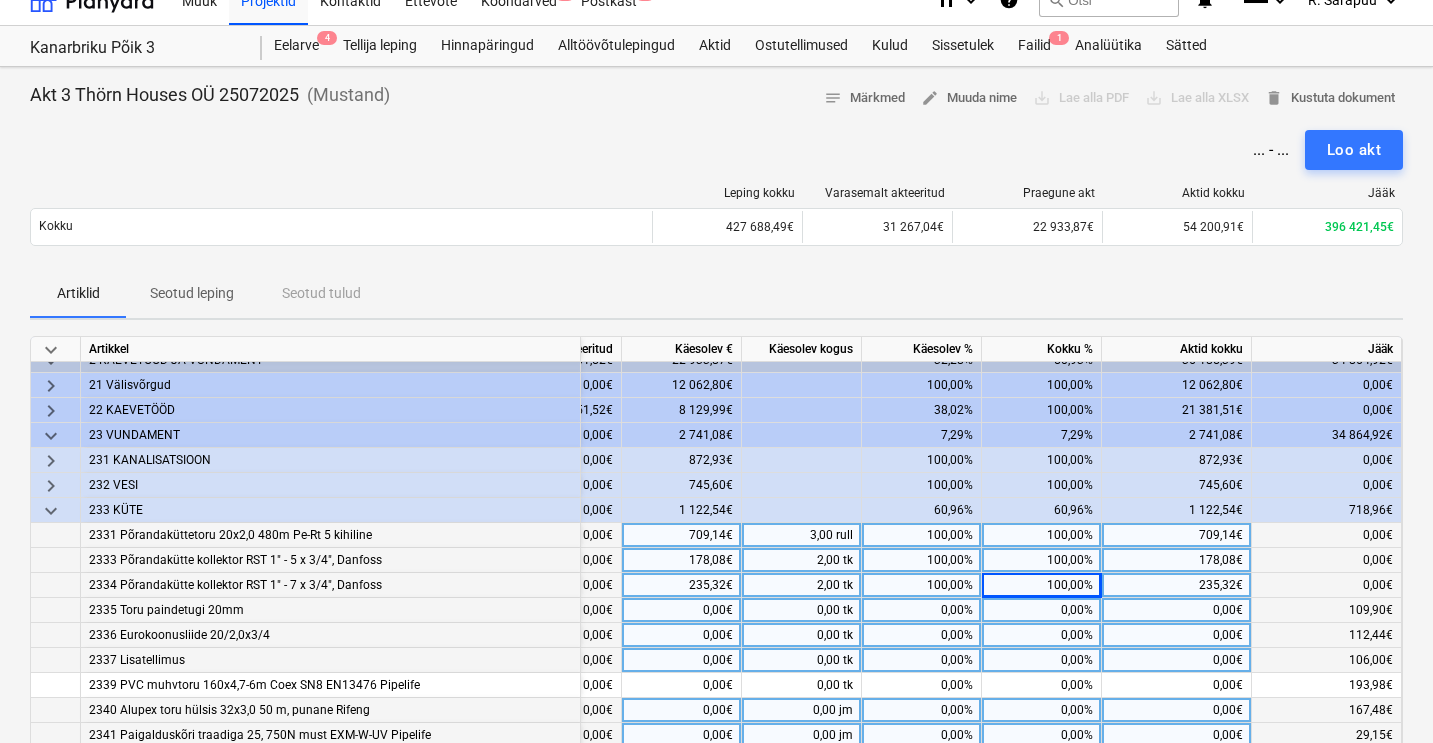 click on "0,00%" at bounding box center (1042, 610) 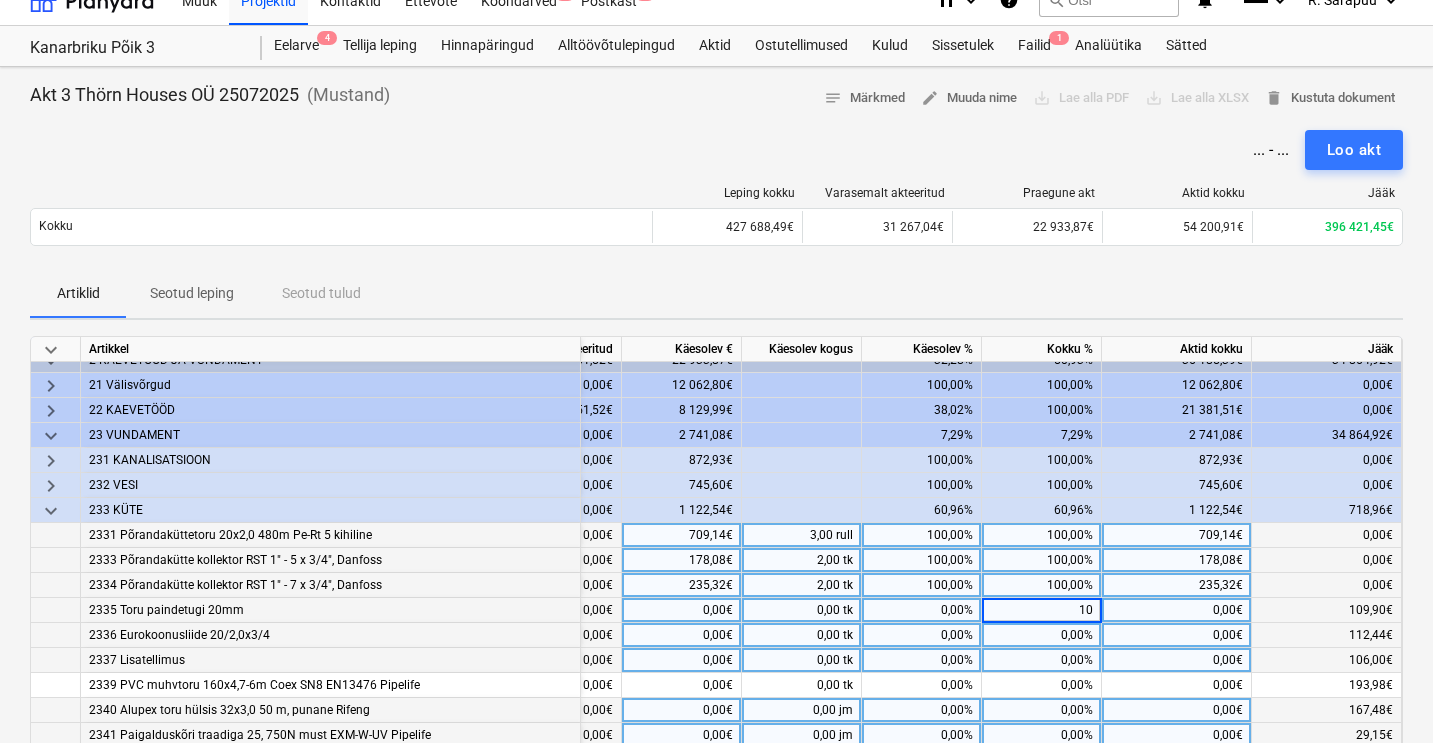 type on "100" 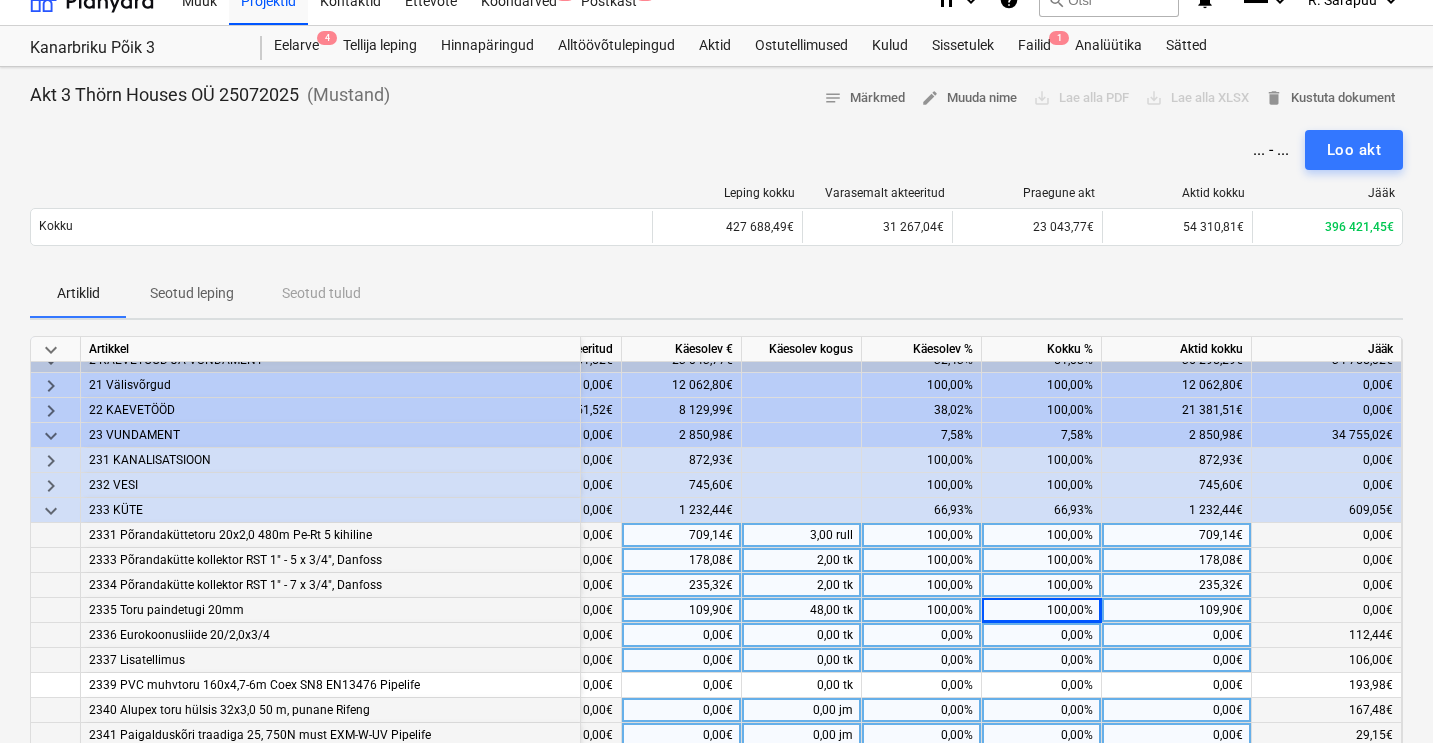 click on "0,00%" at bounding box center [1042, 635] 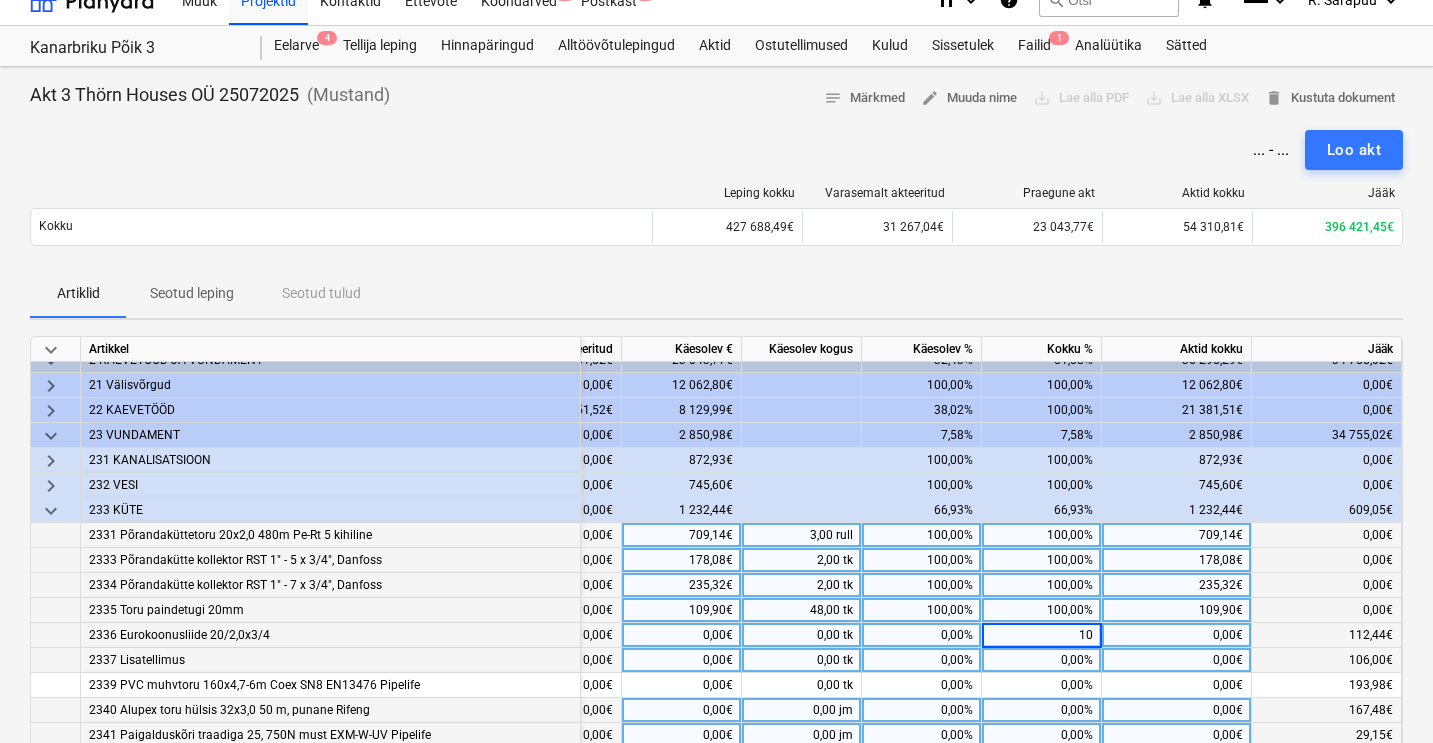 type on "100" 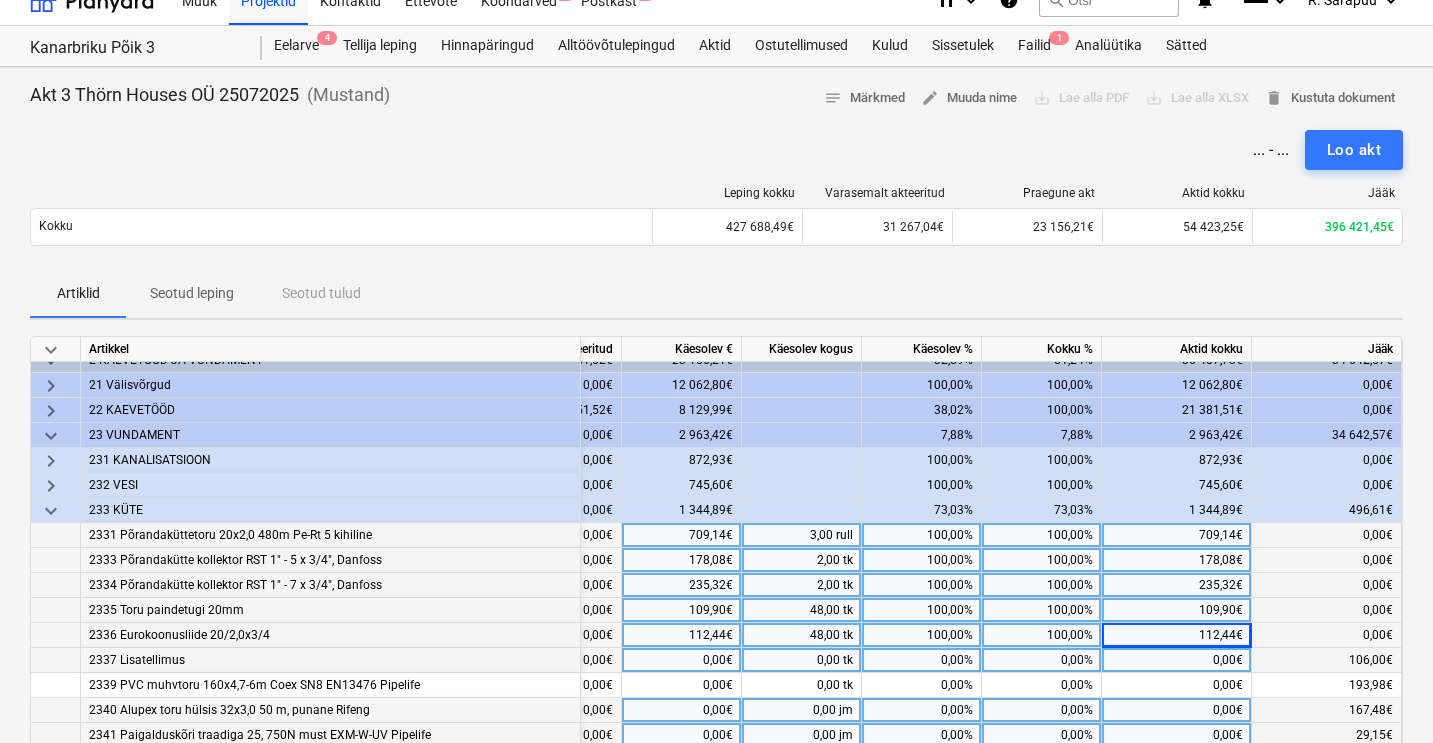 click on "0,00%" at bounding box center (1042, 660) 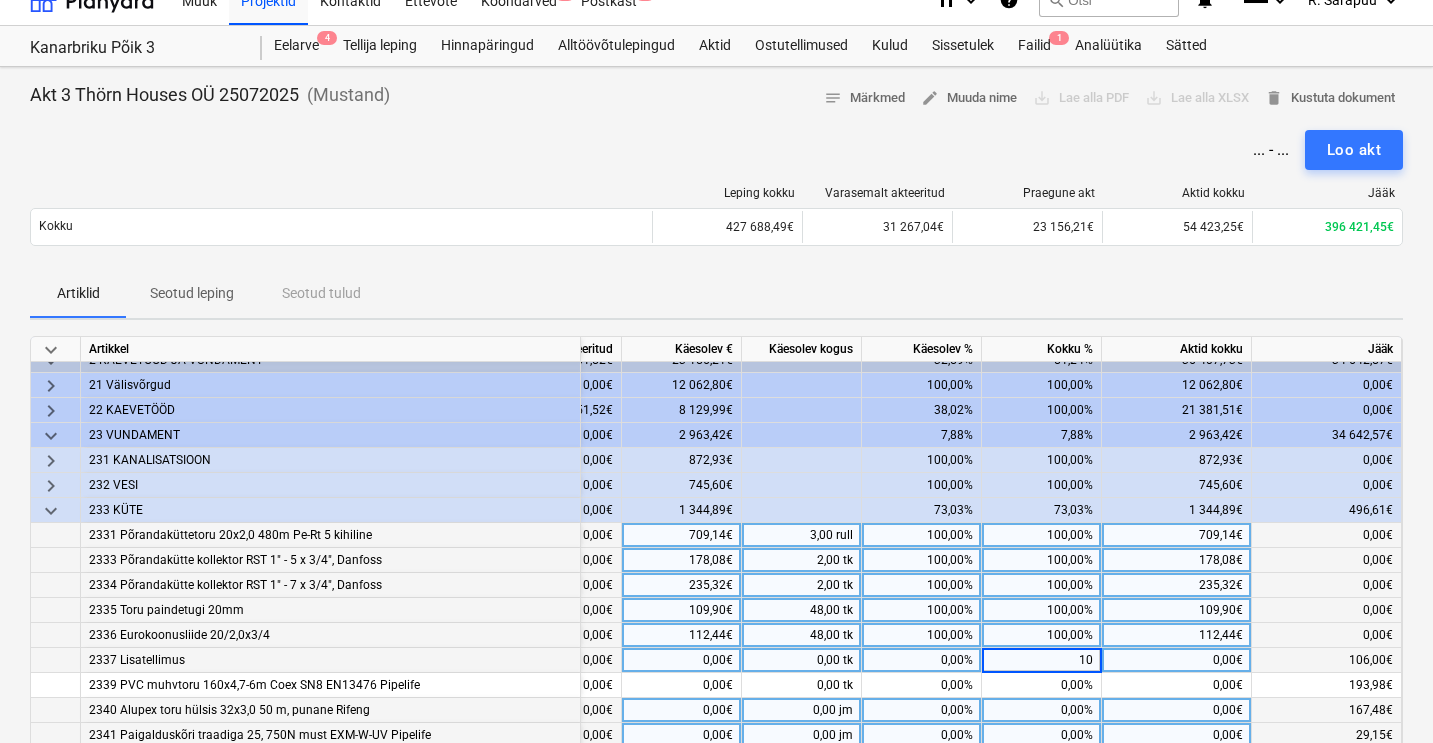 type on "100" 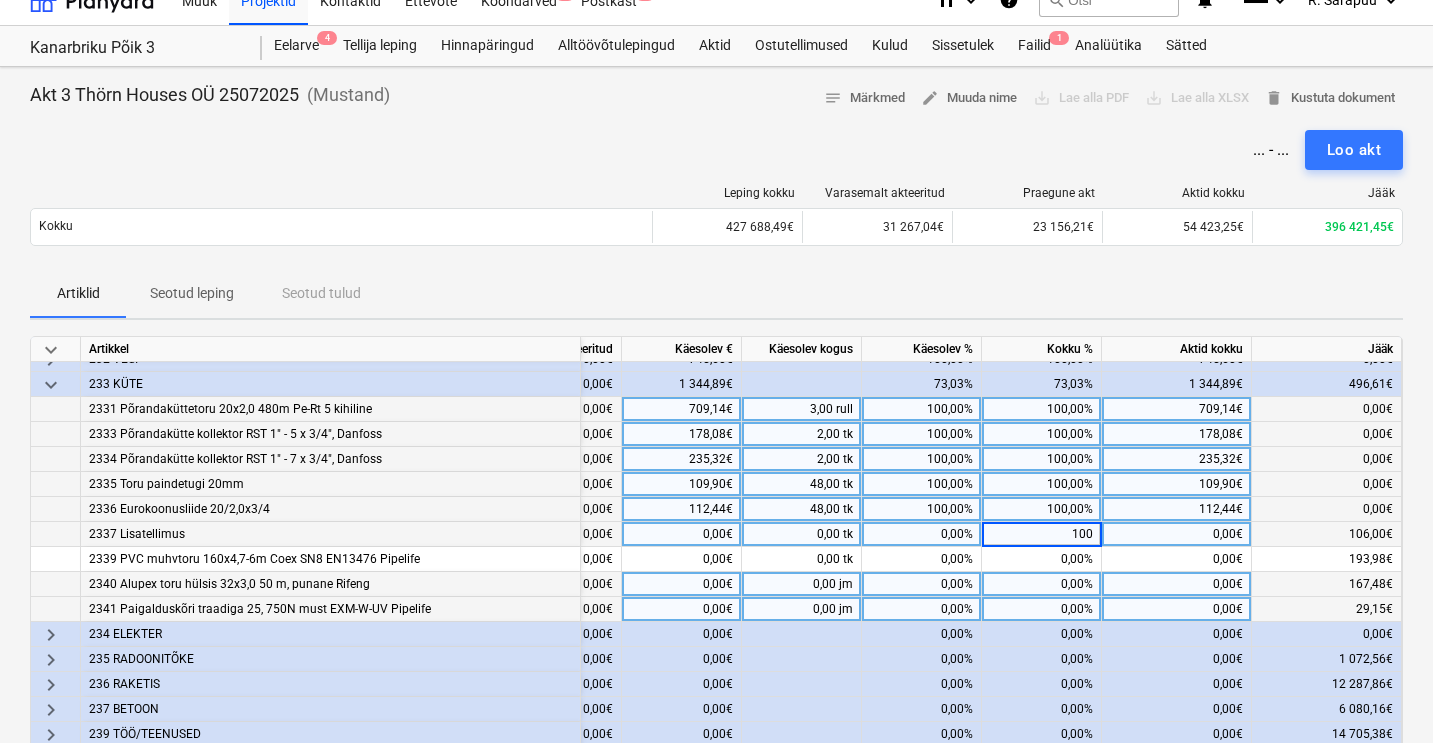 scroll, scrollTop: 167, scrollLeft: 350, axis: both 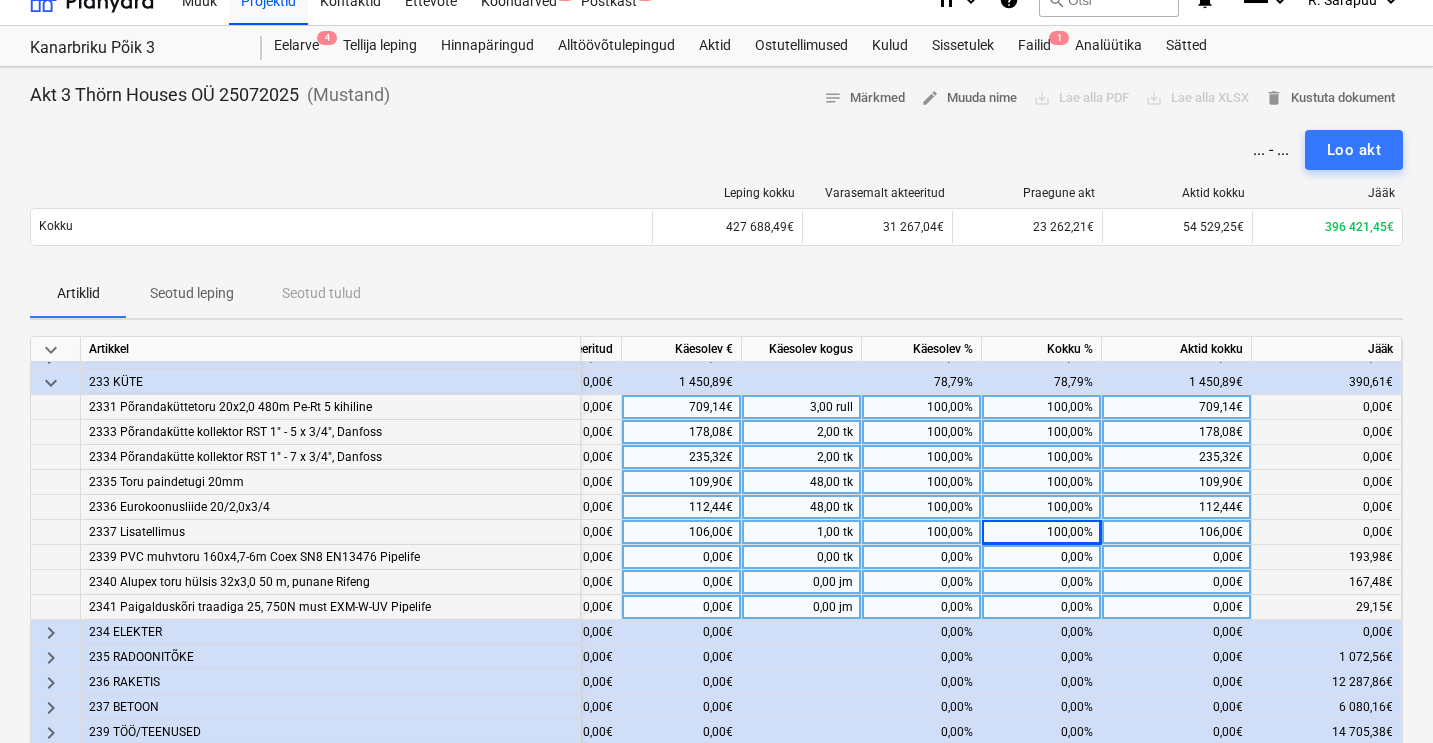 click on "0,00%" at bounding box center (1042, 557) 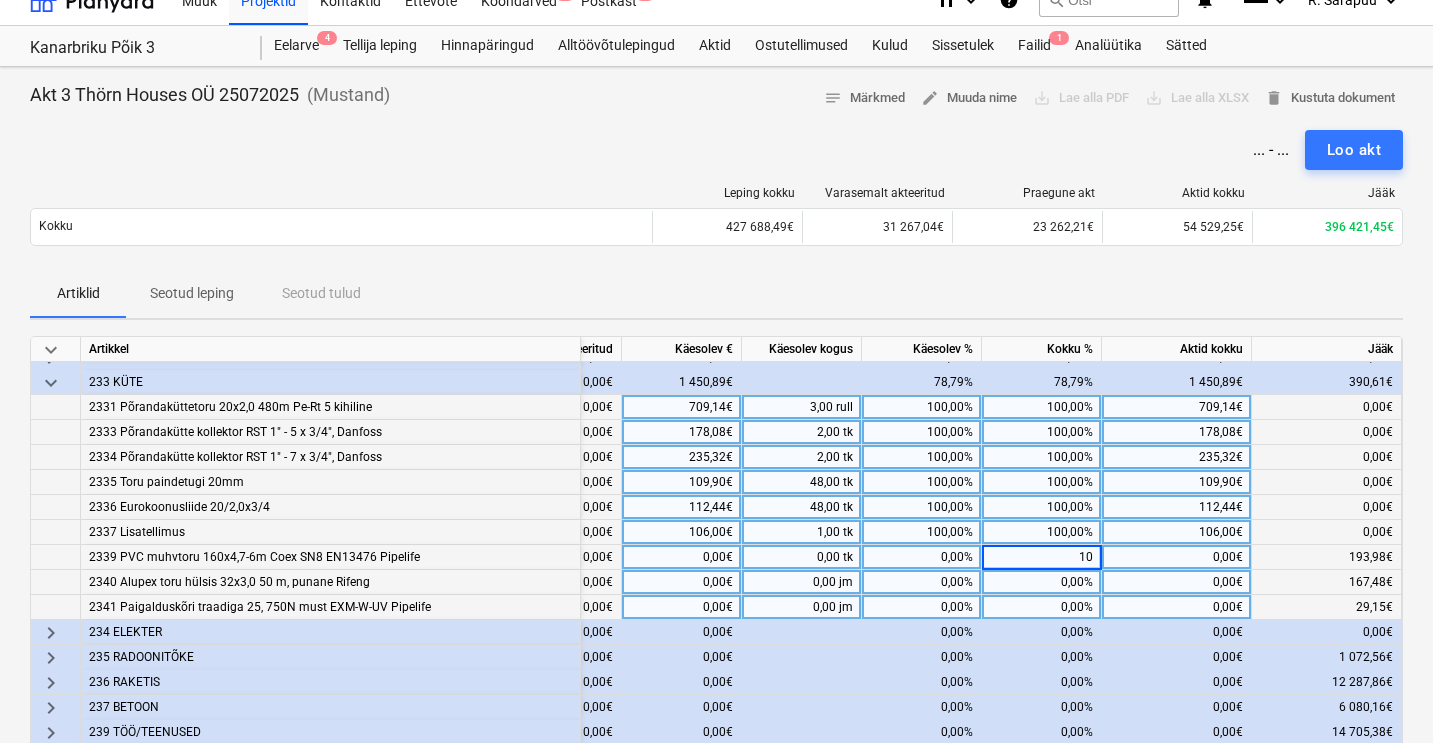 type on "100" 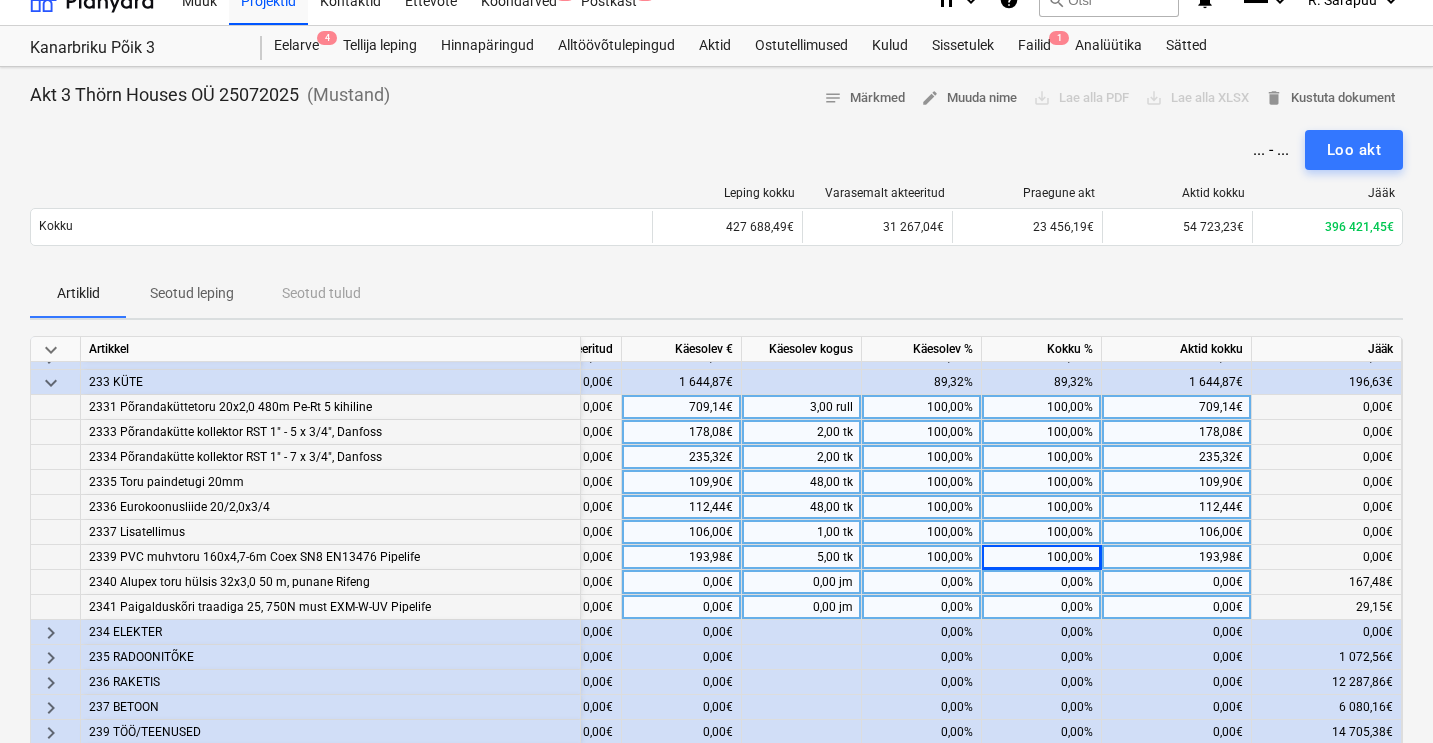 click on "0,00%" at bounding box center (1042, 582) 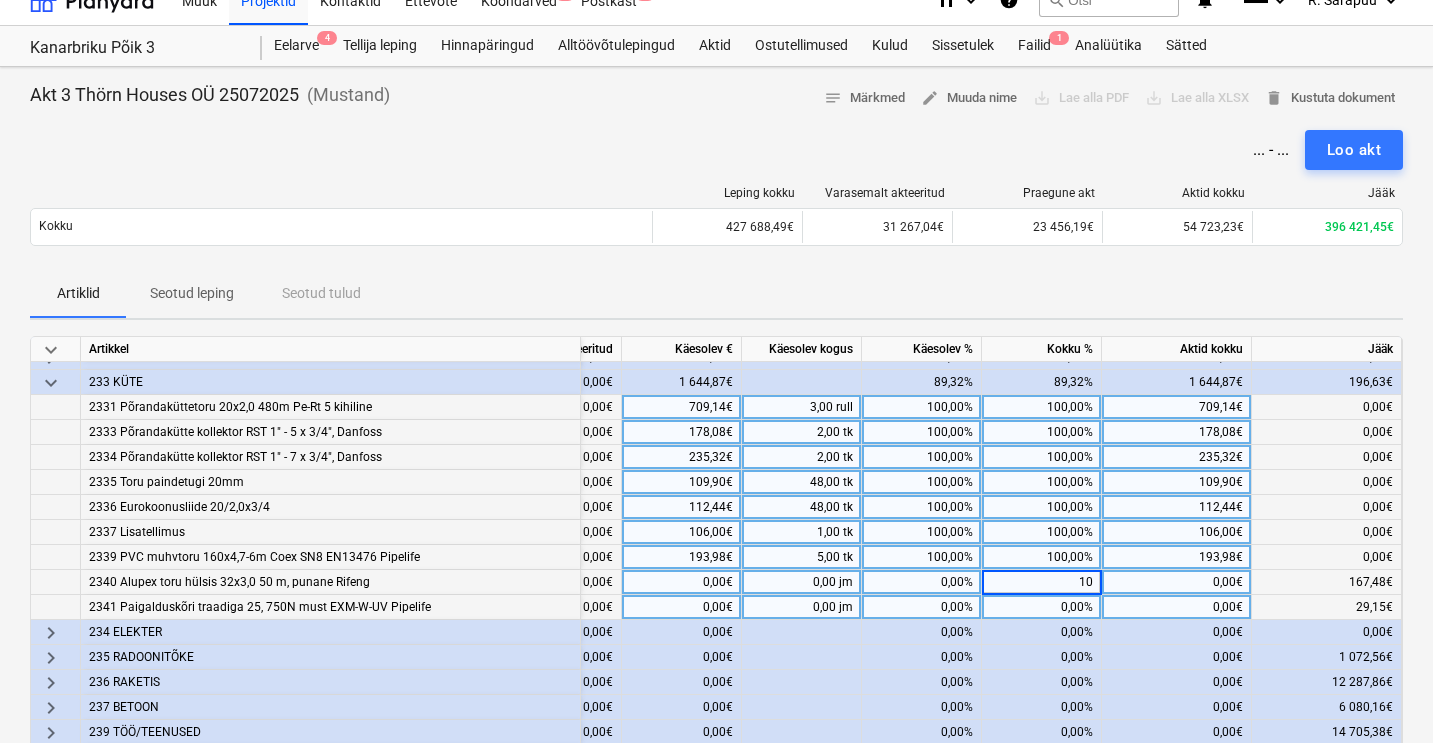type on "100" 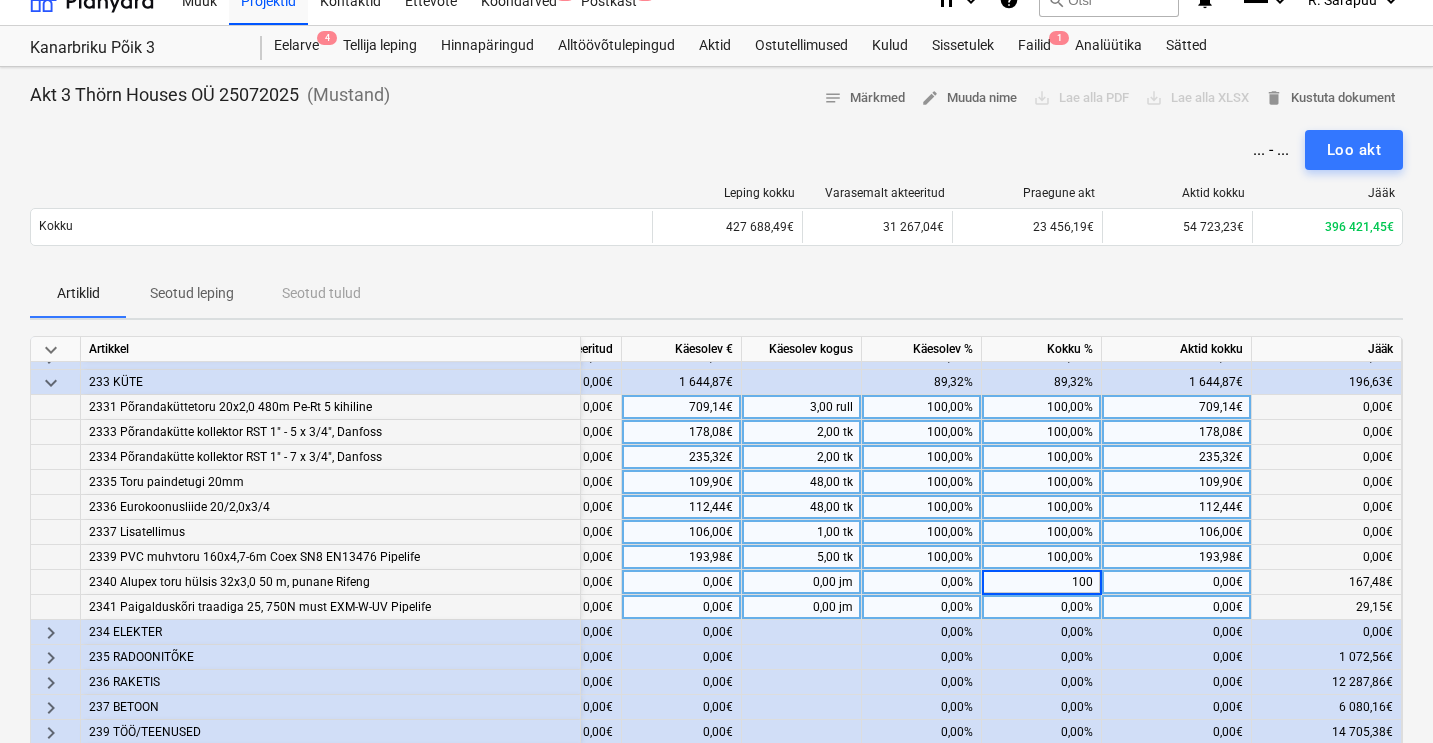 click on "0,00%" at bounding box center [1042, 607] 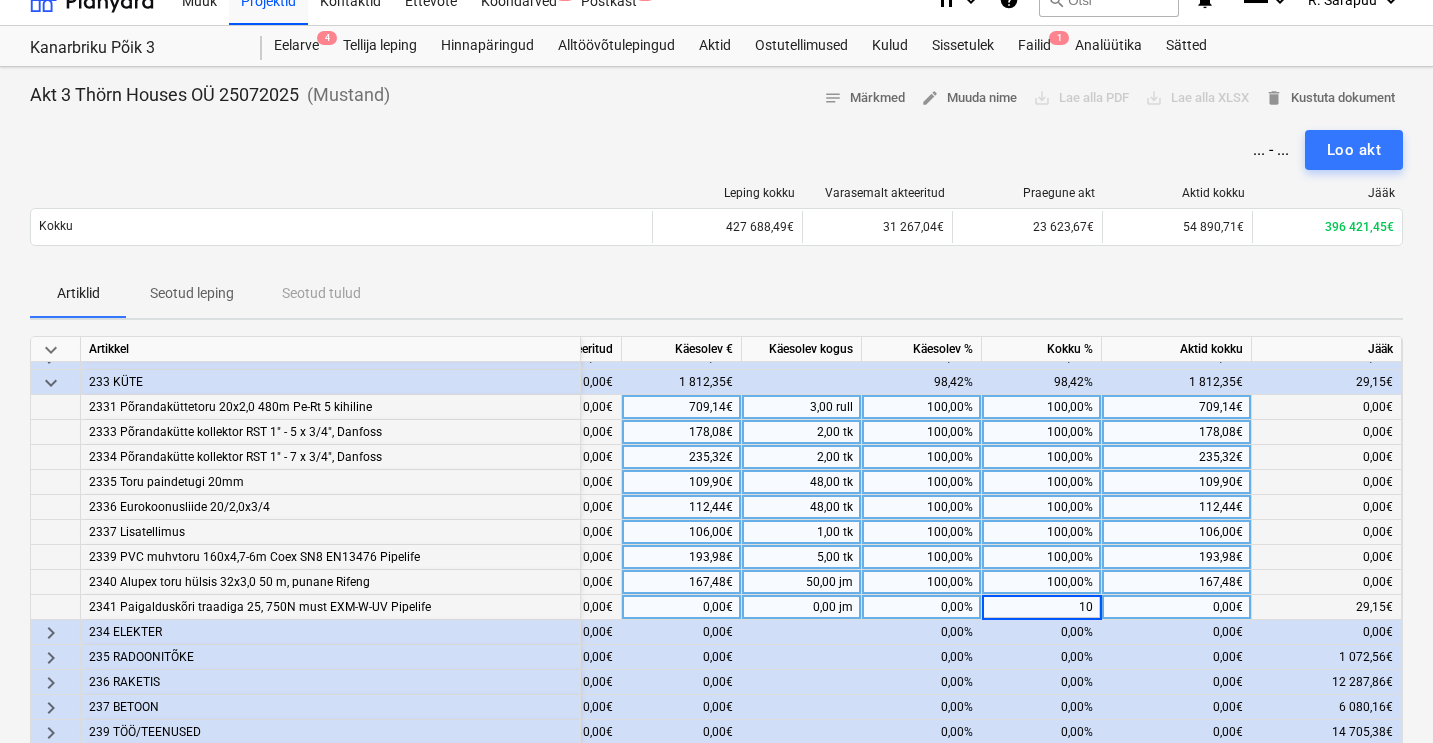 type on "100" 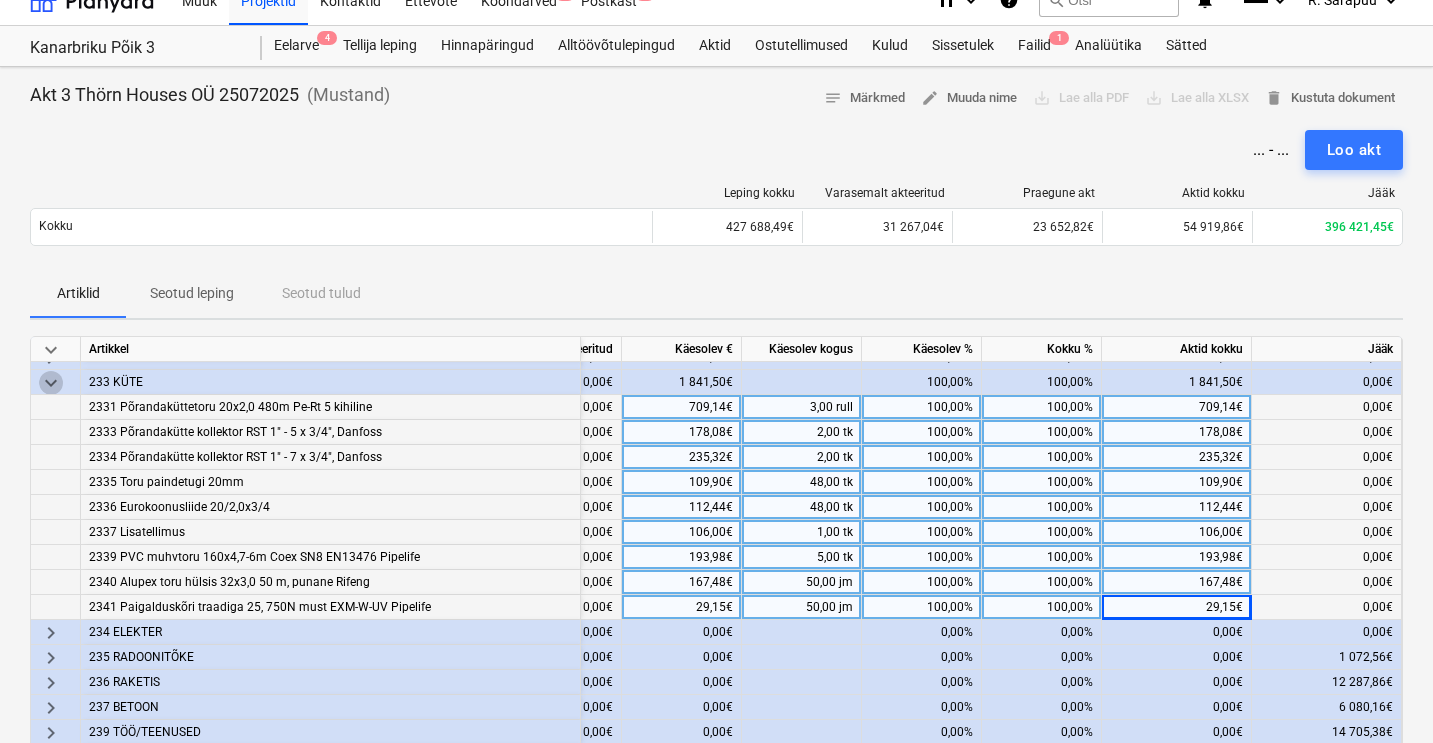 click on "keyboard_arrow_down" at bounding box center [51, 383] 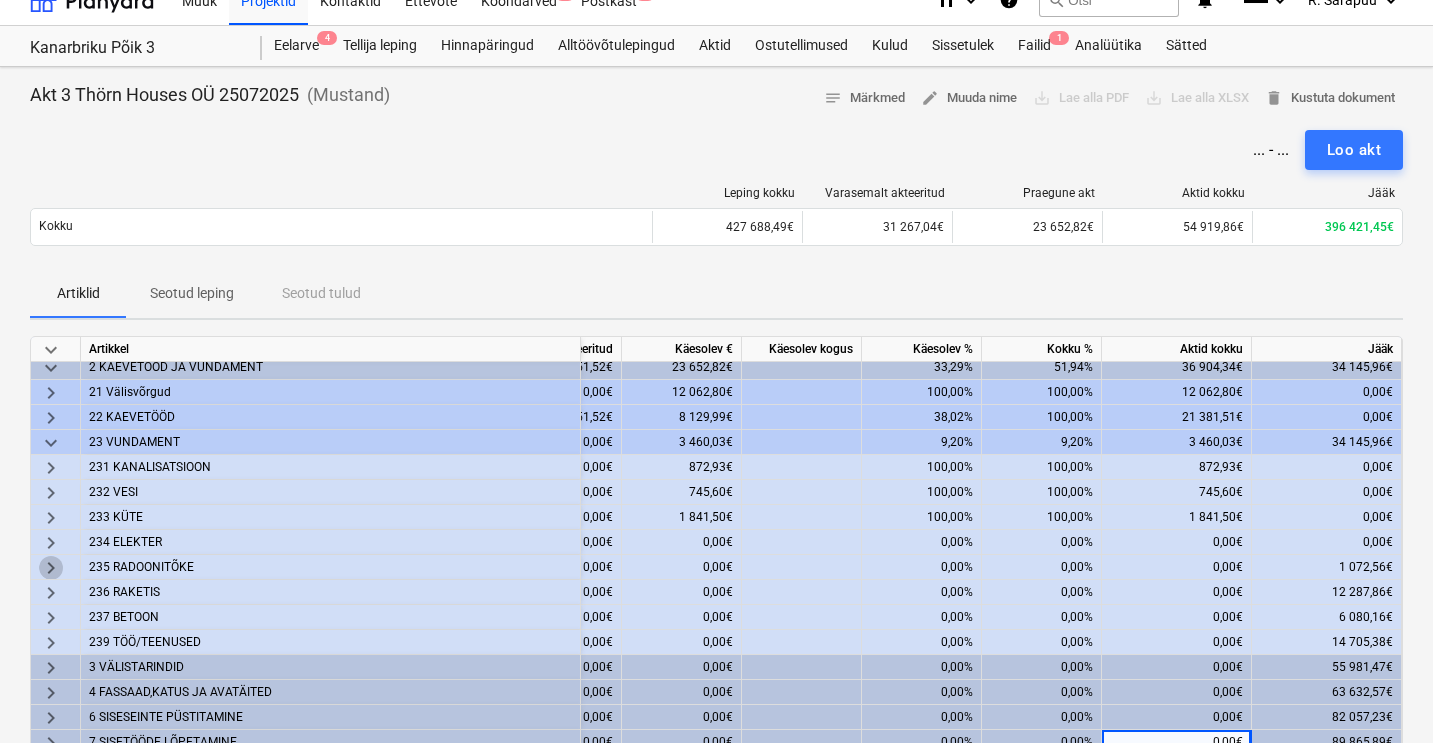 click on "keyboard_arrow_right" at bounding box center [51, 568] 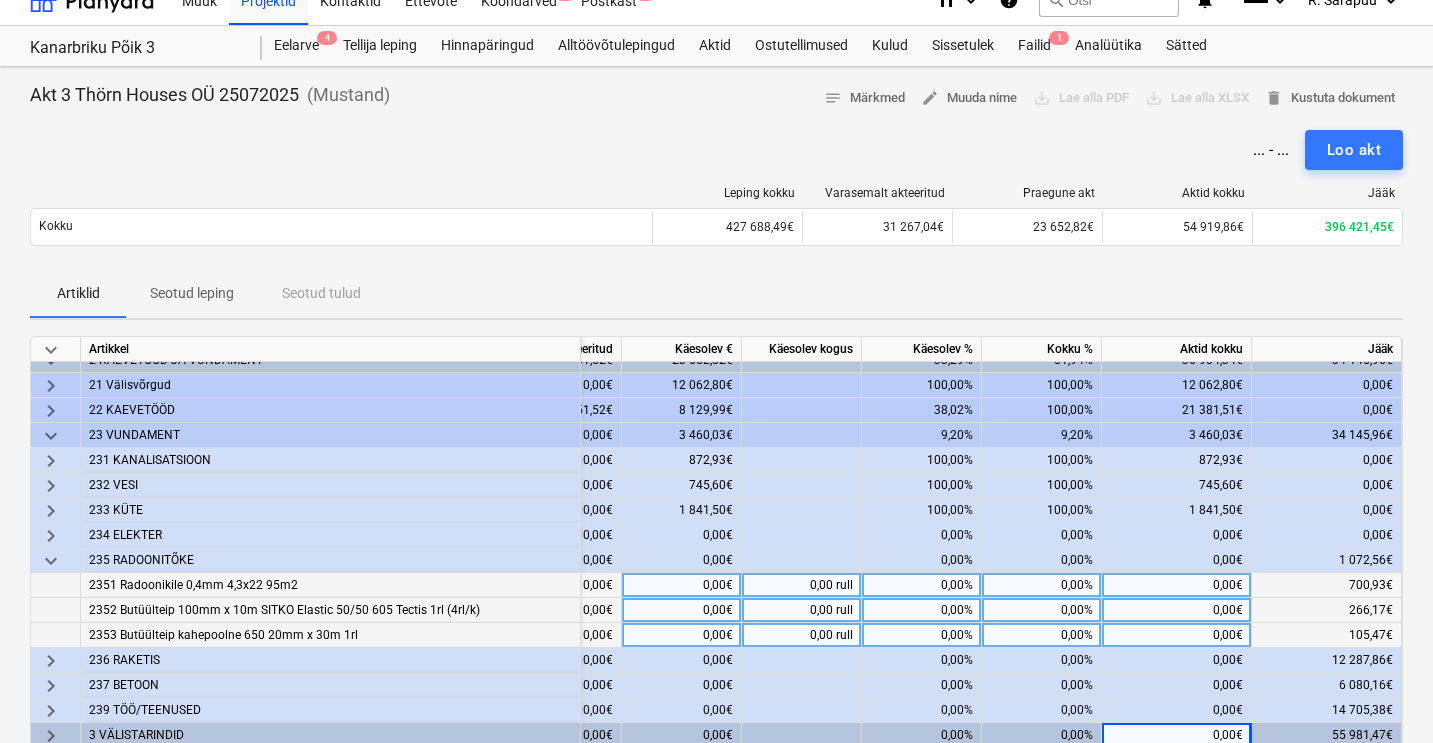 scroll, scrollTop: 79, scrollLeft: 350, axis: both 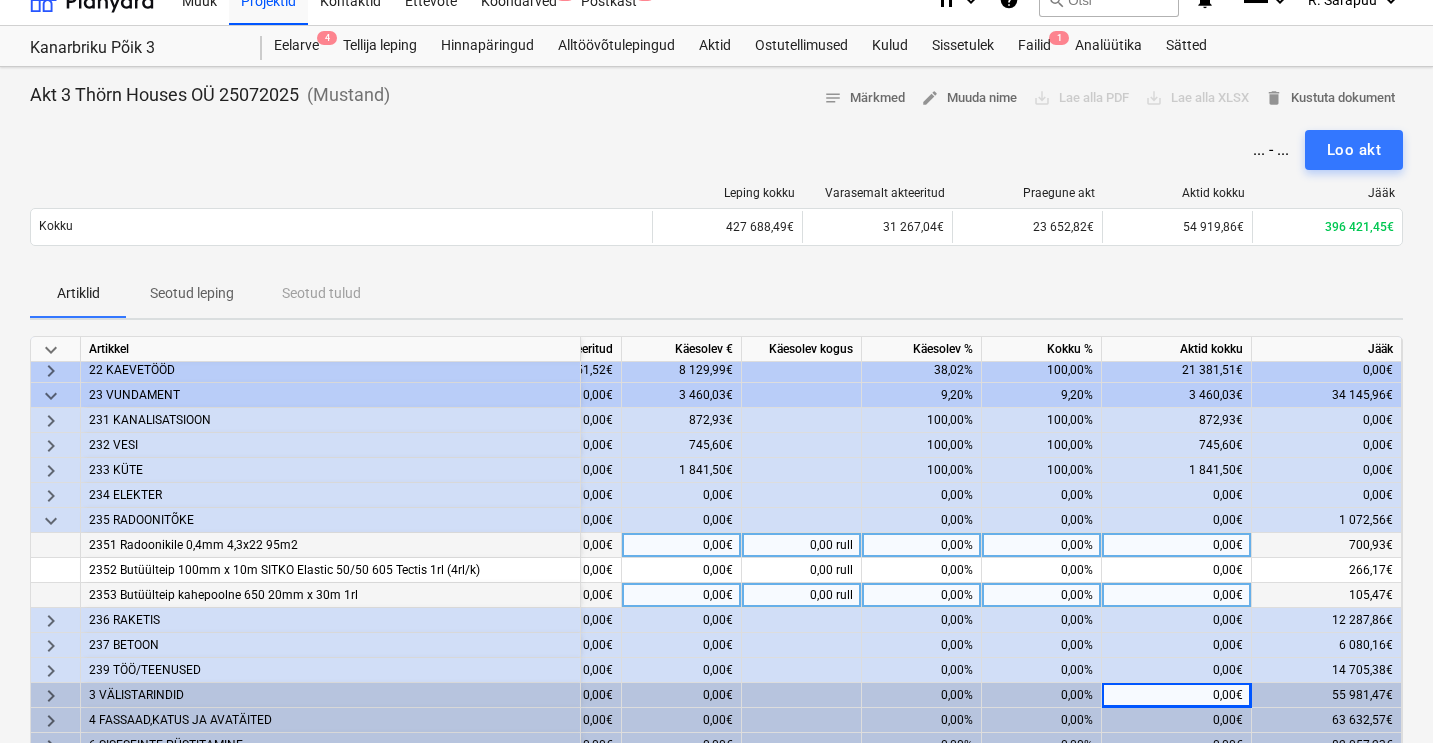 click on "0,00%" at bounding box center (1042, 545) 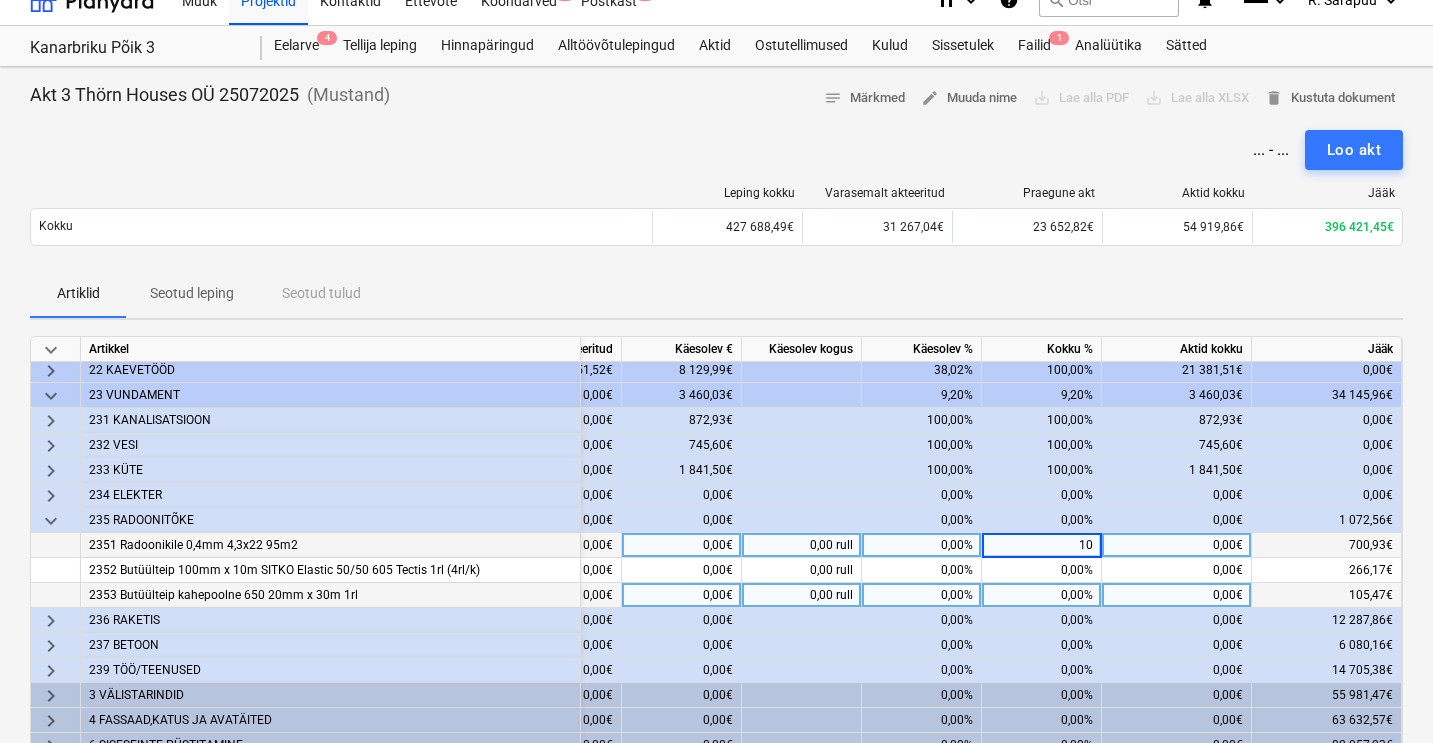 type on "100" 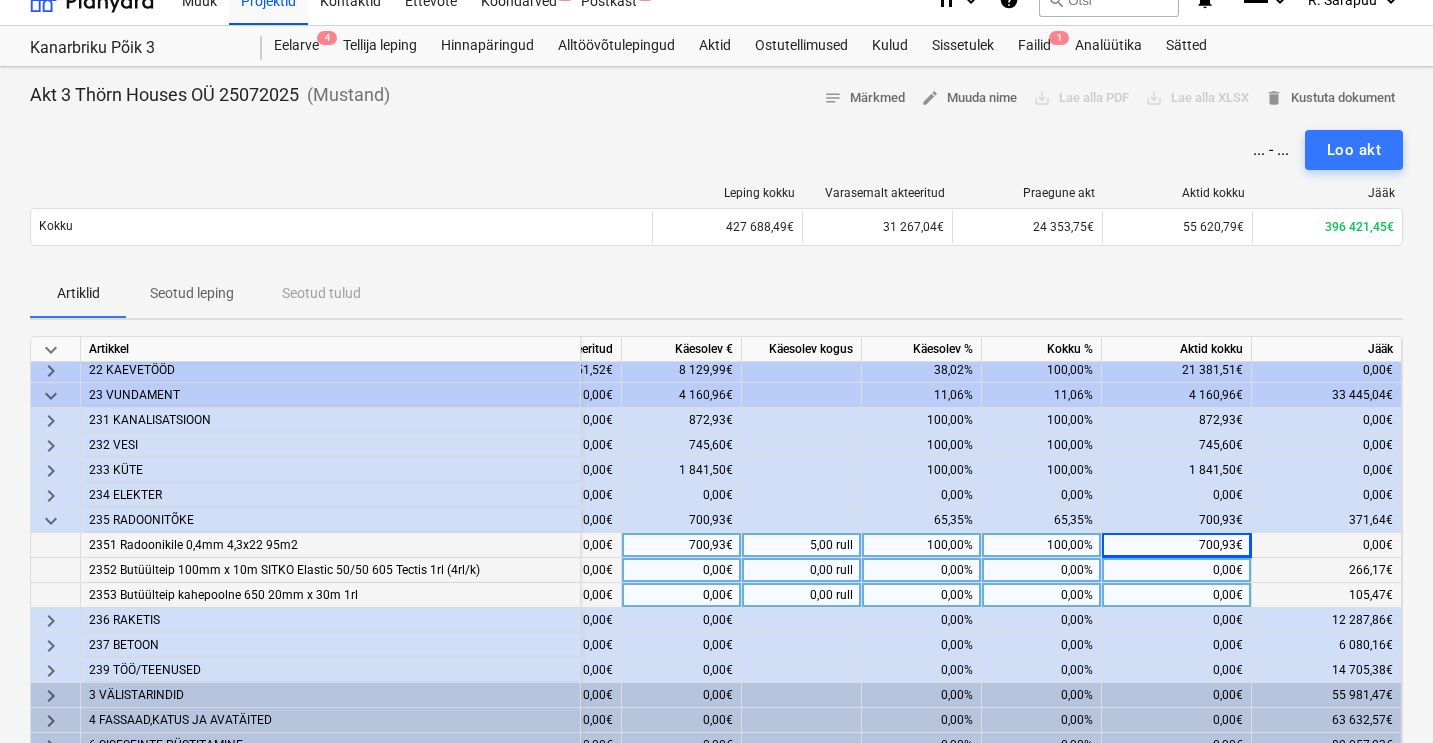 click on "0,00%" at bounding box center [1042, 570] 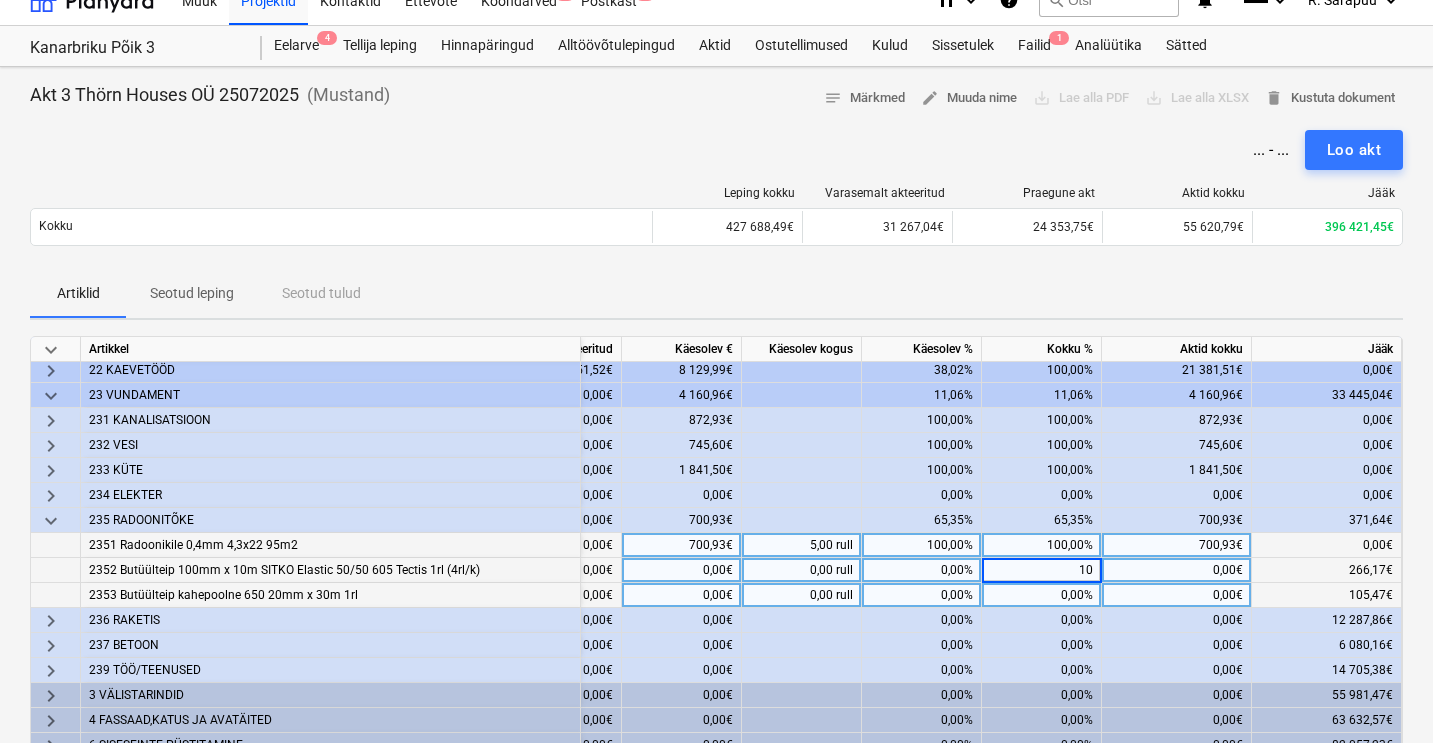 type on "100" 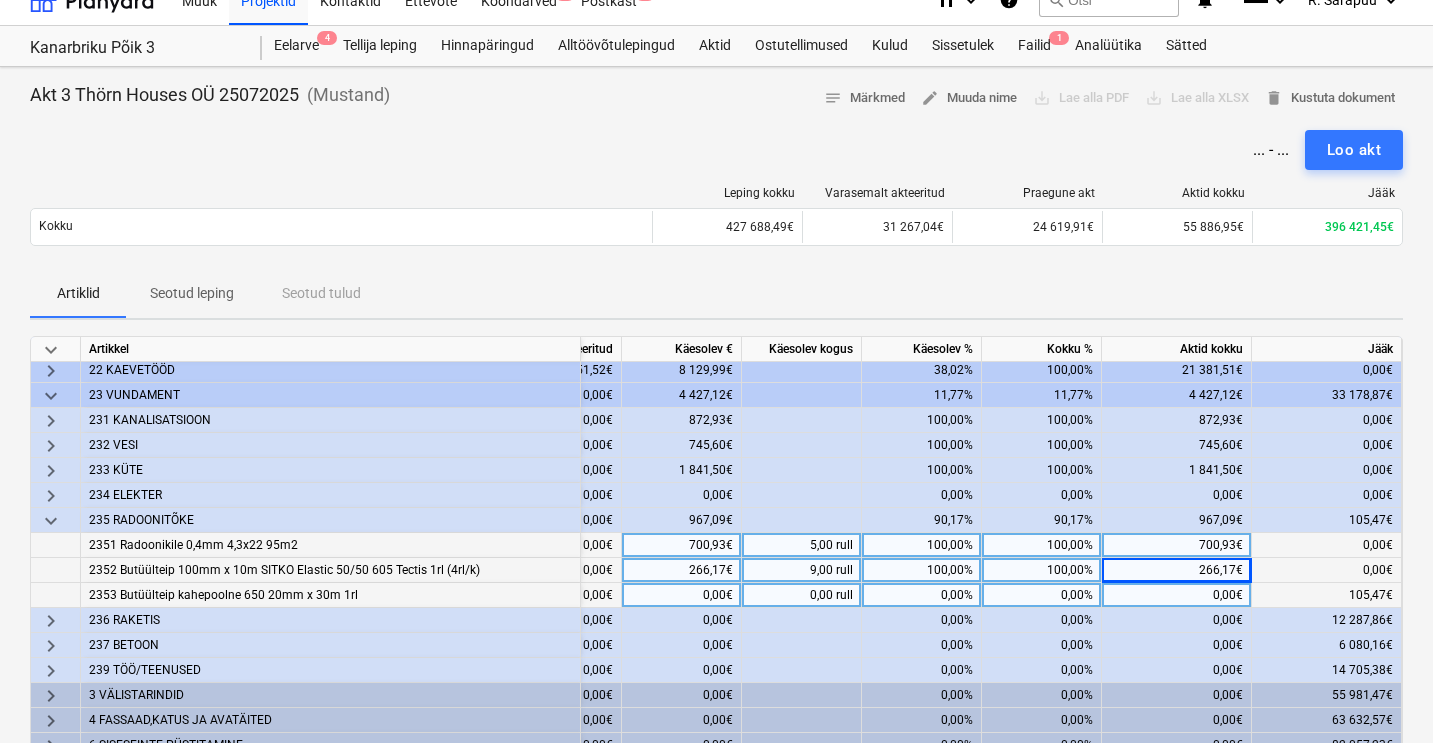click on "0,00%" at bounding box center [1042, 595] 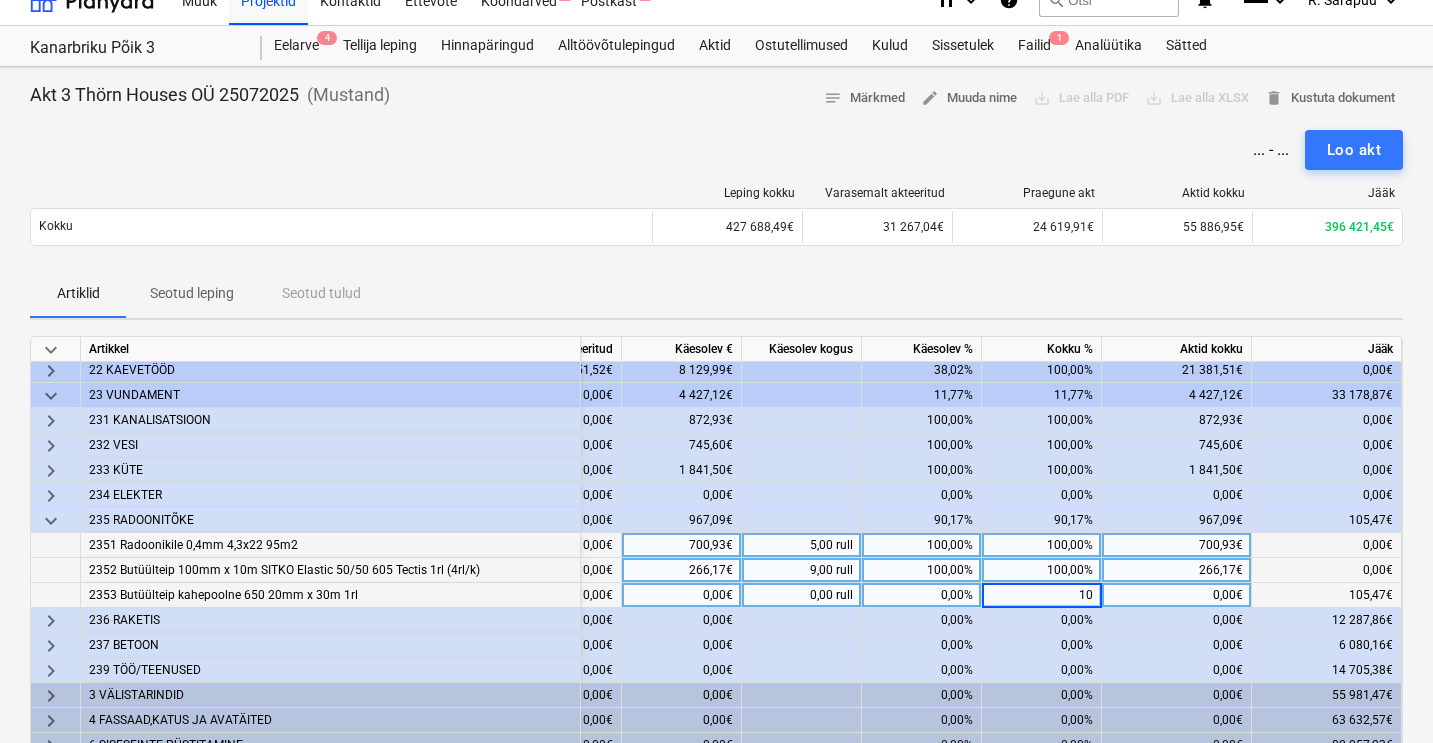 type on "100" 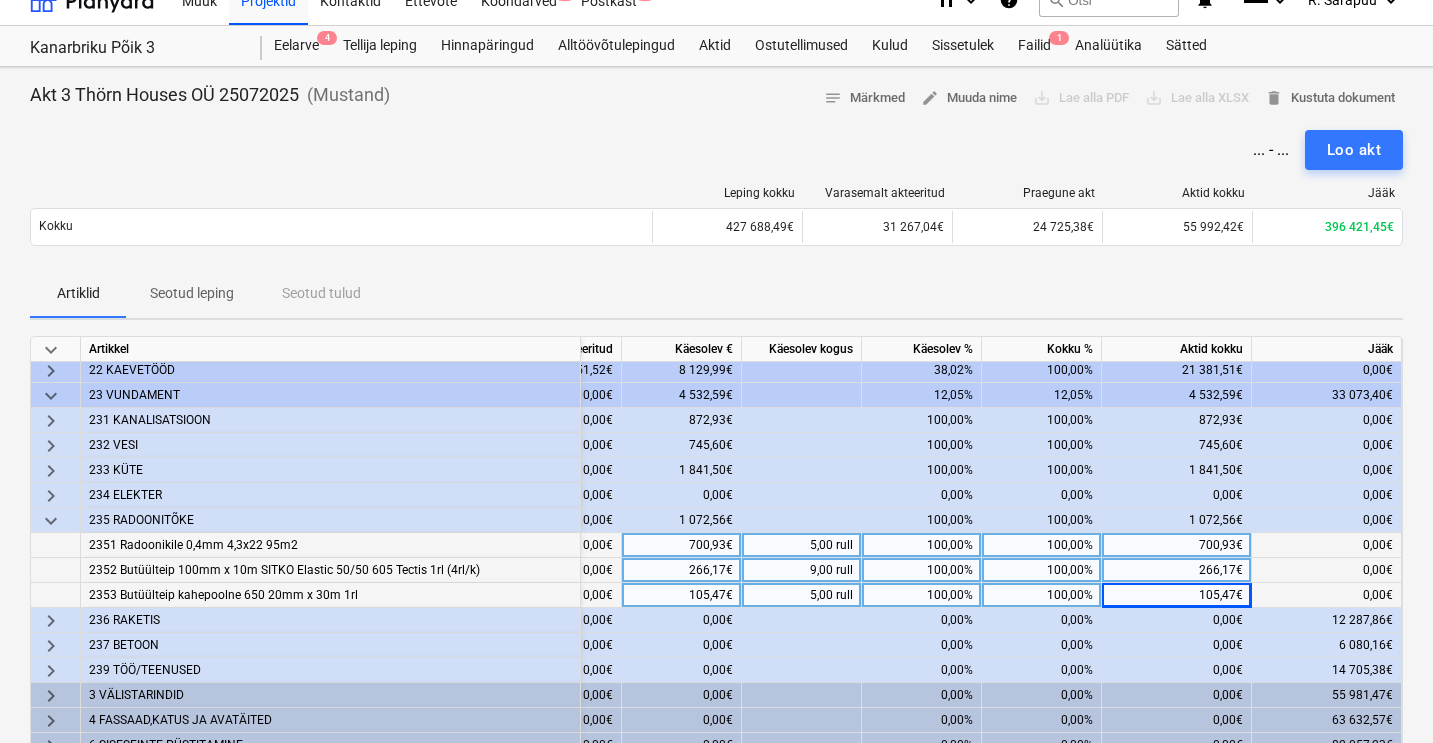 click on "keyboard_arrow_down" at bounding box center [51, 521] 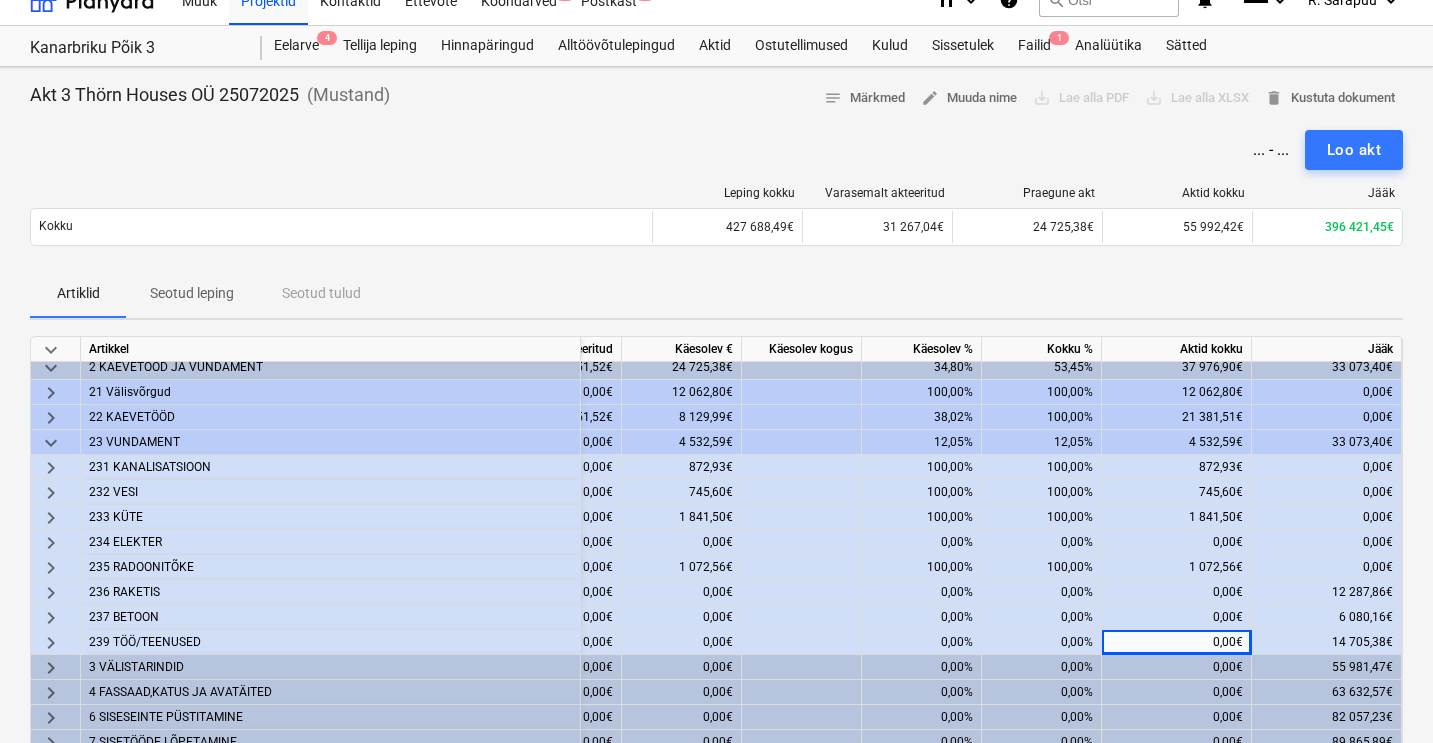 scroll, scrollTop: 39, scrollLeft: 350, axis: both 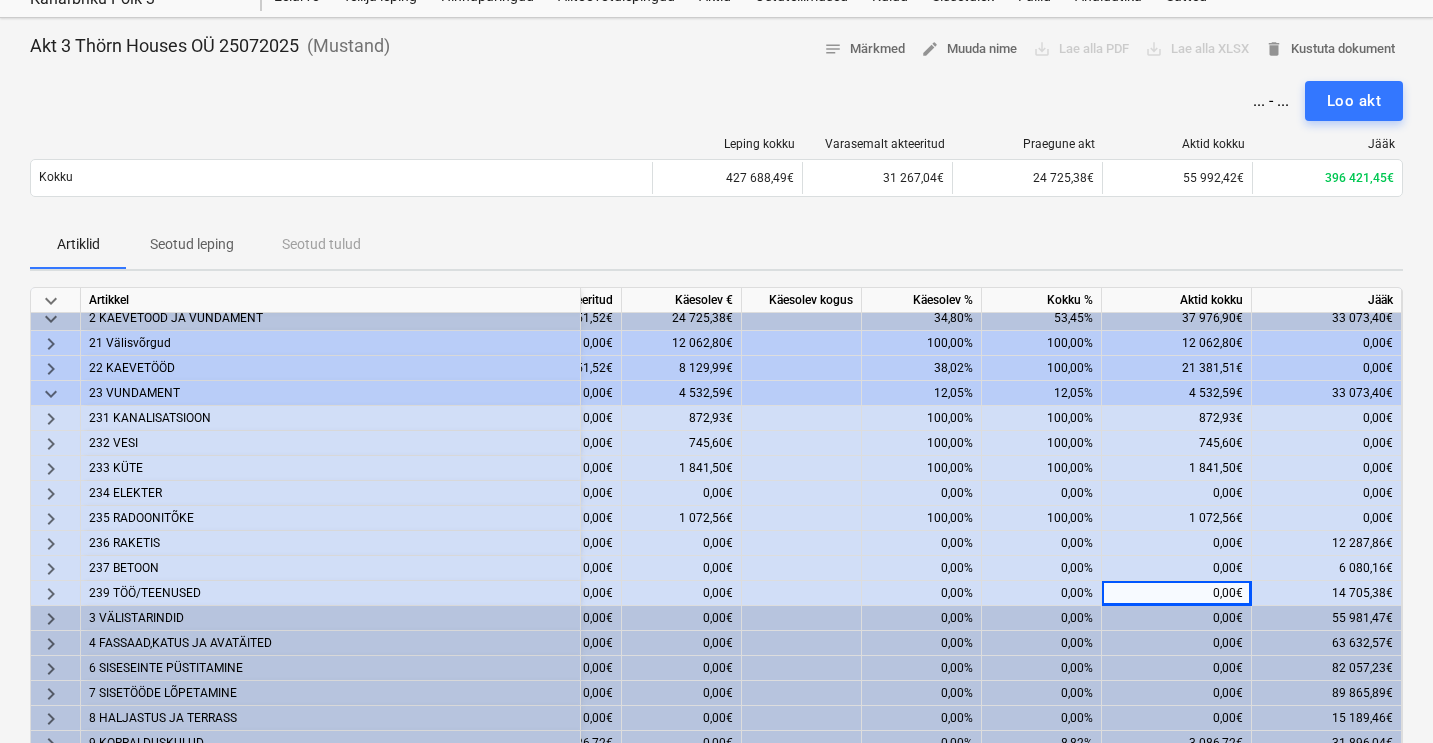 click on "keyboard_arrow_right" at bounding box center (51, 544) 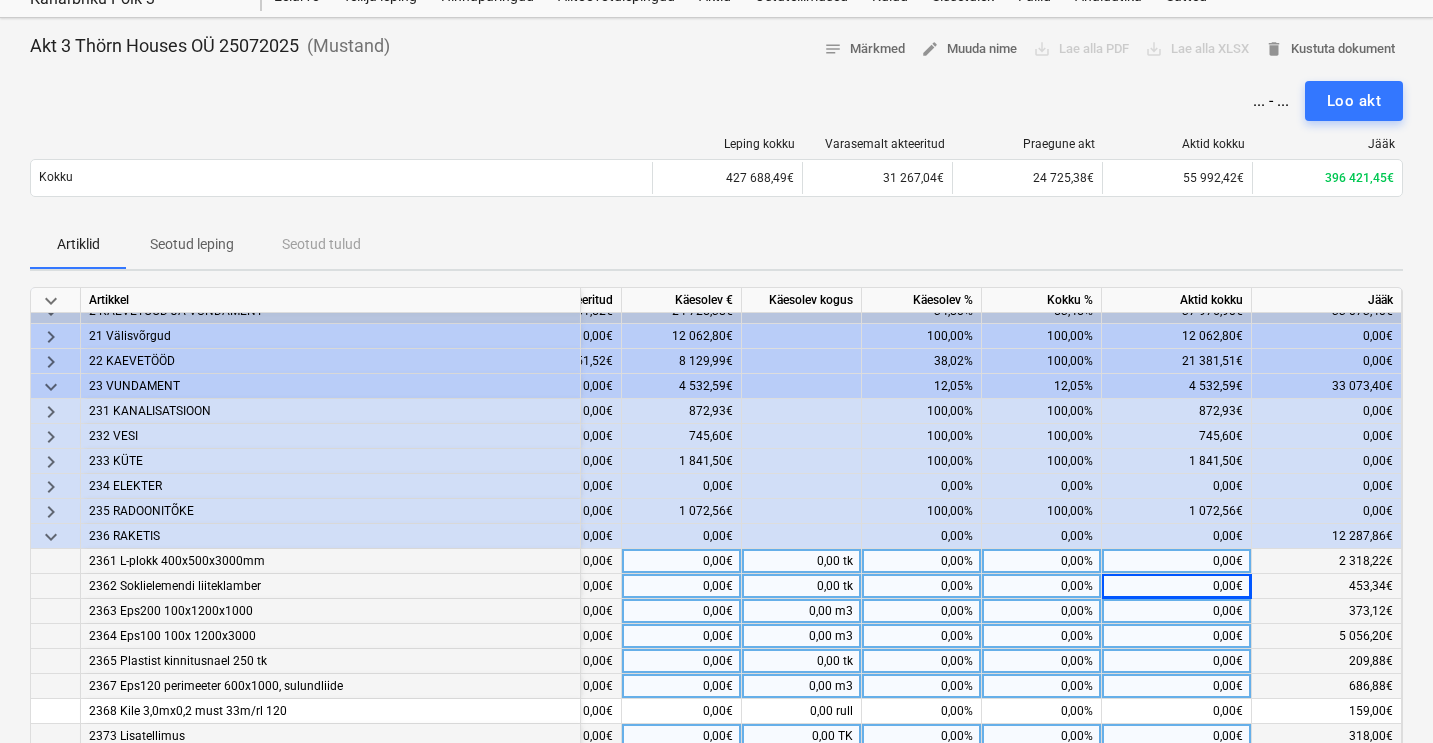 scroll, scrollTop: 80, scrollLeft: 350, axis: both 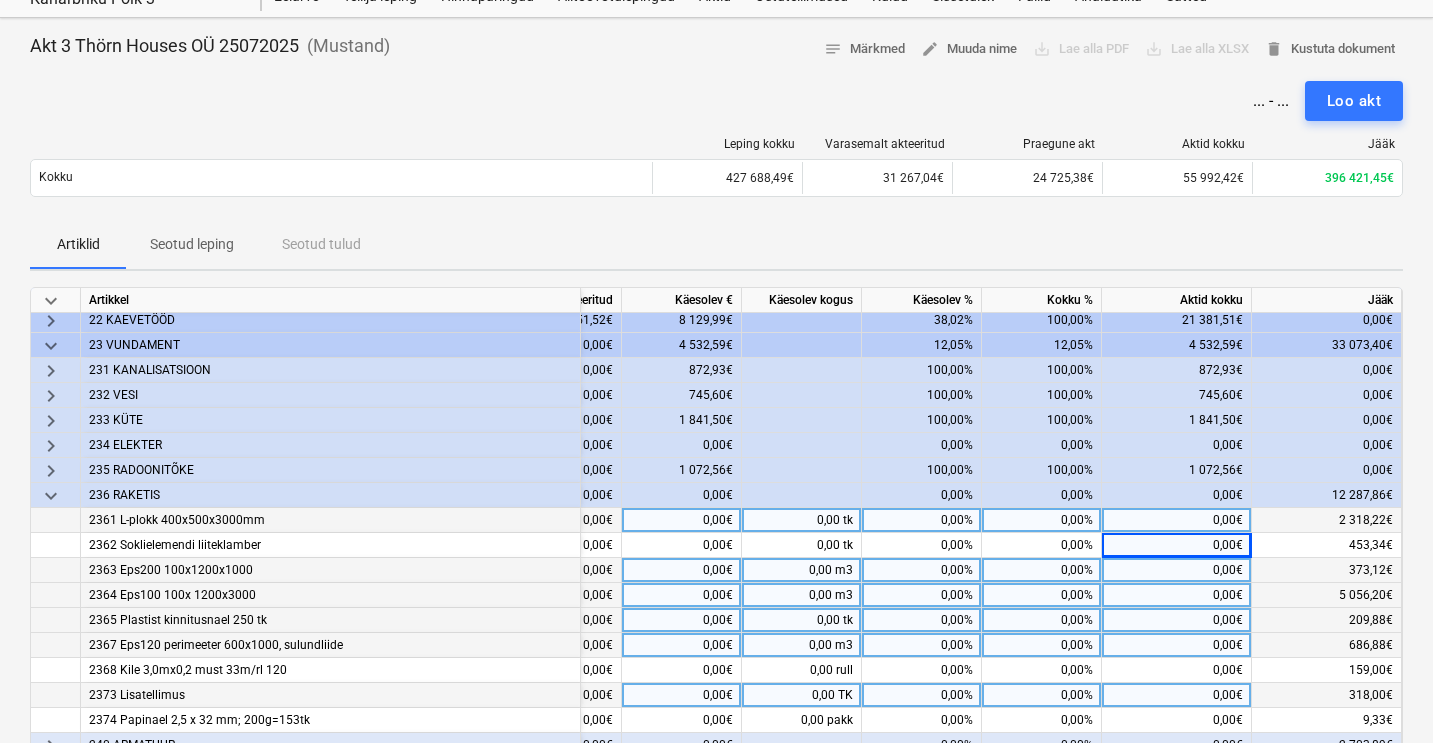 click on "0,00%" at bounding box center (1042, 520) 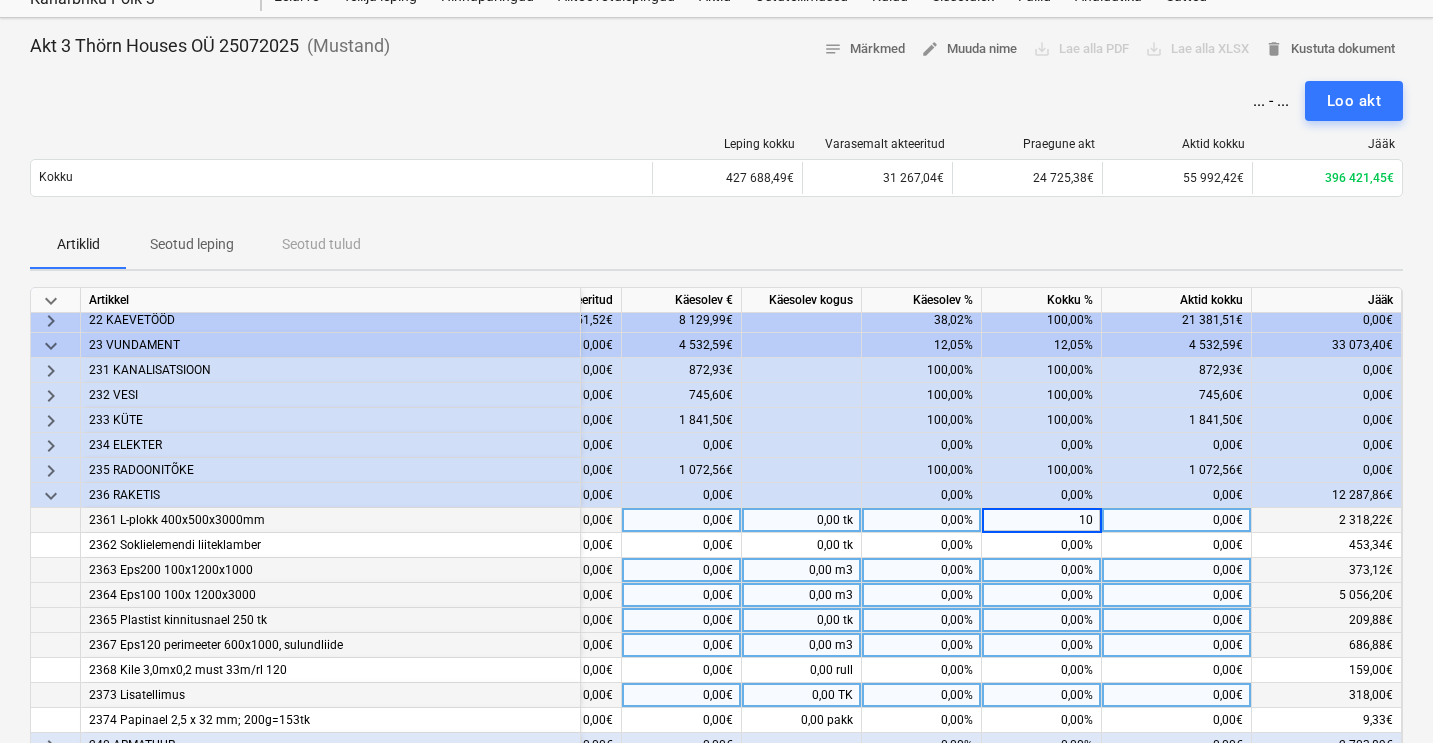 type on "100" 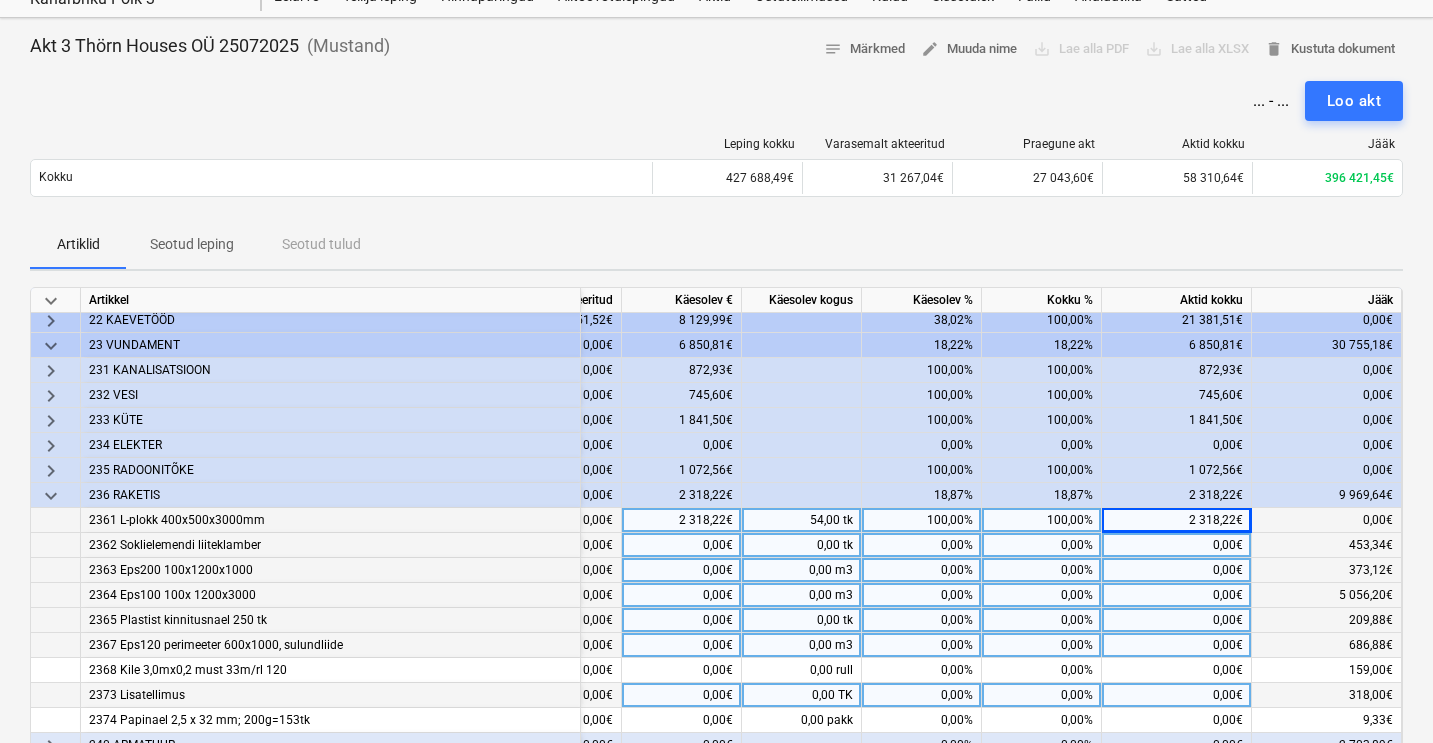 click on "0,00%" at bounding box center (1042, 545) 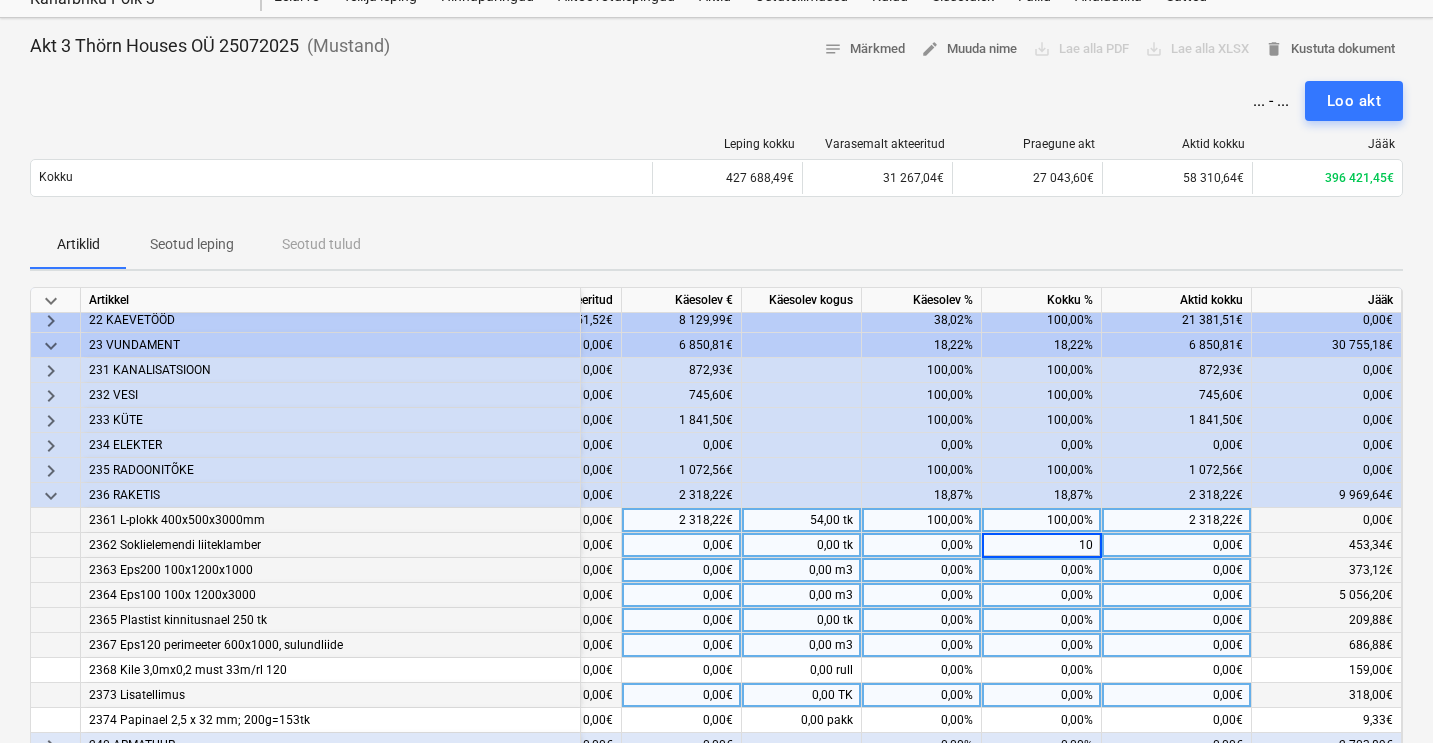 type on "100" 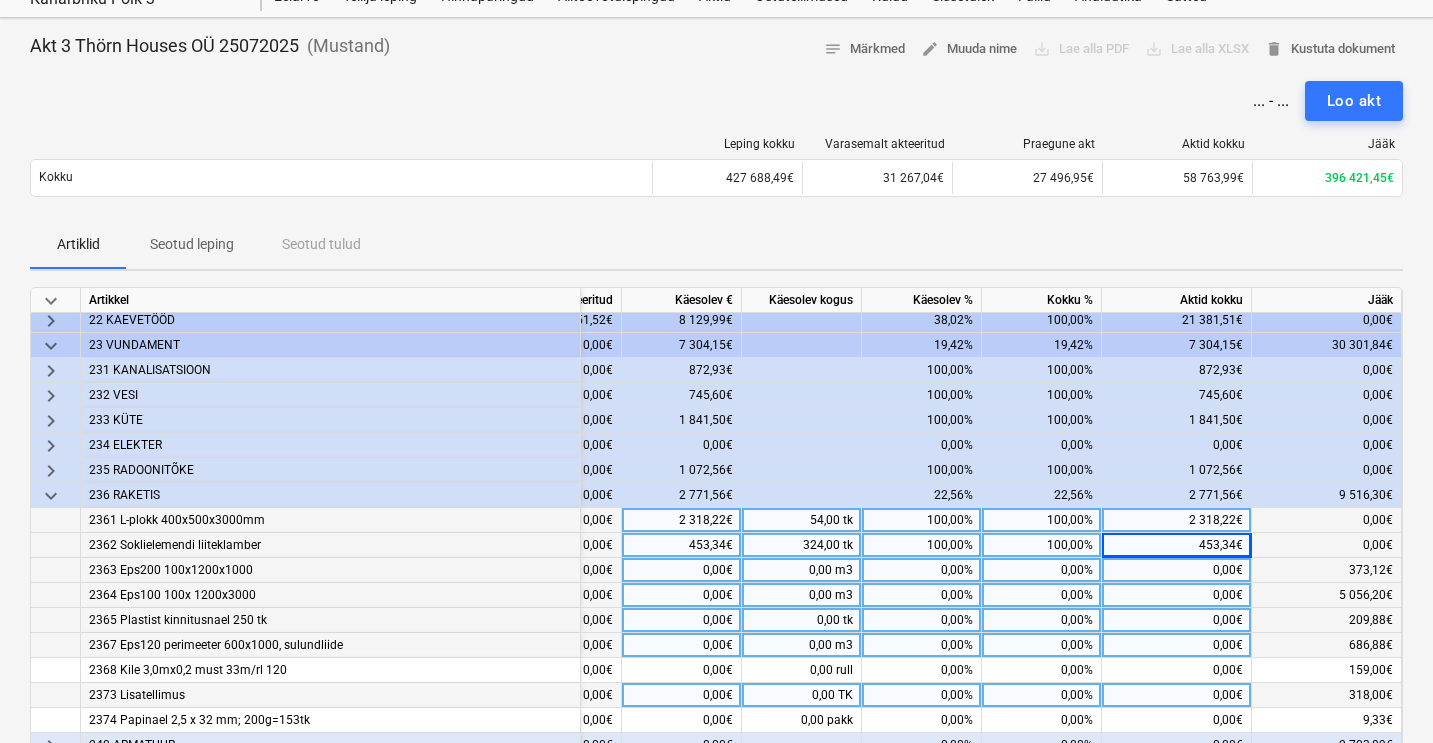 click on "0,00%" at bounding box center (1042, 570) 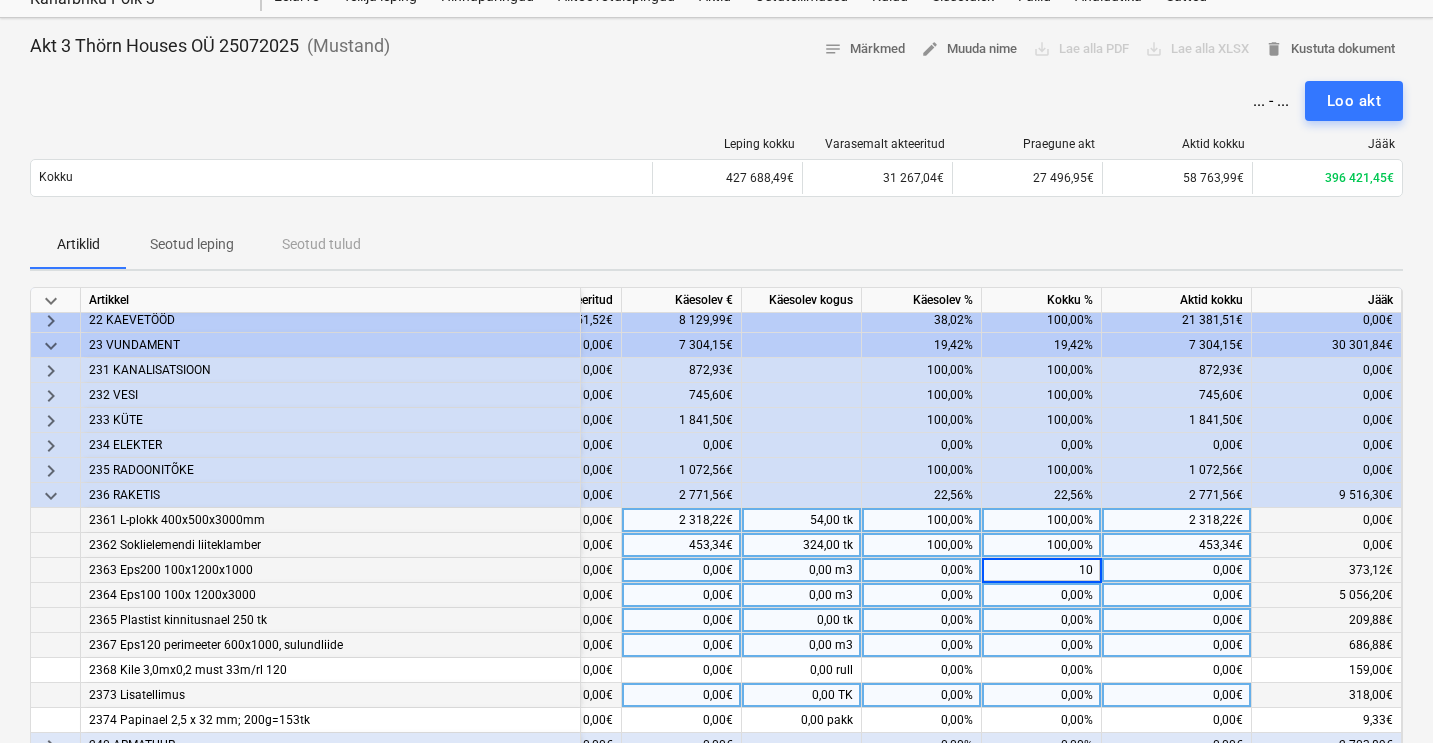 type on "100" 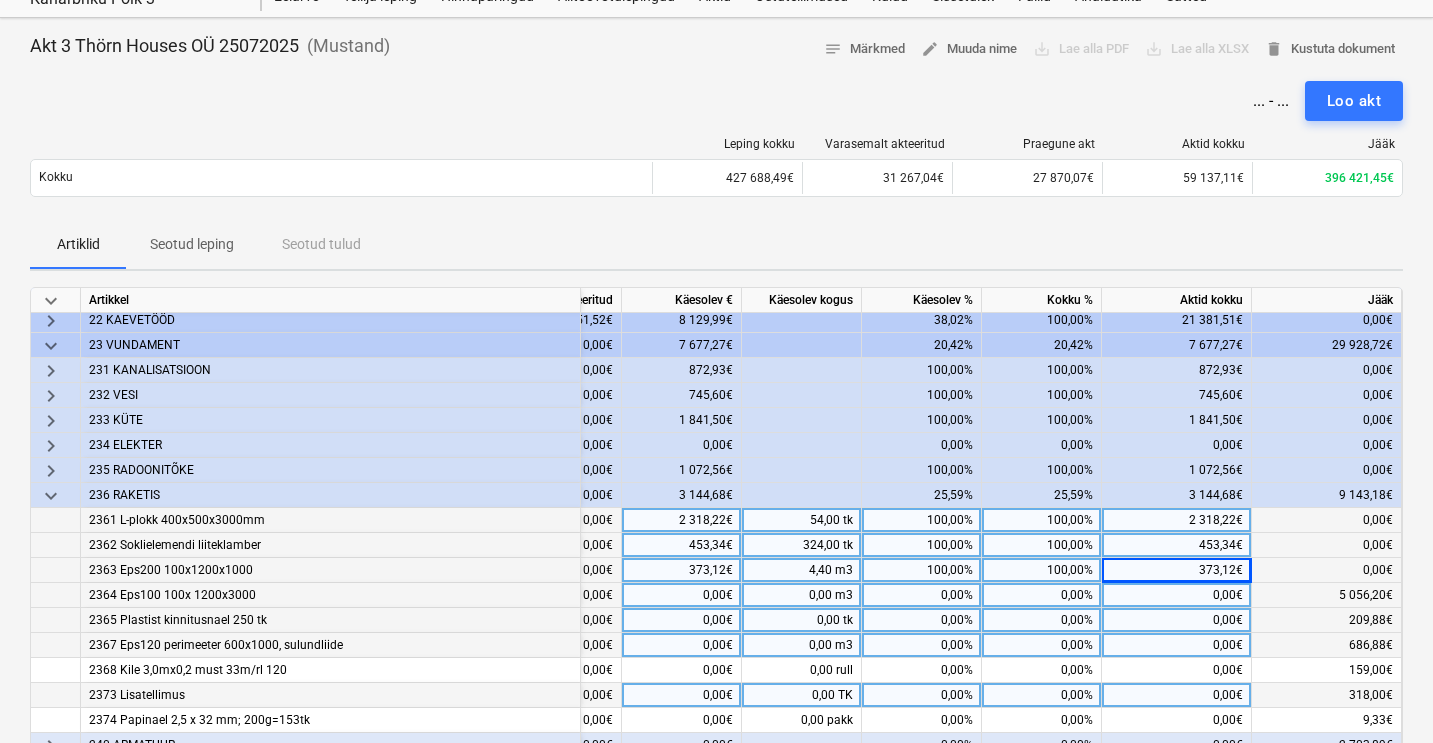 click on "0,00%" at bounding box center (1042, 595) 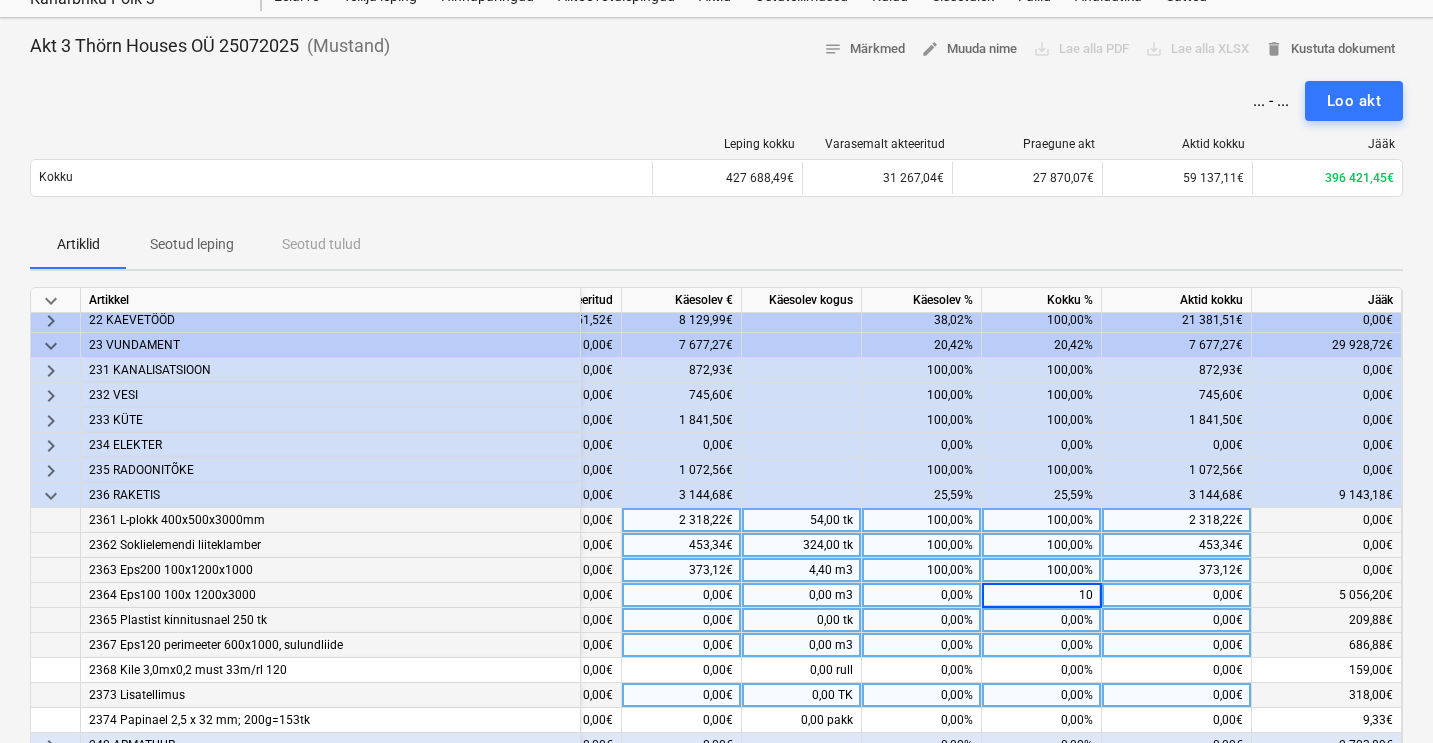 type on "100" 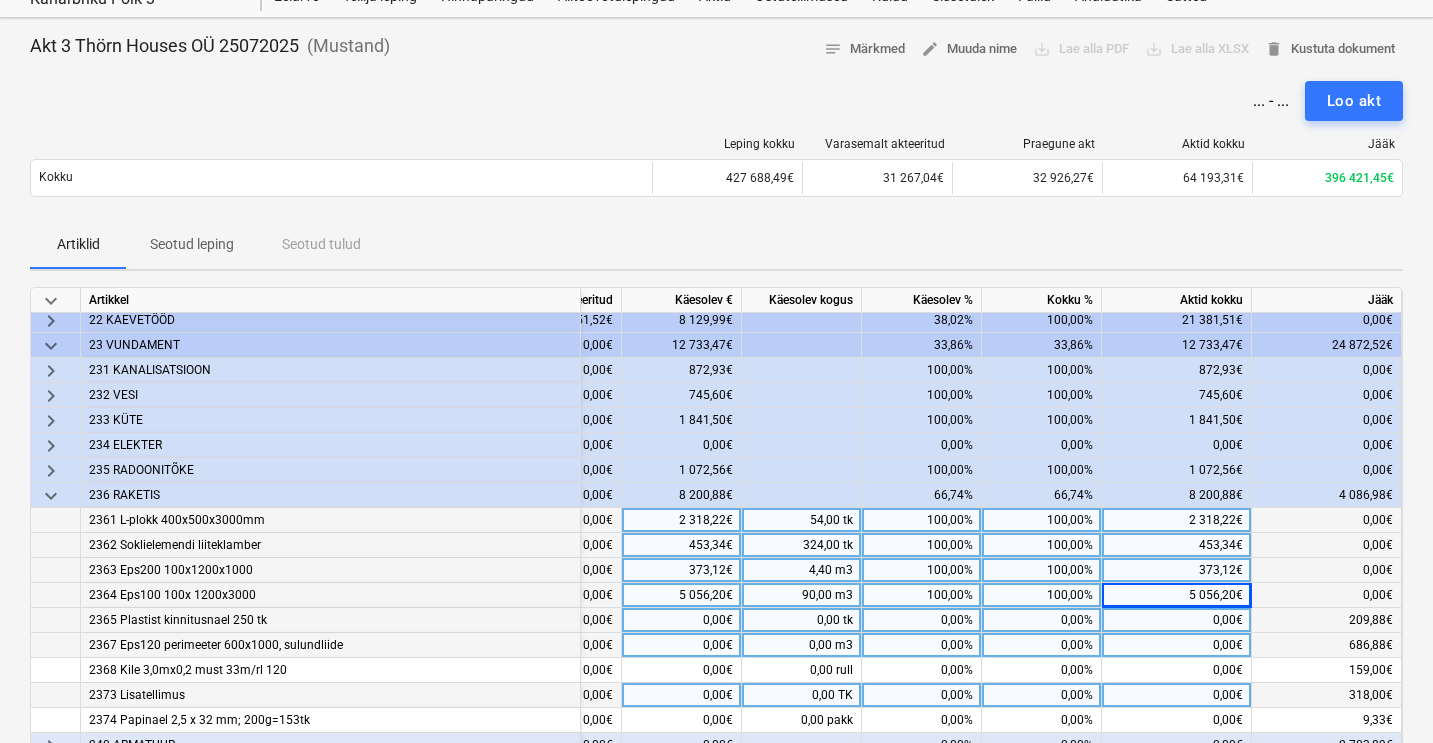click on "0,00%" at bounding box center [1042, 620] 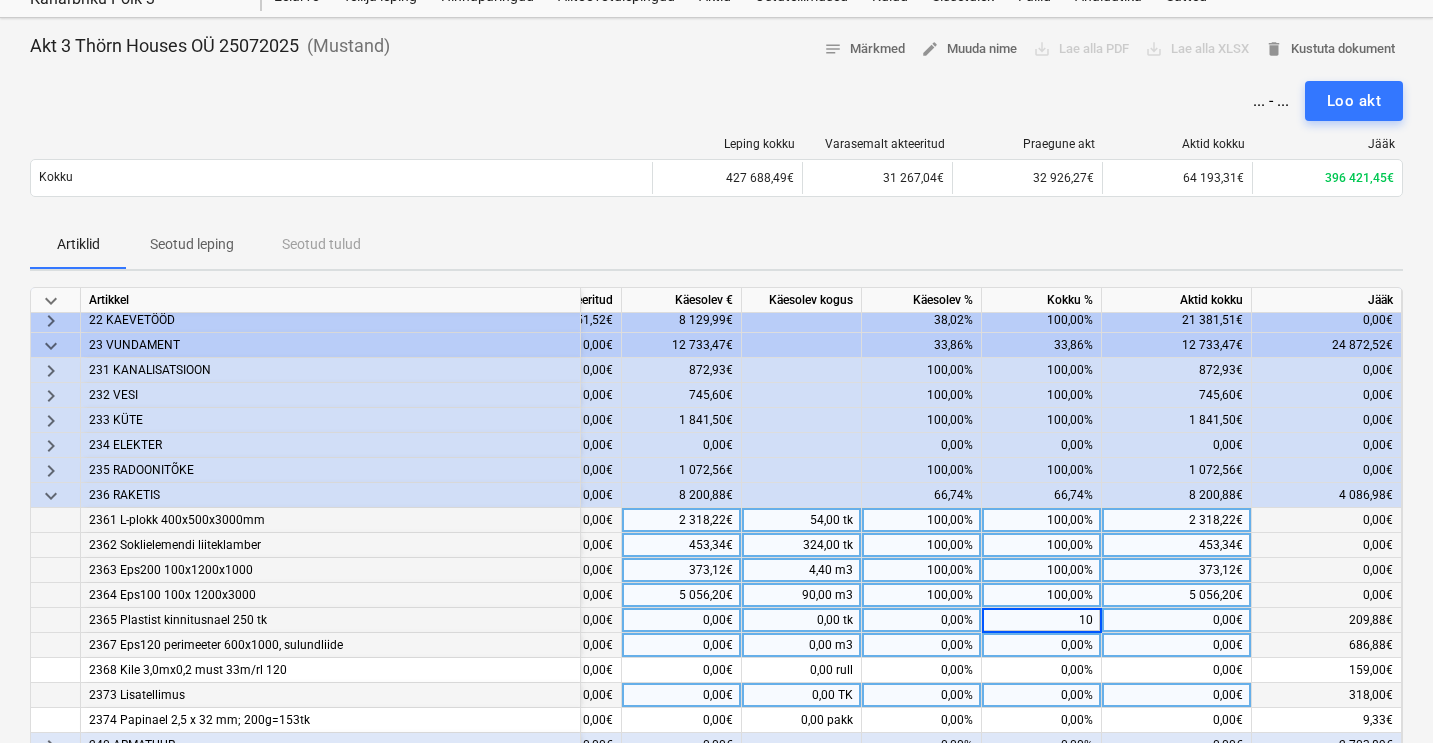 type on "100" 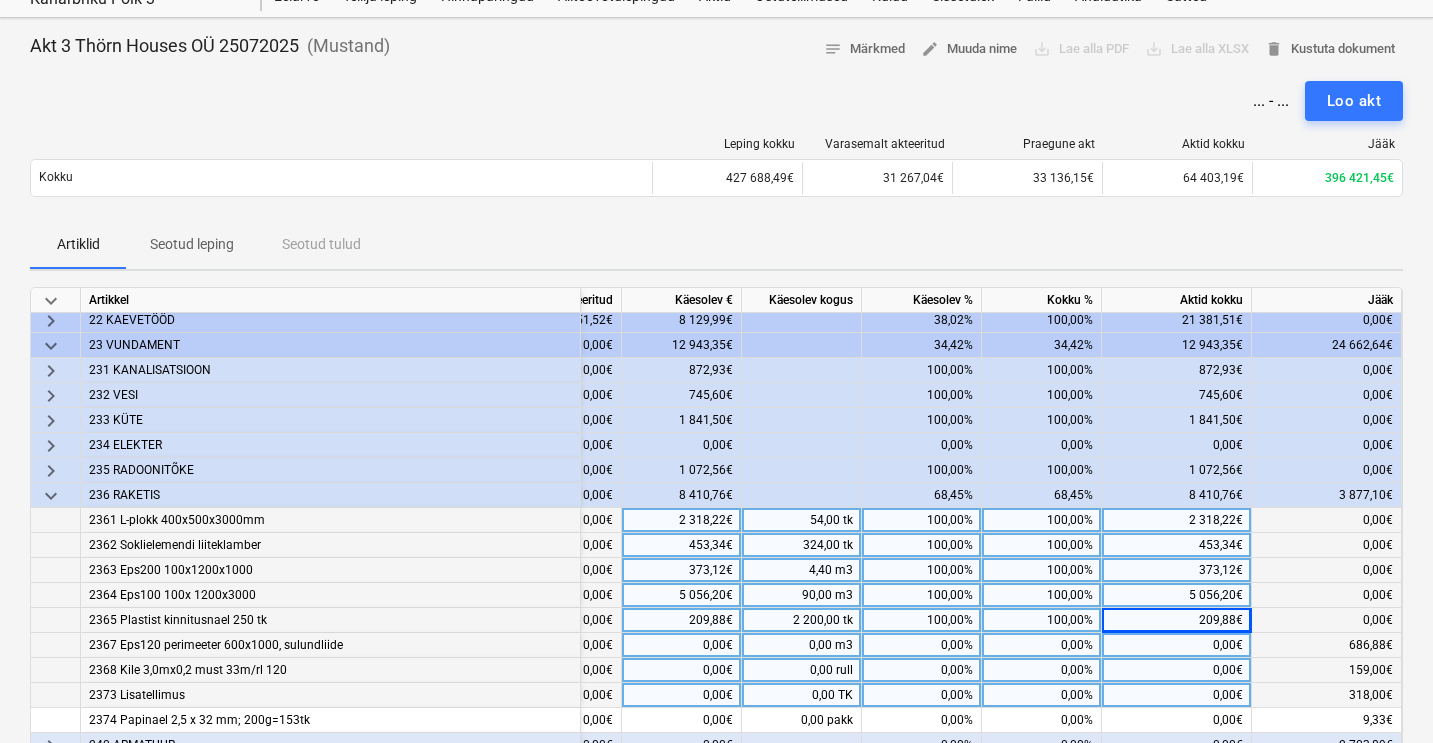 click on "0,00%" at bounding box center (1042, 670) 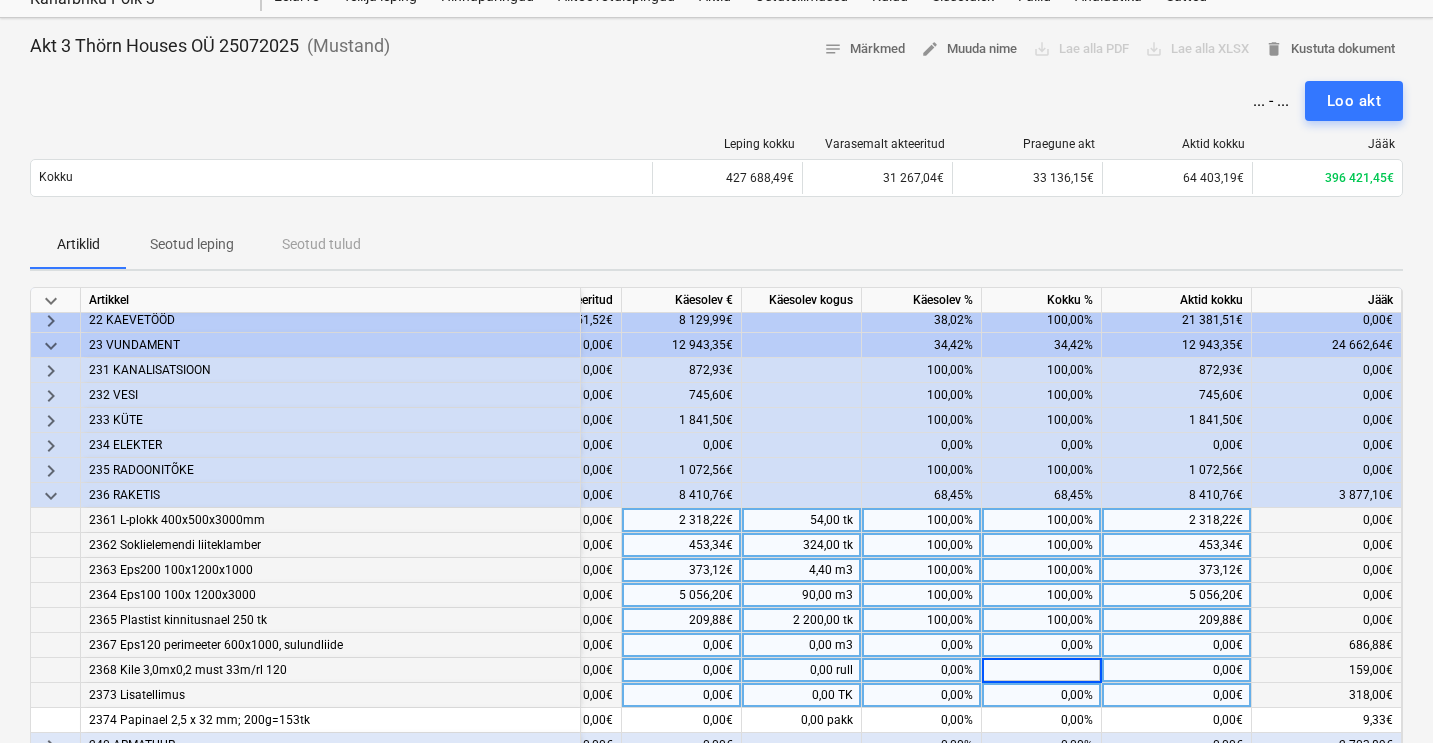 click on "0,00%" at bounding box center [1042, 645] 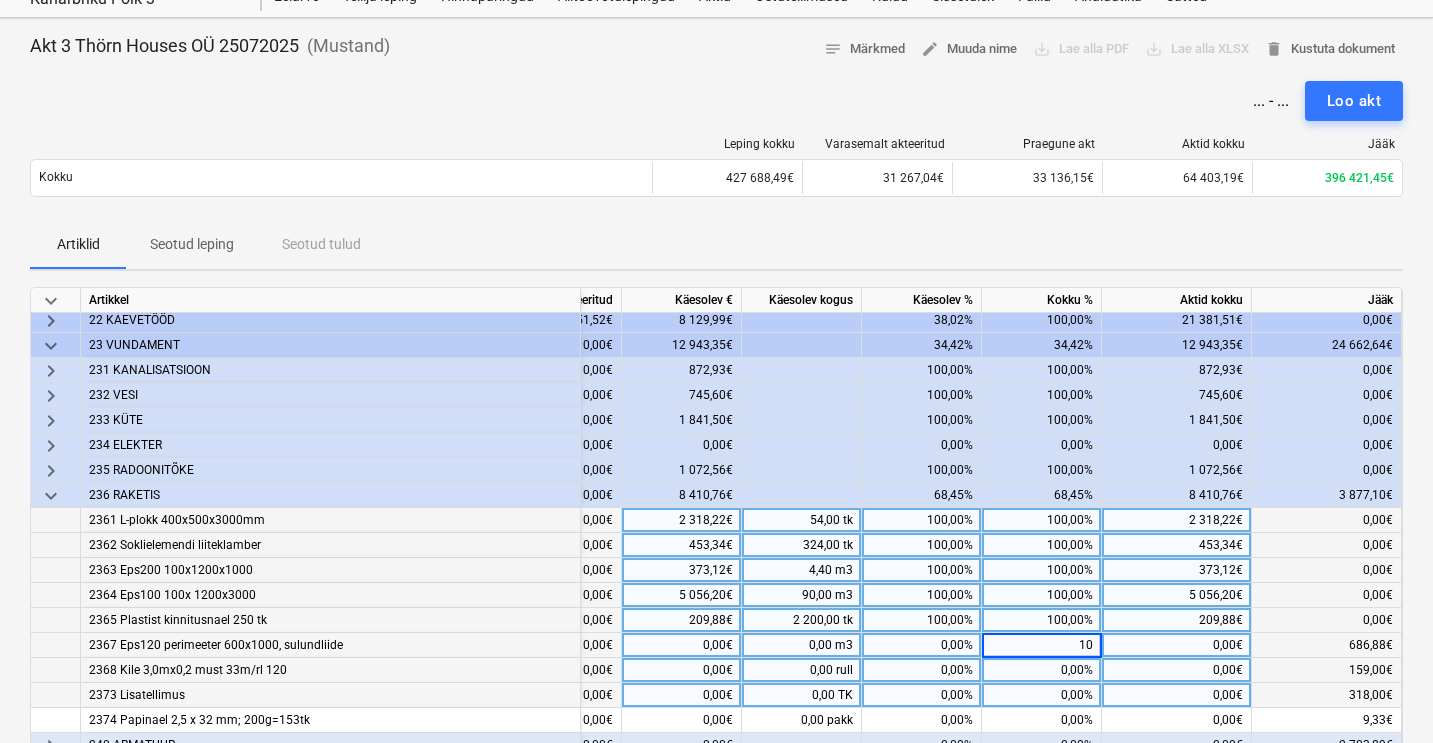 type on "100" 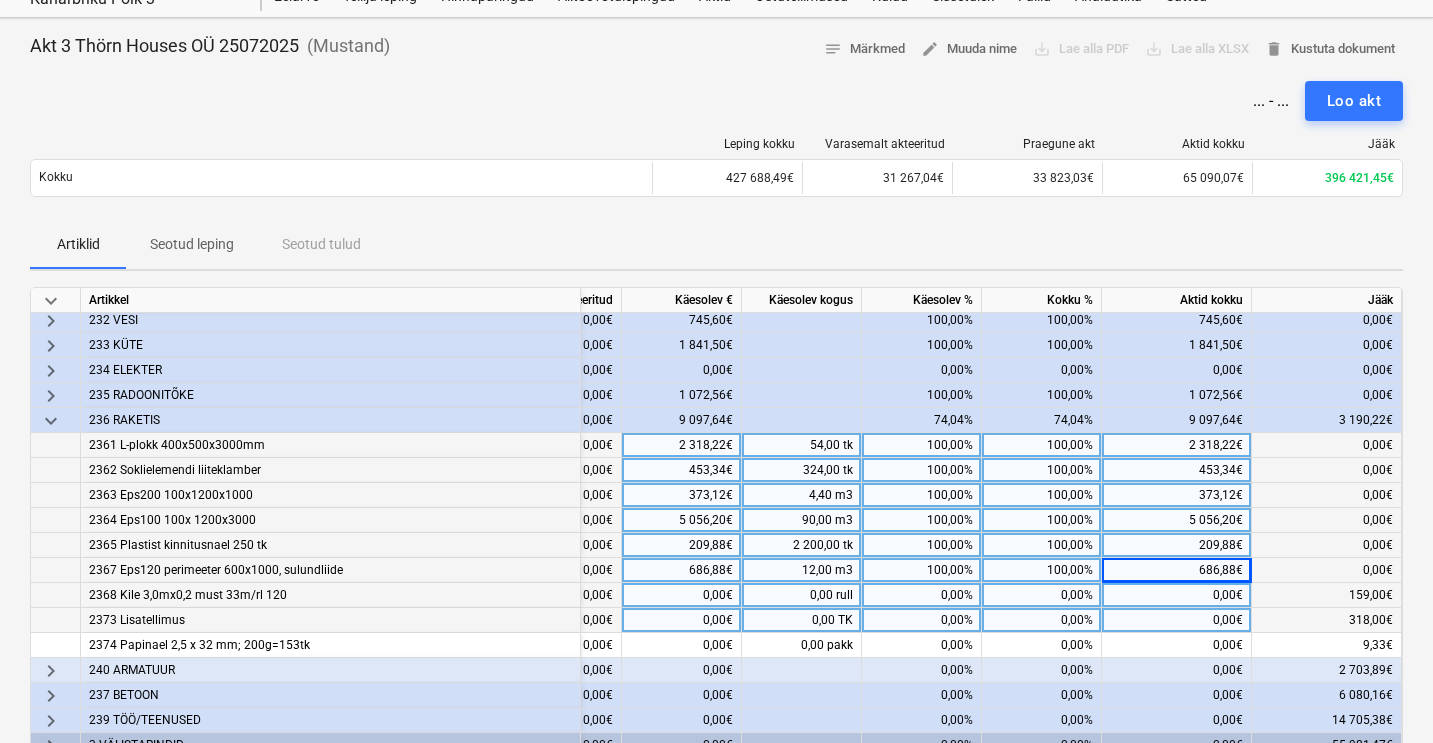 scroll, scrollTop: 160, scrollLeft: 349, axis: both 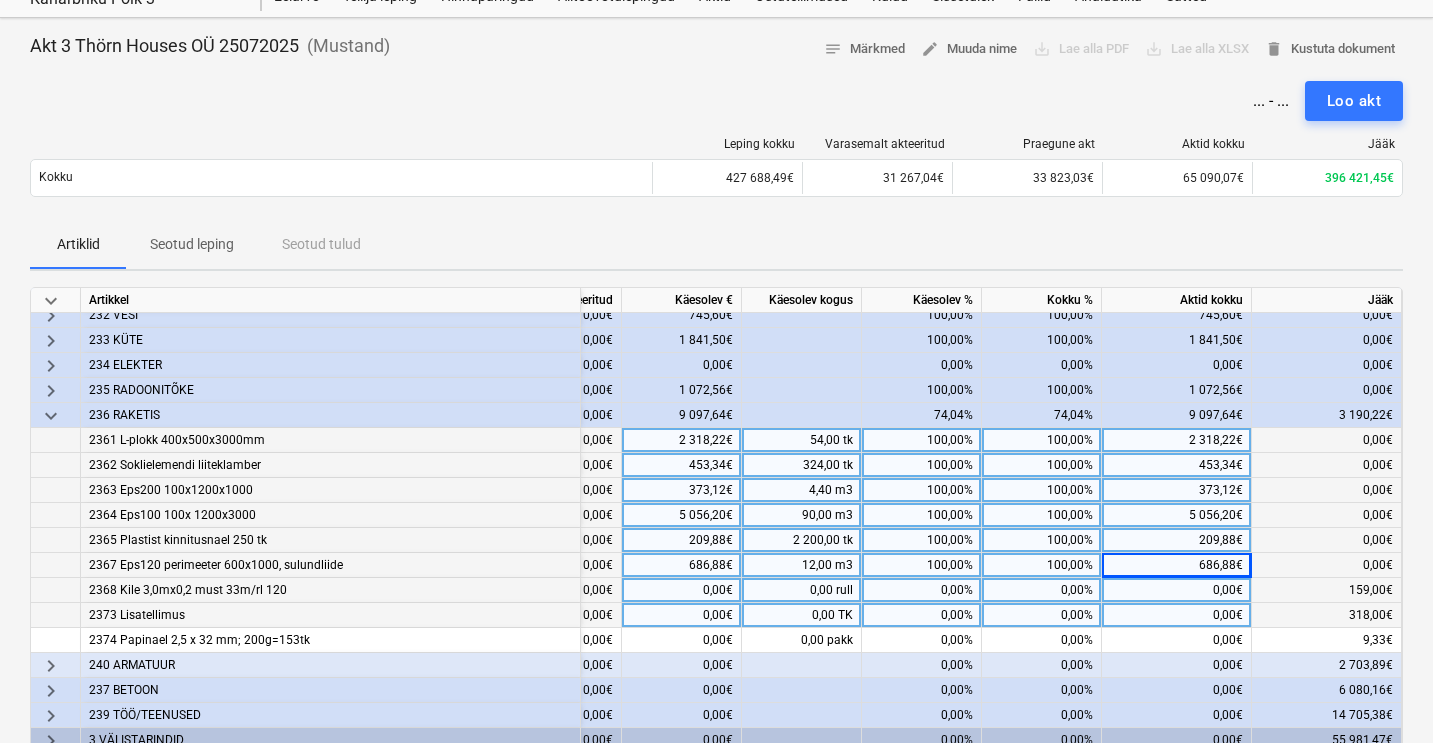 click on "0,00%" at bounding box center (1042, 590) 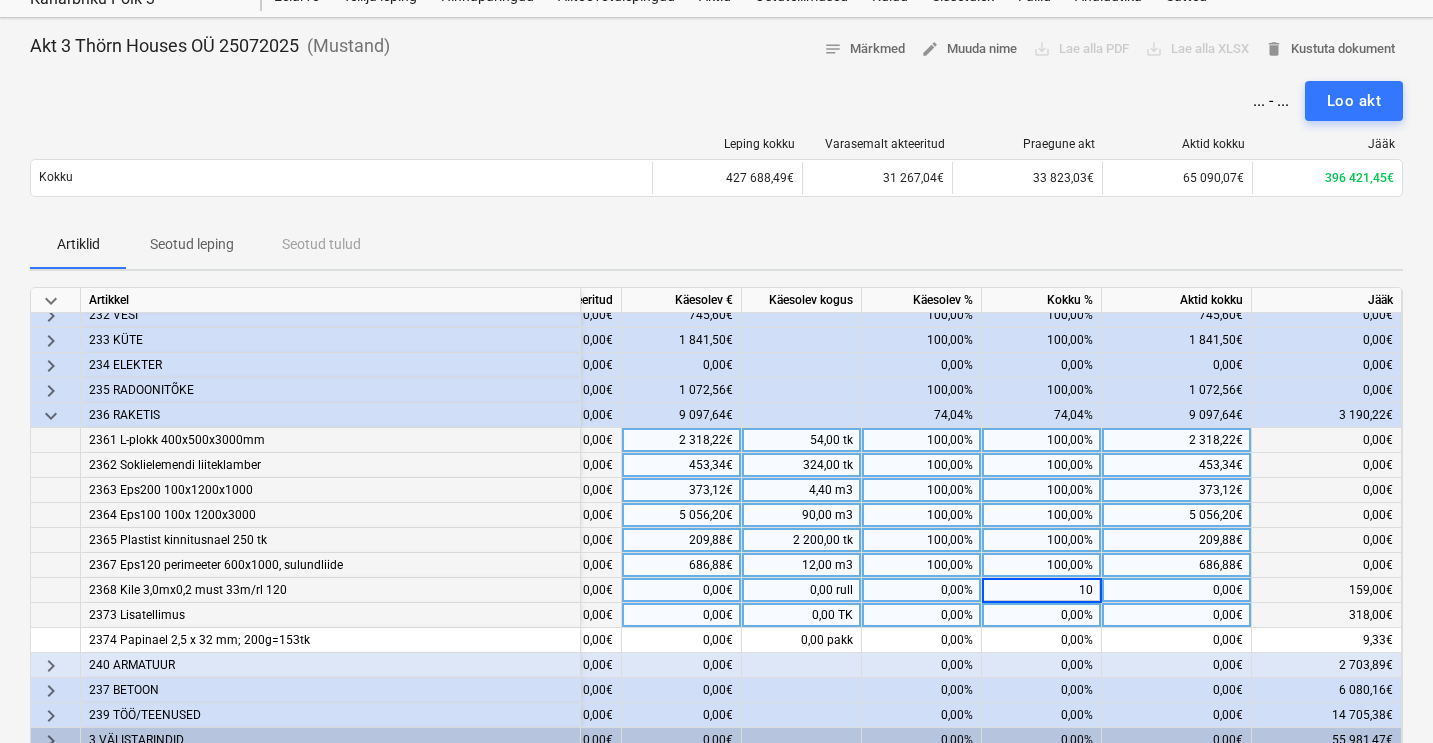 type on "100" 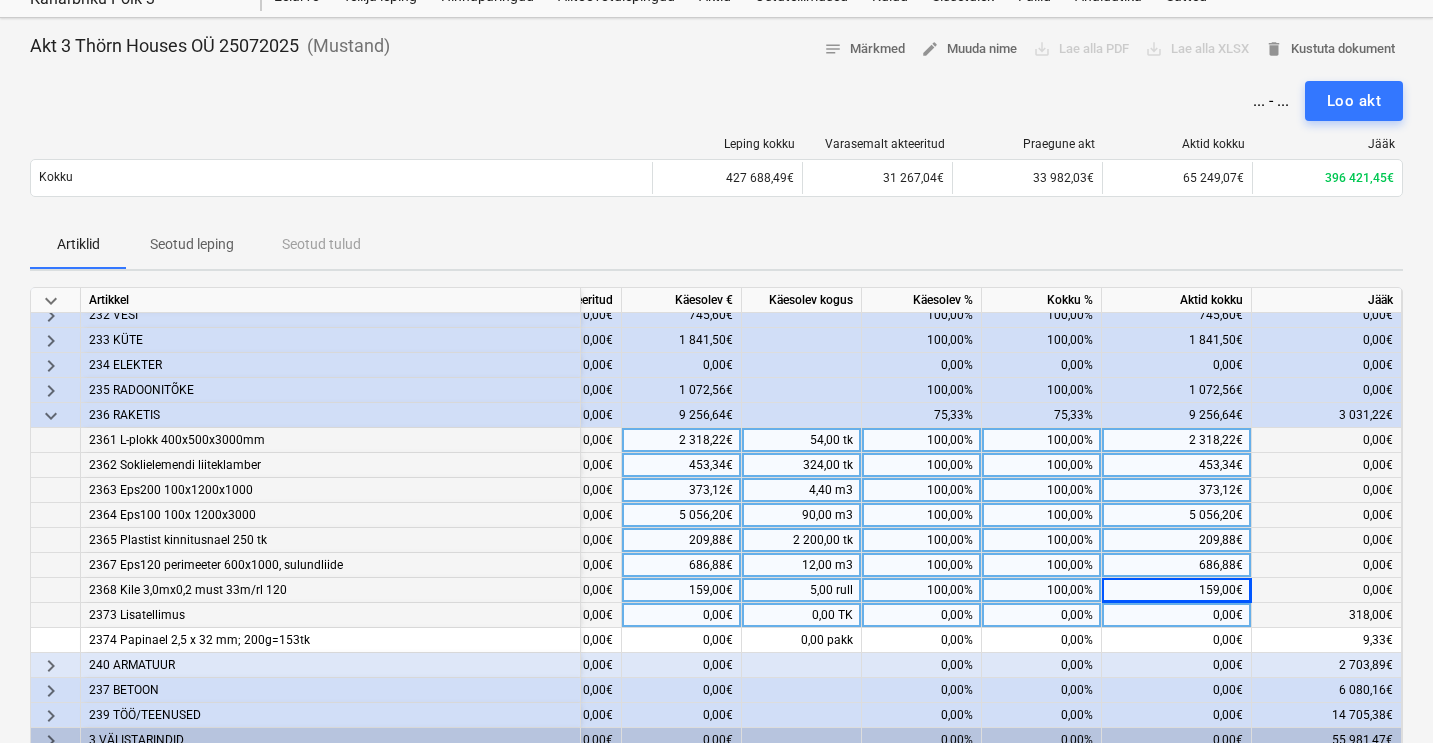 click on "0,00%" at bounding box center [1042, 615] 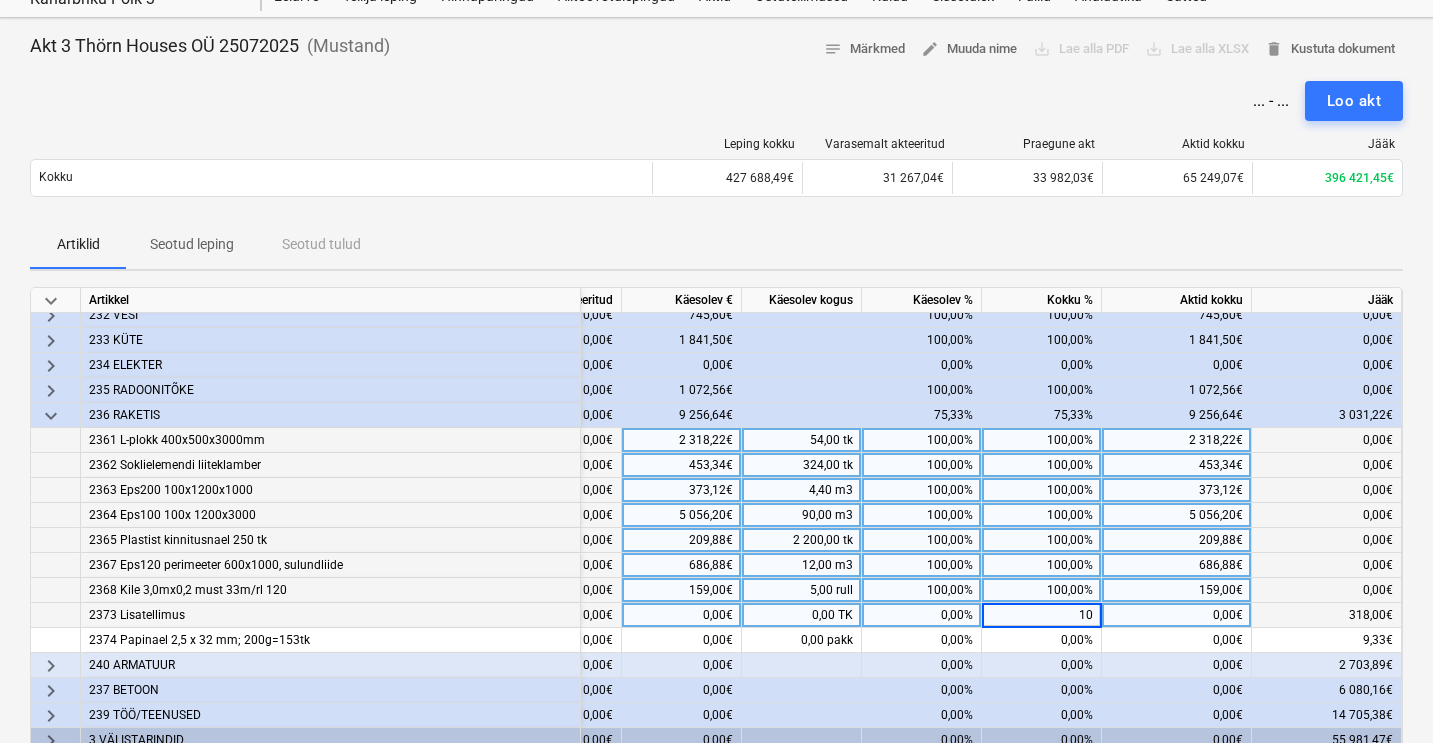 type on "100" 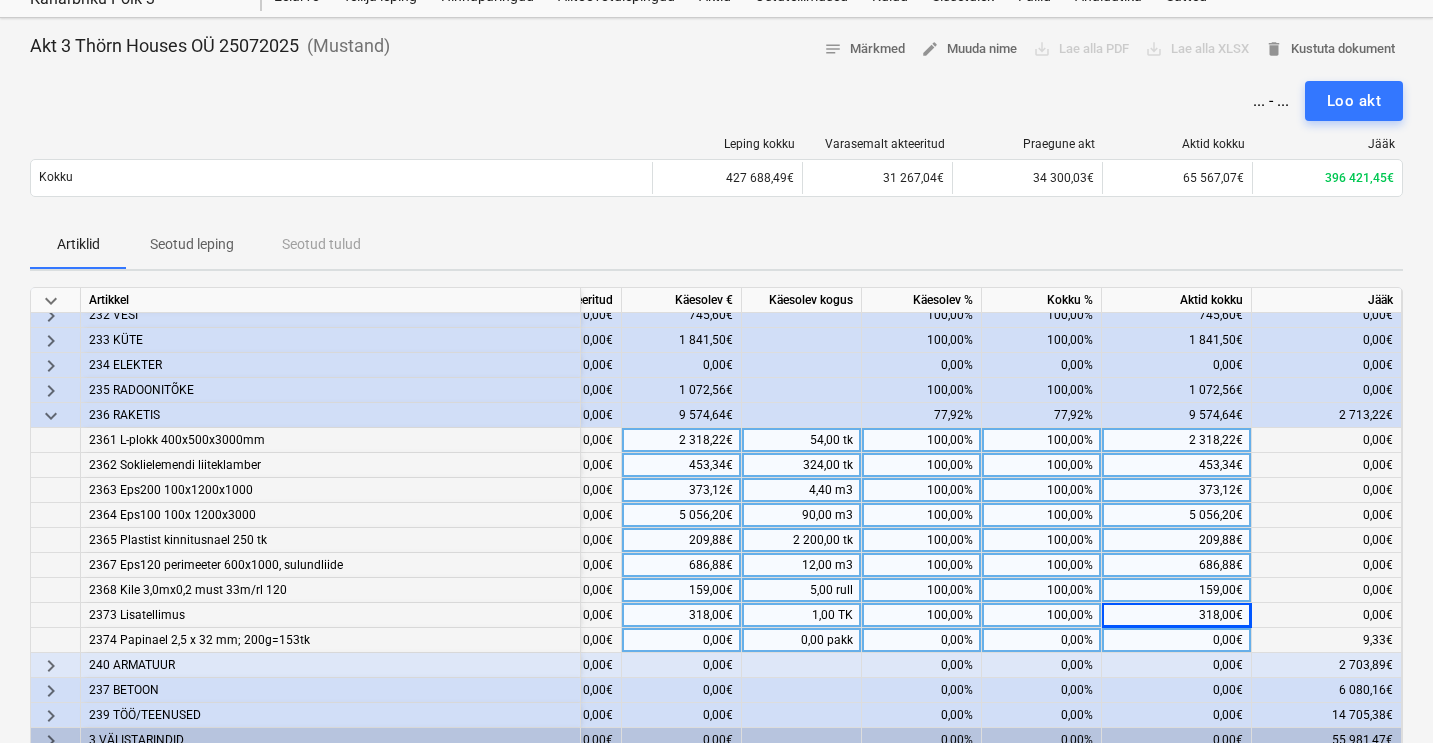 click on "0,00%" at bounding box center (1042, 640) 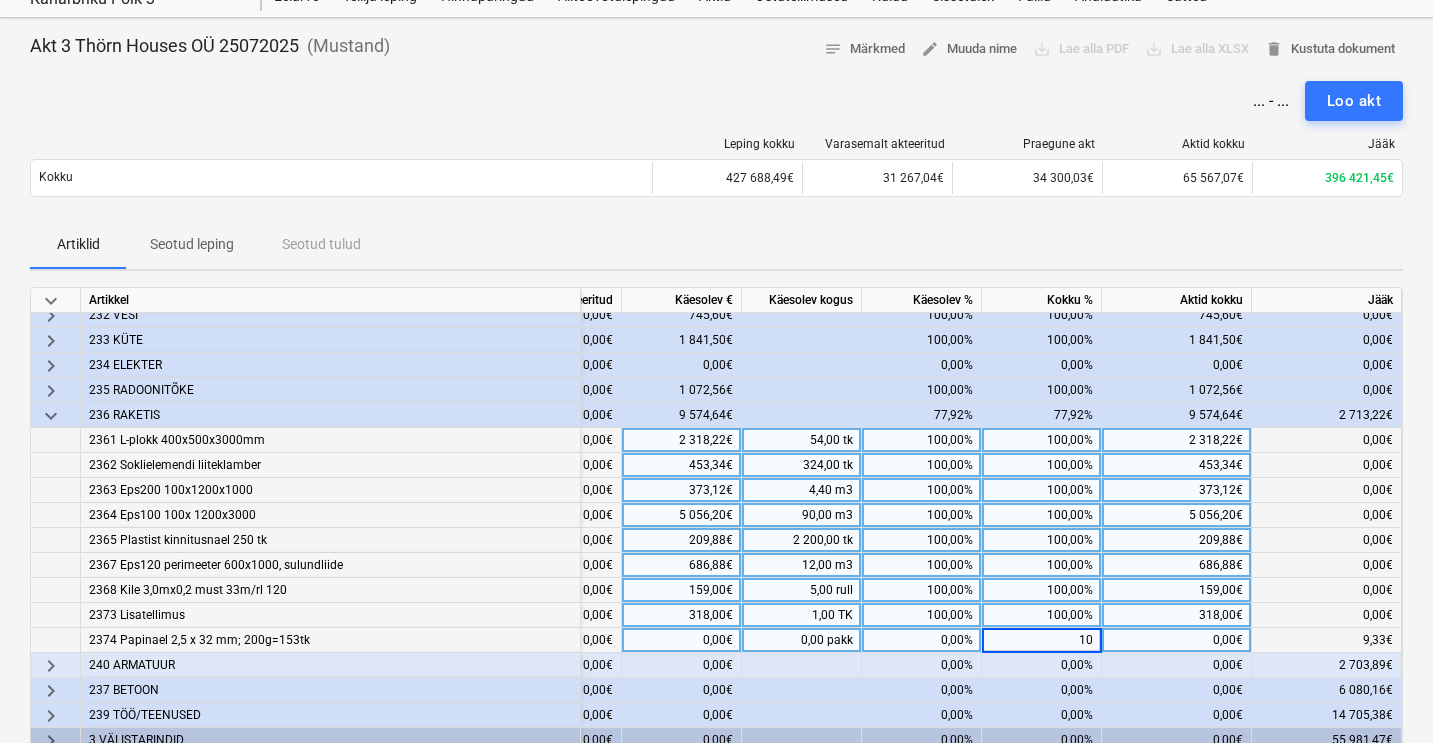 type on "100" 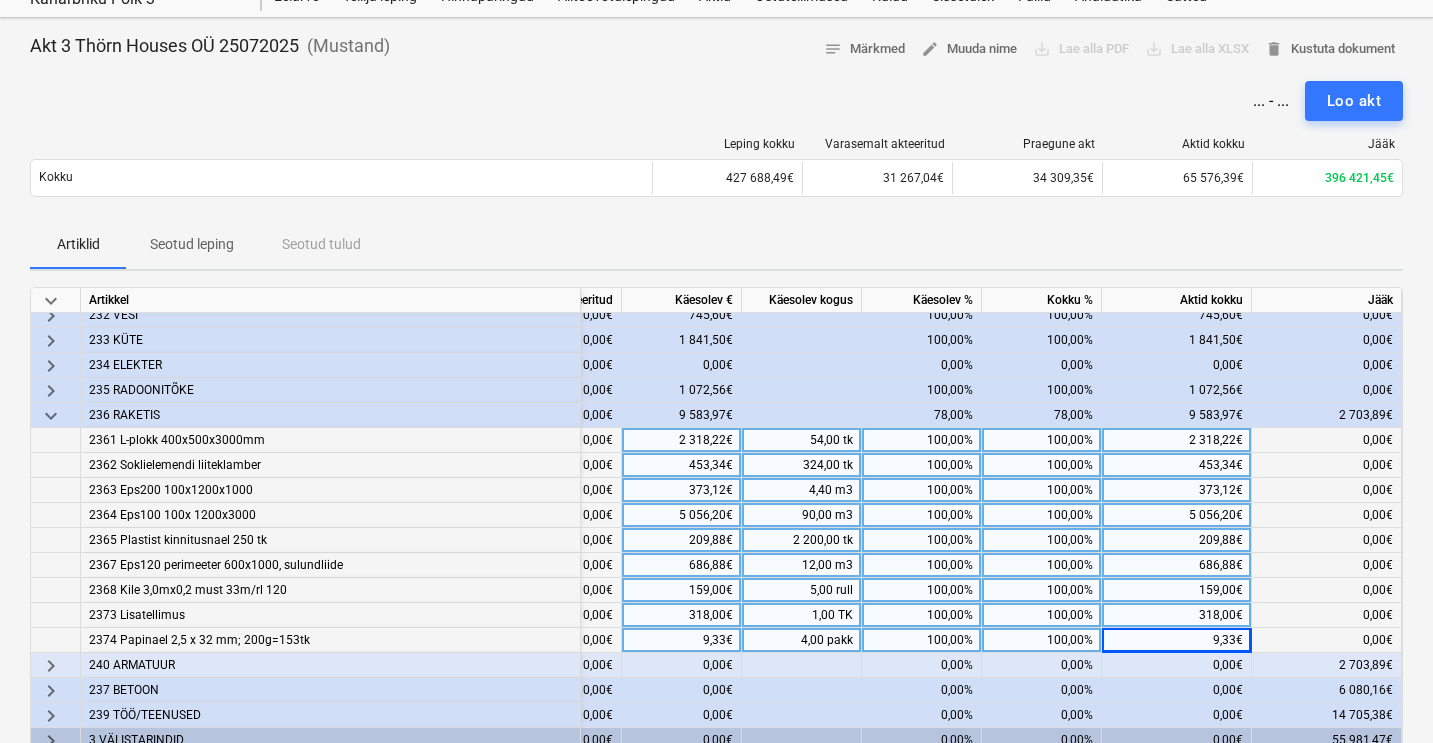scroll, scrollTop: 210, scrollLeft: 348, axis: both 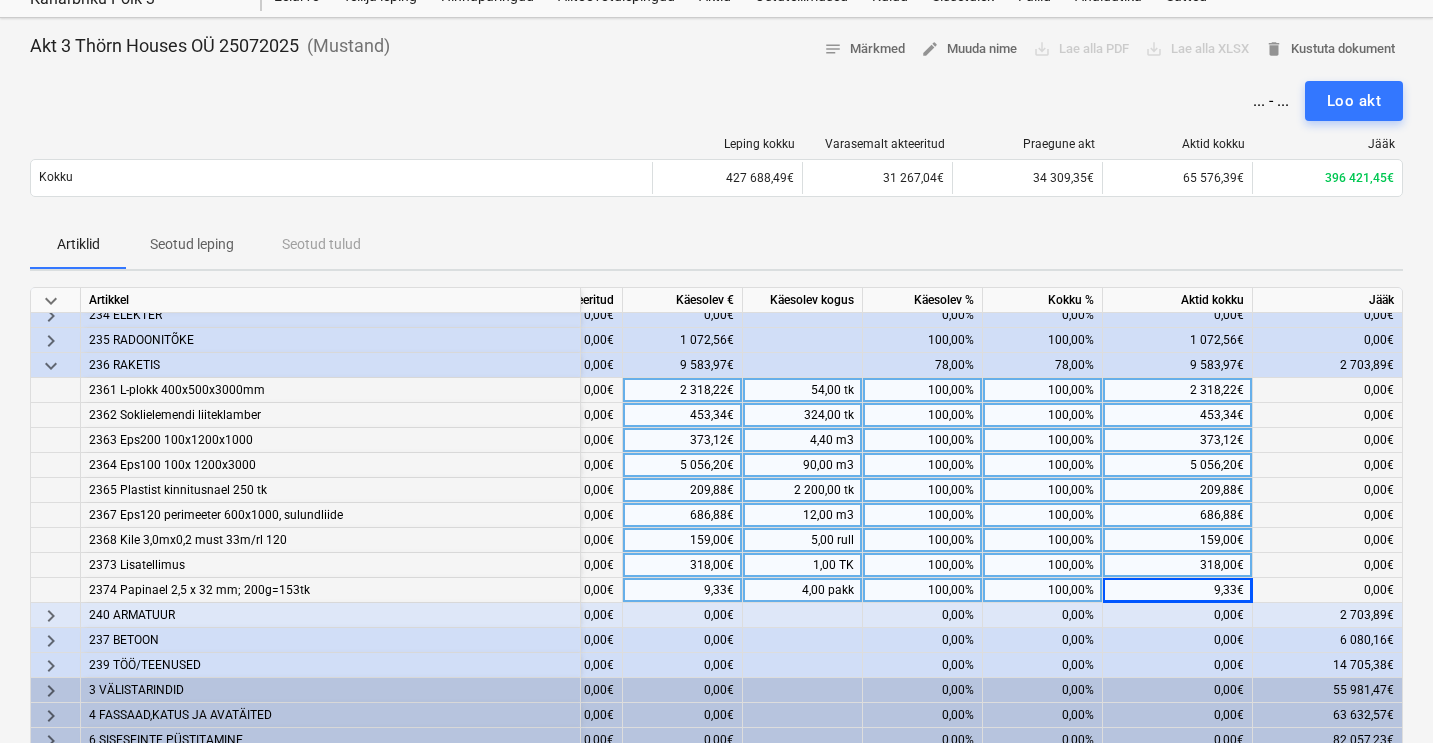 click on "keyboard_arrow_down" at bounding box center (51, 366) 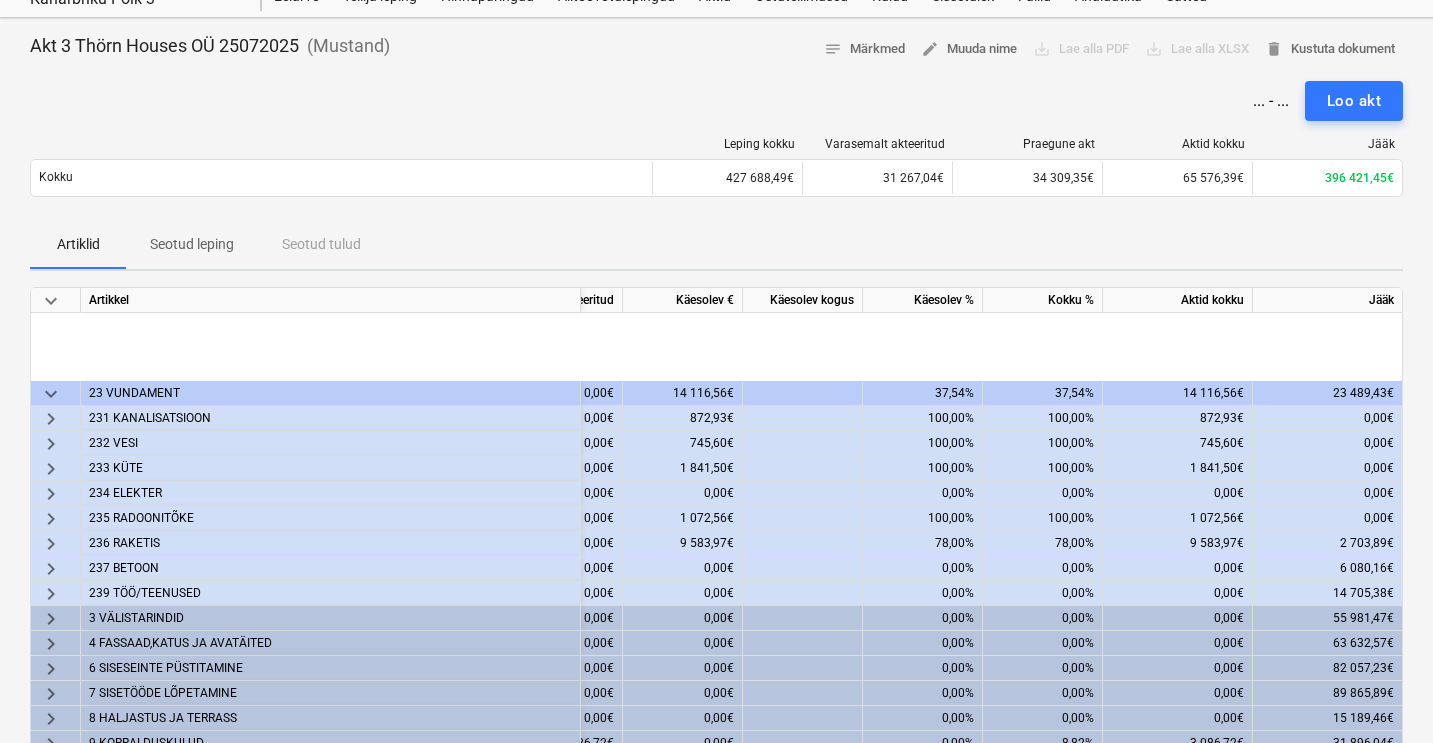 scroll, scrollTop: 39, scrollLeft: 348, axis: both 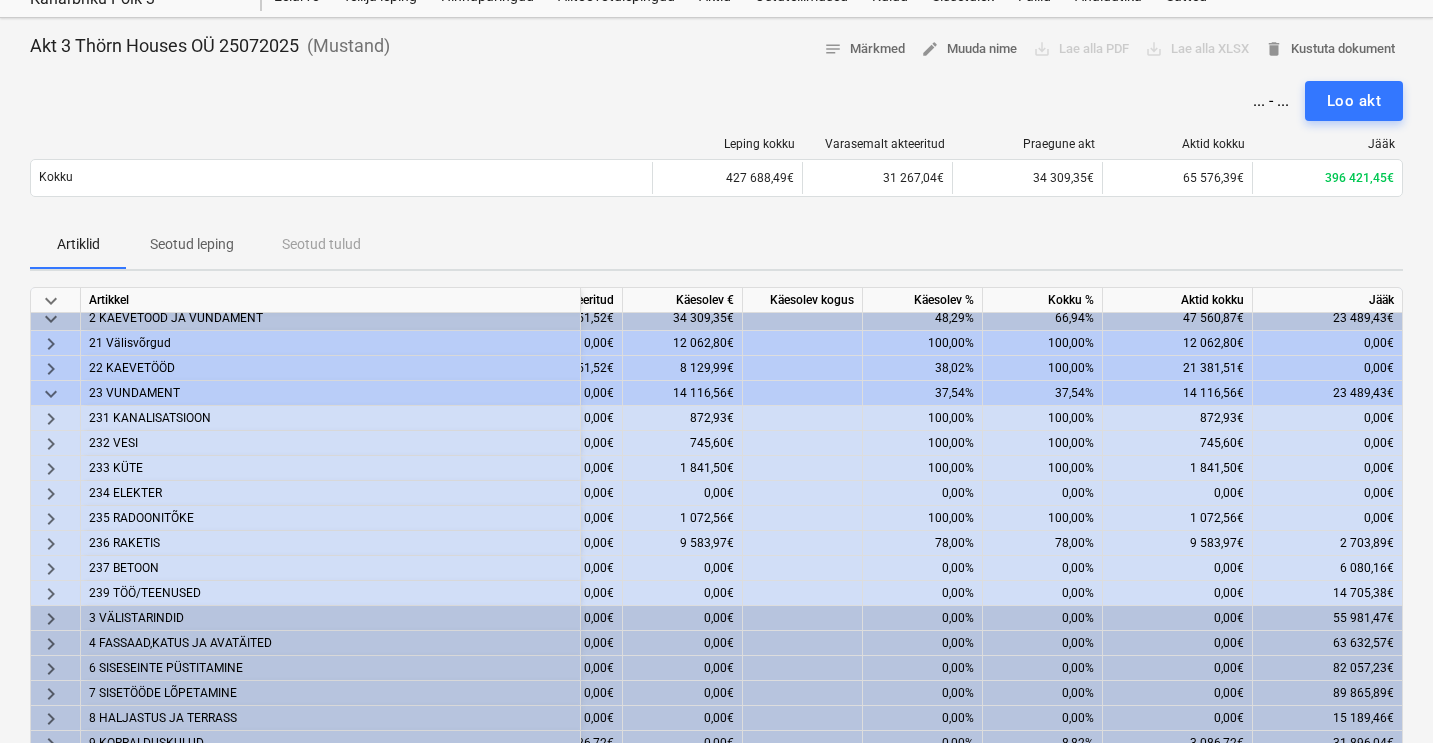 click on "keyboard_arrow_right" at bounding box center [51, 544] 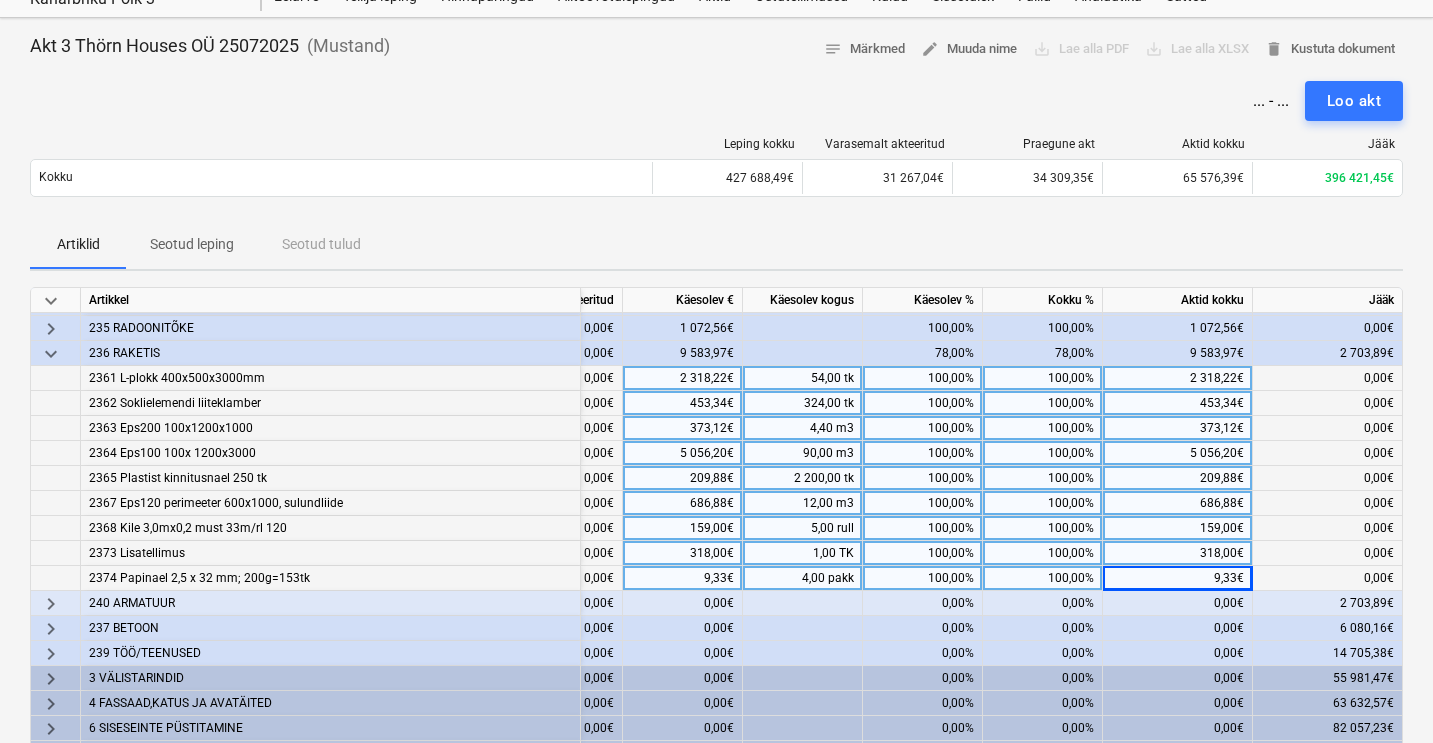 scroll, scrollTop: 181, scrollLeft: 348, axis: both 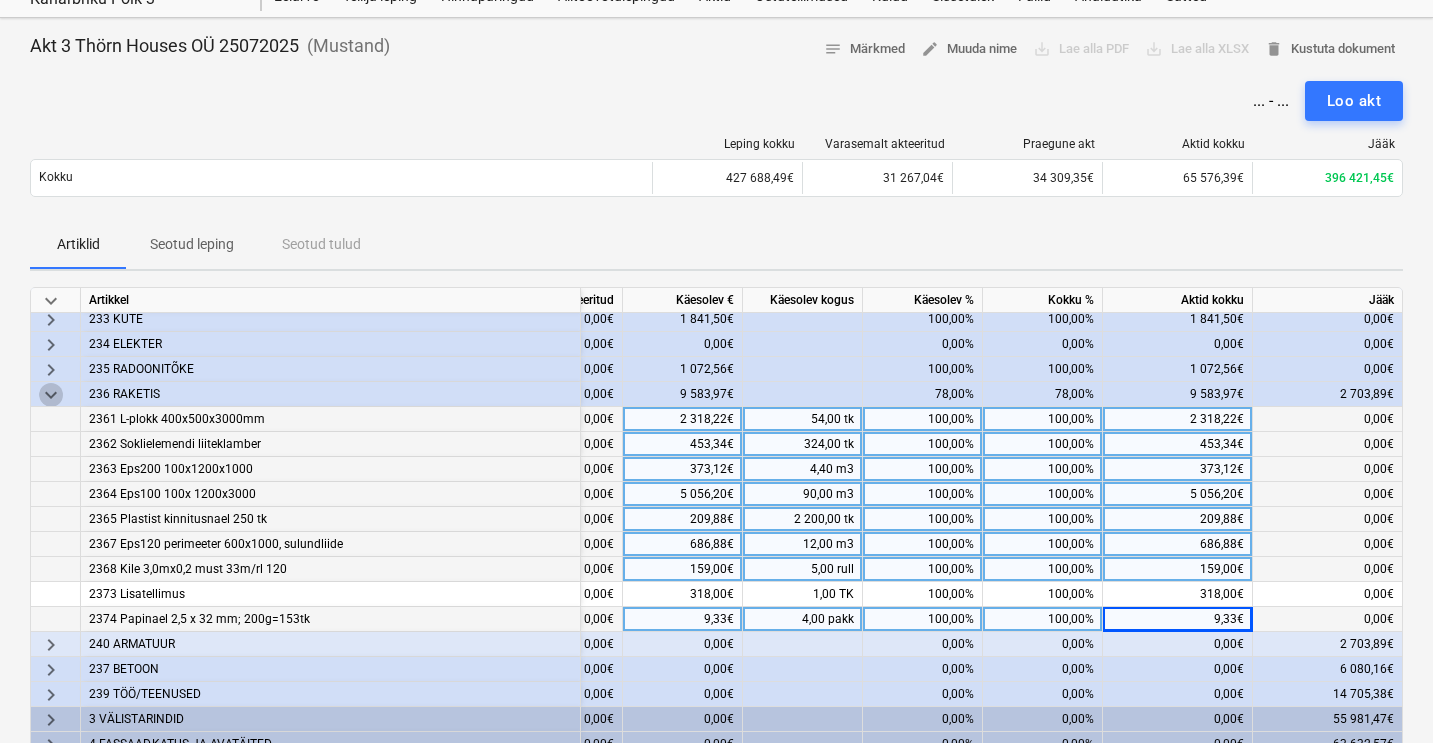 click on "keyboard_arrow_down" at bounding box center [51, 395] 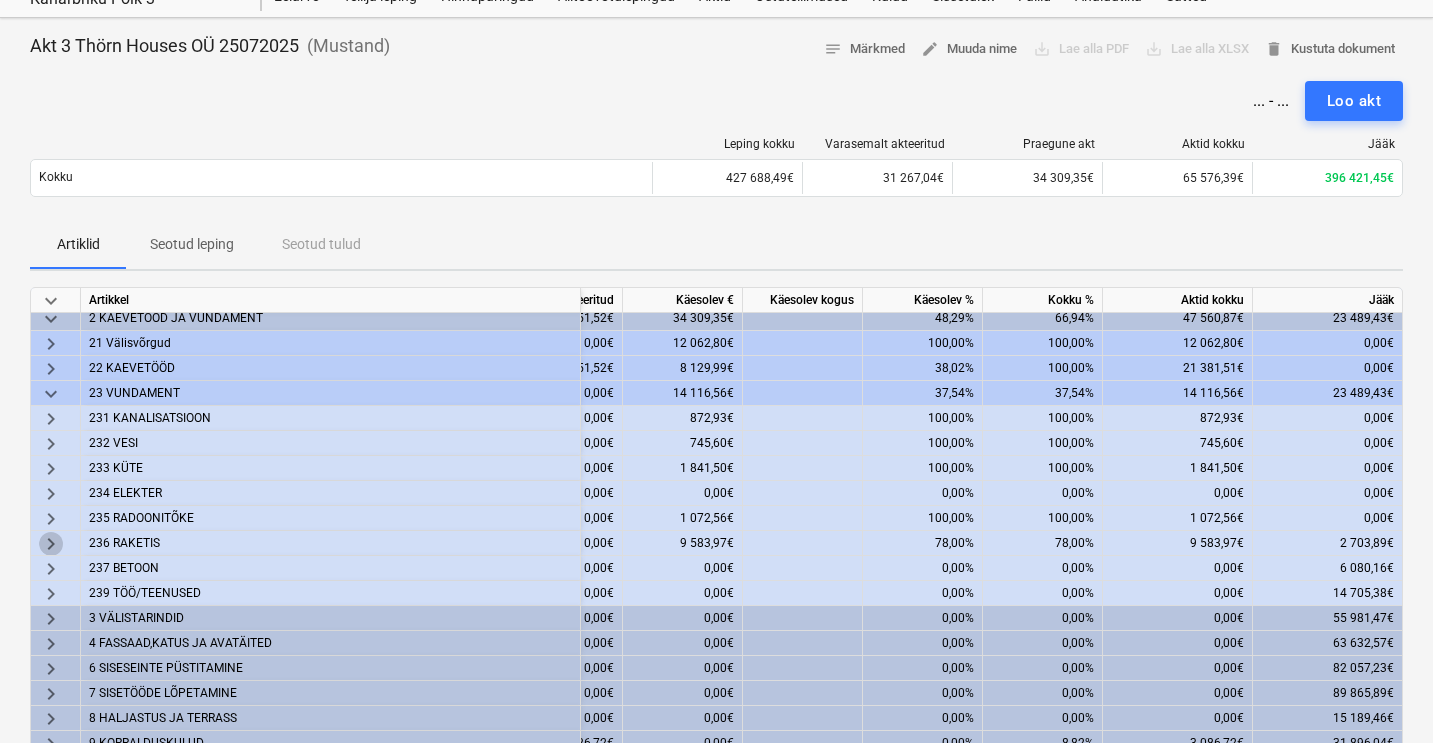 click on "keyboard_arrow_right" at bounding box center [51, 544] 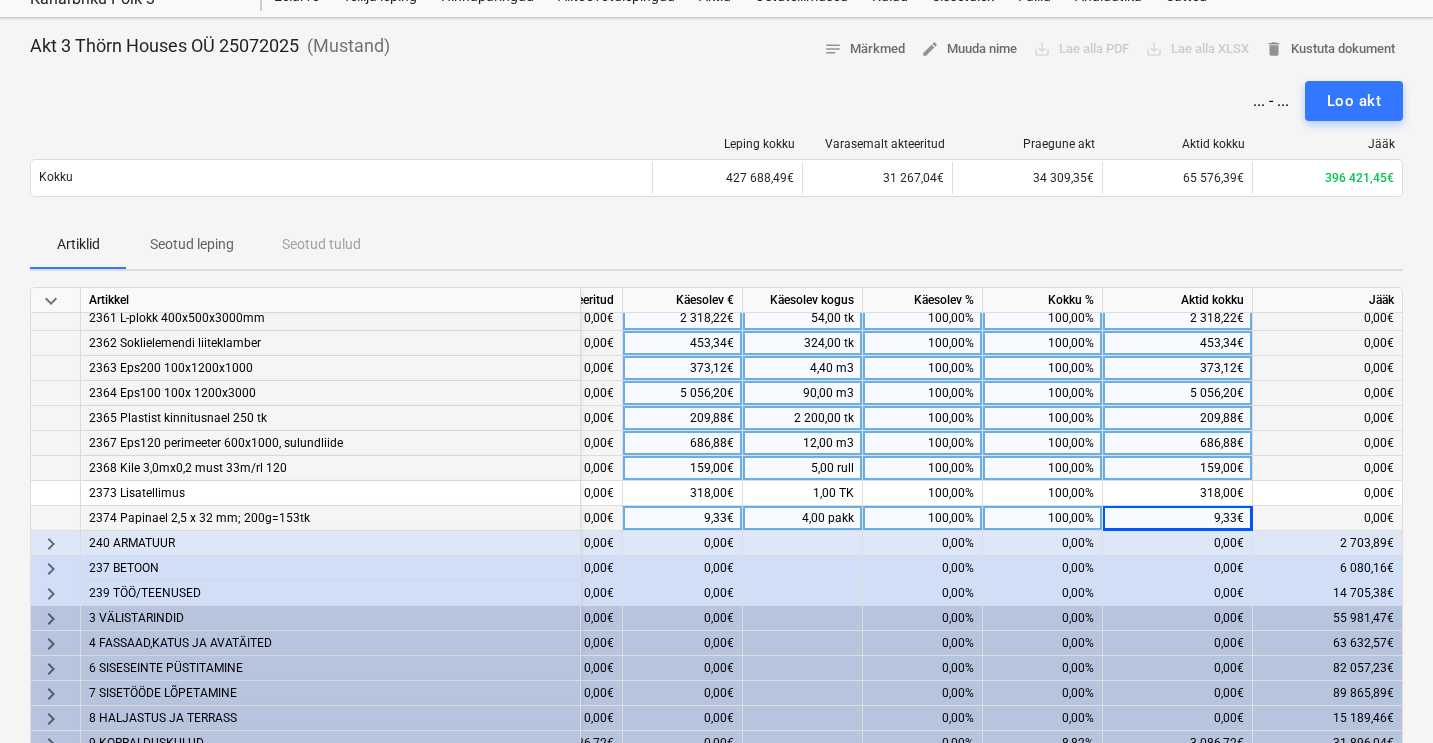 scroll, scrollTop: 289, scrollLeft: 348, axis: both 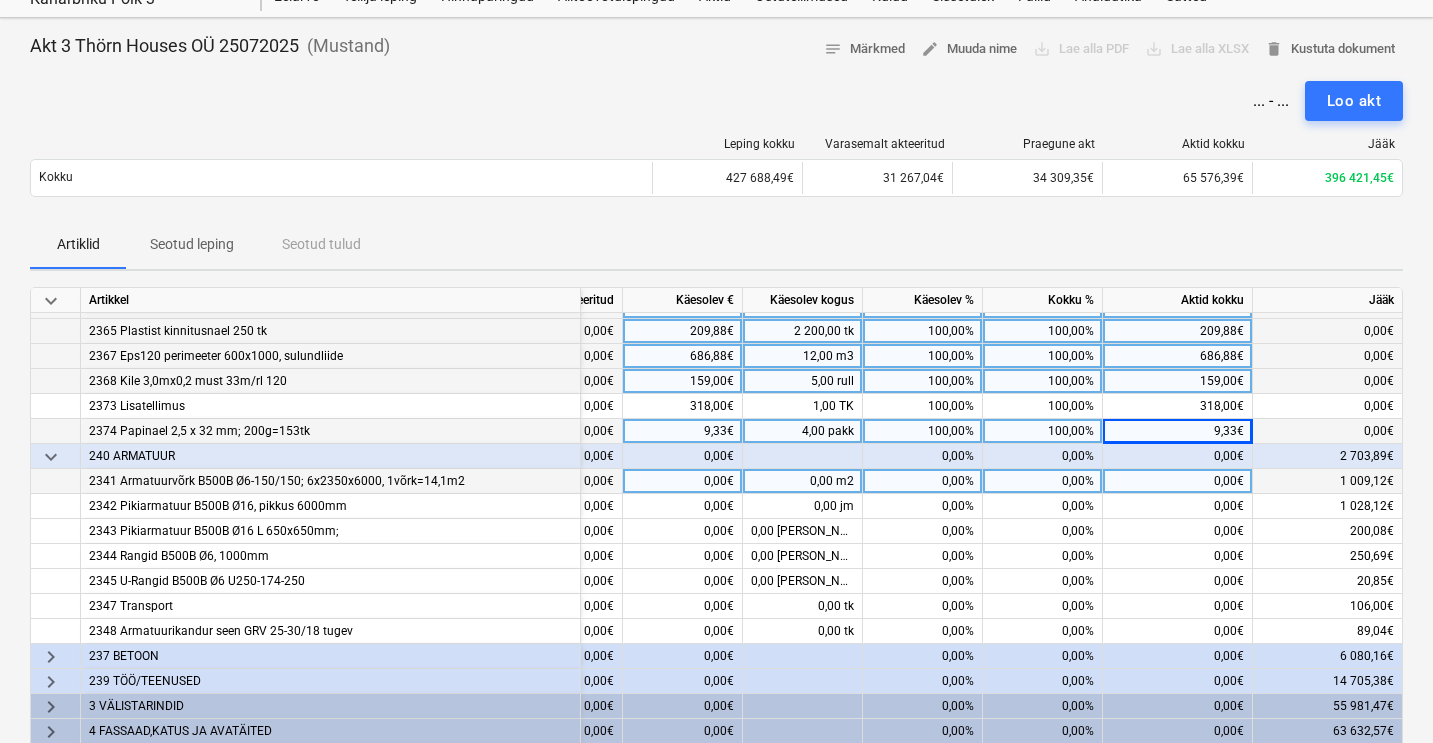 click on "0,00%" at bounding box center (1043, 481) 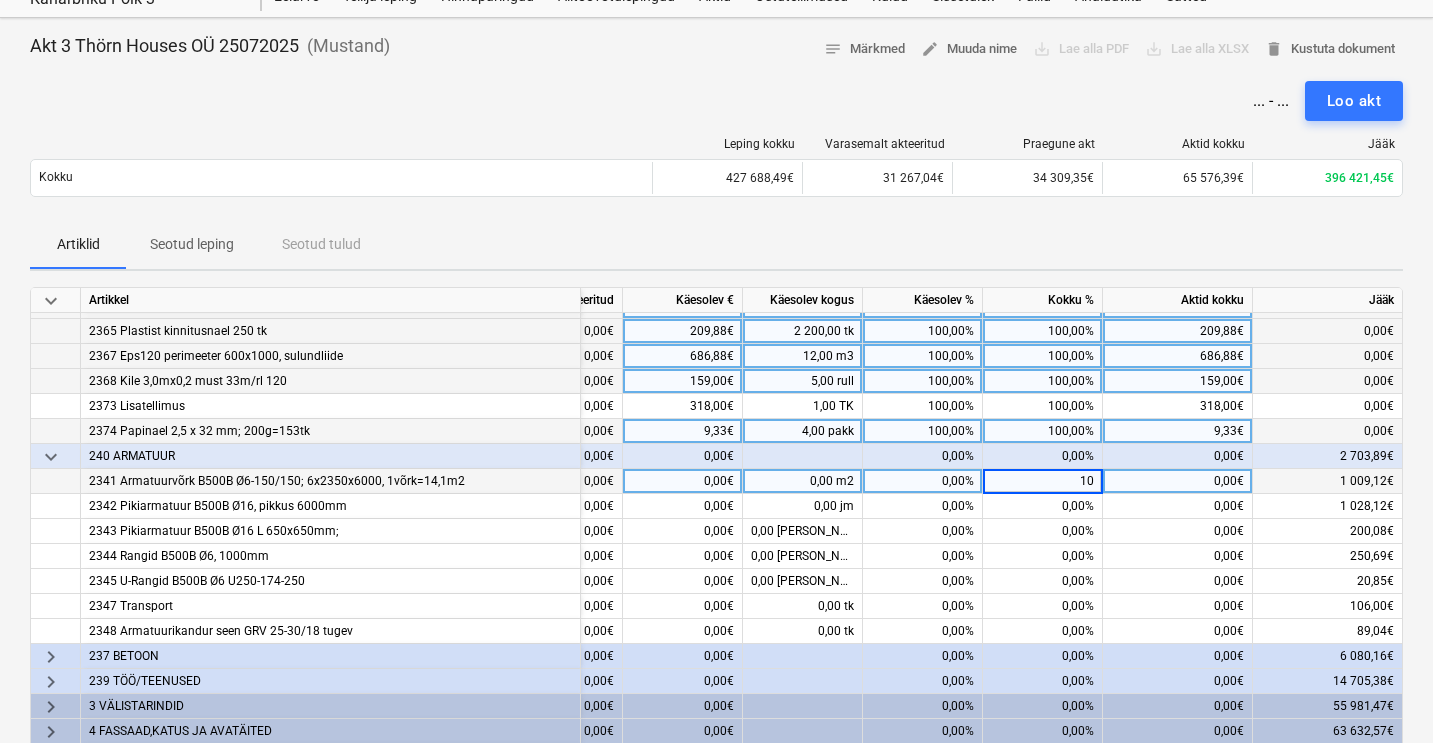 type on "100" 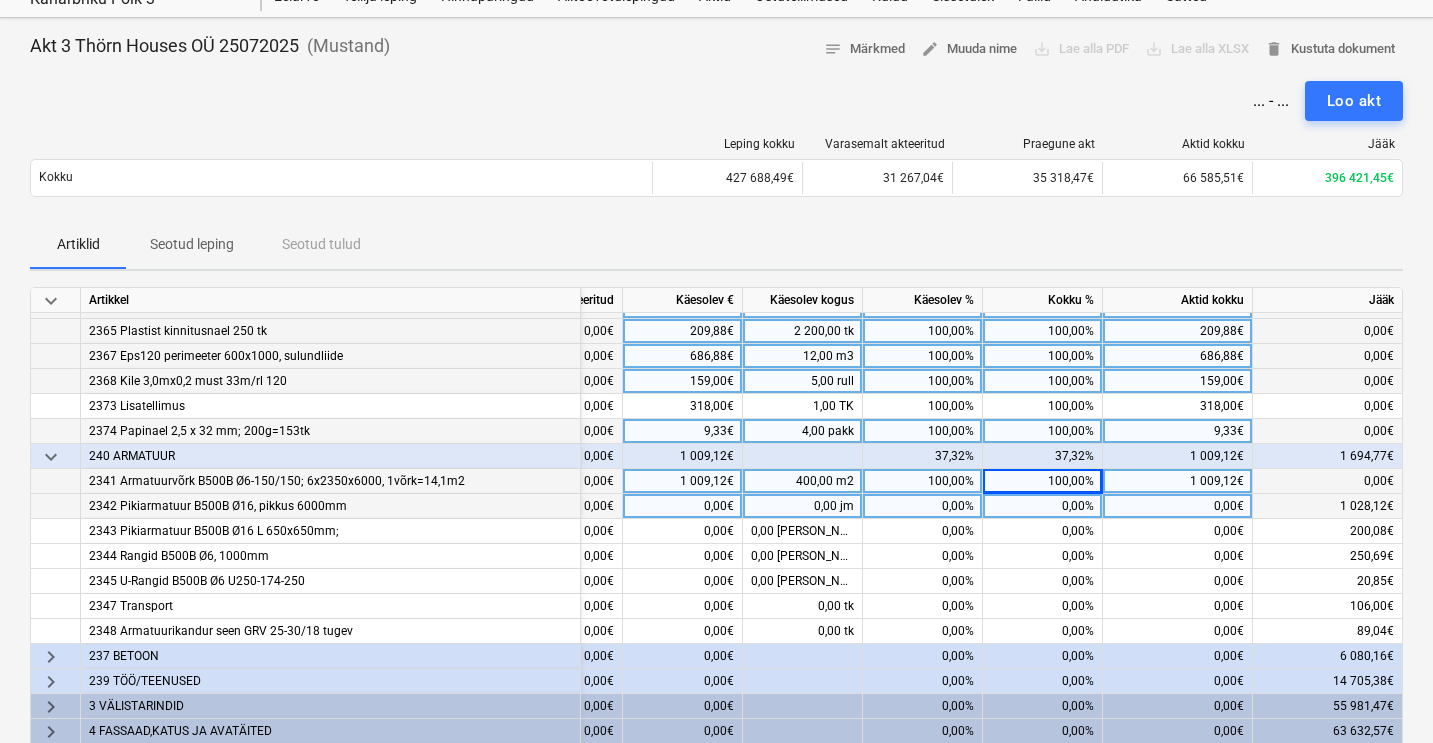 click on "0,00%" at bounding box center [1043, 506] 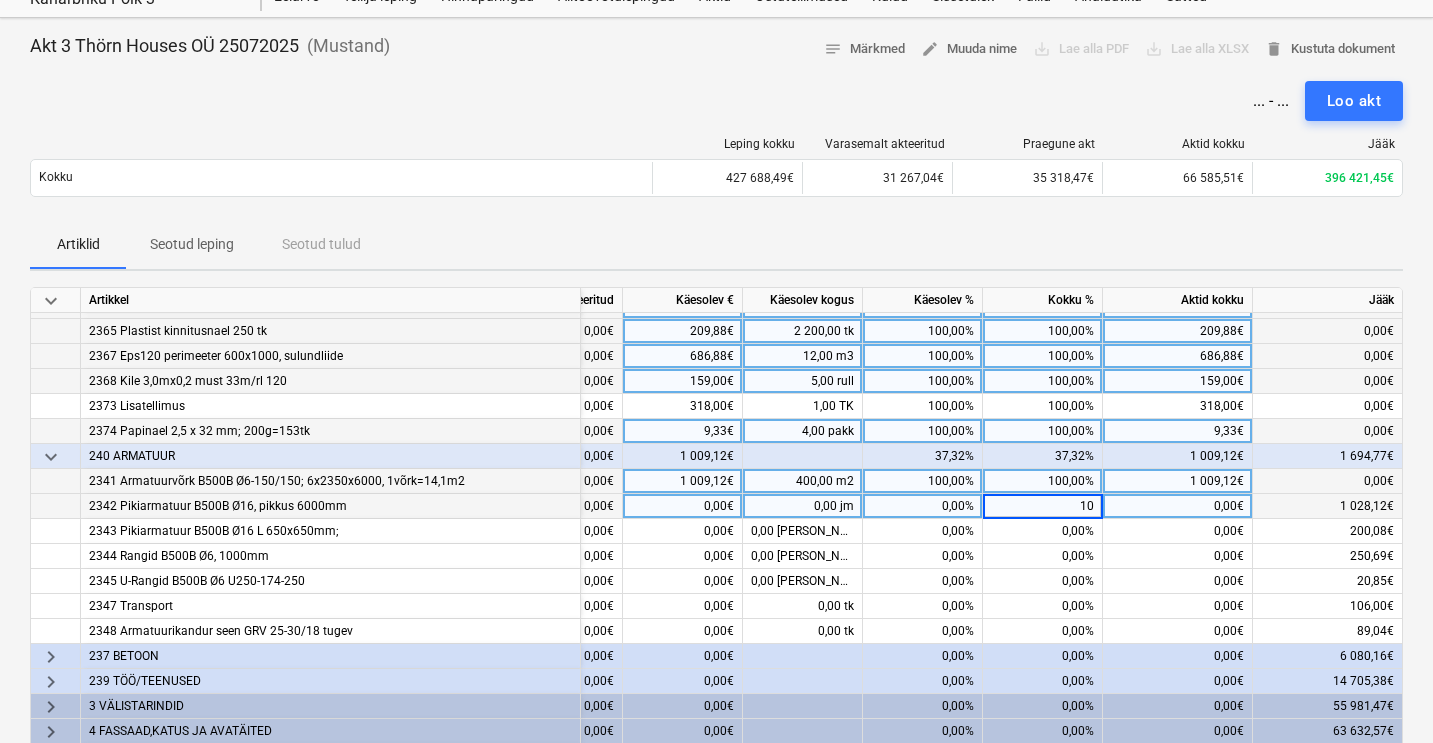 type on "100" 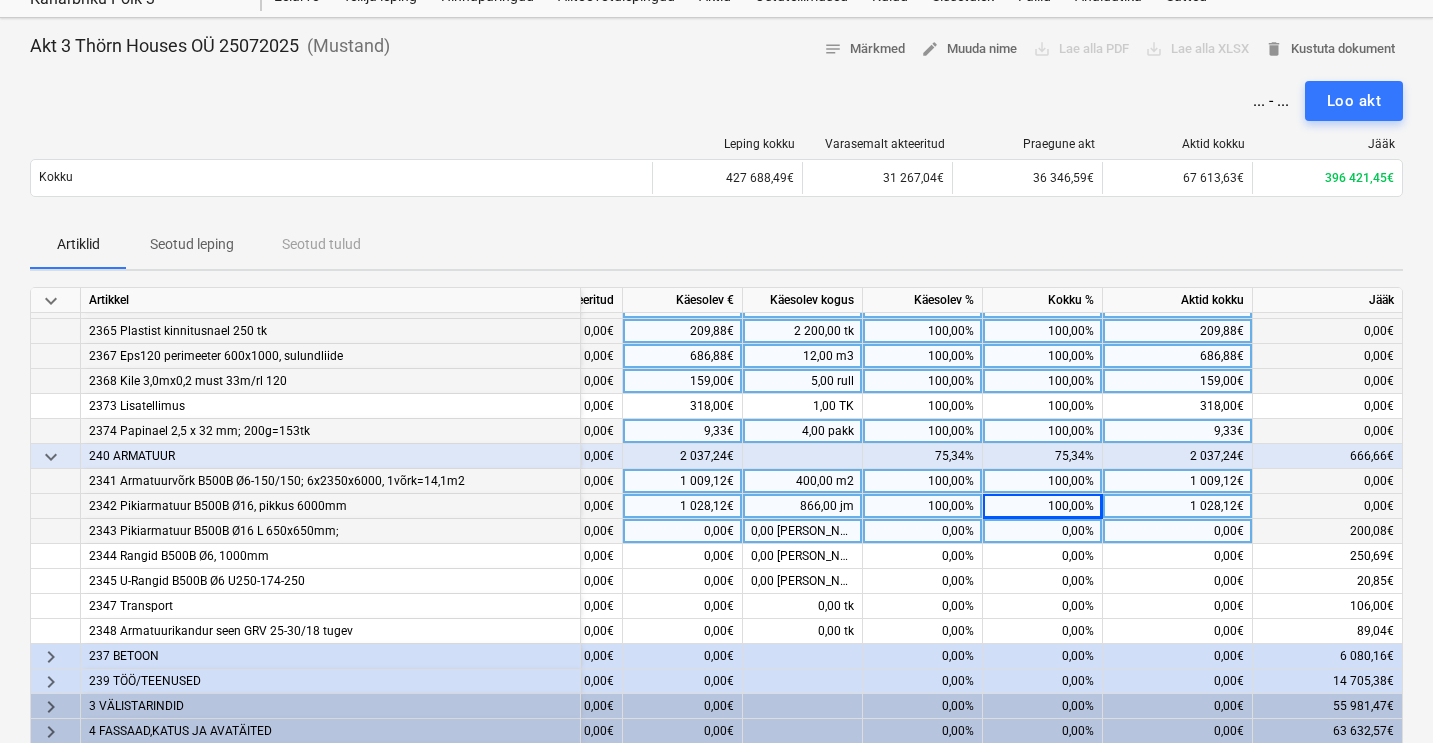 click on "0,00%" at bounding box center (1043, 531) 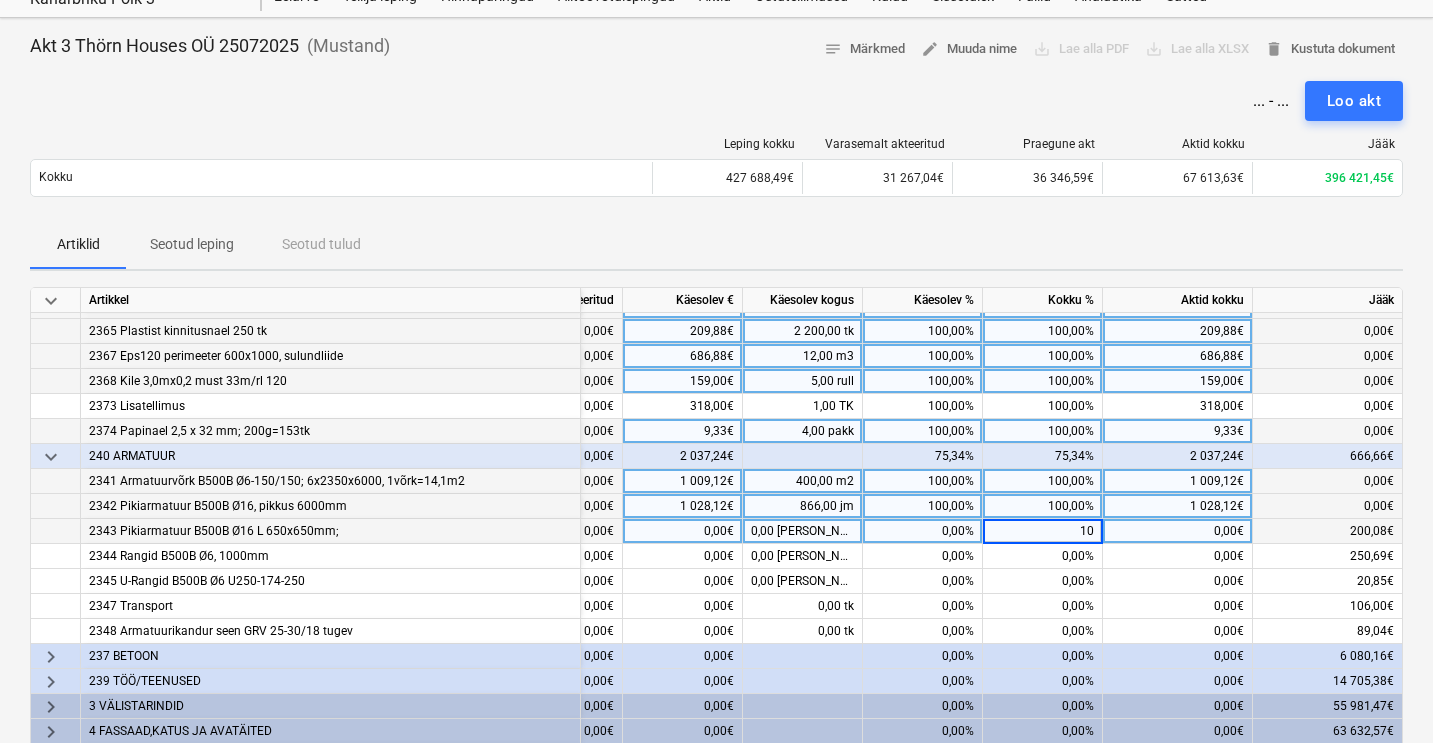 type on "100" 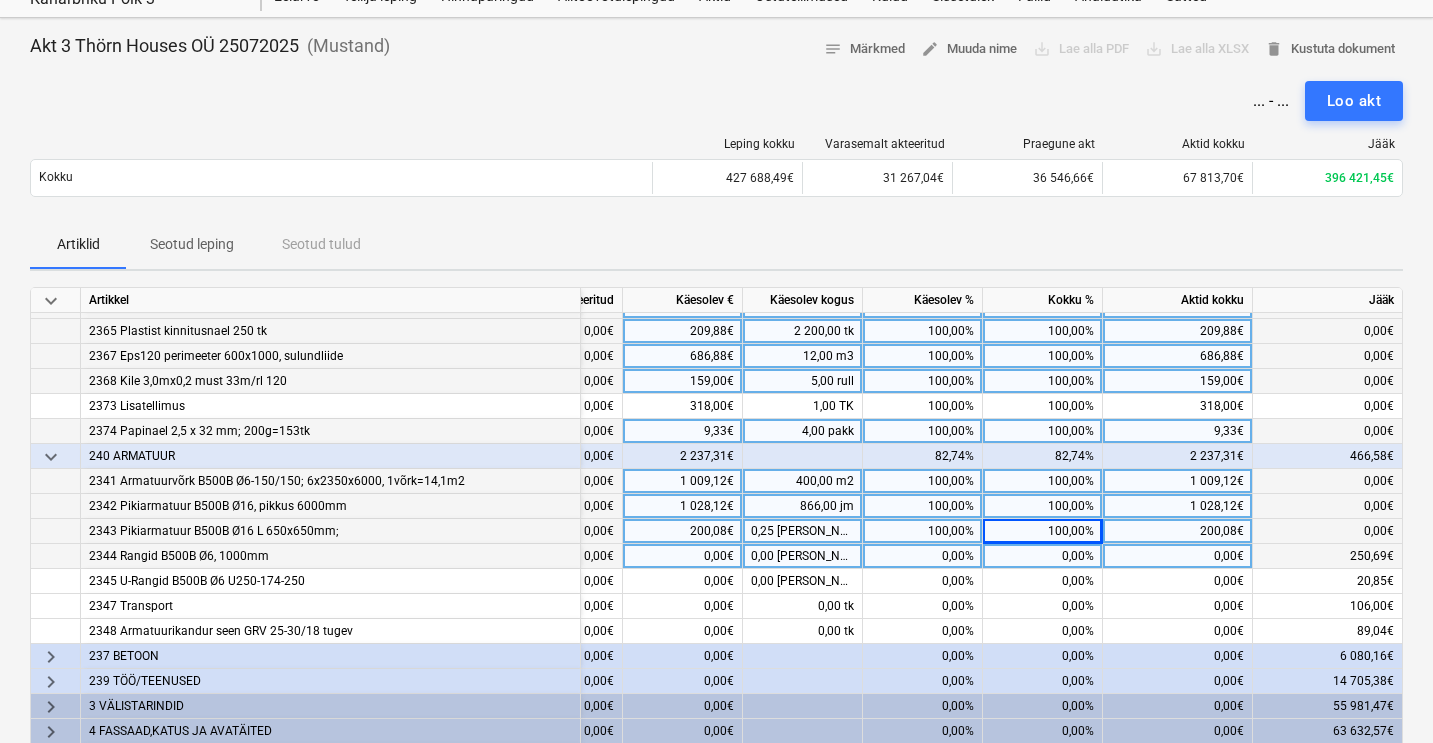 click on "0,00%" at bounding box center [1043, 556] 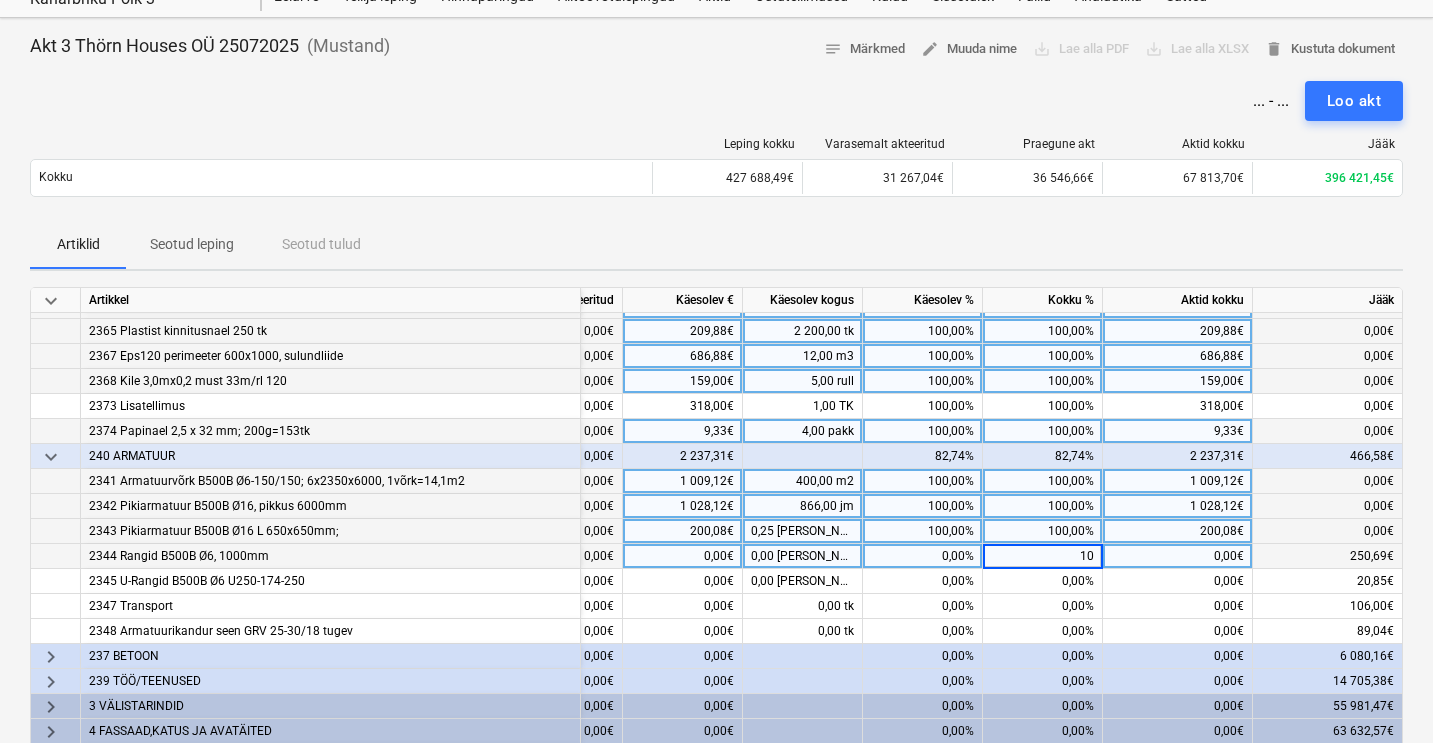 type on "100" 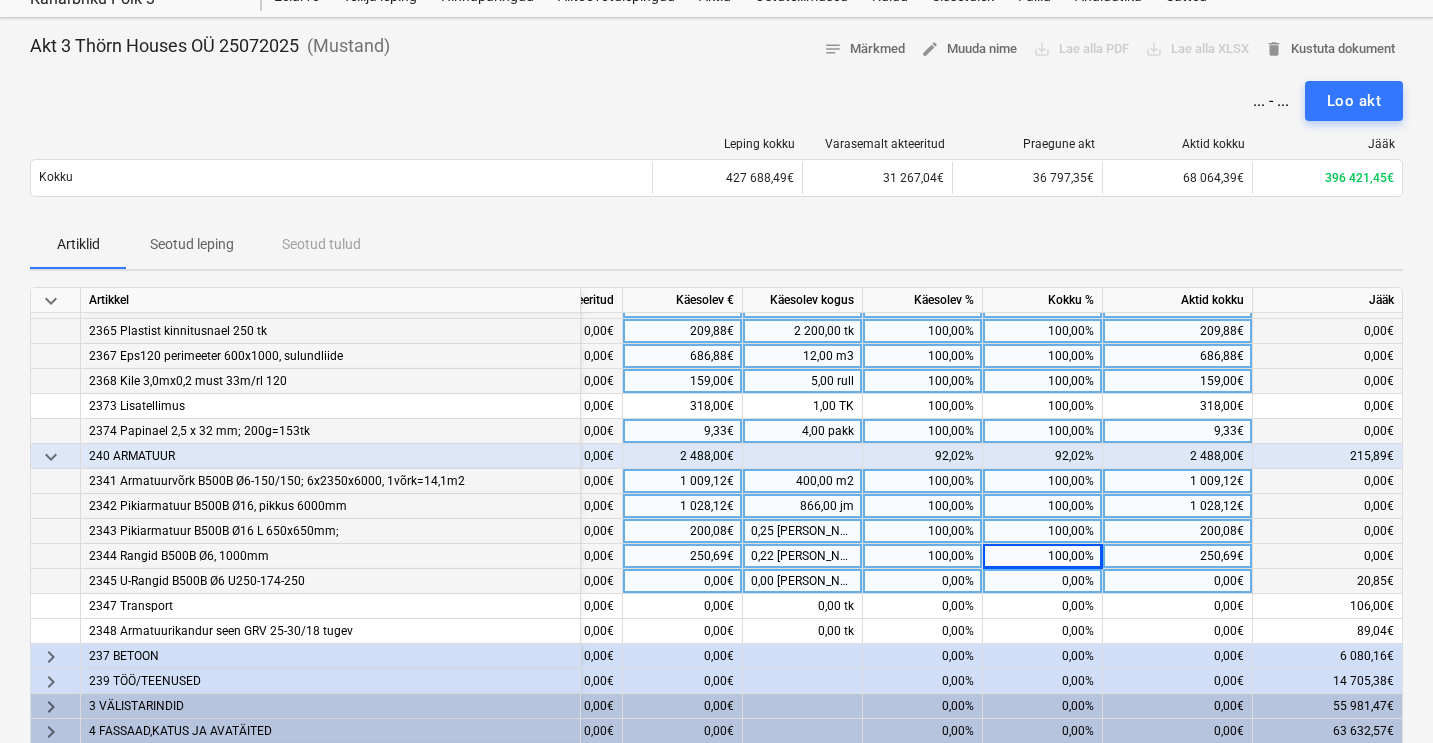 click on "0,00%" at bounding box center (1043, 581) 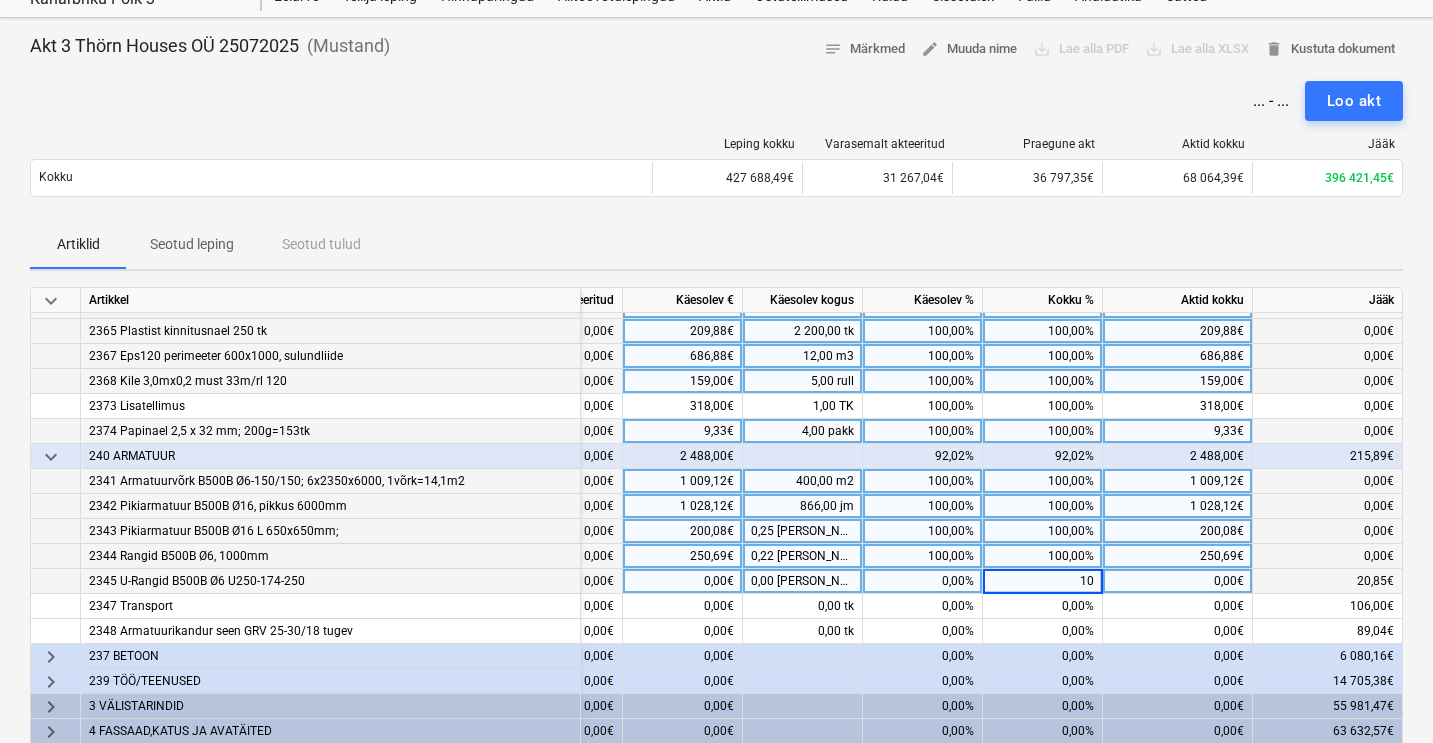 type on "100" 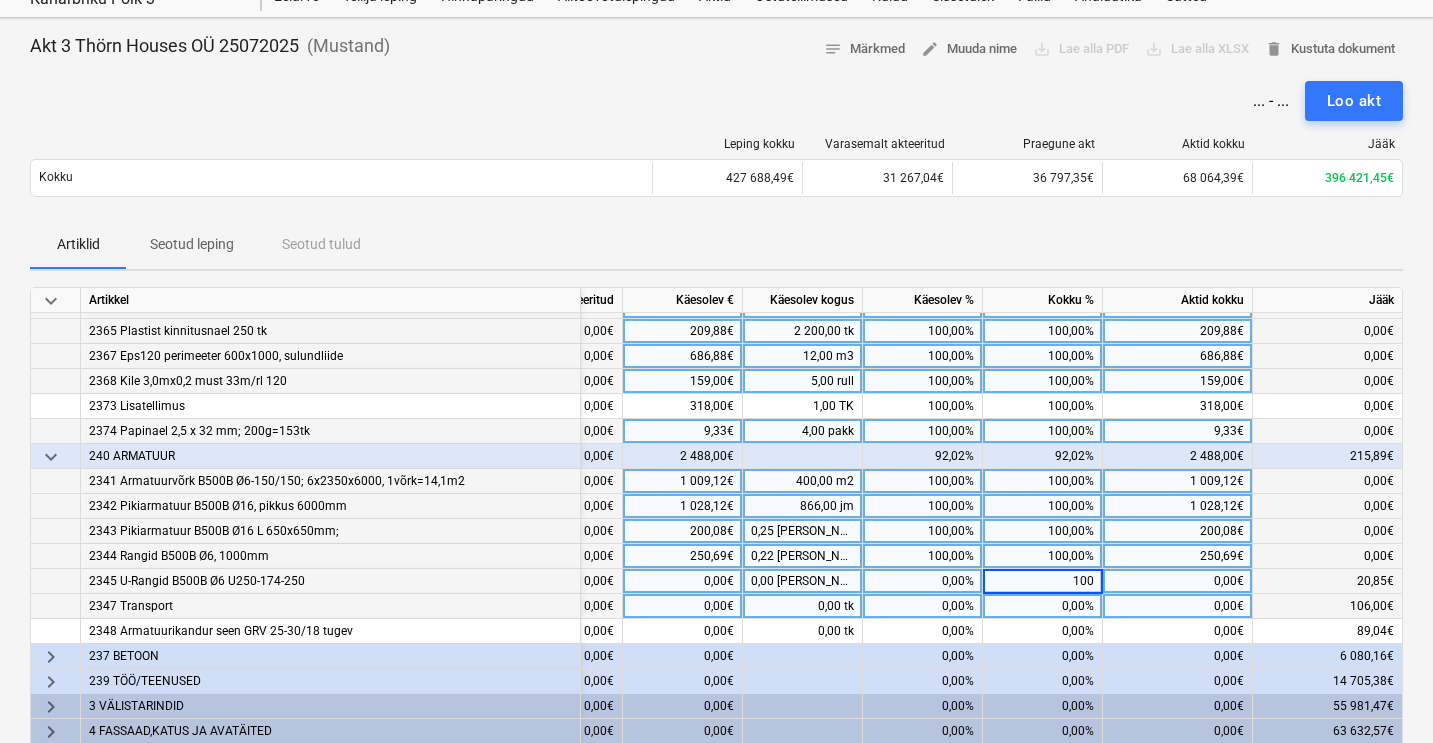 click on "0,00%" at bounding box center [1043, 606] 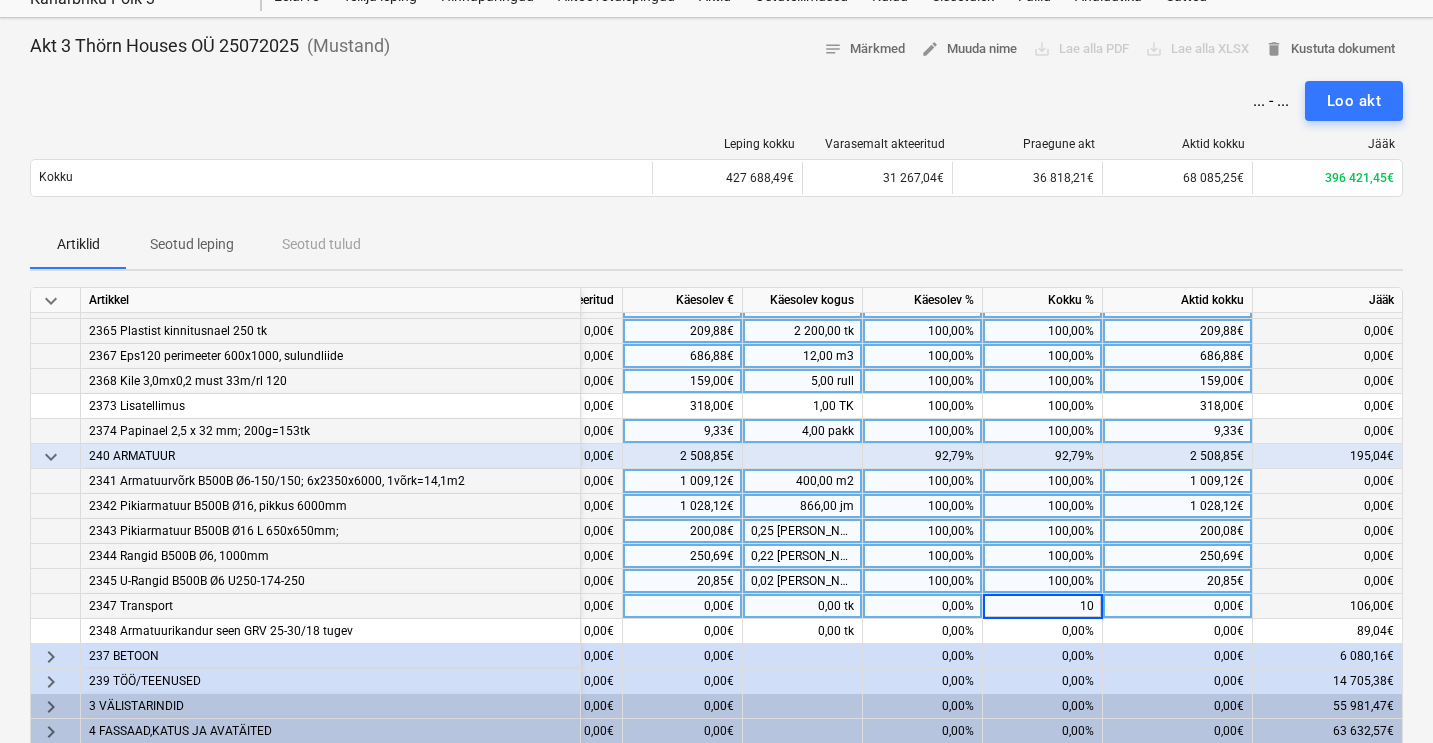 type on "100" 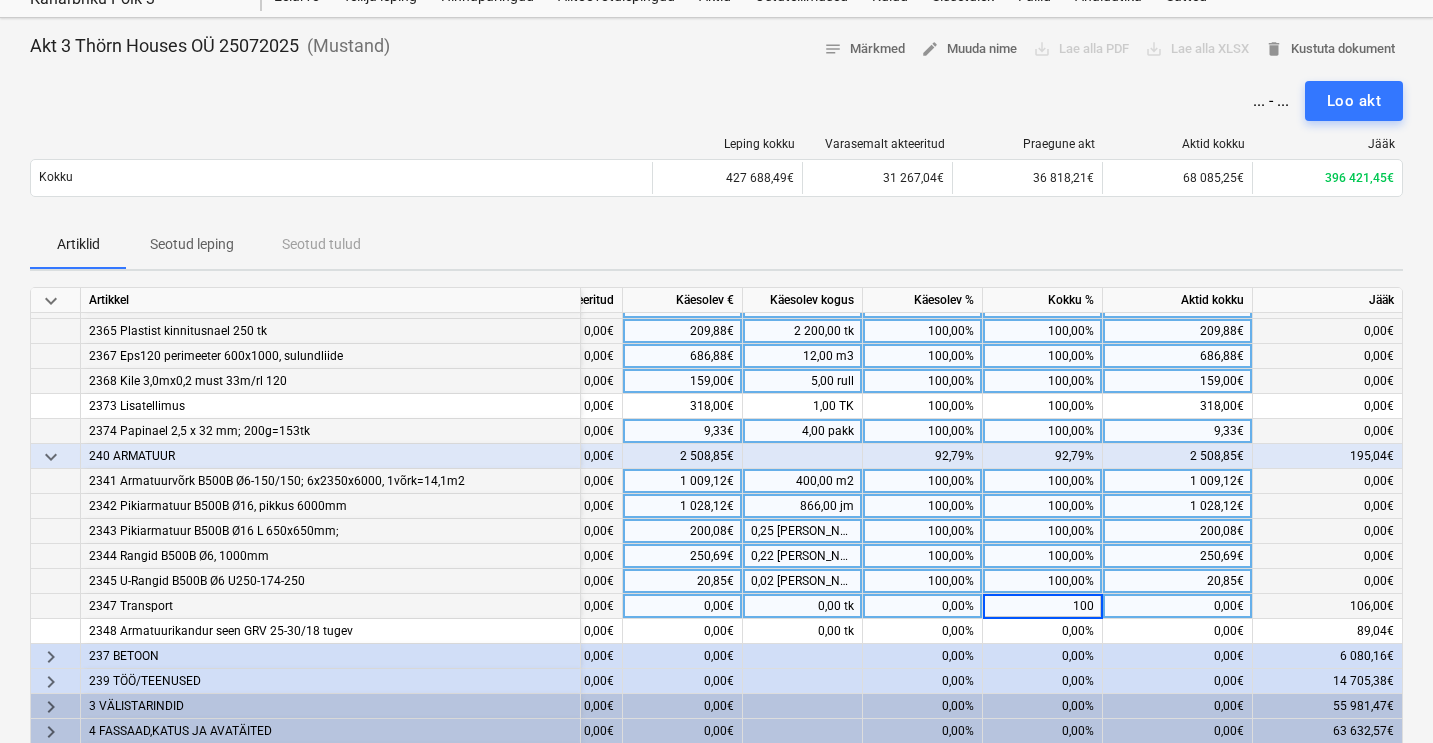 click on "0,00%" at bounding box center [1043, 656] 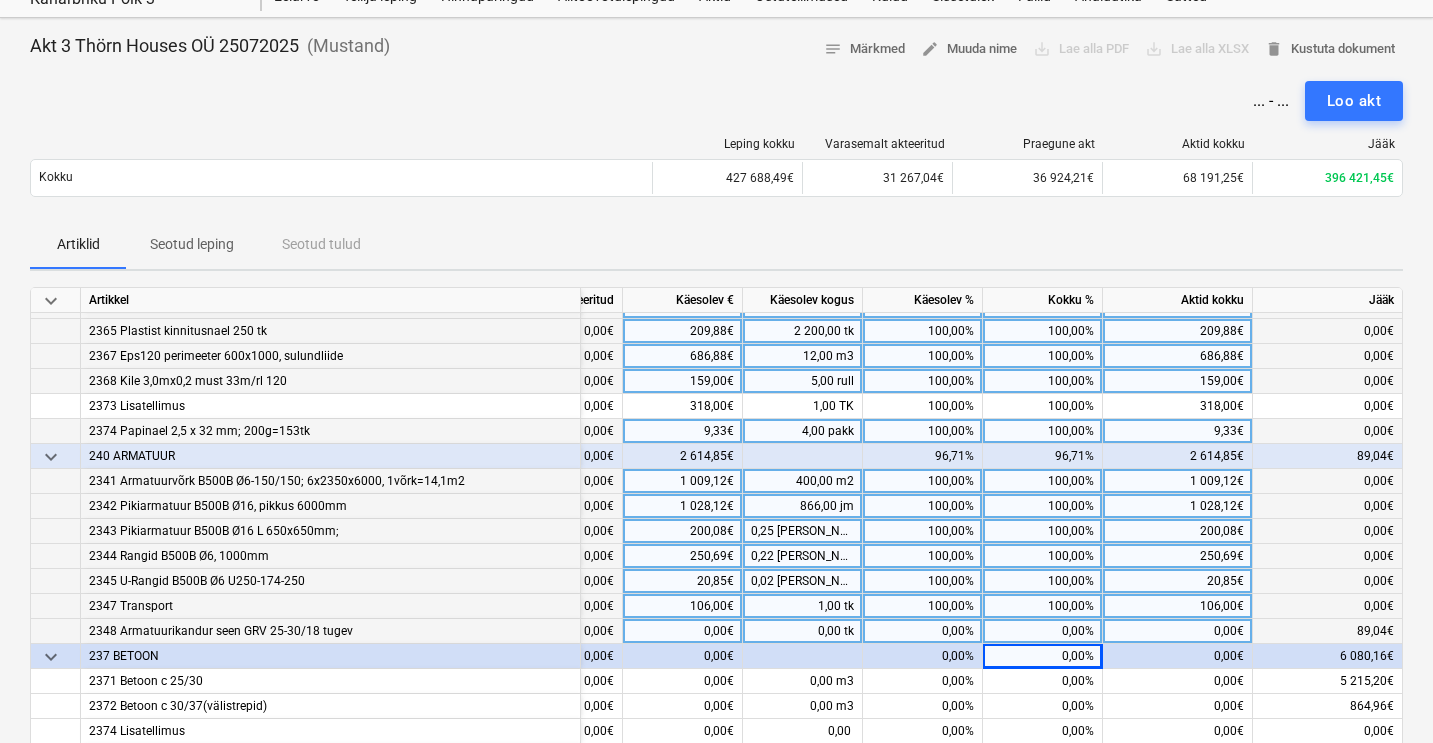click on "0,00%" at bounding box center (1043, 631) 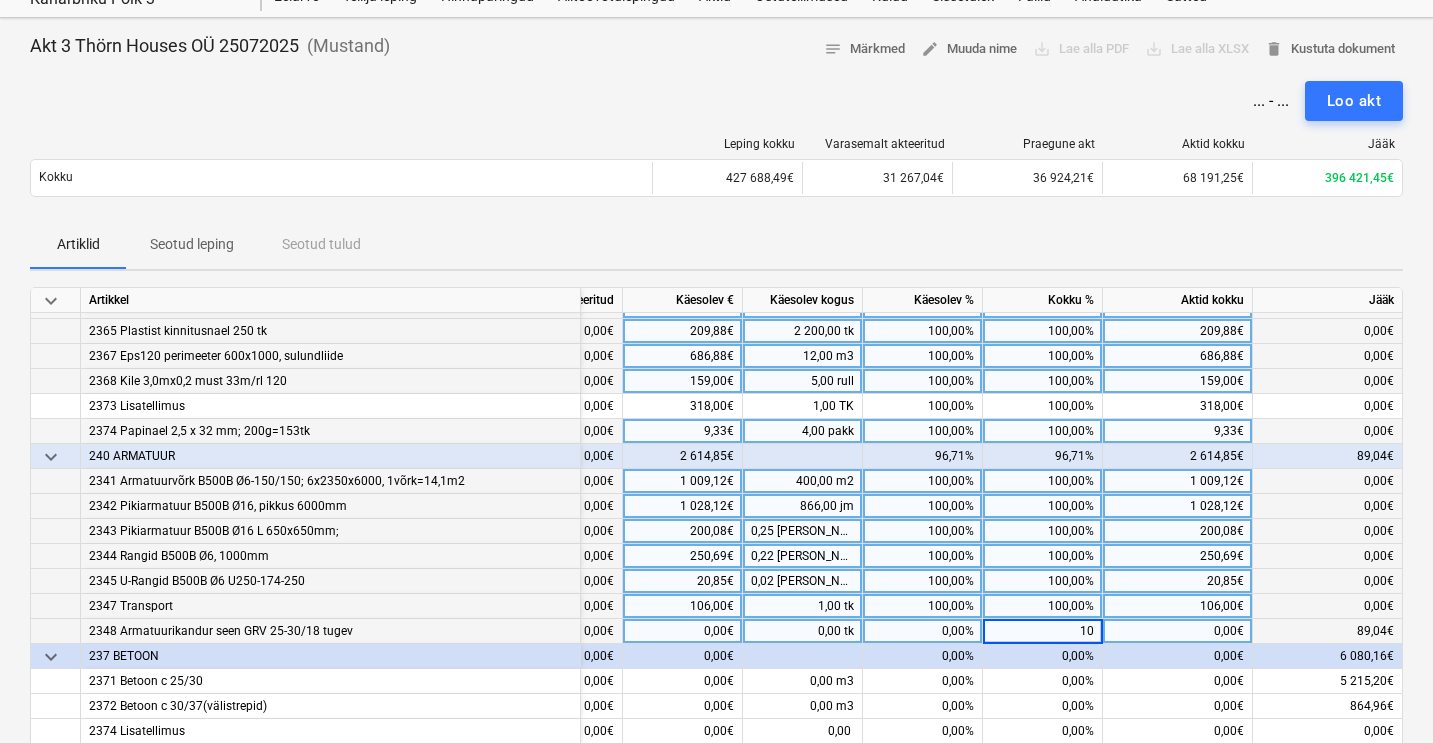 type on "100" 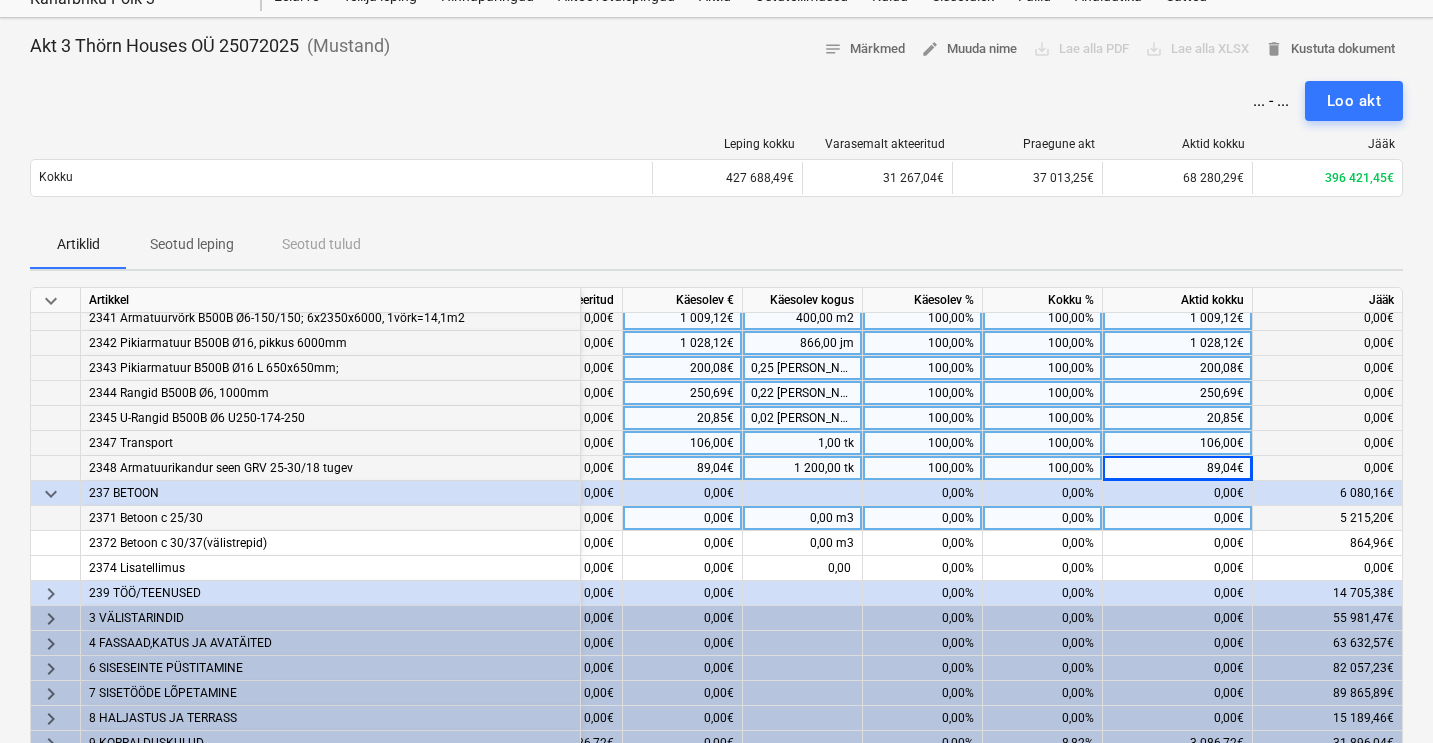 scroll, scrollTop: 539, scrollLeft: 348, axis: both 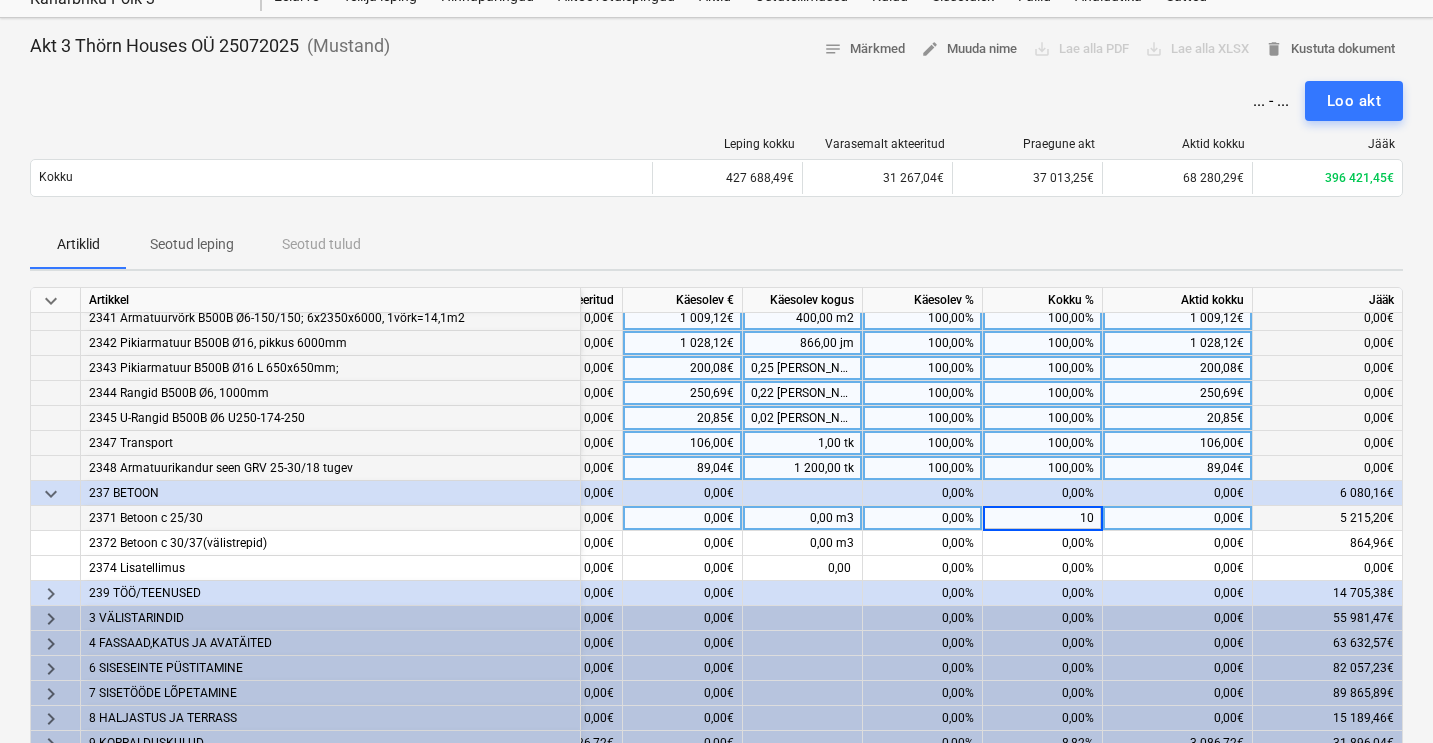 type on "100" 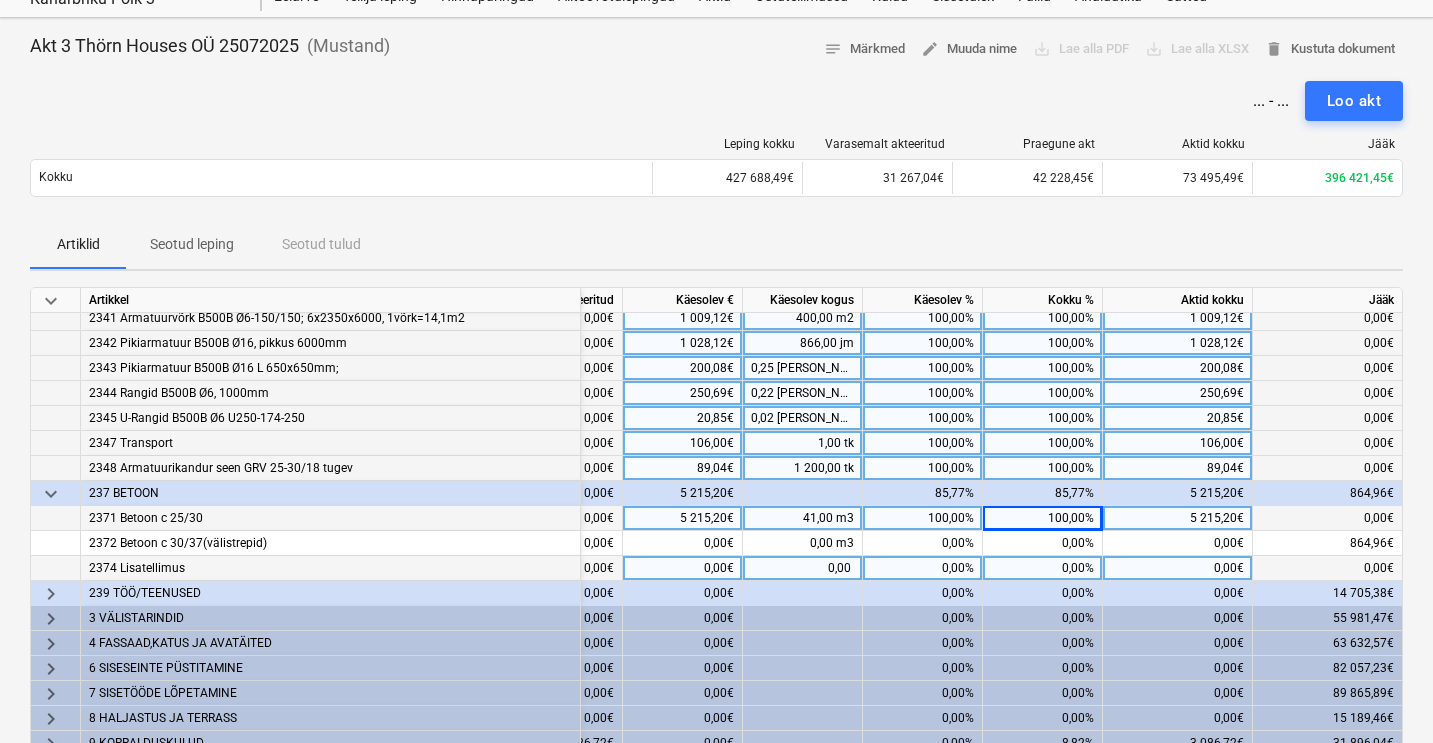 click on "0,00%" at bounding box center (1043, 568) 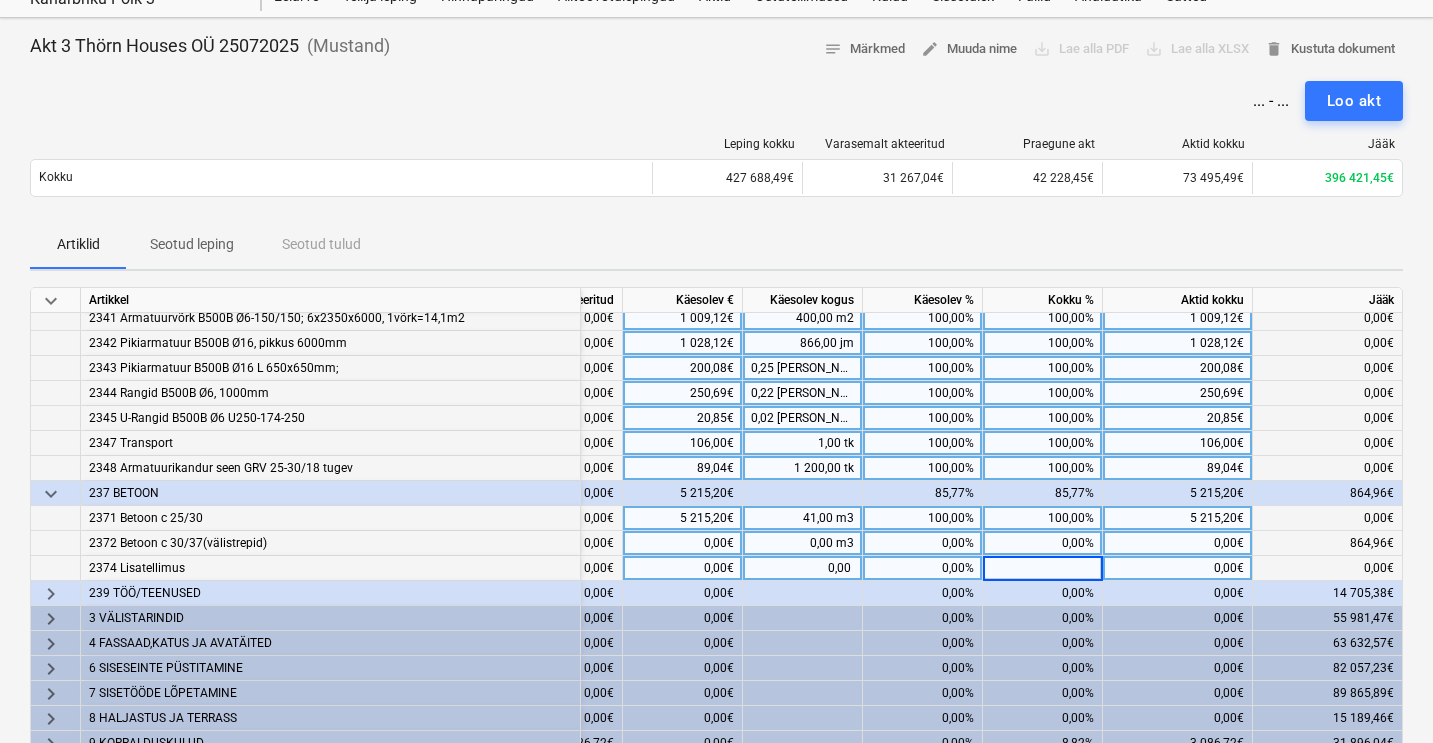click on "0,00%" at bounding box center [1043, 543] 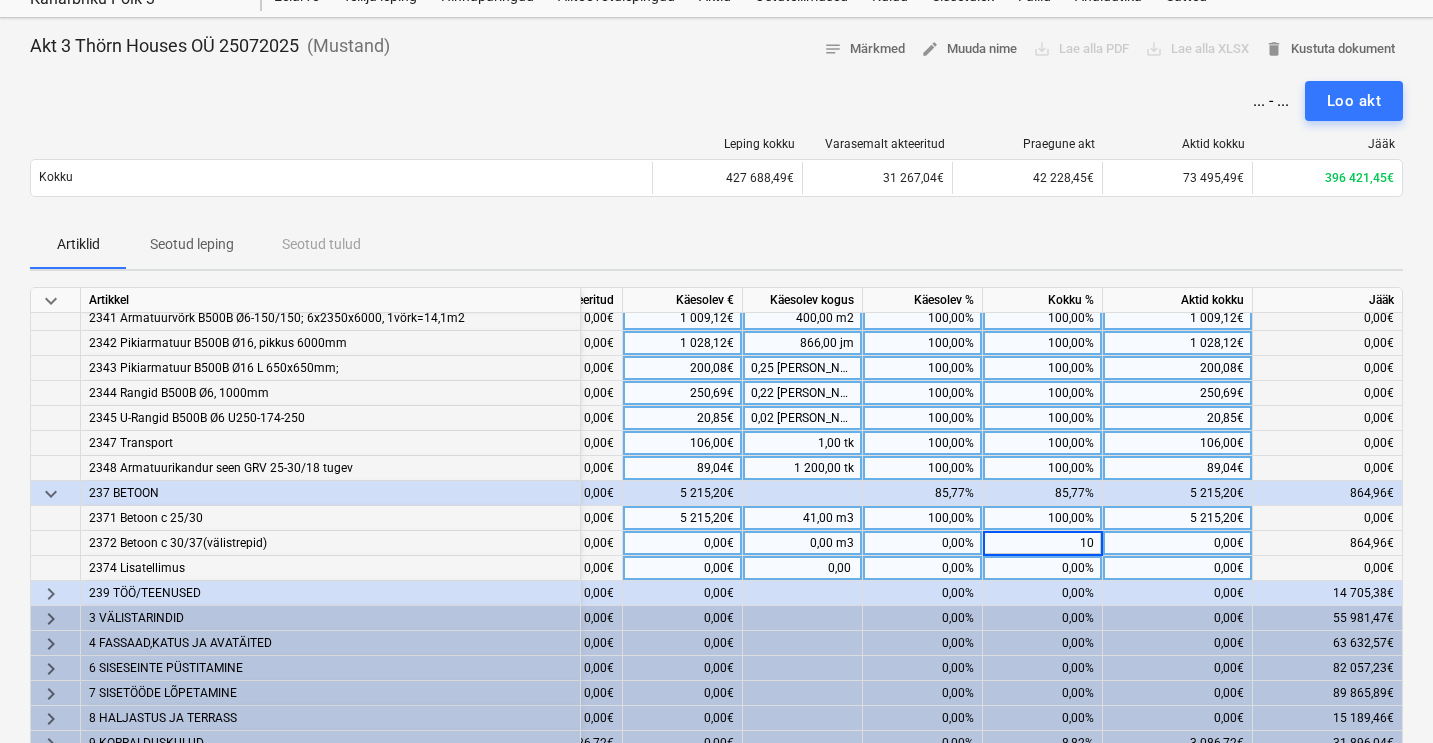 type on "100" 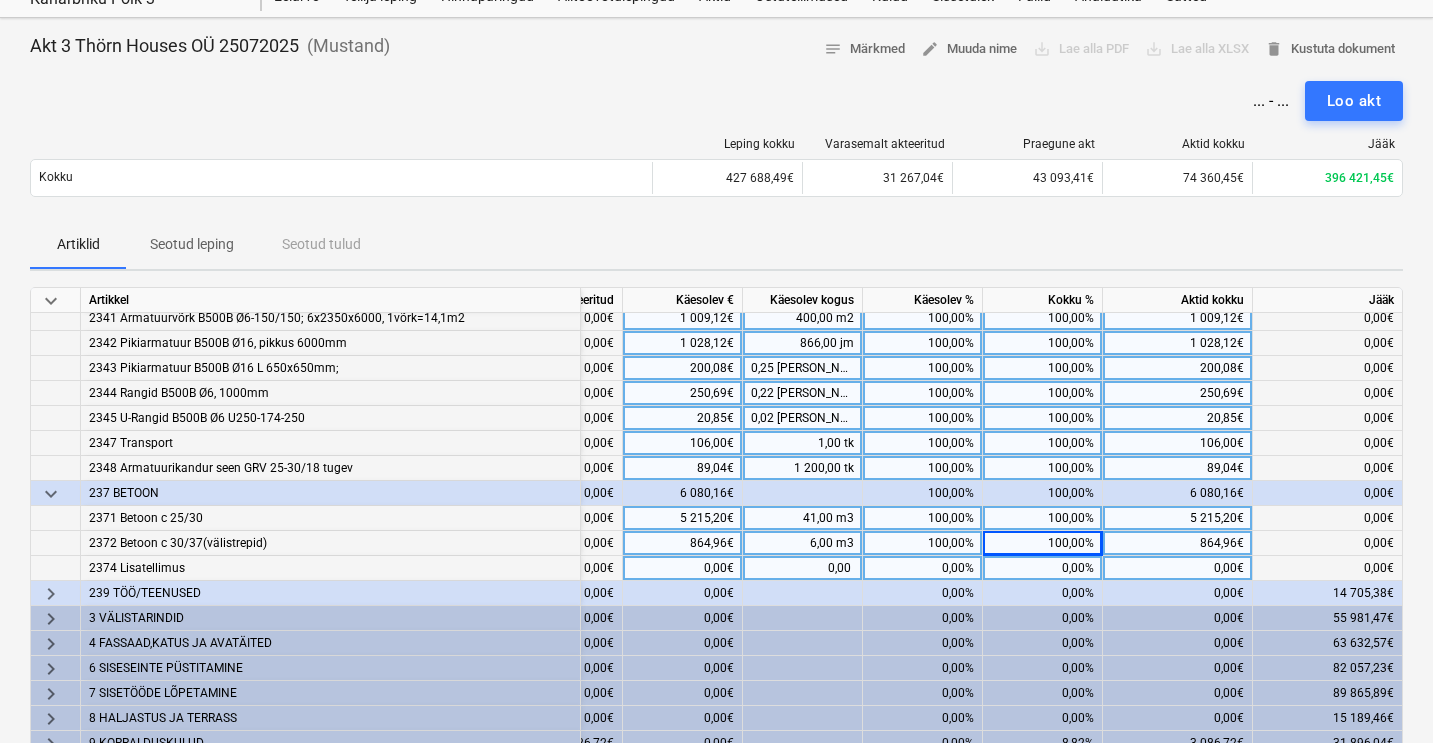 click on "0,00%" at bounding box center (1043, 568) 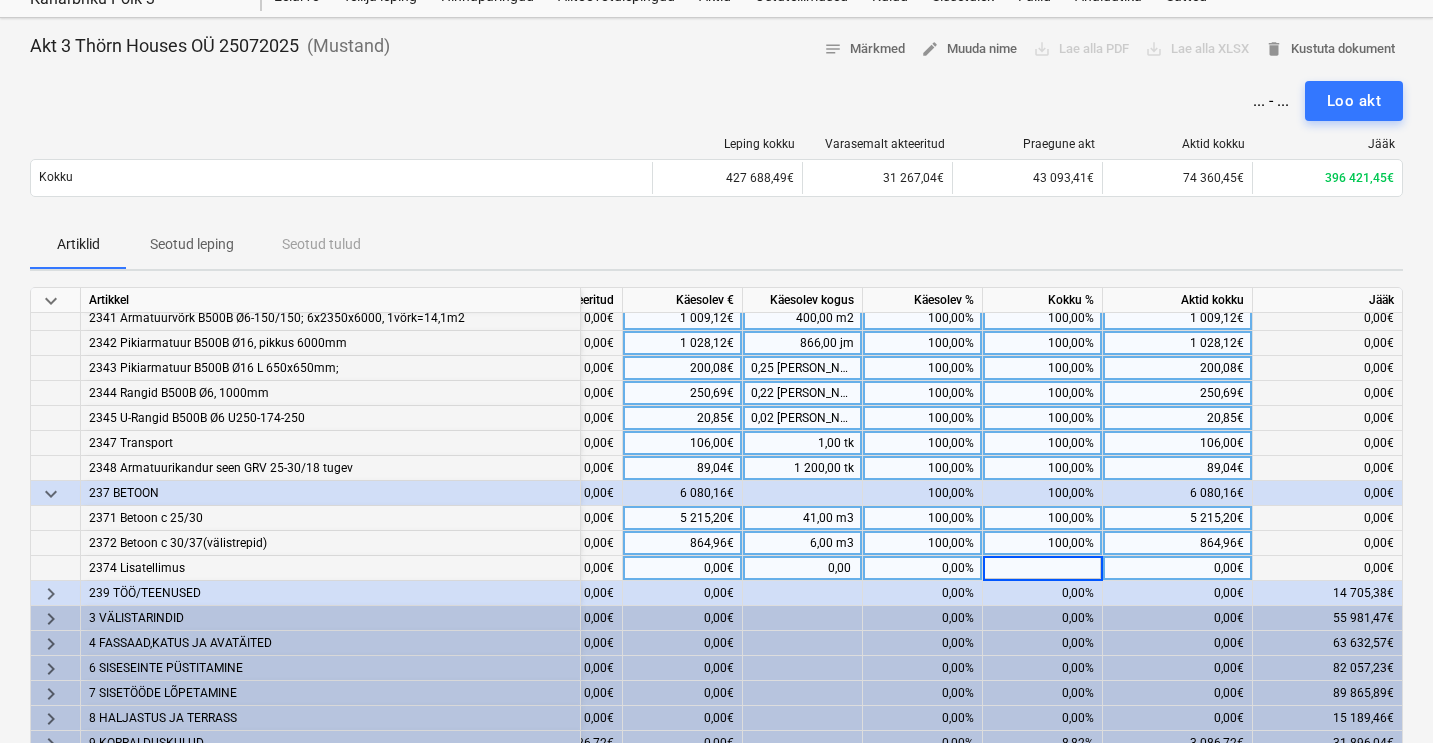 click on "keyboard_arrow_down" at bounding box center [56, 493] 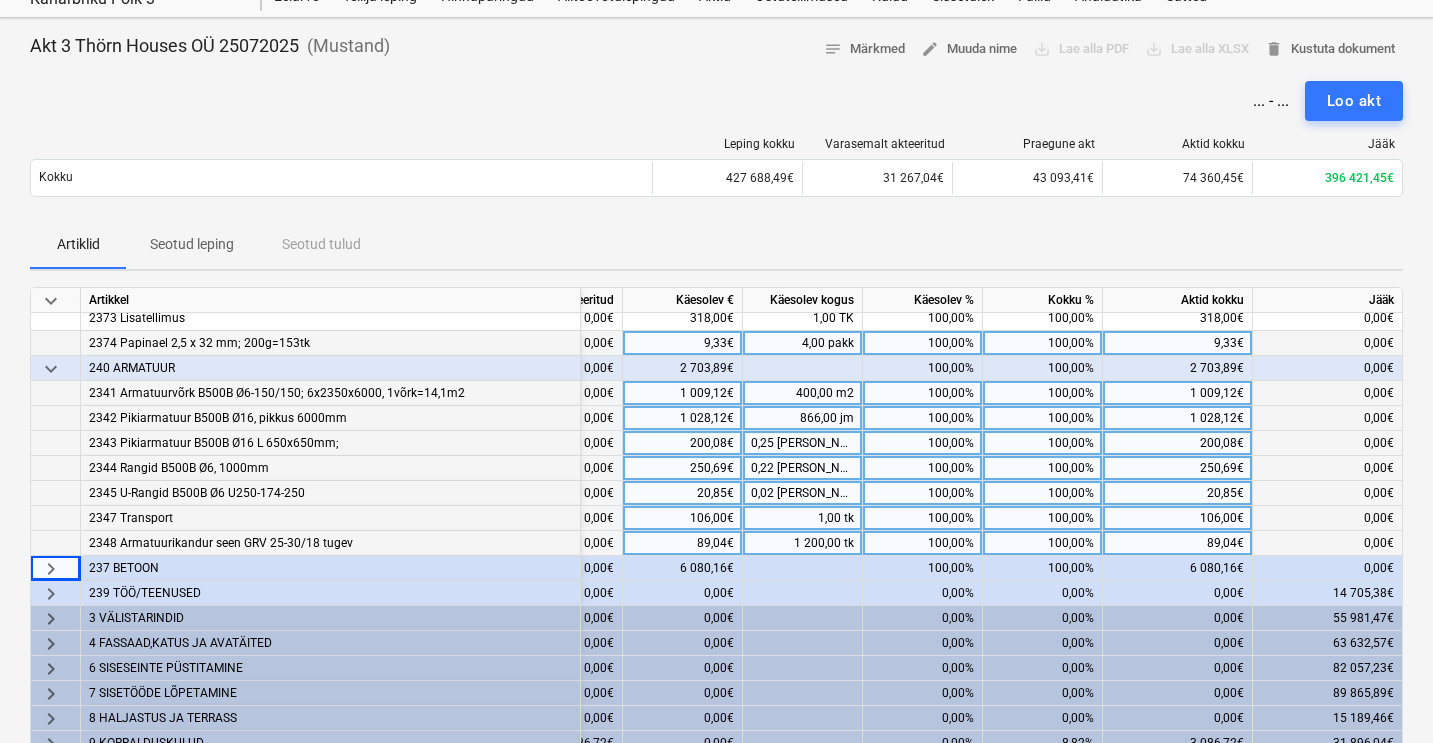 click on "keyboard_arrow_down" at bounding box center [51, 369] 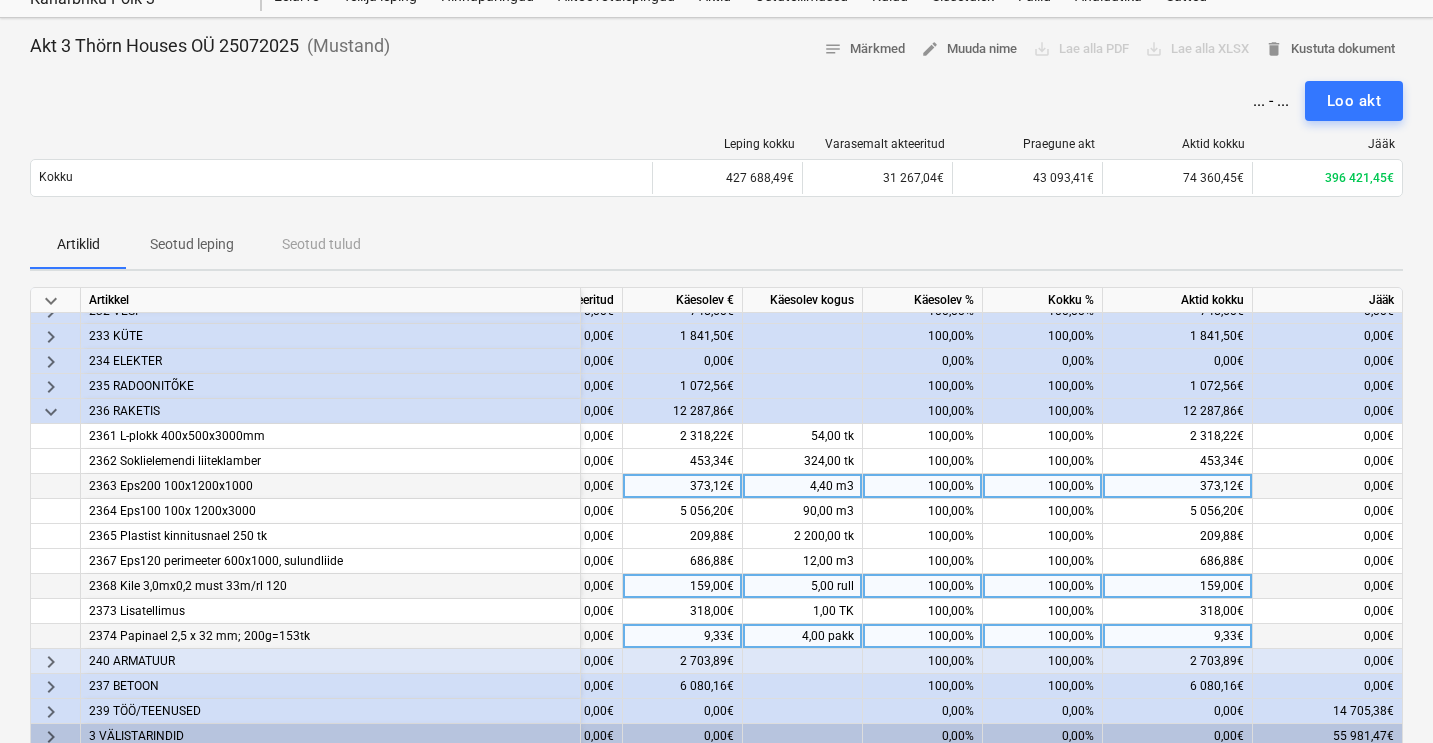 scroll, scrollTop: 148, scrollLeft: 348, axis: both 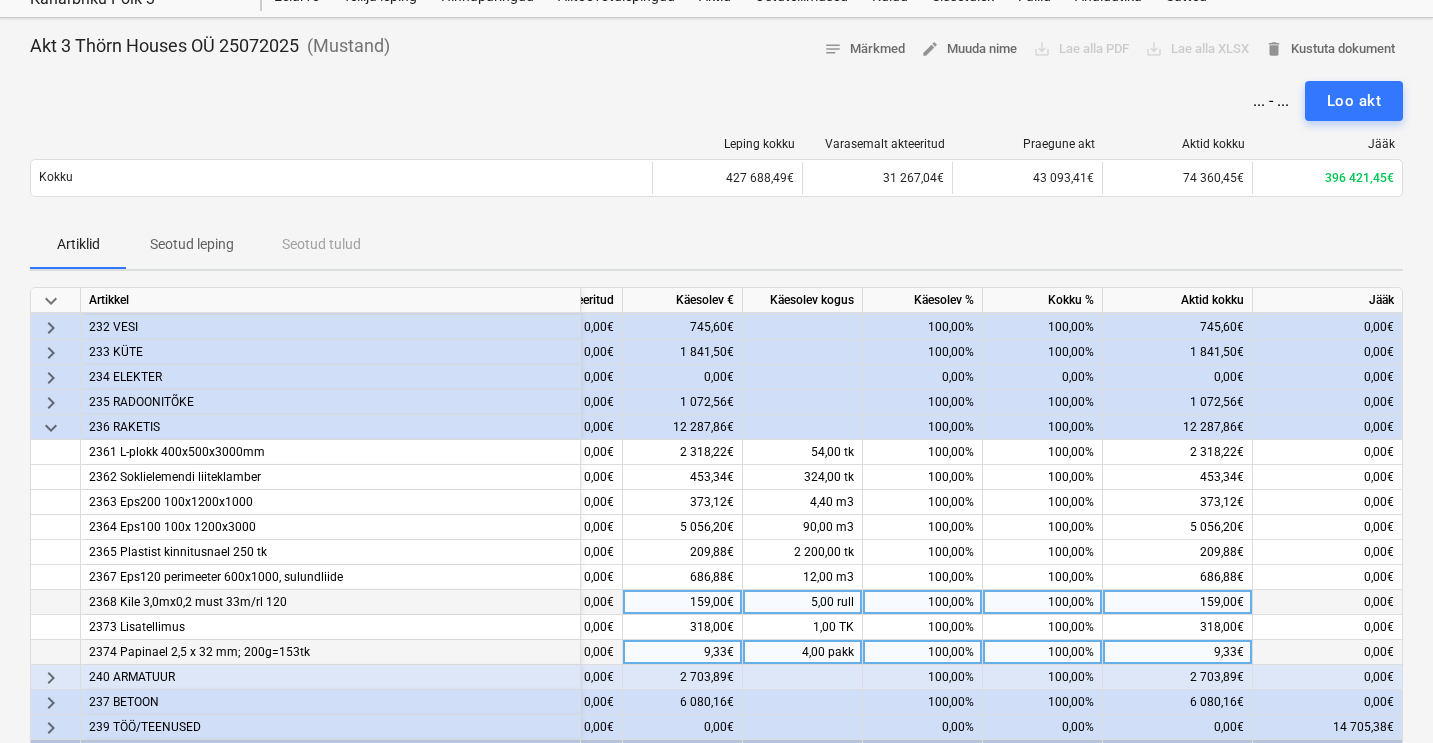click on "keyboard_arrow_down" at bounding box center [51, 428] 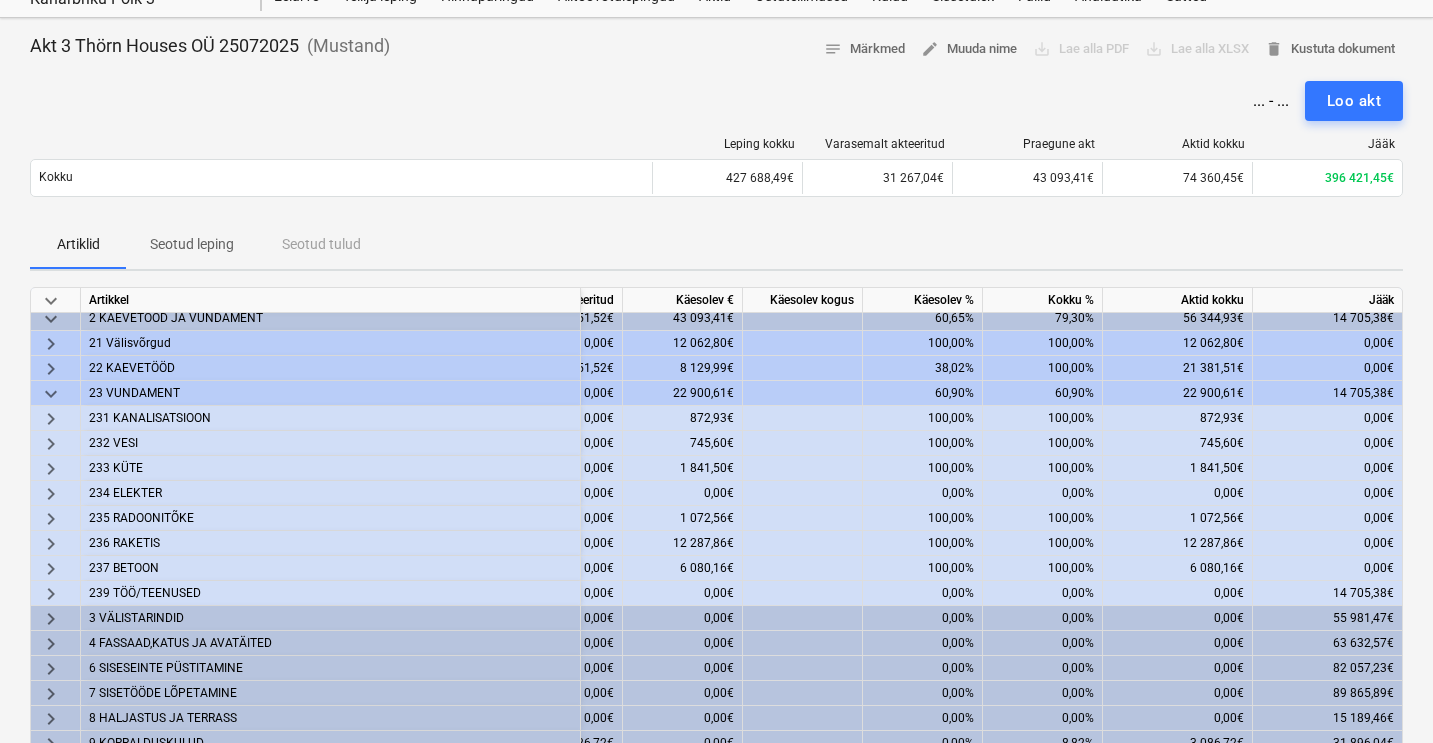 scroll, scrollTop: 39, scrollLeft: 348, axis: both 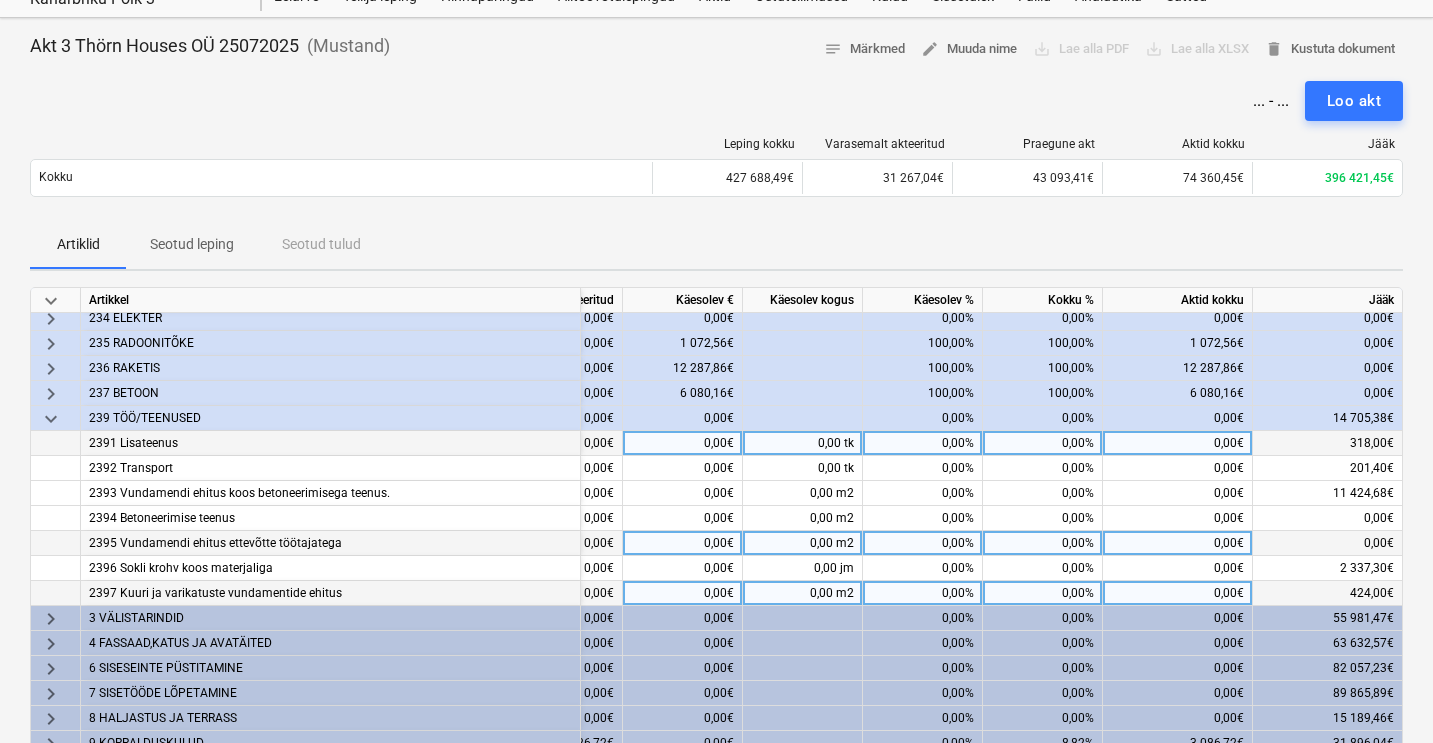 click on "0,00%" at bounding box center [923, 443] 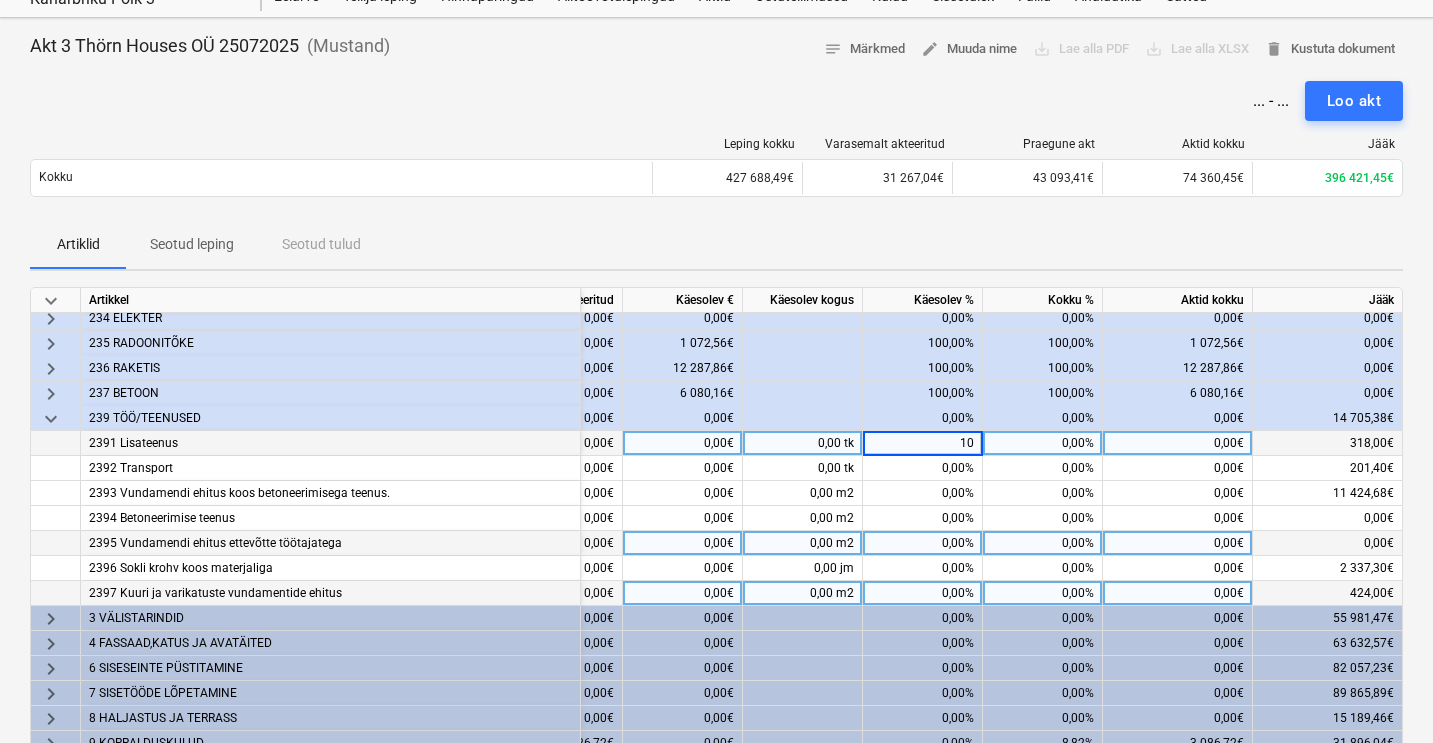 type on "100" 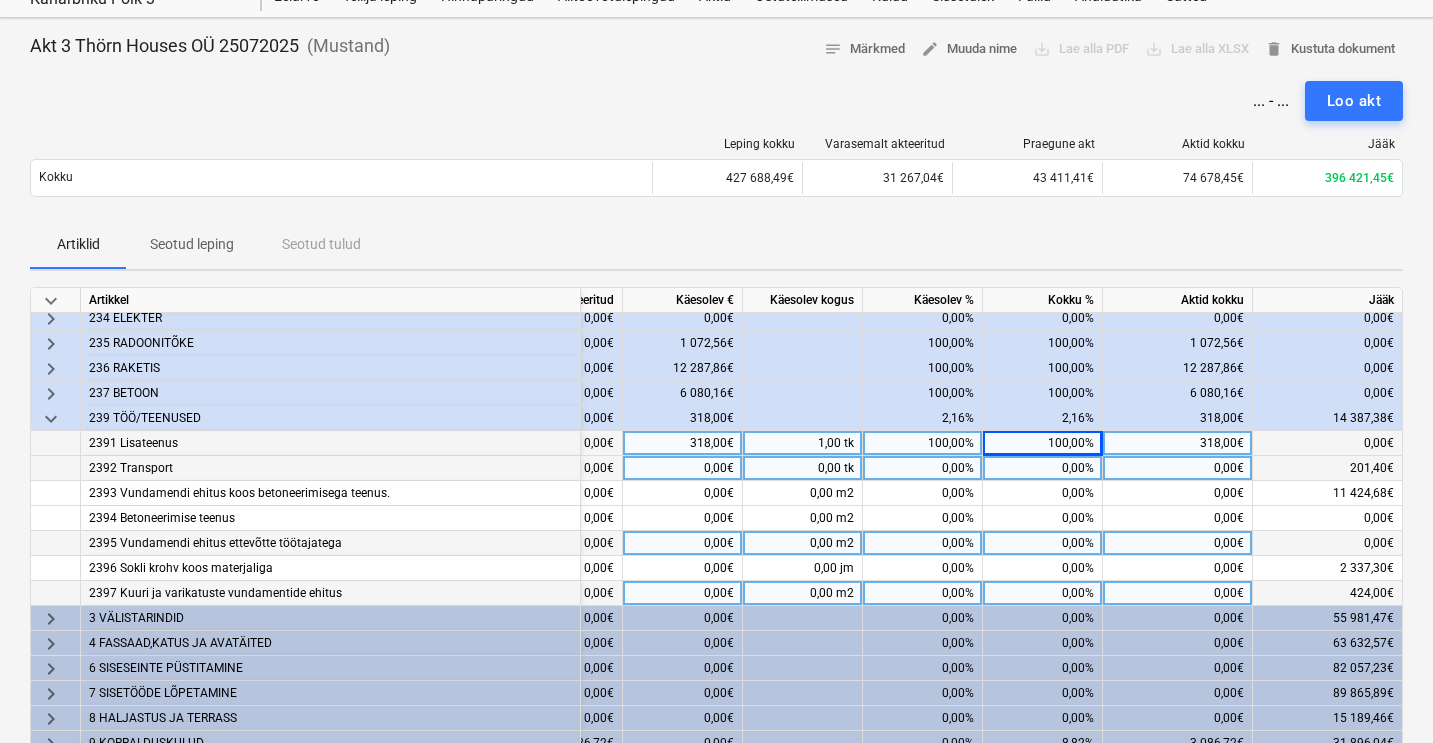 click on "0,00%" at bounding box center (923, 468) 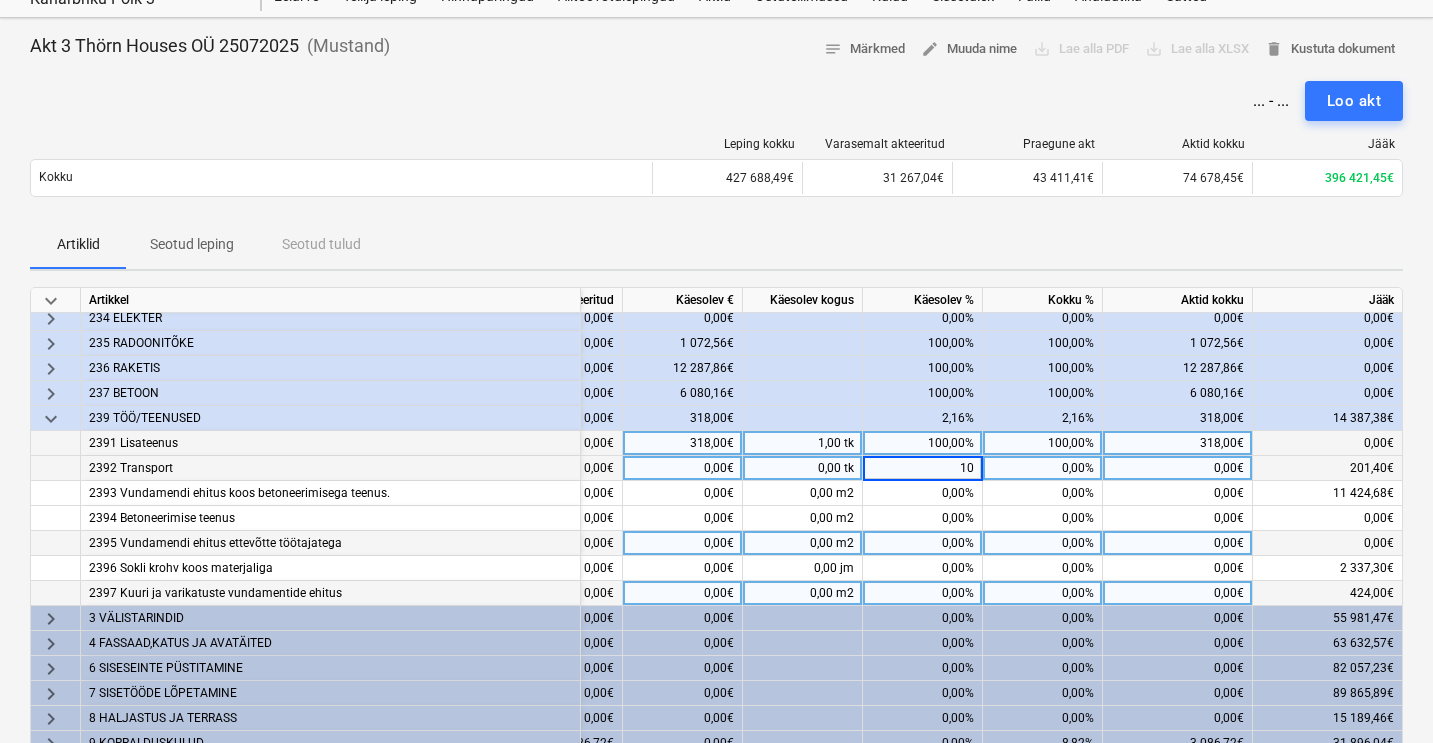 type on "100" 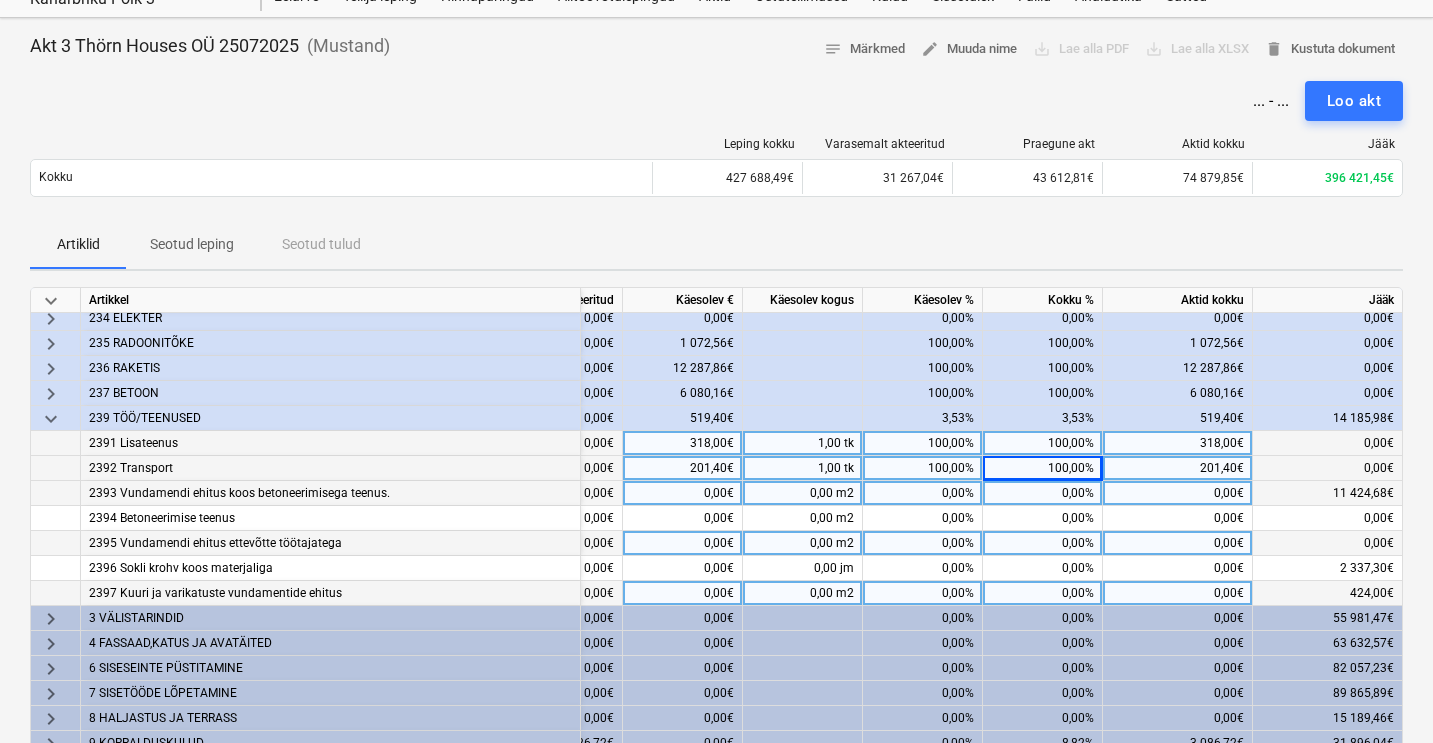 click on "0,00%" at bounding box center (923, 493) 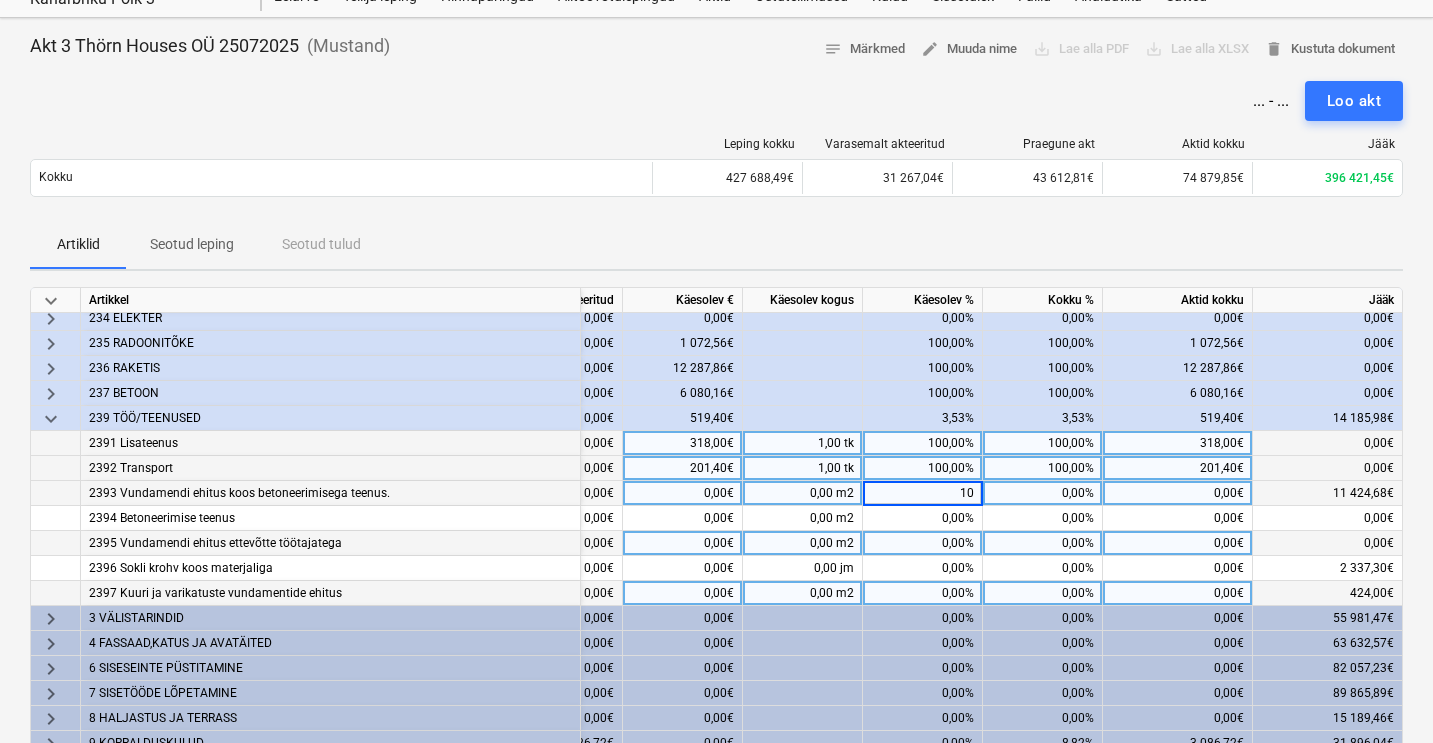 type on "100" 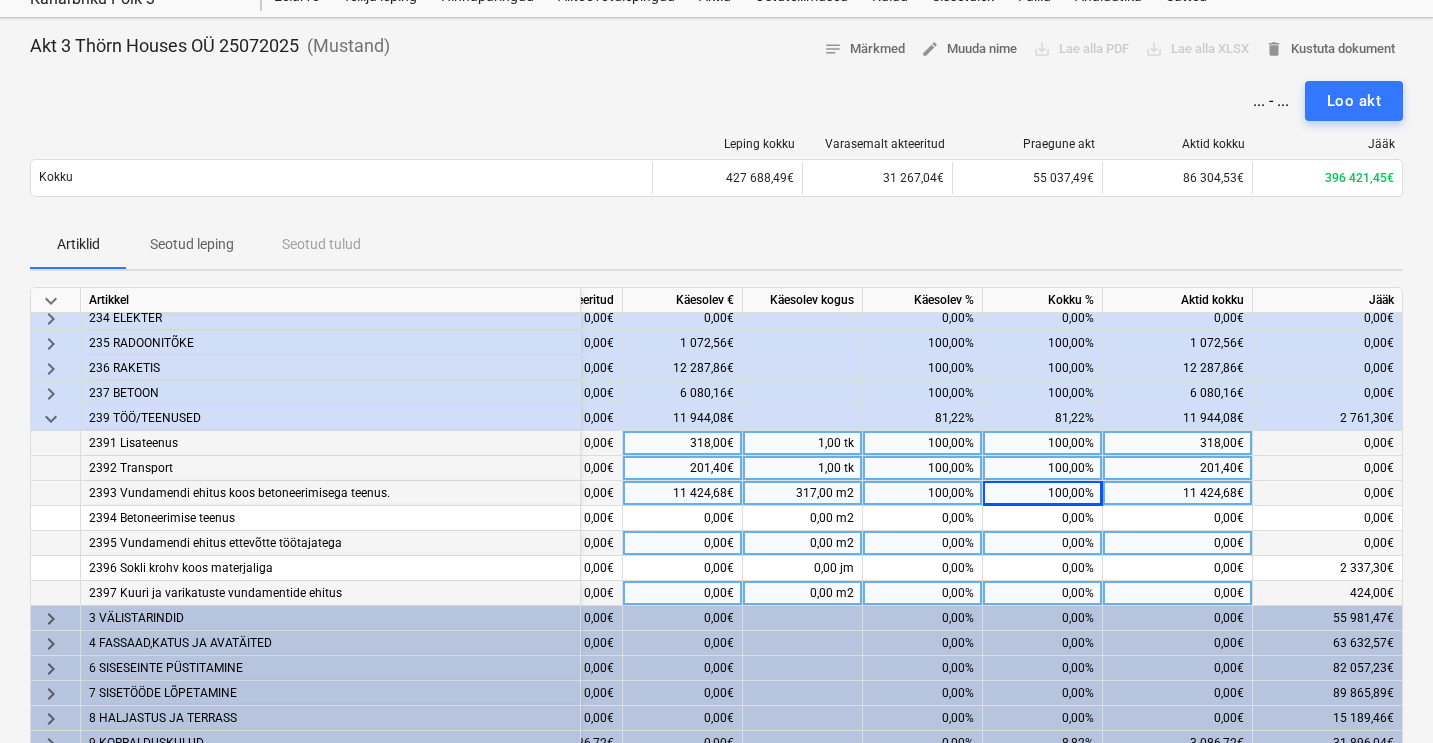 click on "100,00%" at bounding box center (923, 493) 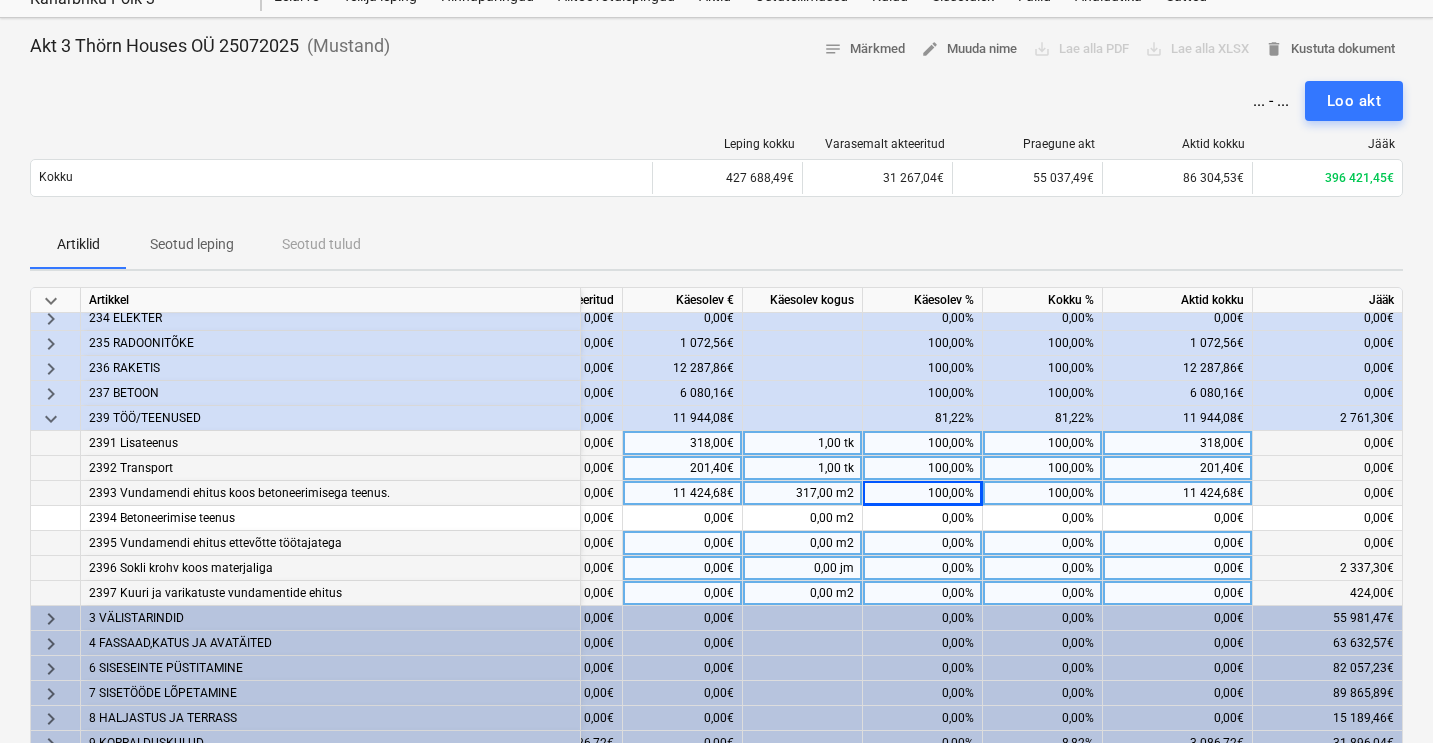 click on "0,00%" at bounding box center [923, 568] 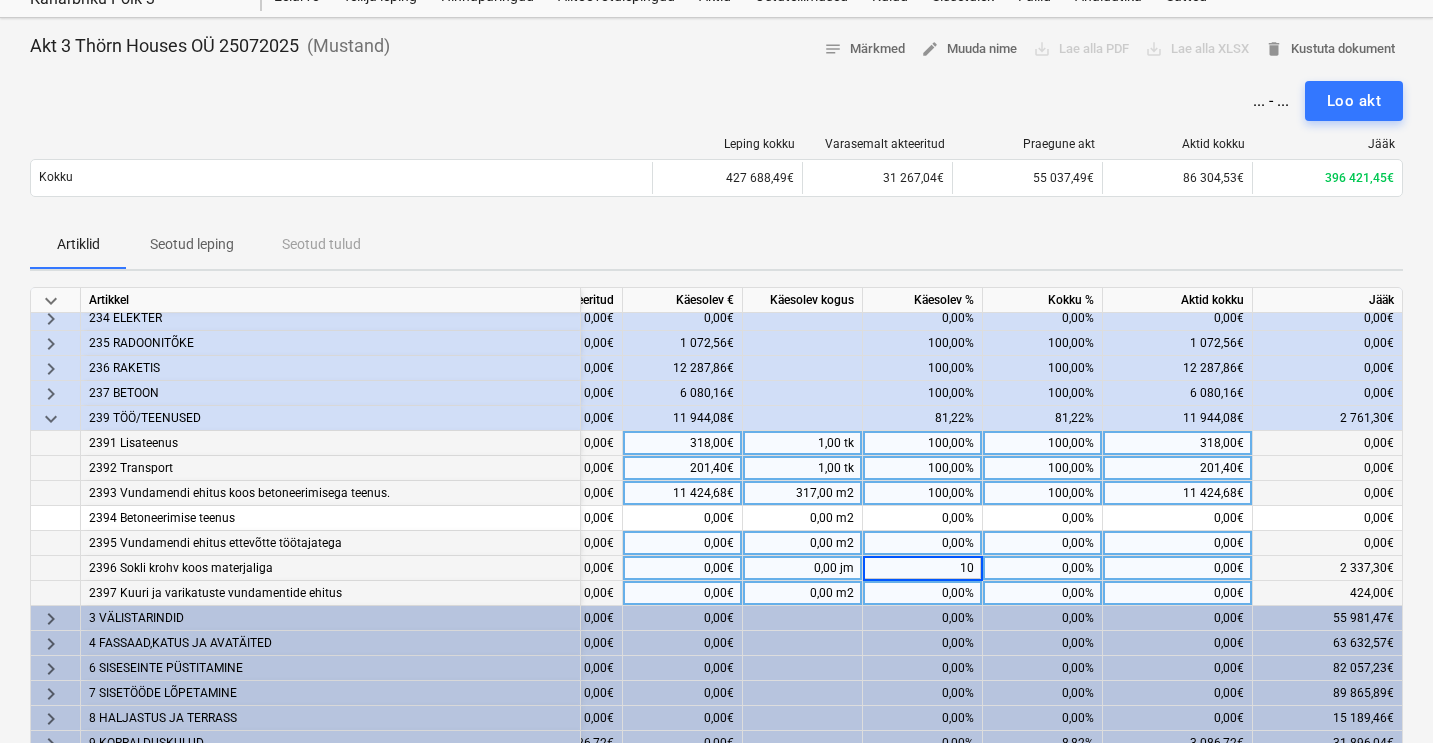 type on "100" 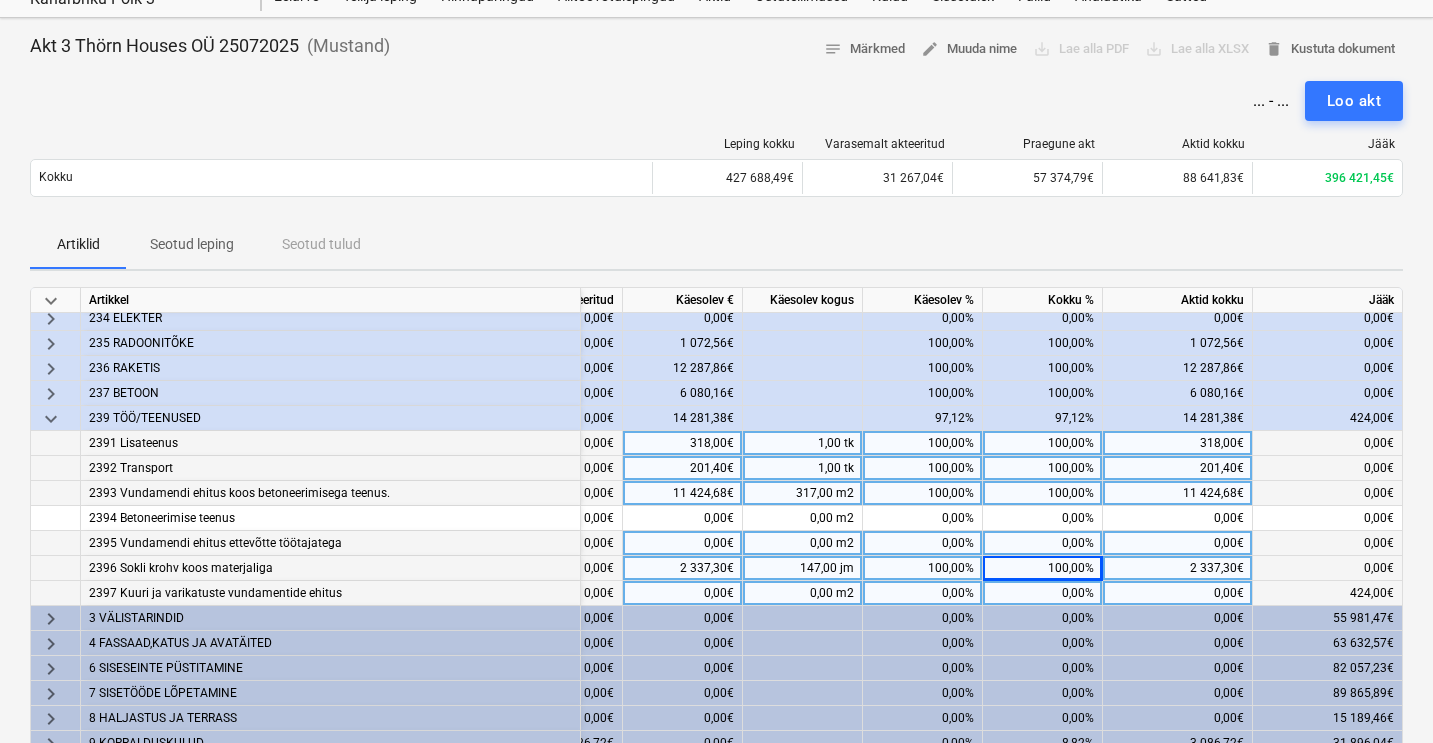 click on "0,00%" at bounding box center (923, 593) 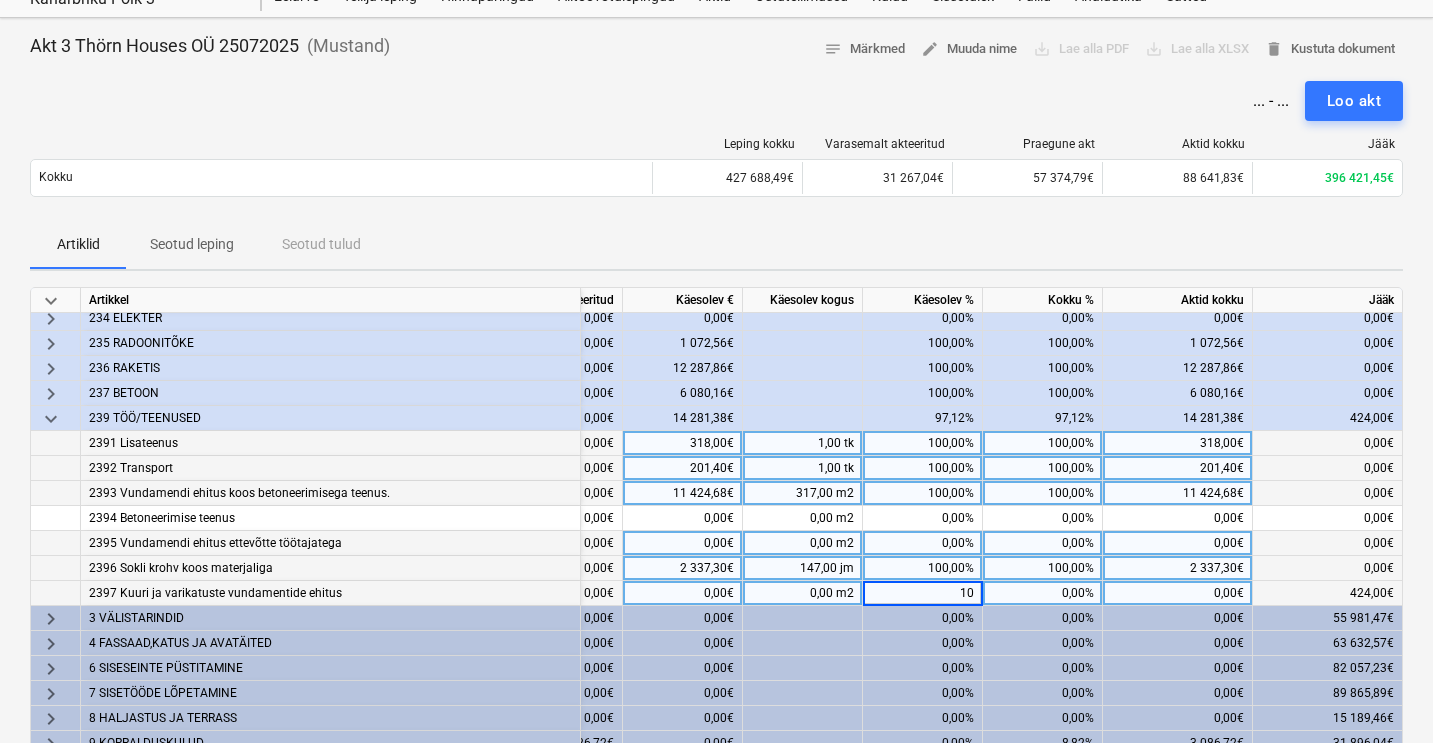 type on "100" 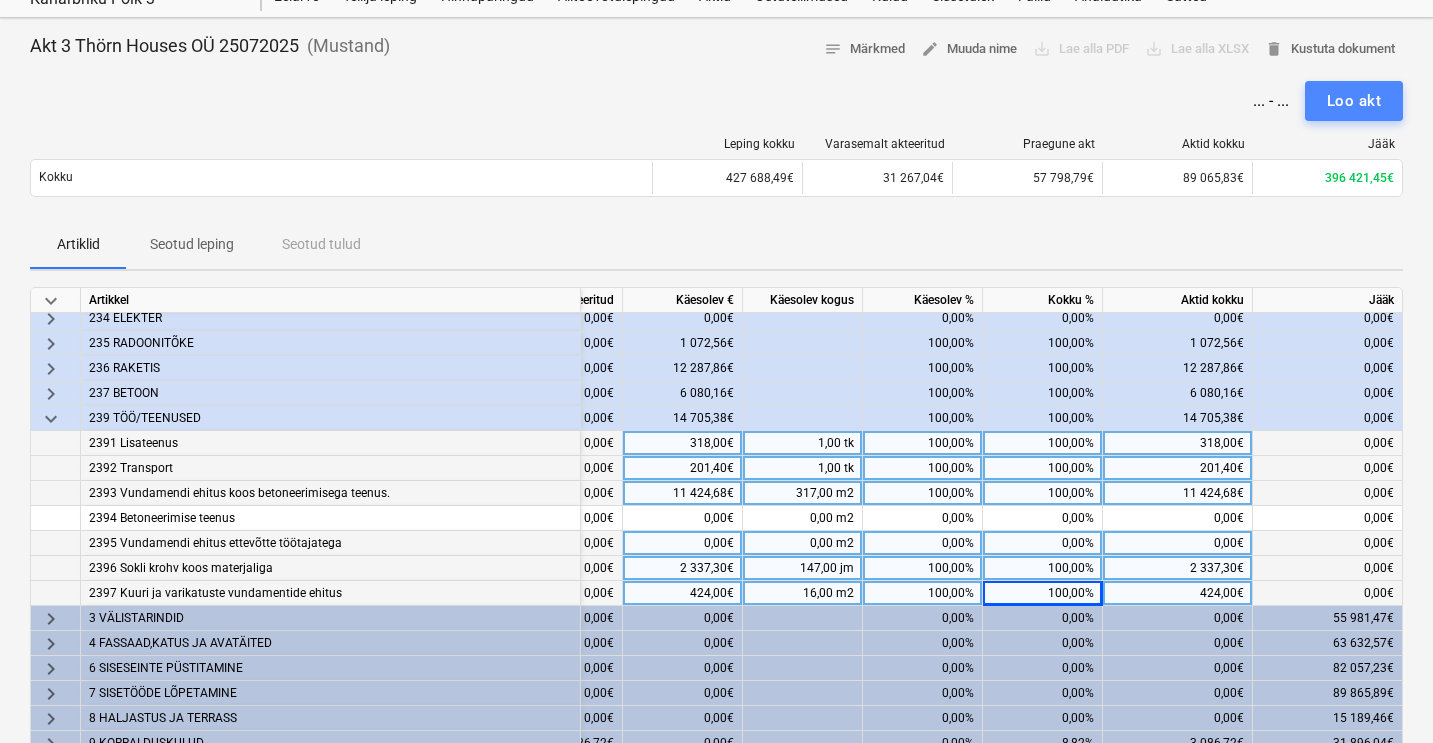 click on "Loo akt" at bounding box center [1354, 101] 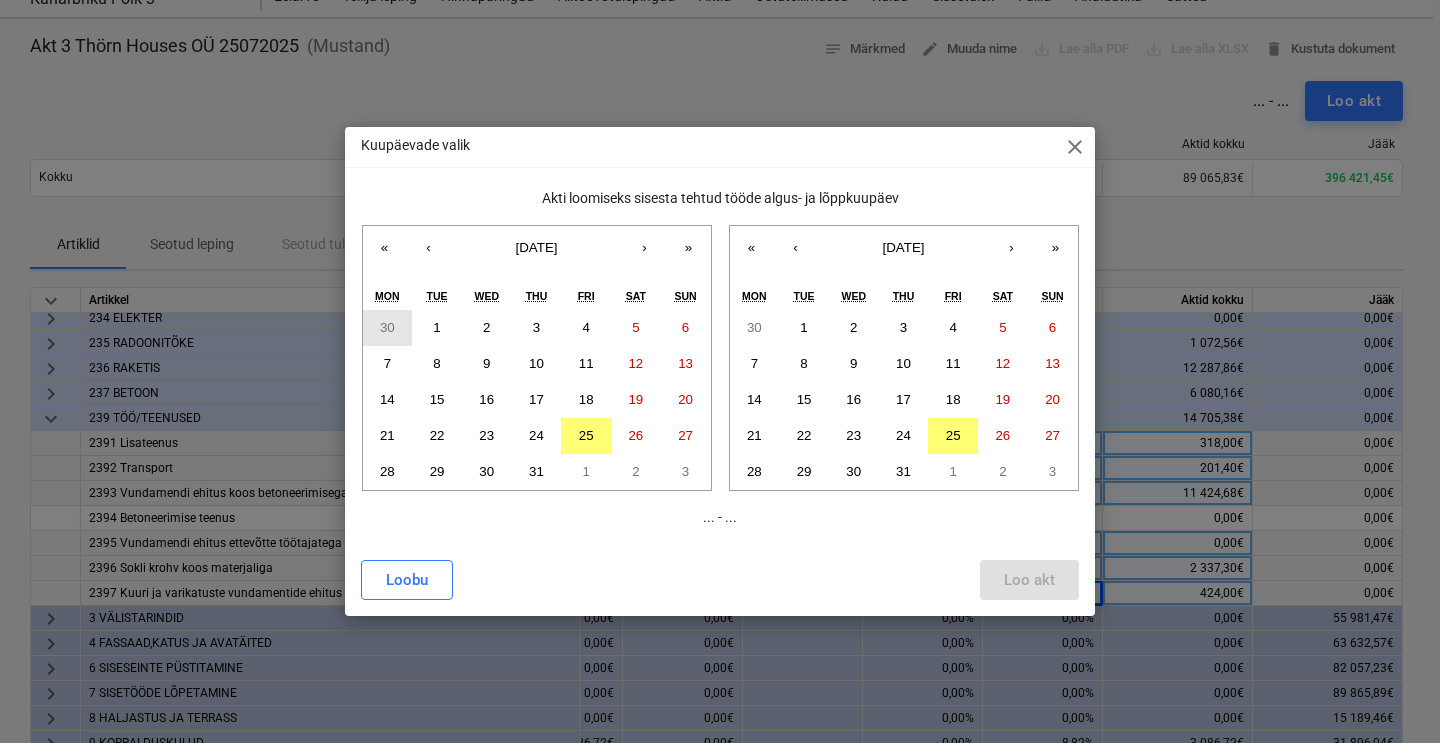 click on "30" at bounding box center [388, 328] 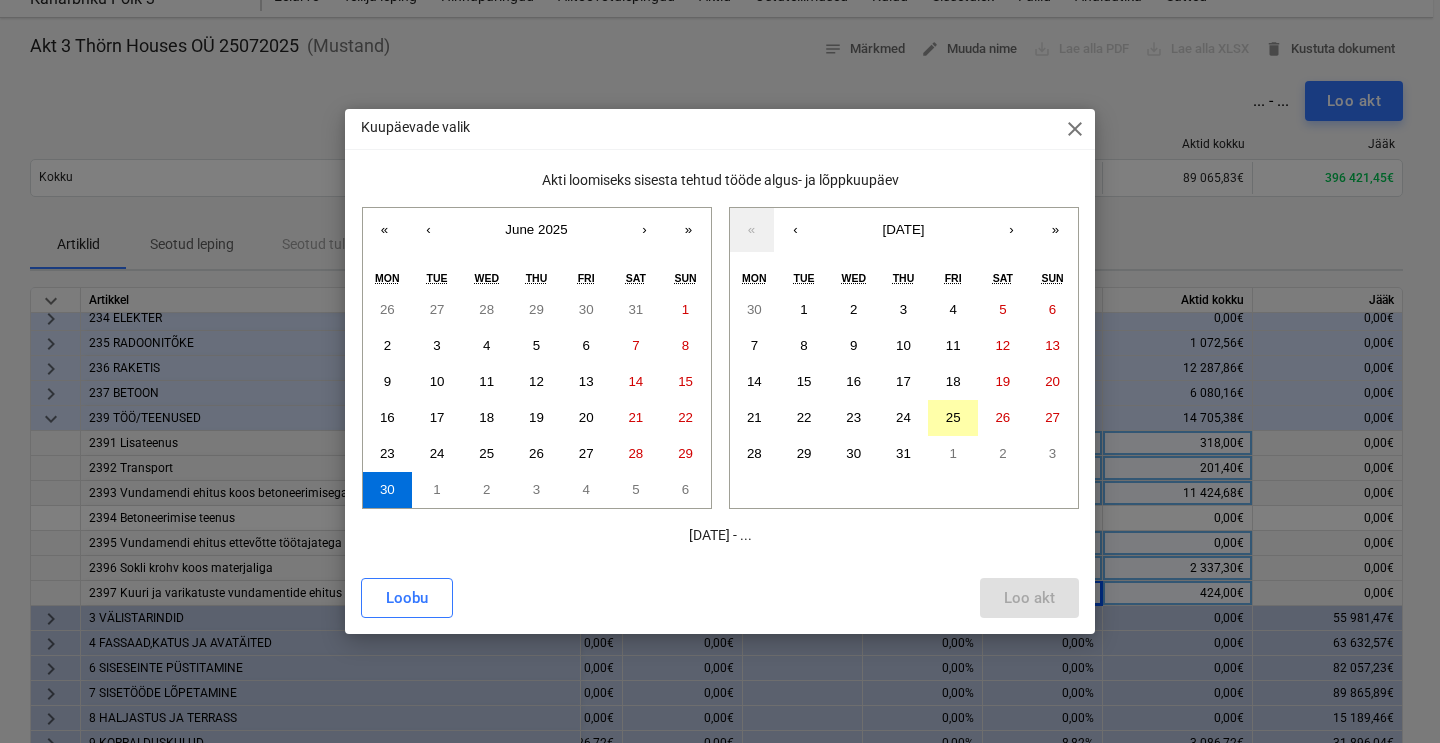 click on "25" at bounding box center (953, 418) 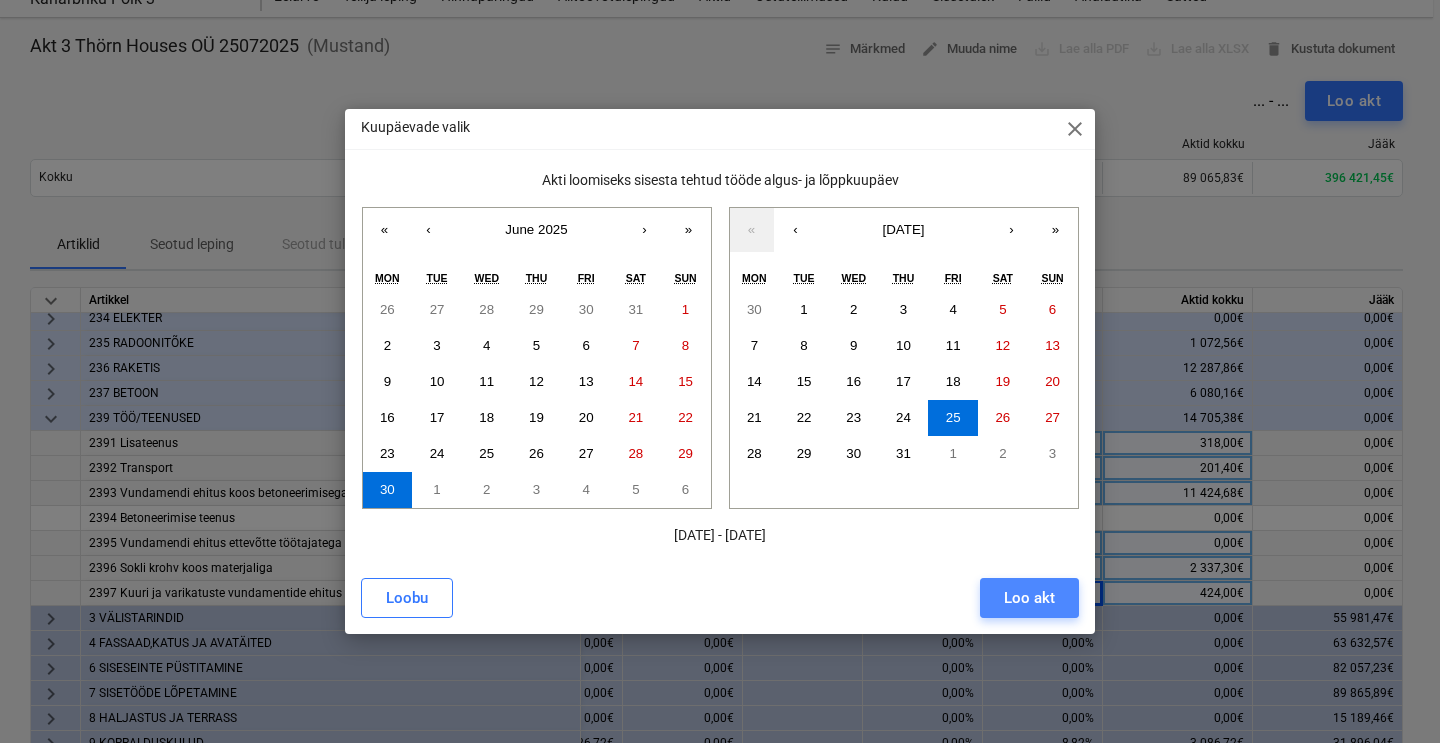 click on "Loo akt" at bounding box center [1029, 598] 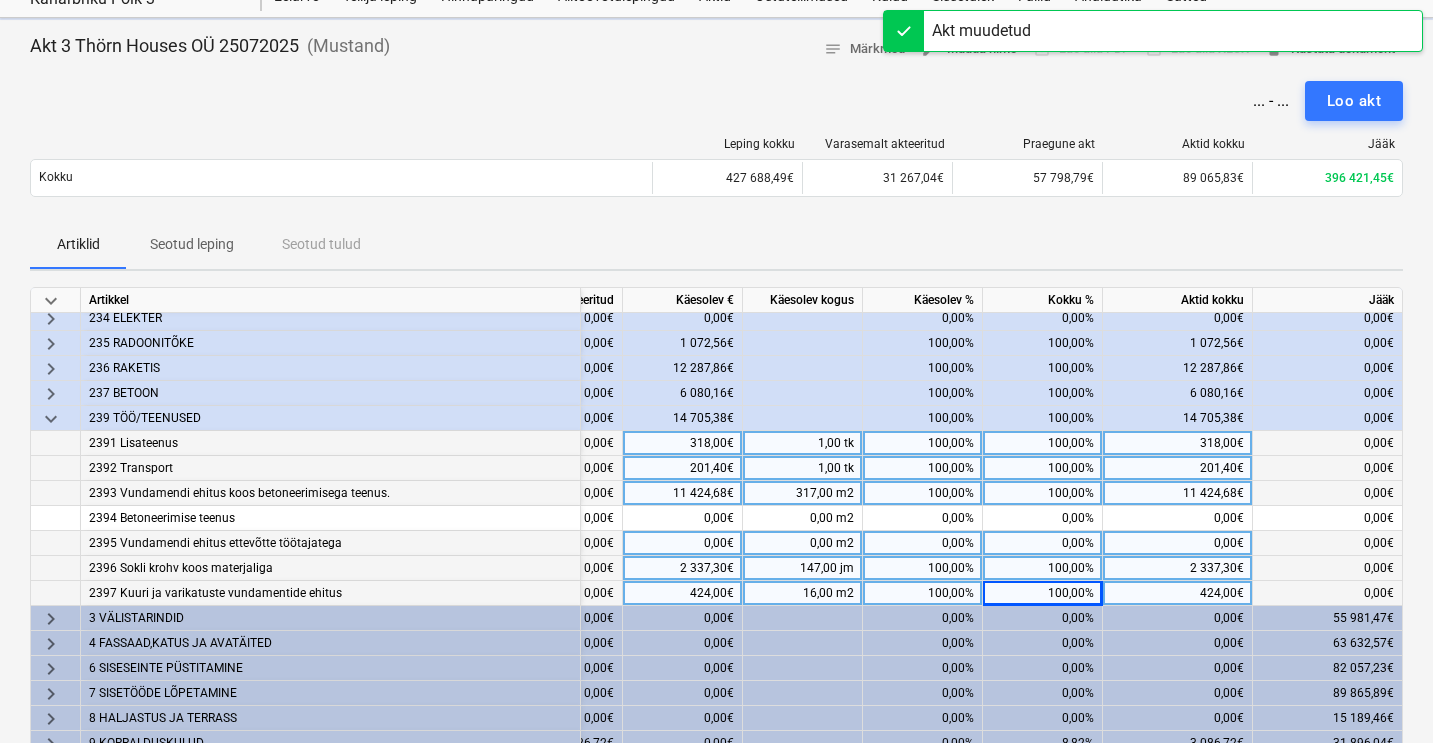 scroll, scrollTop: 214, scrollLeft: 27, axis: both 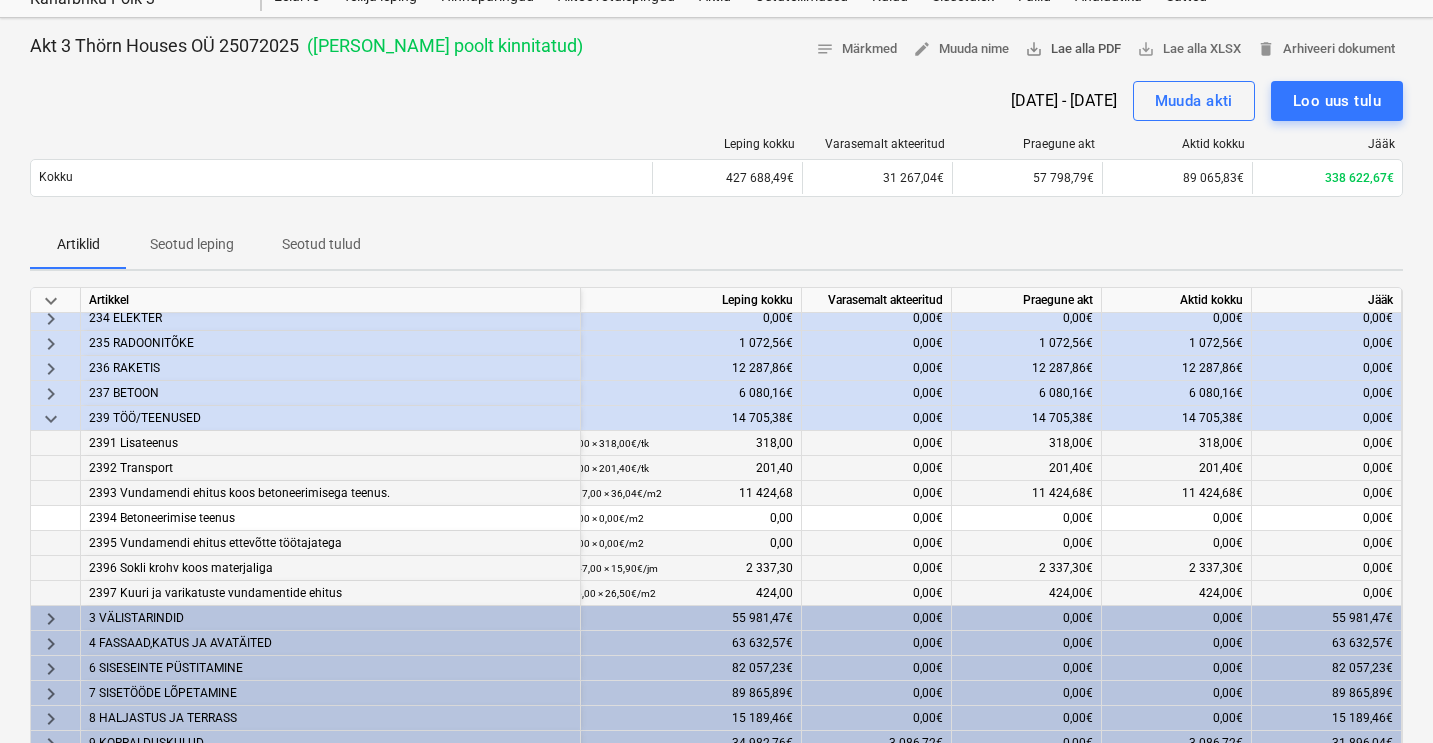 click on "save_alt Lae alla PDF" at bounding box center [1073, 49] 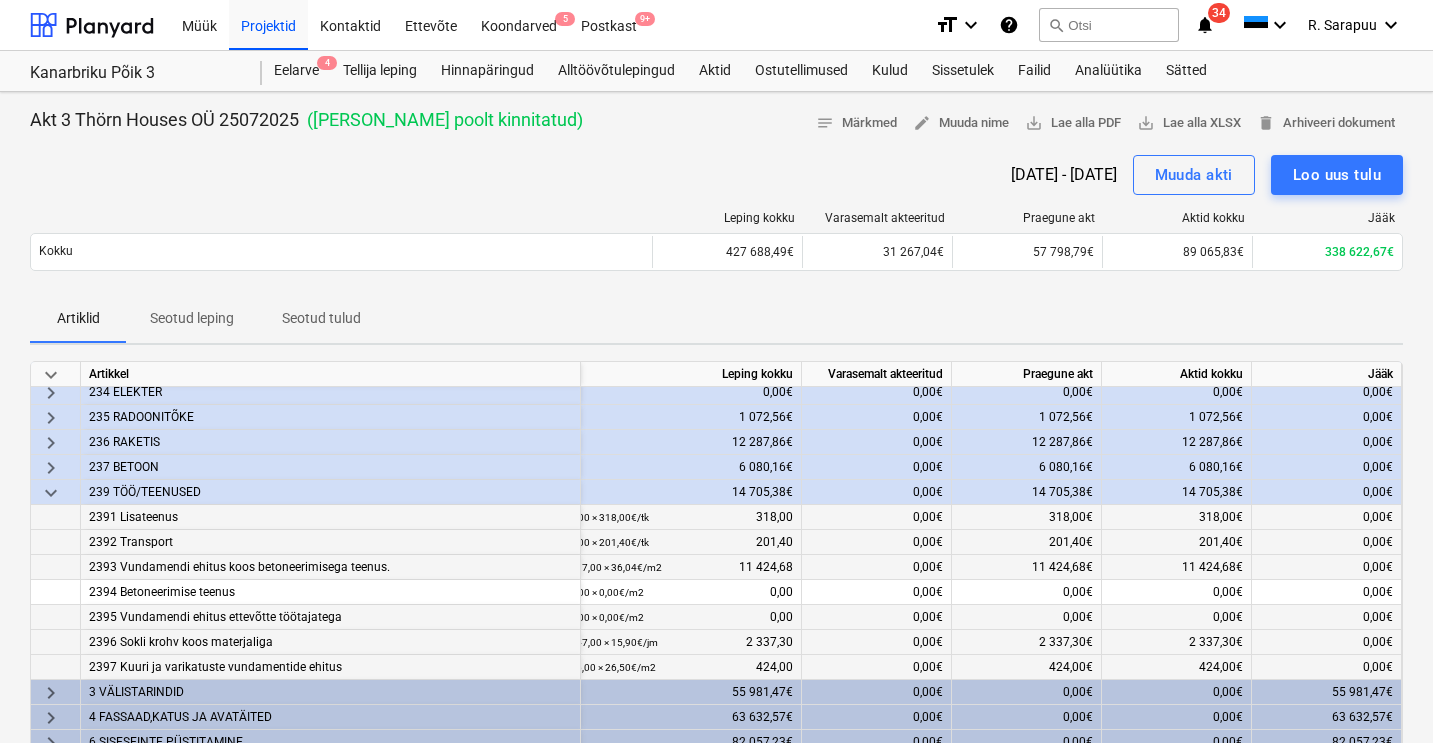 scroll, scrollTop: 0, scrollLeft: 0, axis: both 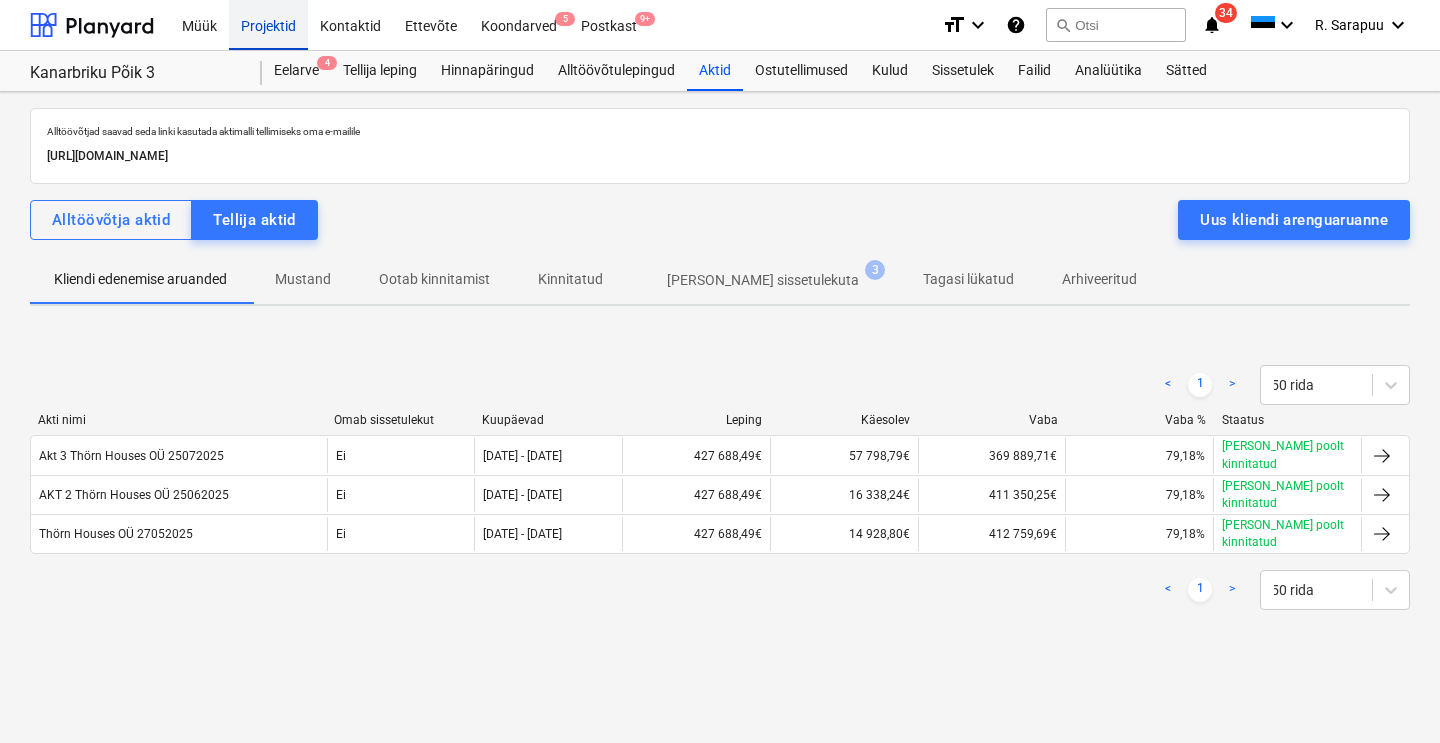 click on "Projektid" at bounding box center [268, 24] 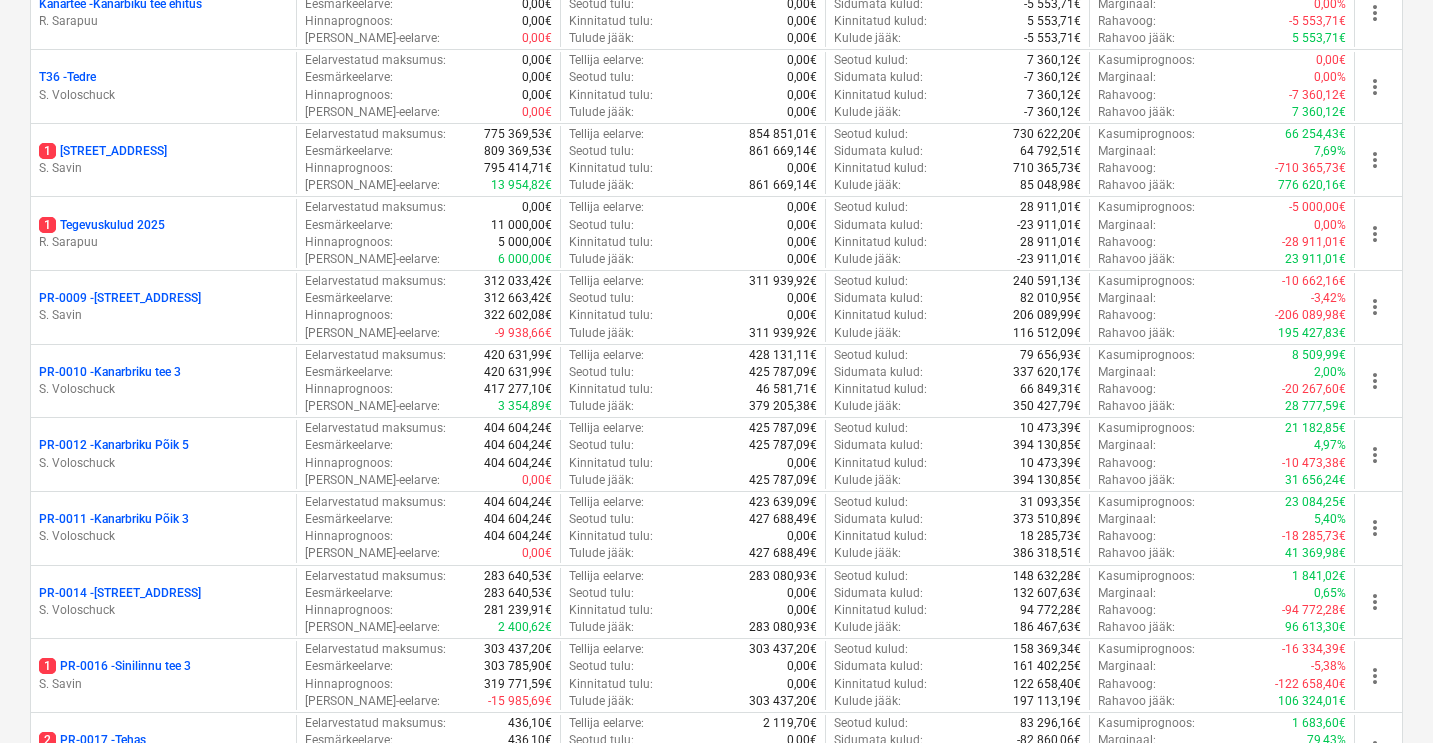 scroll, scrollTop: 1075, scrollLeft: 0, axis: vertical 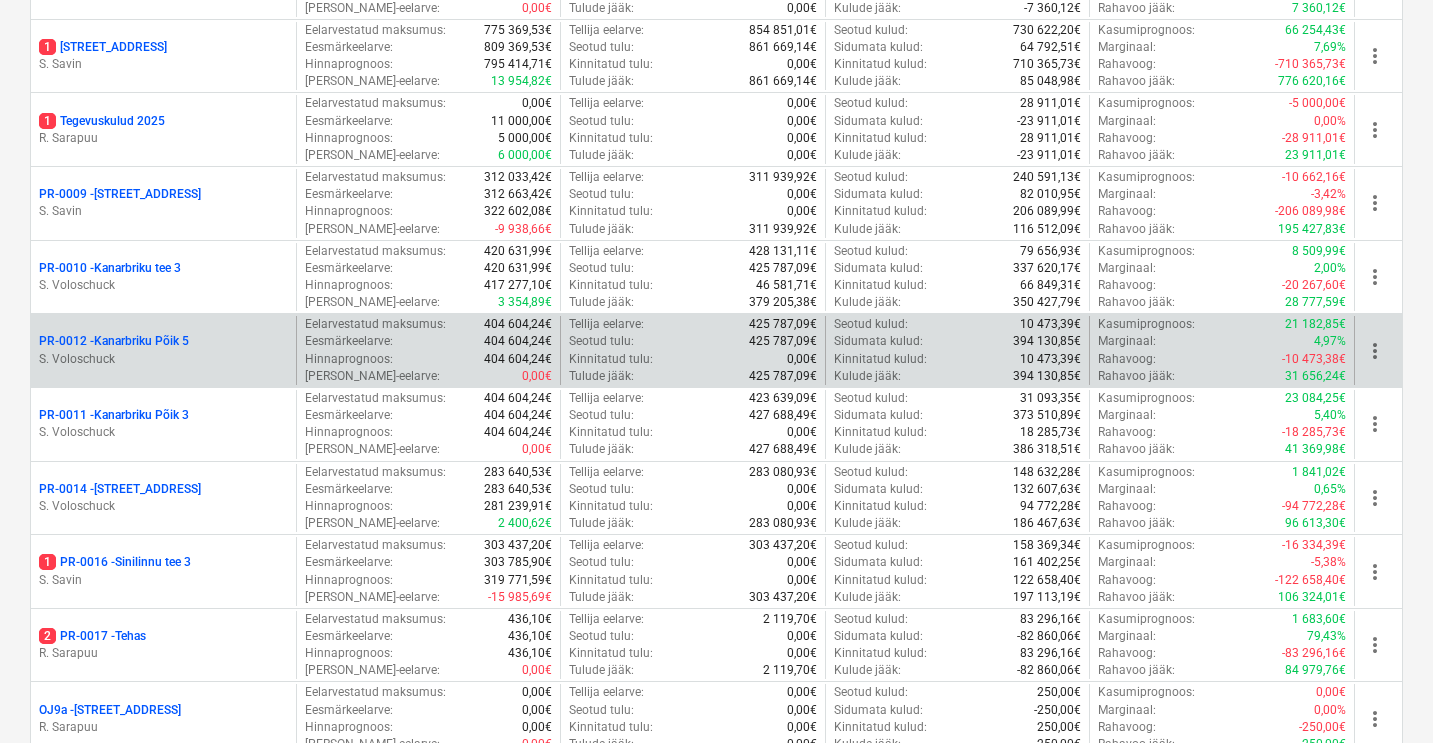 click on "PR-0012 -  Kanarbriku Põik 5" at bounding box center (114, 341) 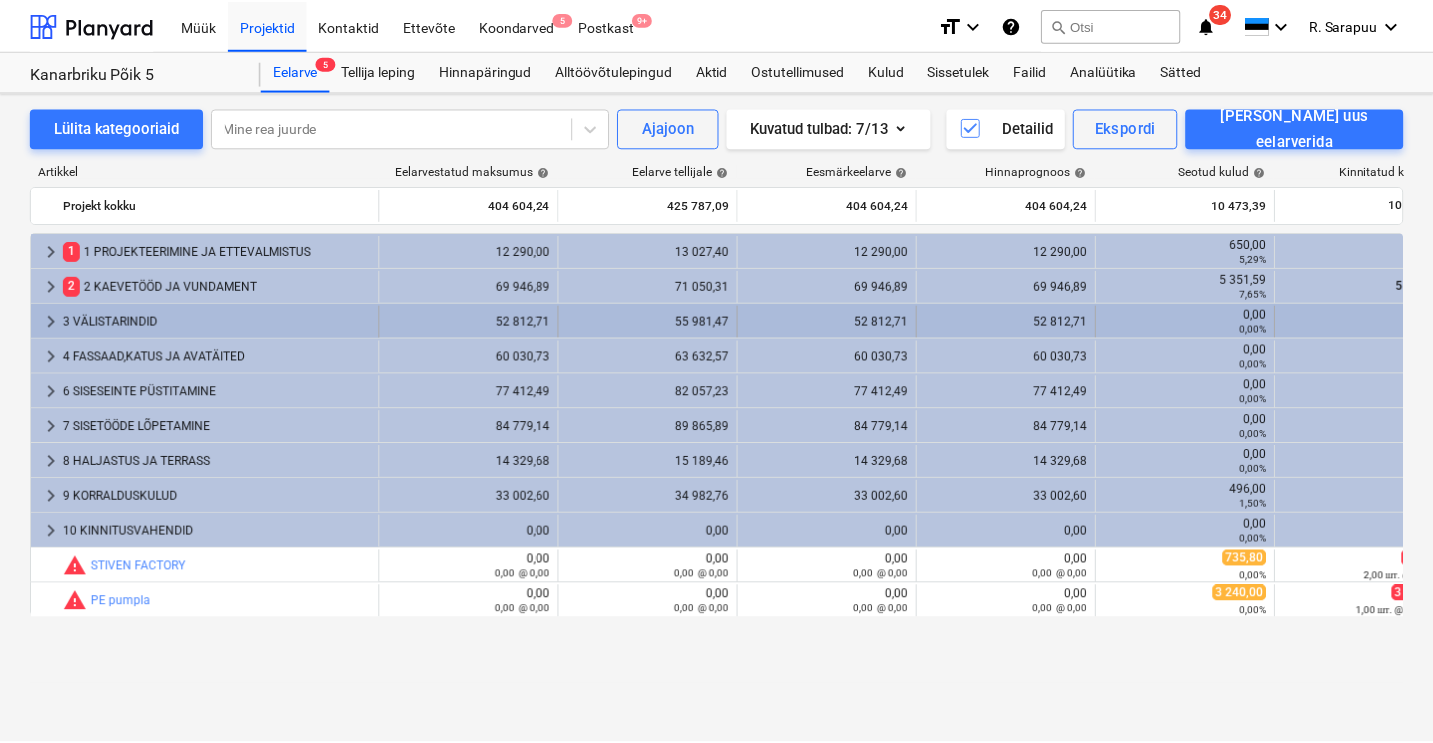 scroll, scrollTop: 0, scrollLeft: 0, axis: both 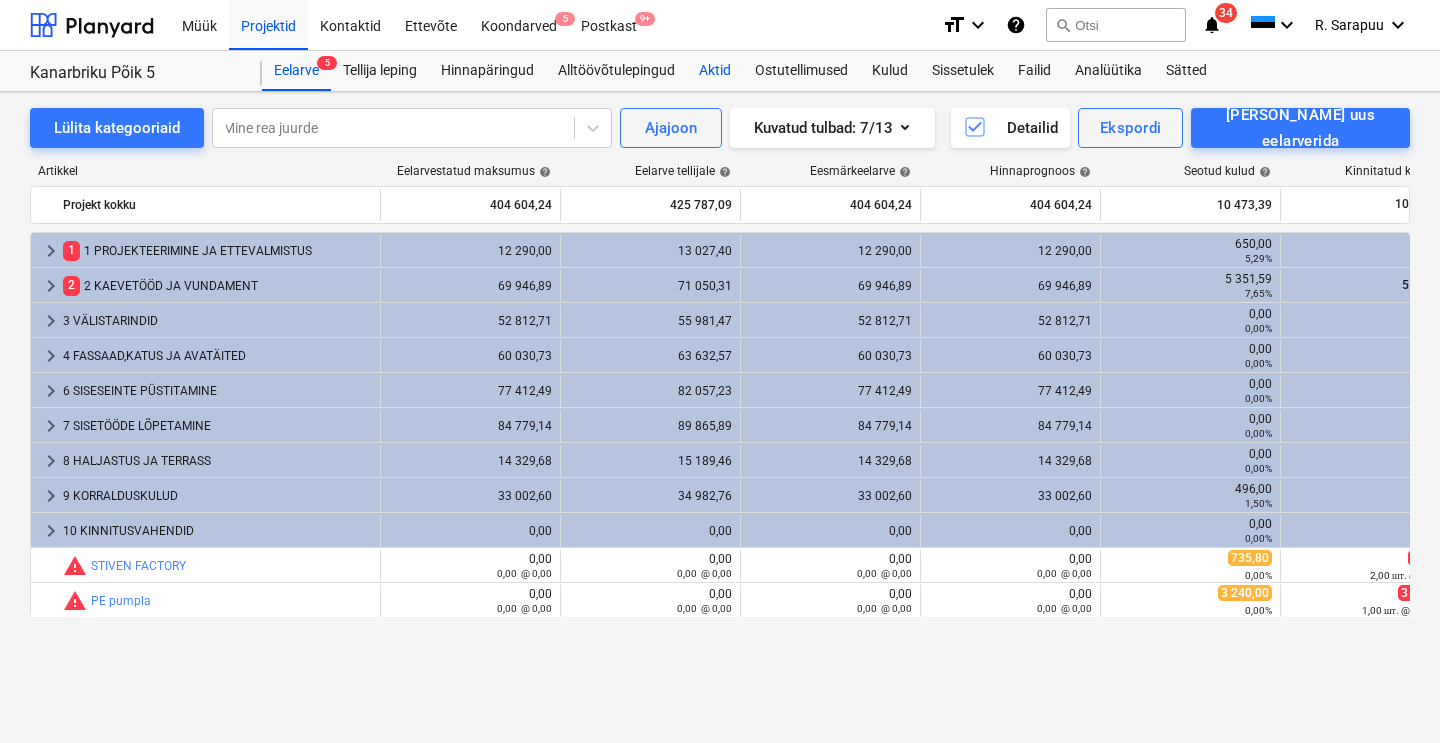 click on "Aktid" at bounding box center (715, 71) 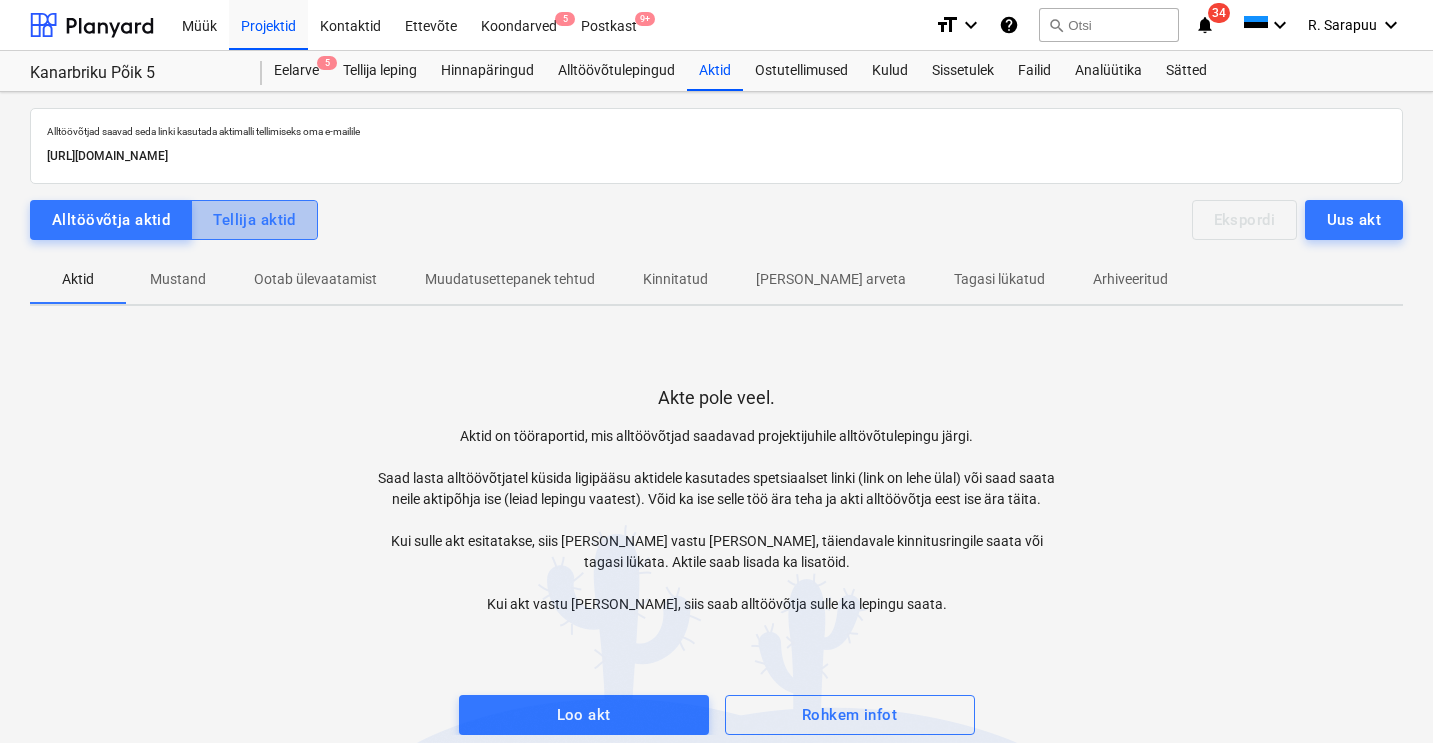 click on "Tellija aktid" at bounding box center (254, 220) 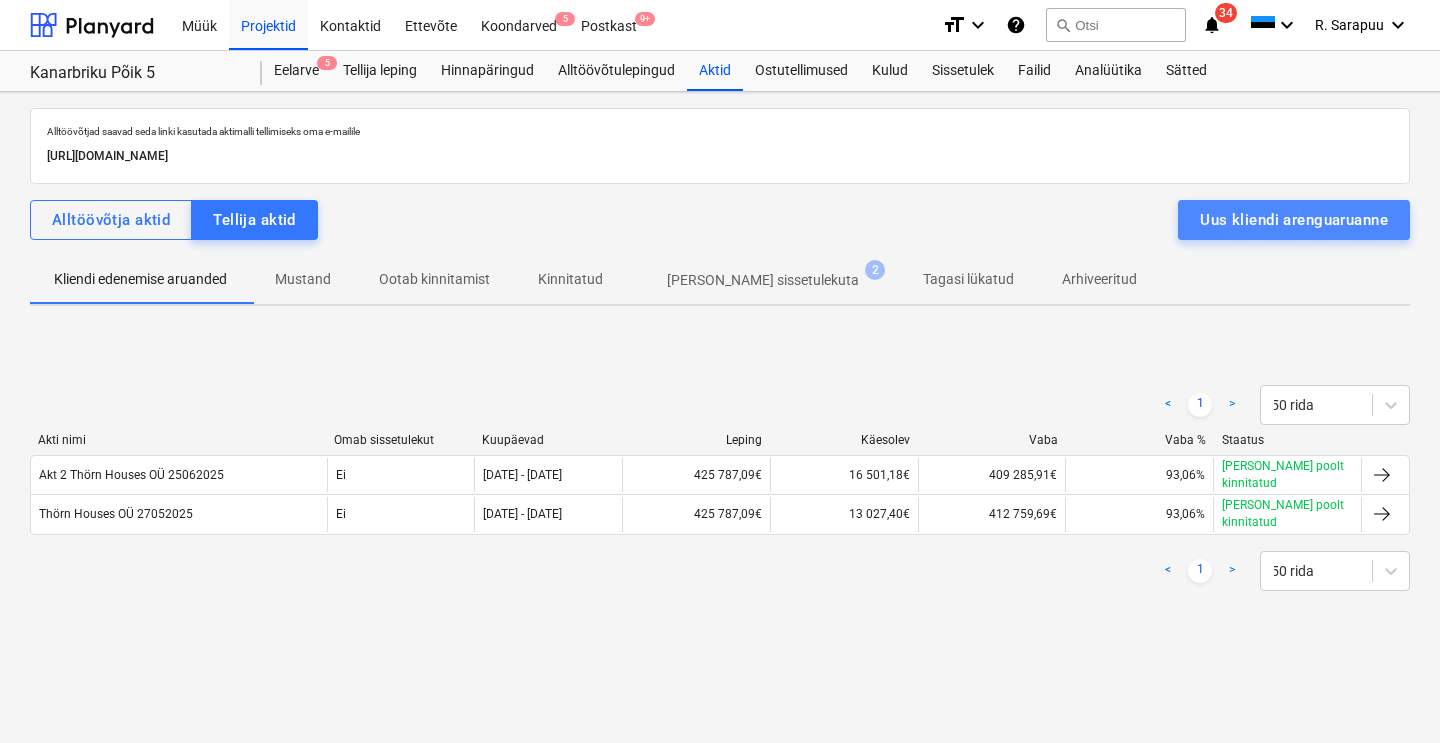 click on "Uus kliendi arenguaruanne" at bounding box center (1294, 220) 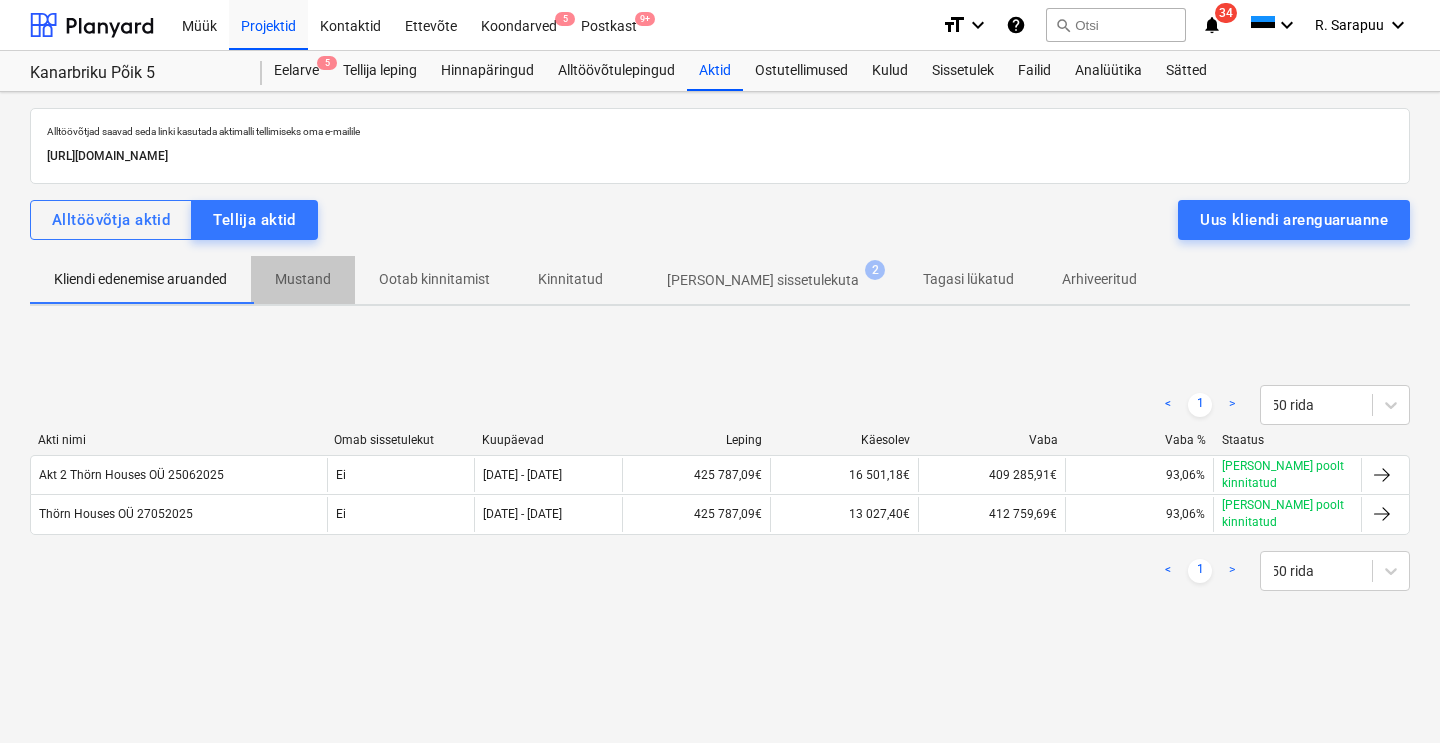 click on "Mustand" at bounding box center [303, 279] 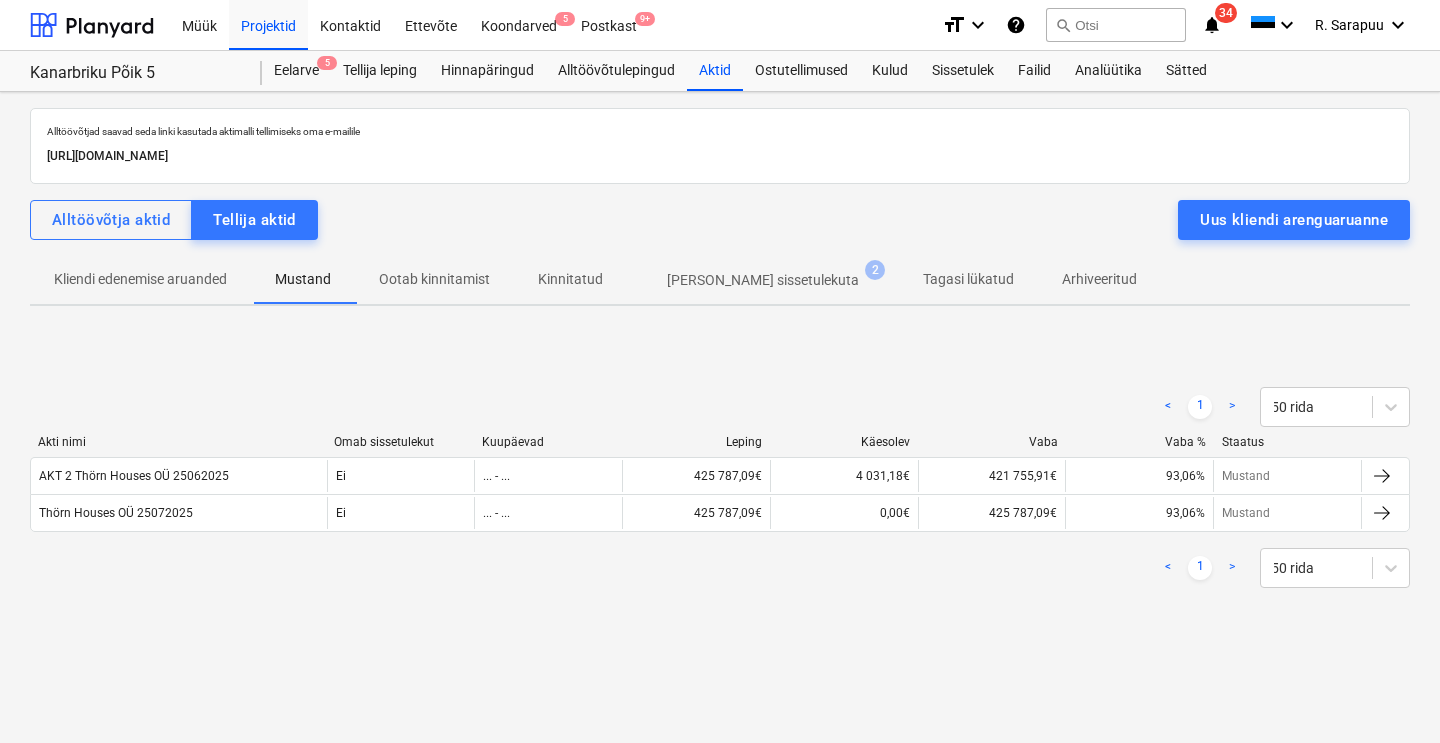 click on "Kliendi edenemise aruanded" at bounding box center [140, 279] 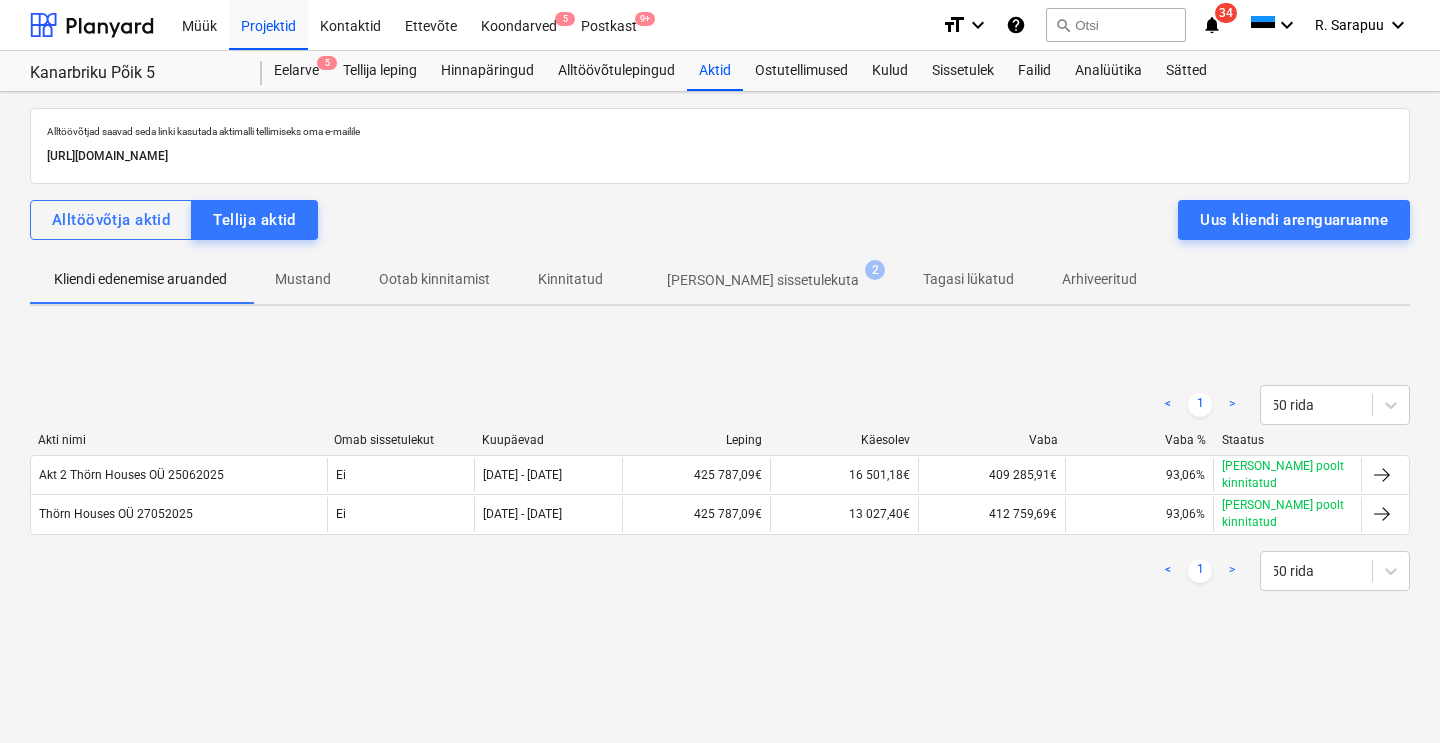 click on "[PERSON_NAME] sissetulekuta" at bounding box center [763, 280] 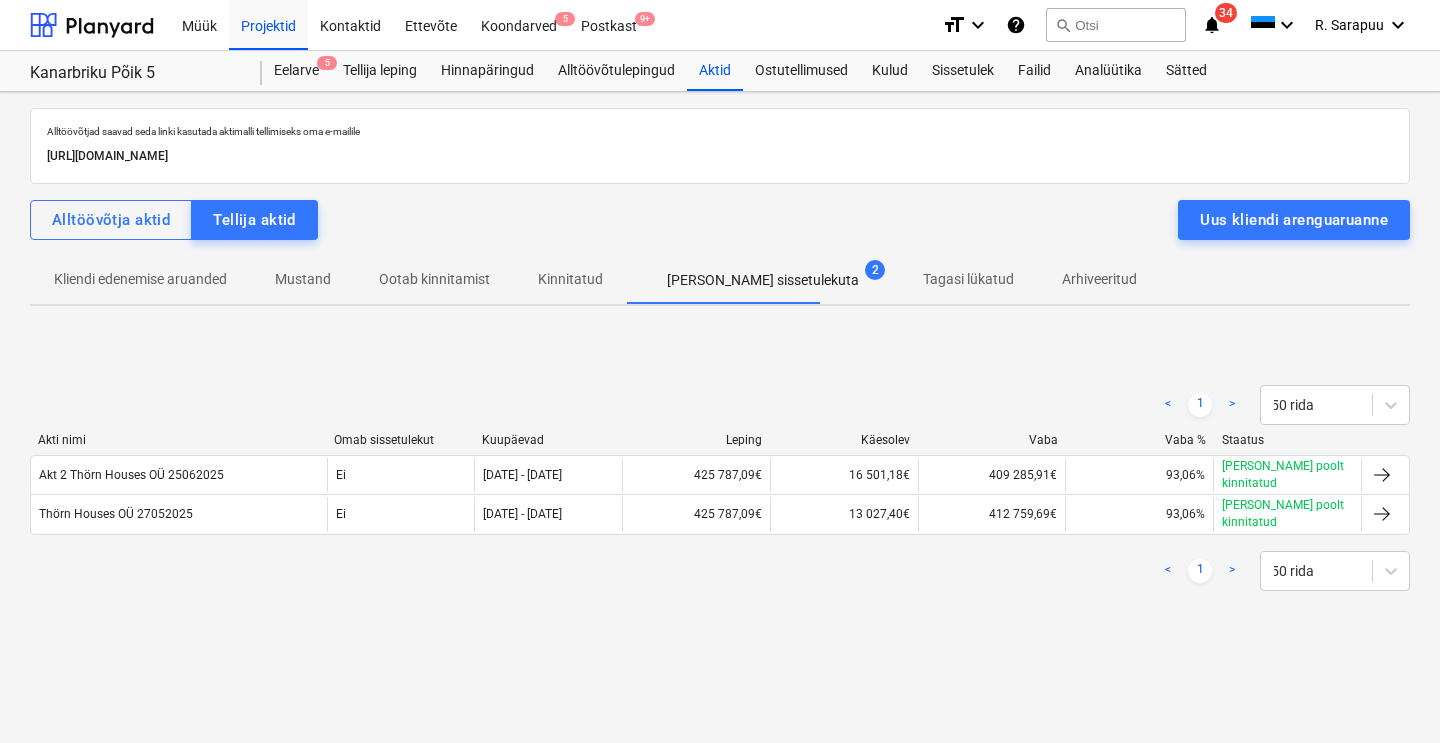 click on "Kliendi edenemise aruanded" at bounding box center [140, 279] 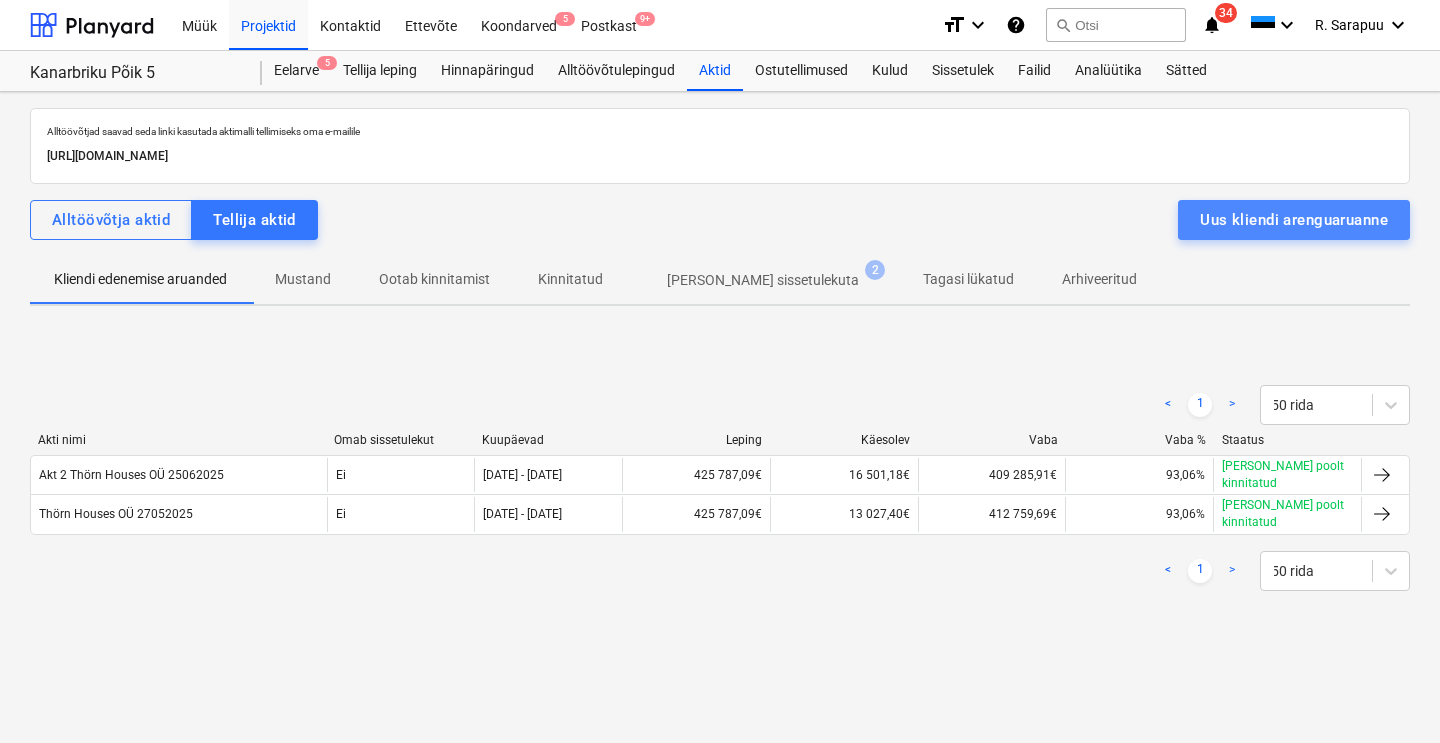 click on "Uus kliendi arenguaruanne" at bounding box center (1294, 220) 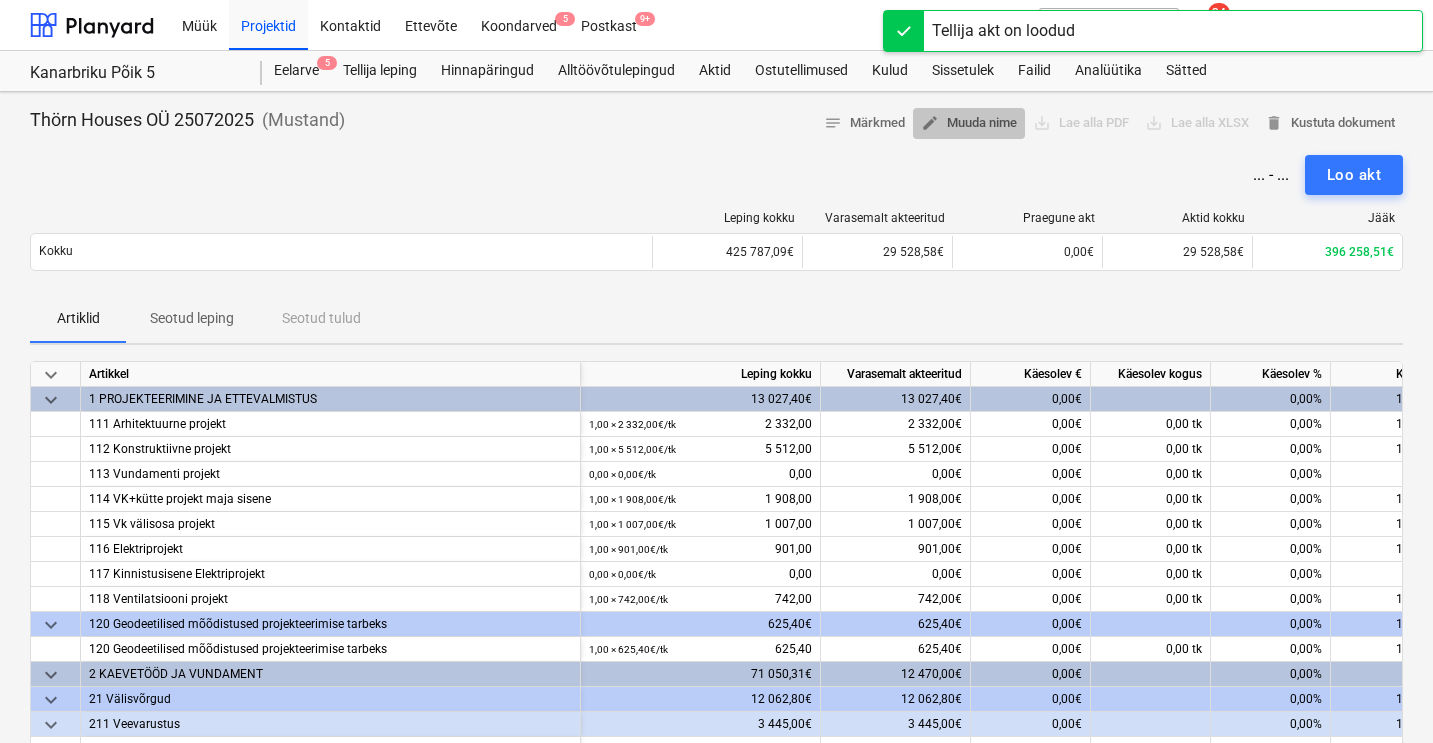 click on "edit Muuda nime" at bounding box center (969, 123) 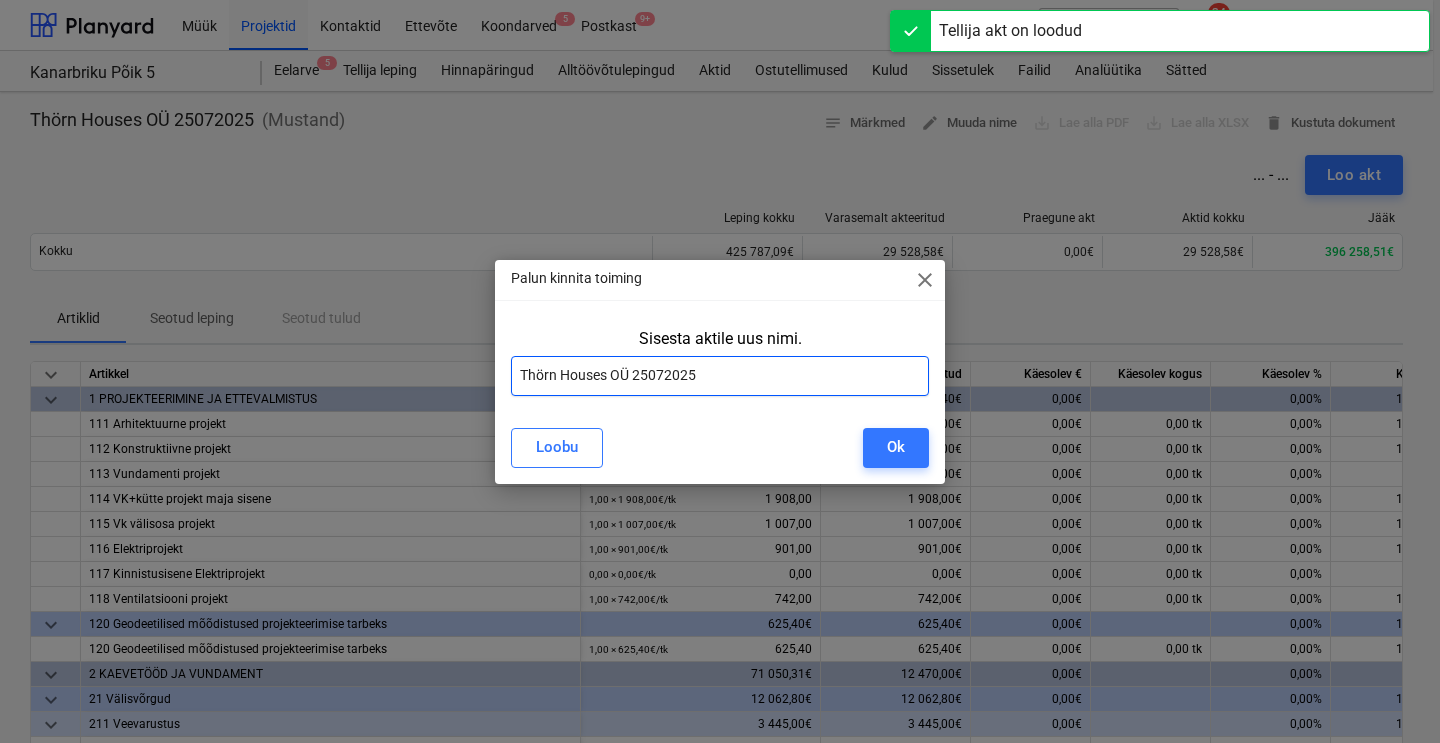 click on "Thörn Houses OÜ 25072025" at bounding box center (720, 376) 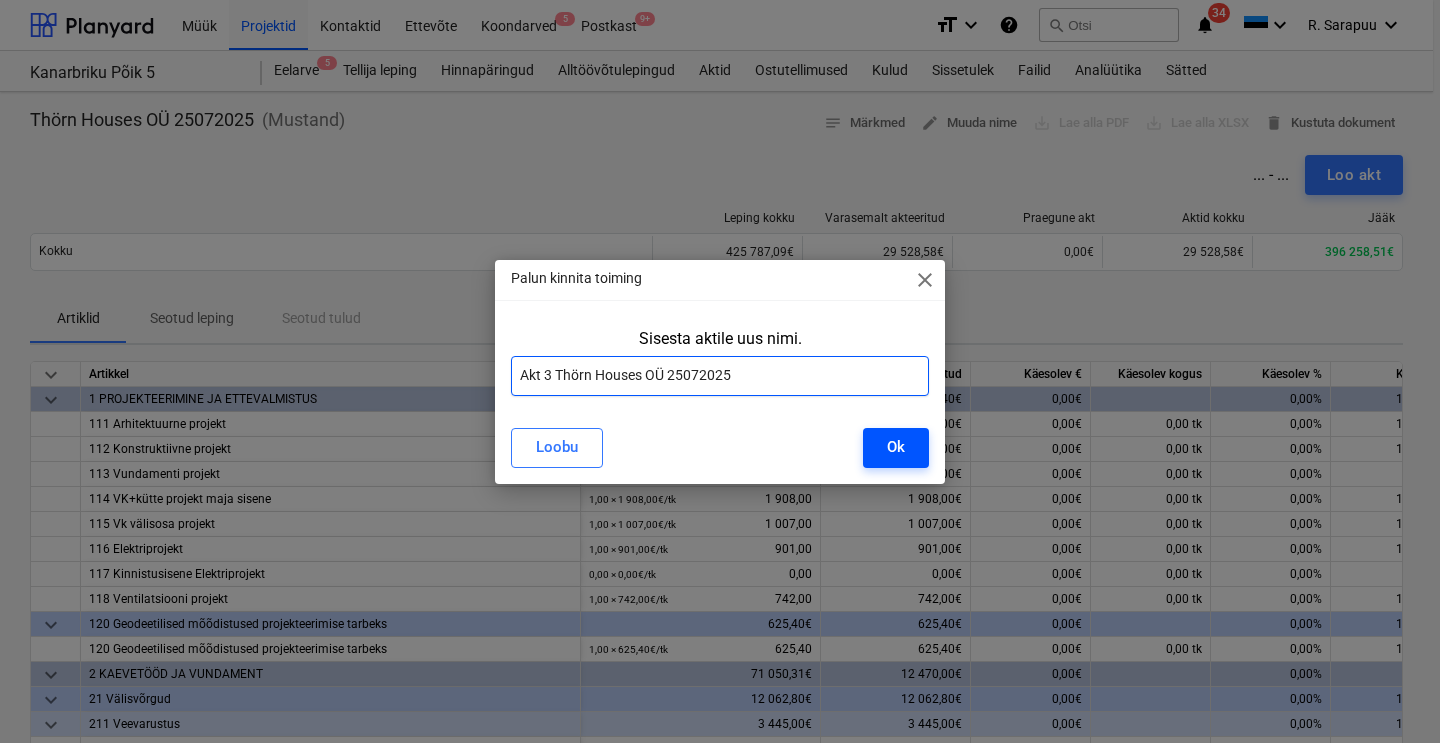type on "Akt 3 Thörn Houses OÜ 25072025" 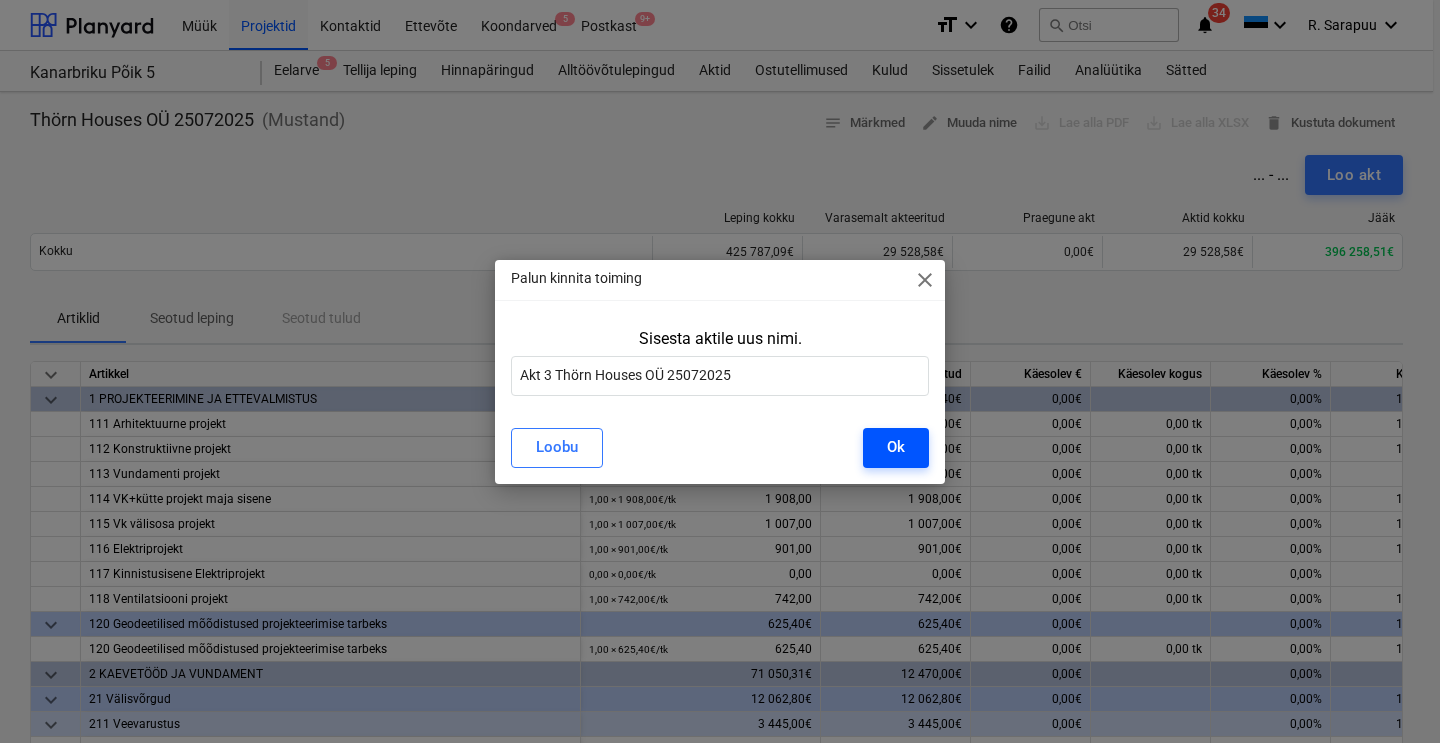 click on "Ok" at bounding box center [896, 447] 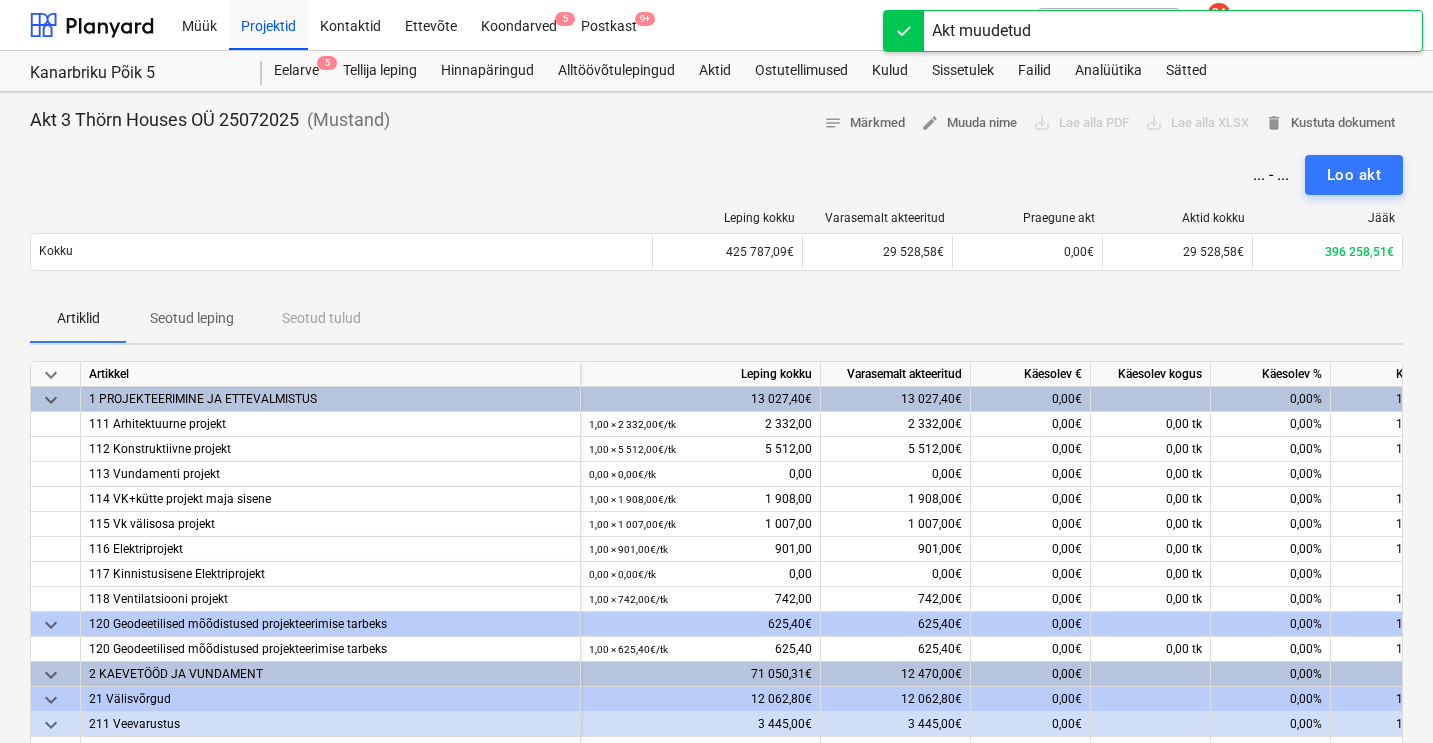 click on "keyboard_arrow_down" at bounding box center (51, 375) 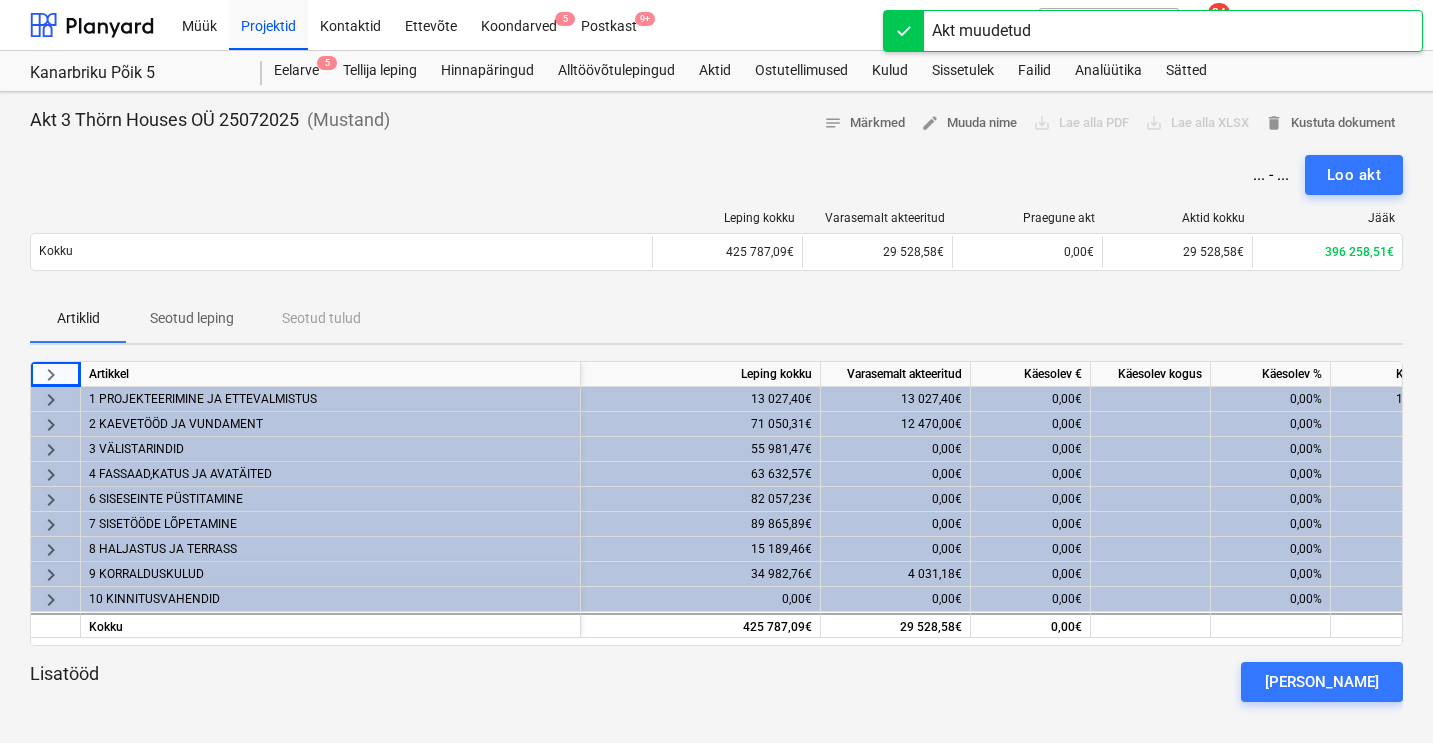 click on "keyboard_arrow_right" at bounding box center (51, 425) 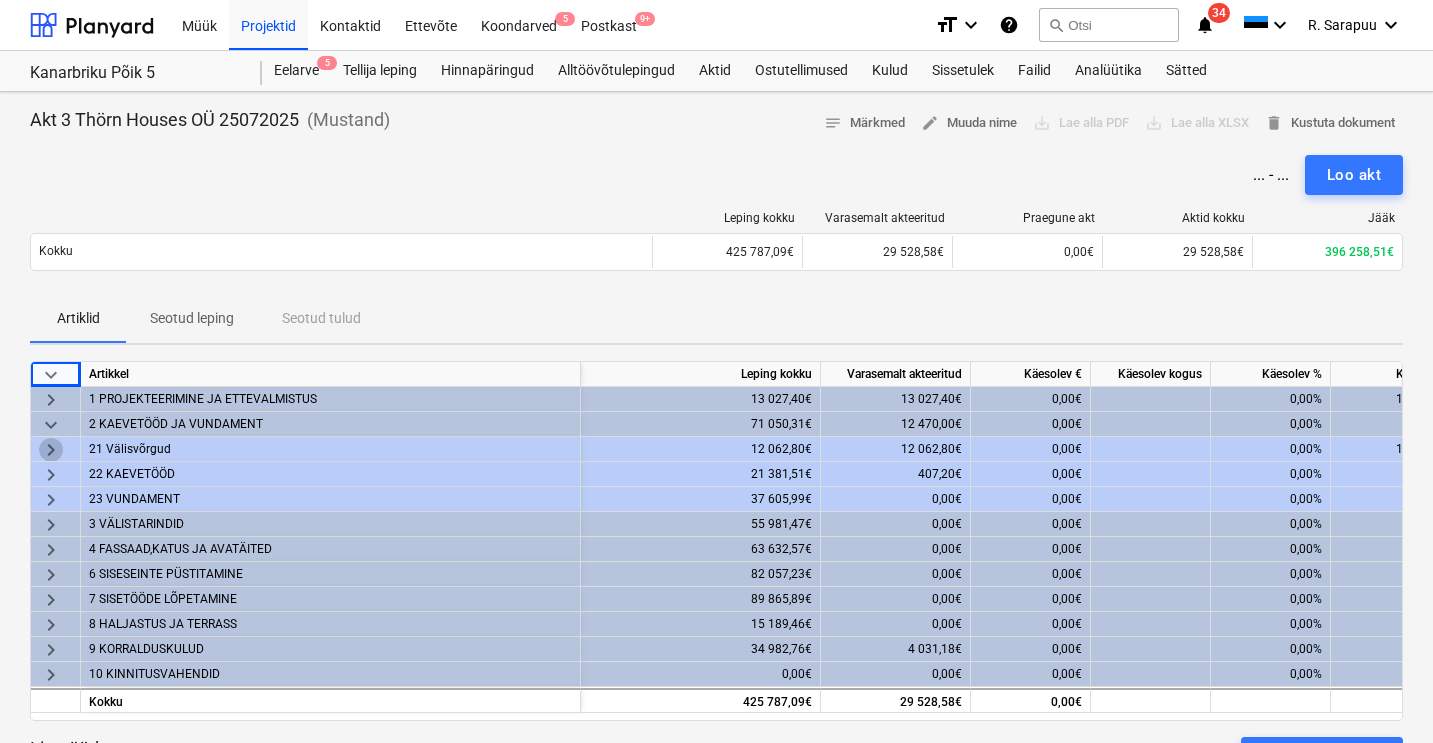 click on "keyboard_arrow_right" at bounding box center (51, 450) 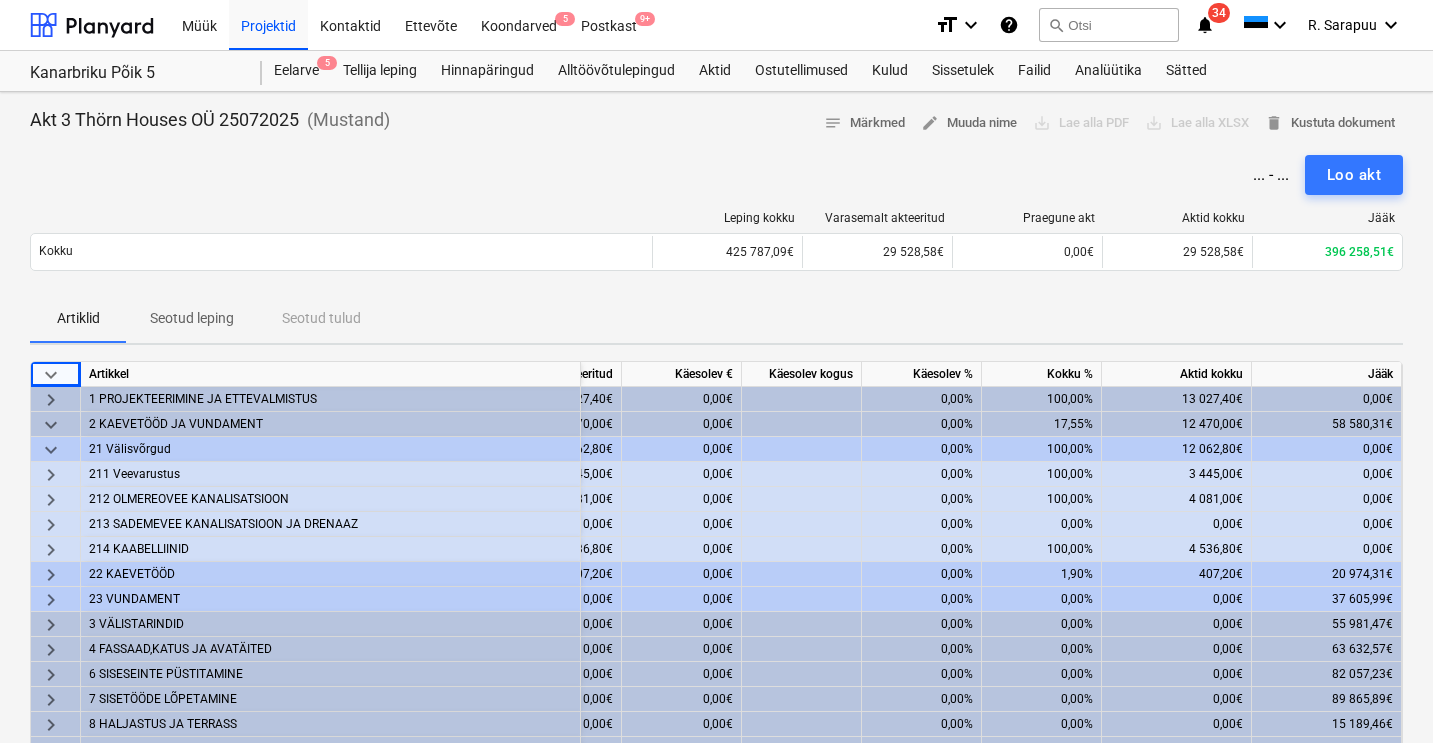 scroll, scrollTop: 0, scrollLeft: 350, axis: horizontal 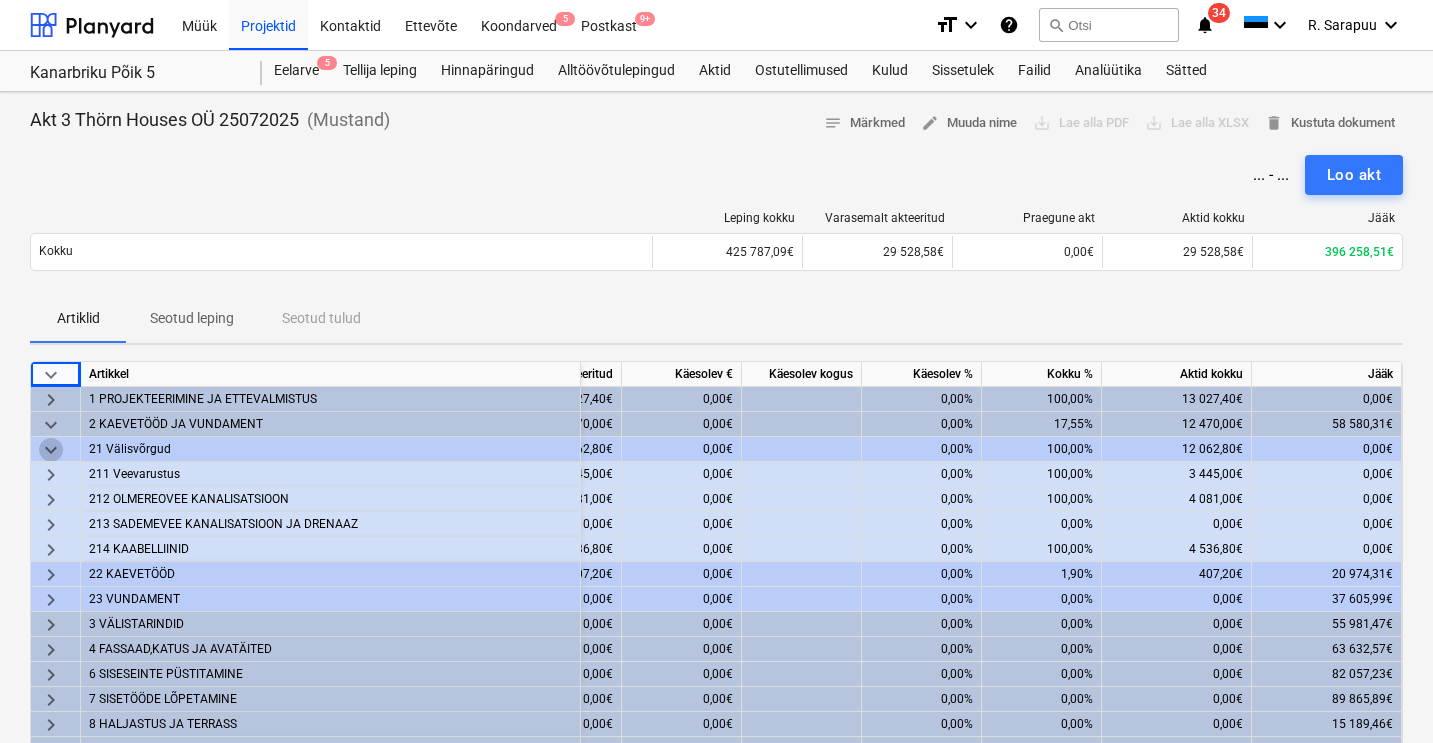 click on "keyboard_arrow_down" at bounding box center (51, 450) 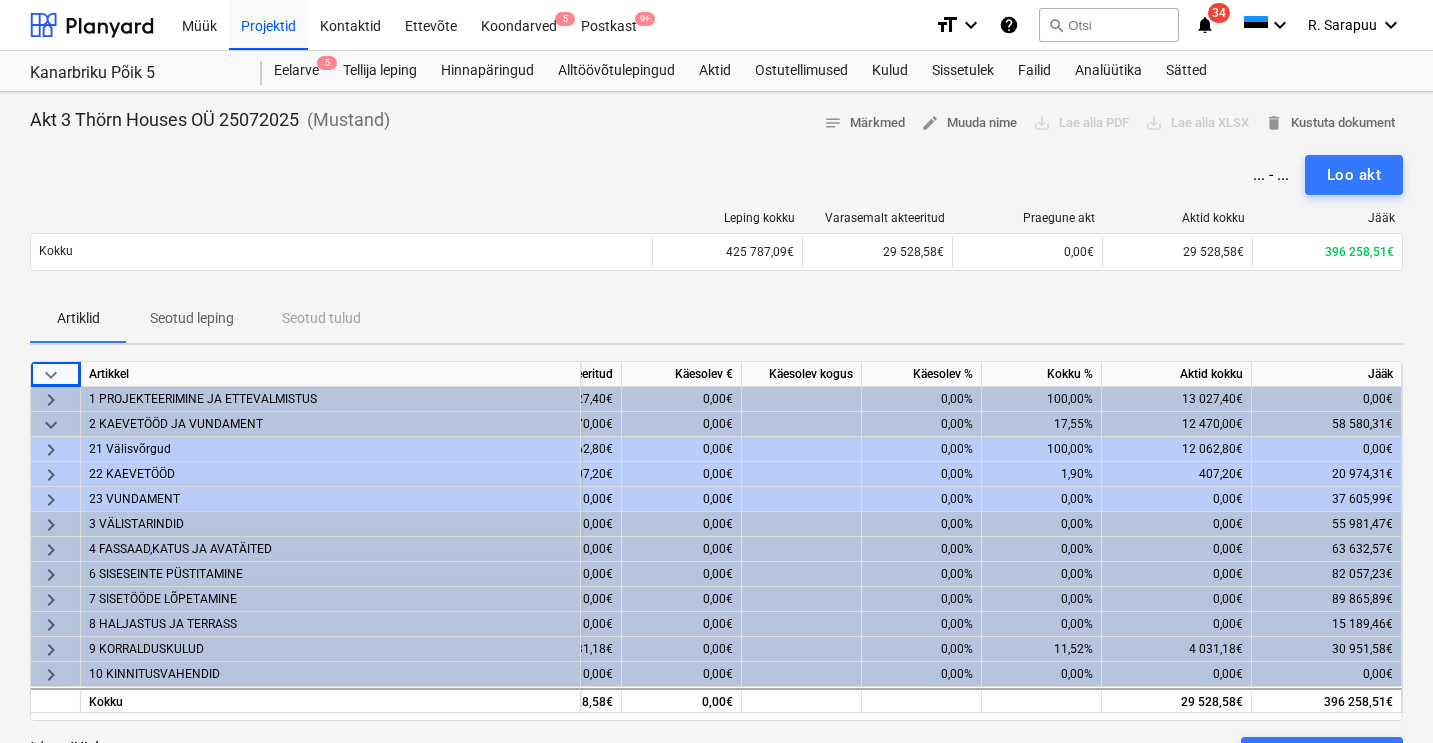 click on "keyboard_arrow_right" at bounding box center (51, 475) 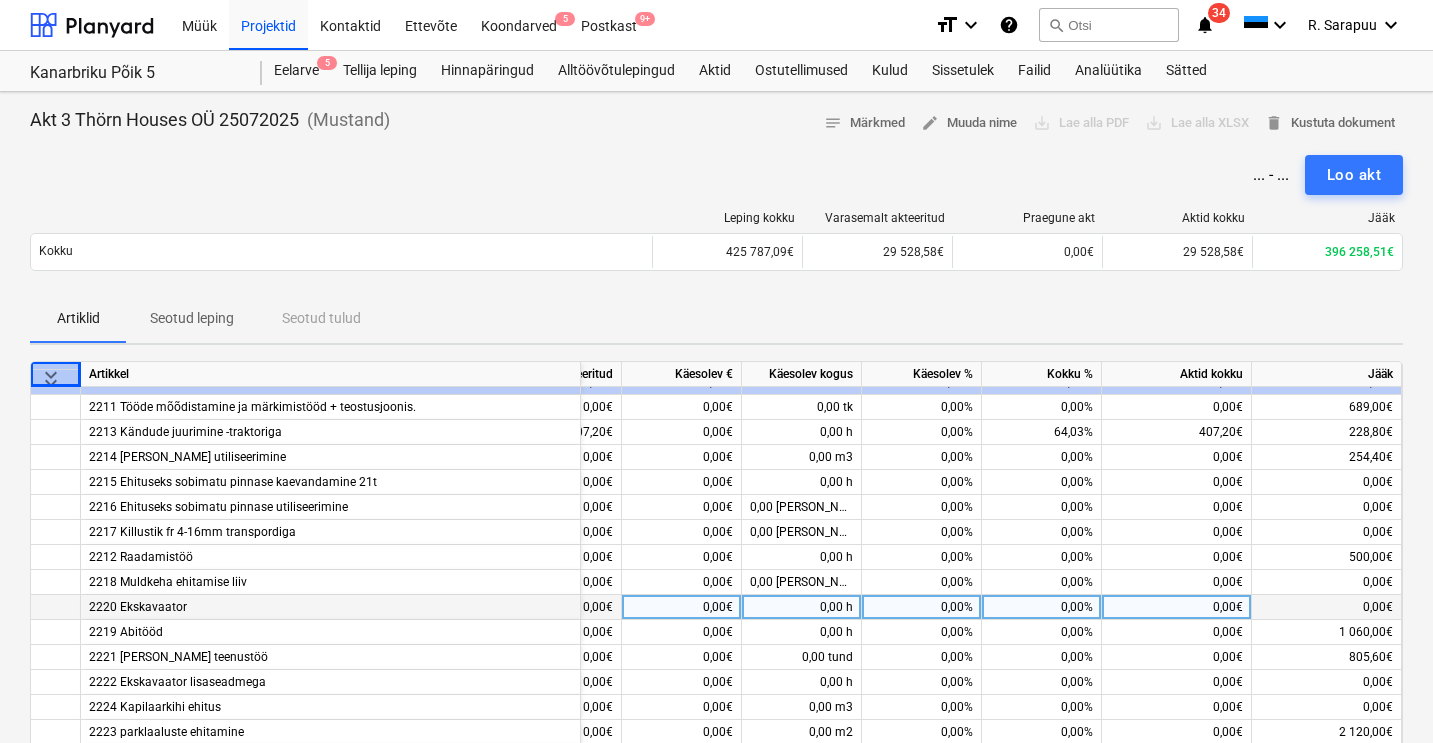 scroll, scrollTop: 11, scrollLeft: 349, axis: both 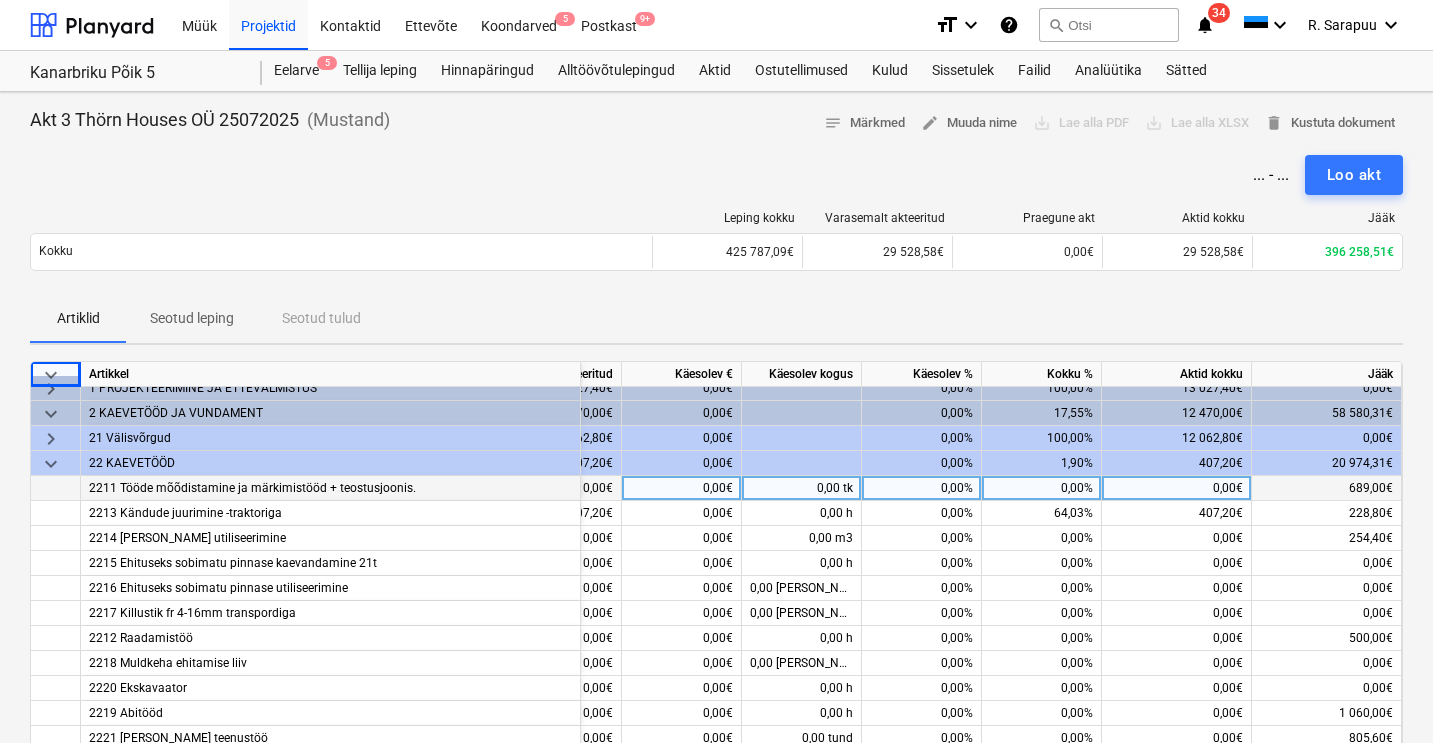 click on "0,00%" at bounding box center (1042, 488) 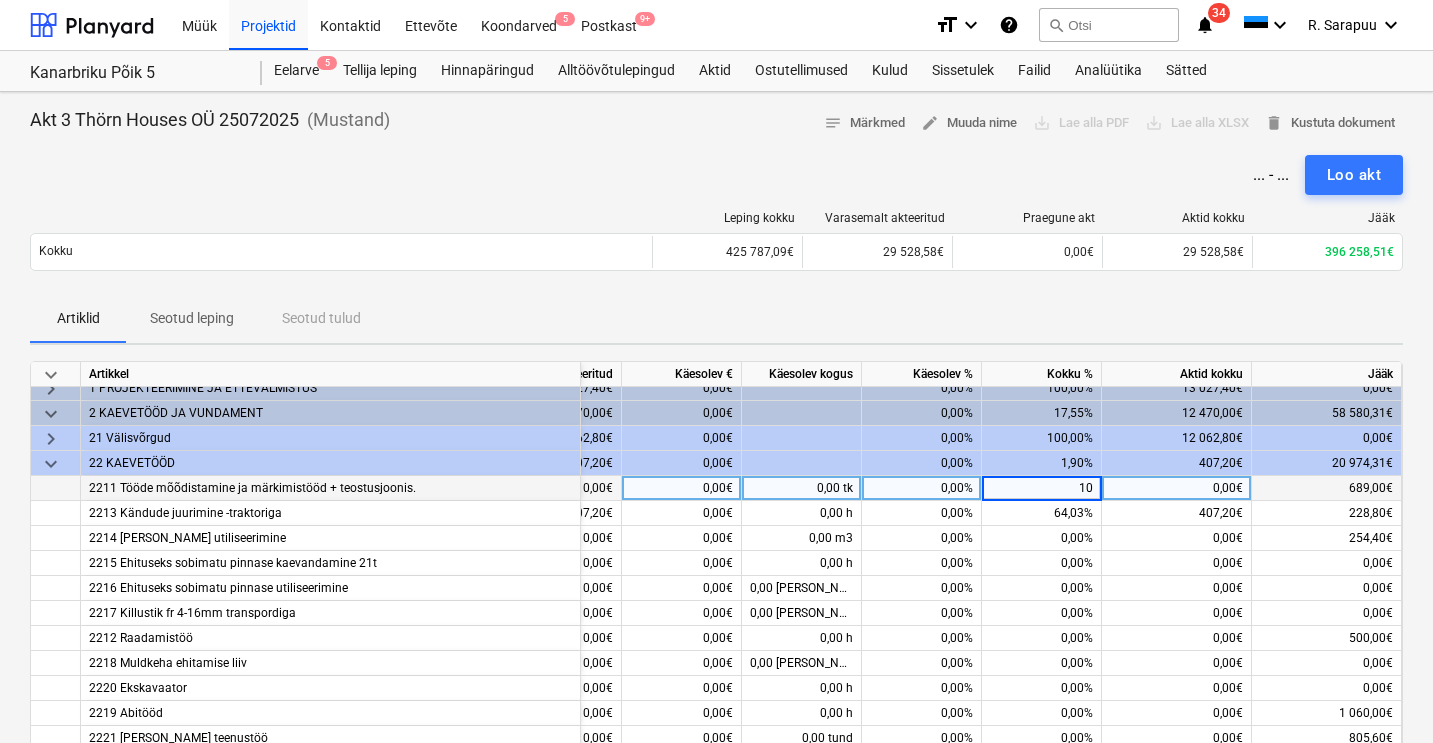 type on "100" 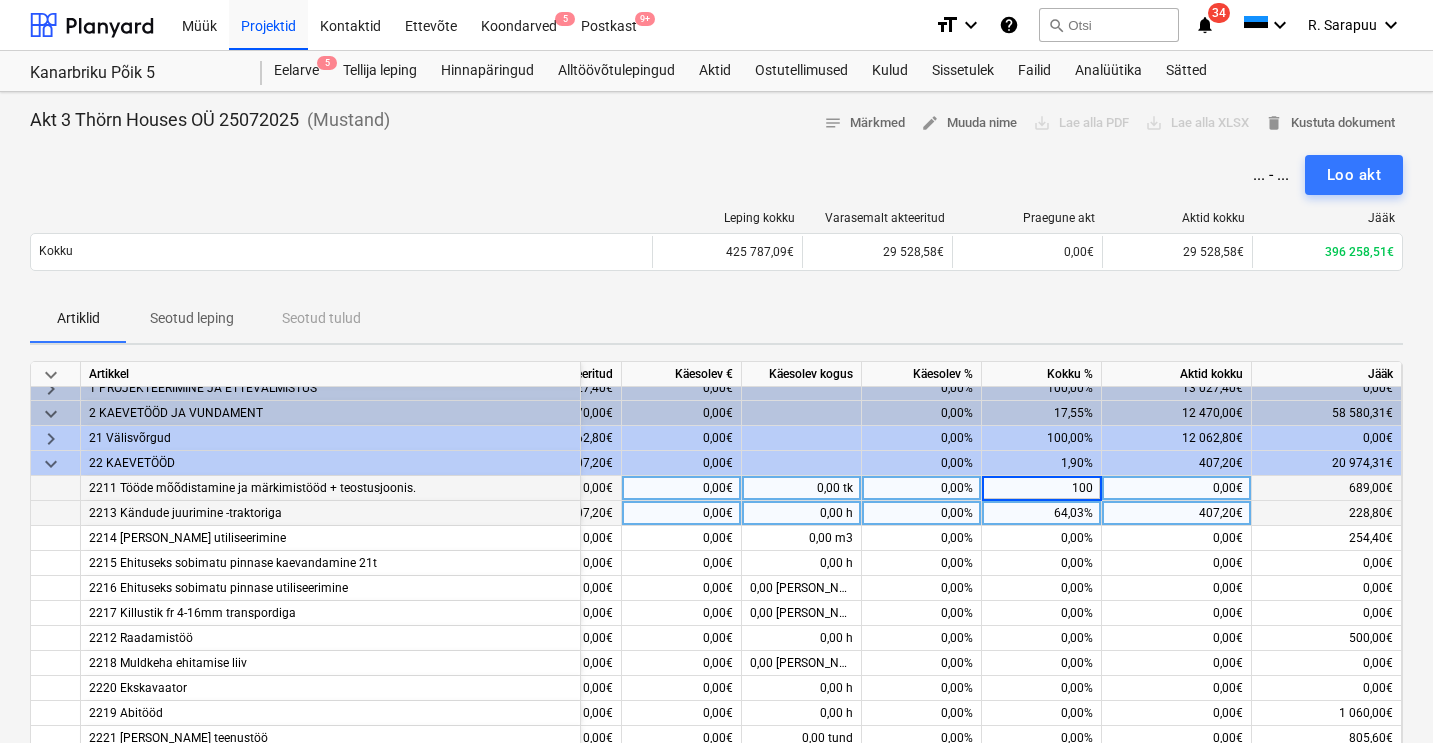 click on "64,03%" at bounding box center (1042, 513) 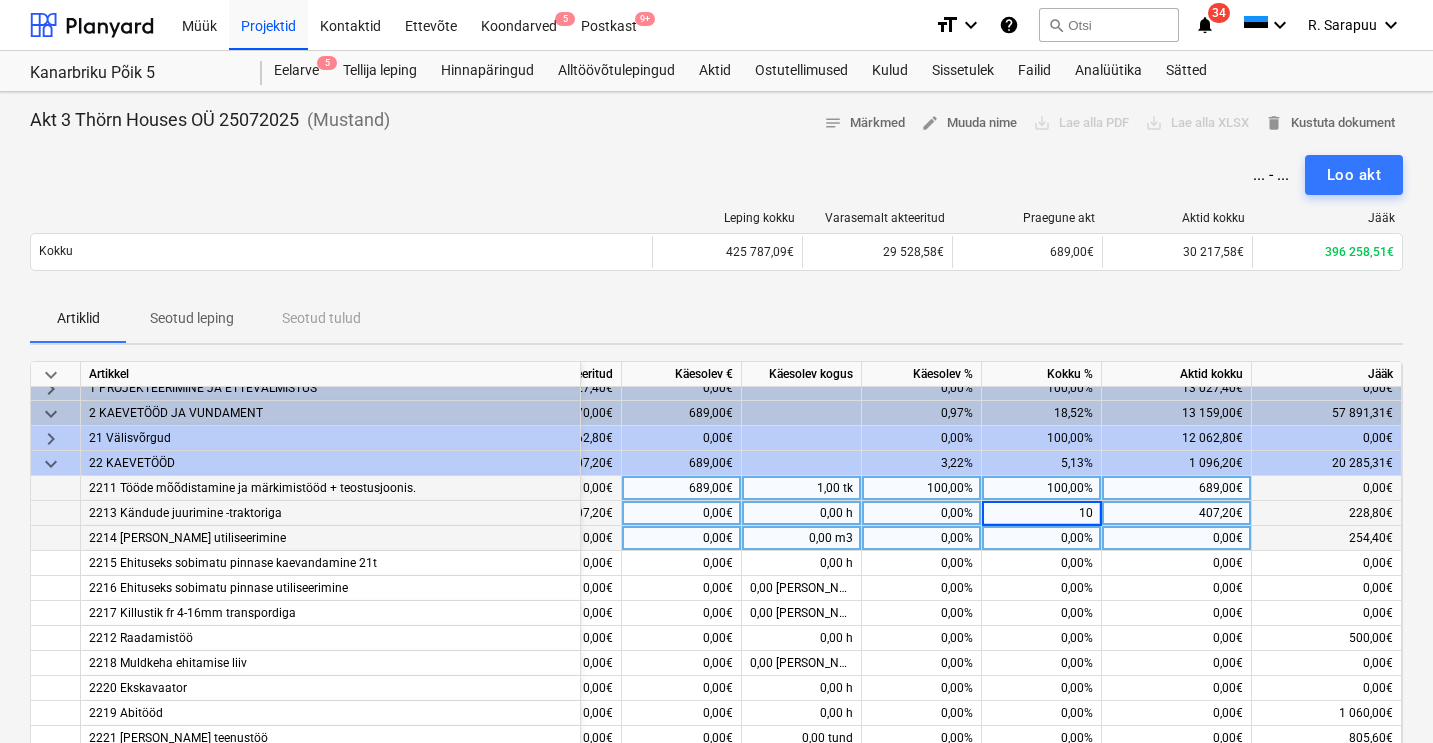 type on "100" 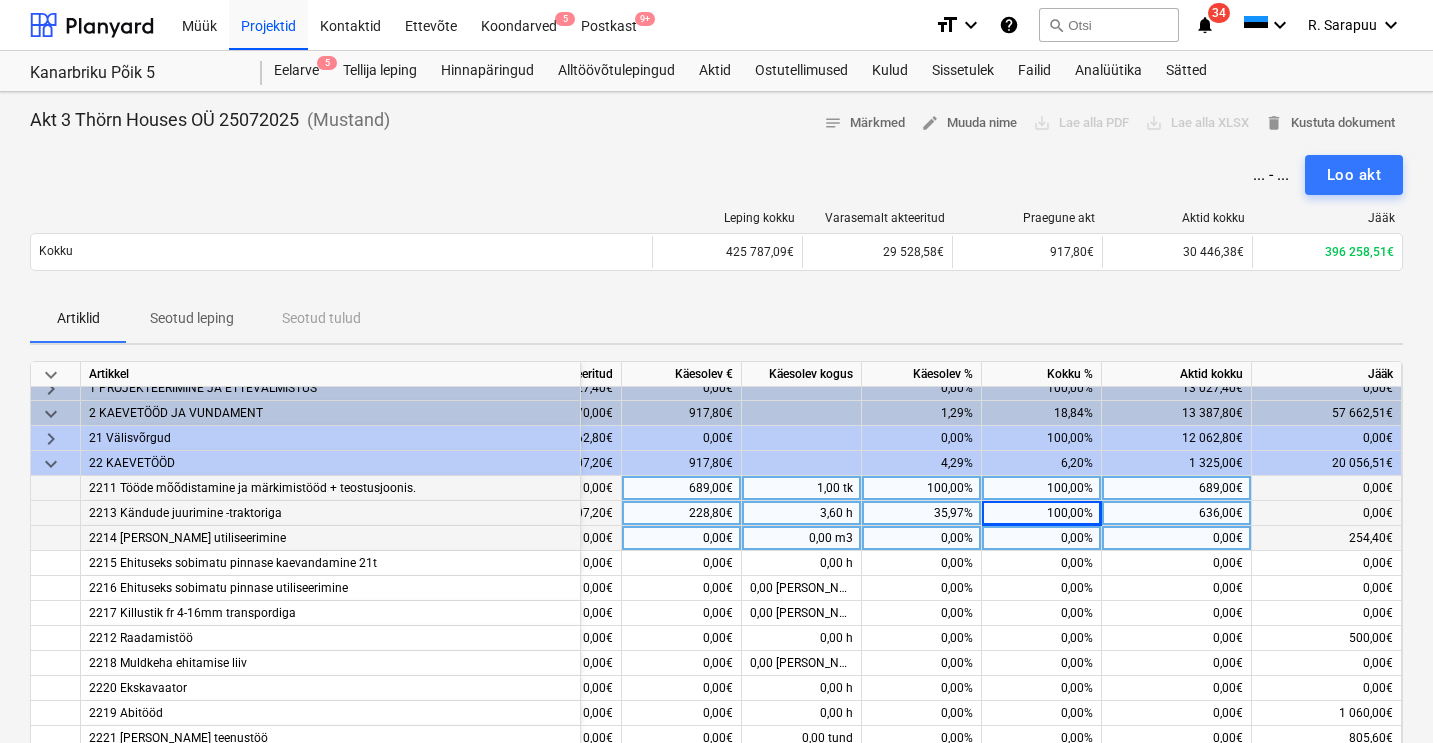 click on "0,00%" at bounding box center [1042, 538] 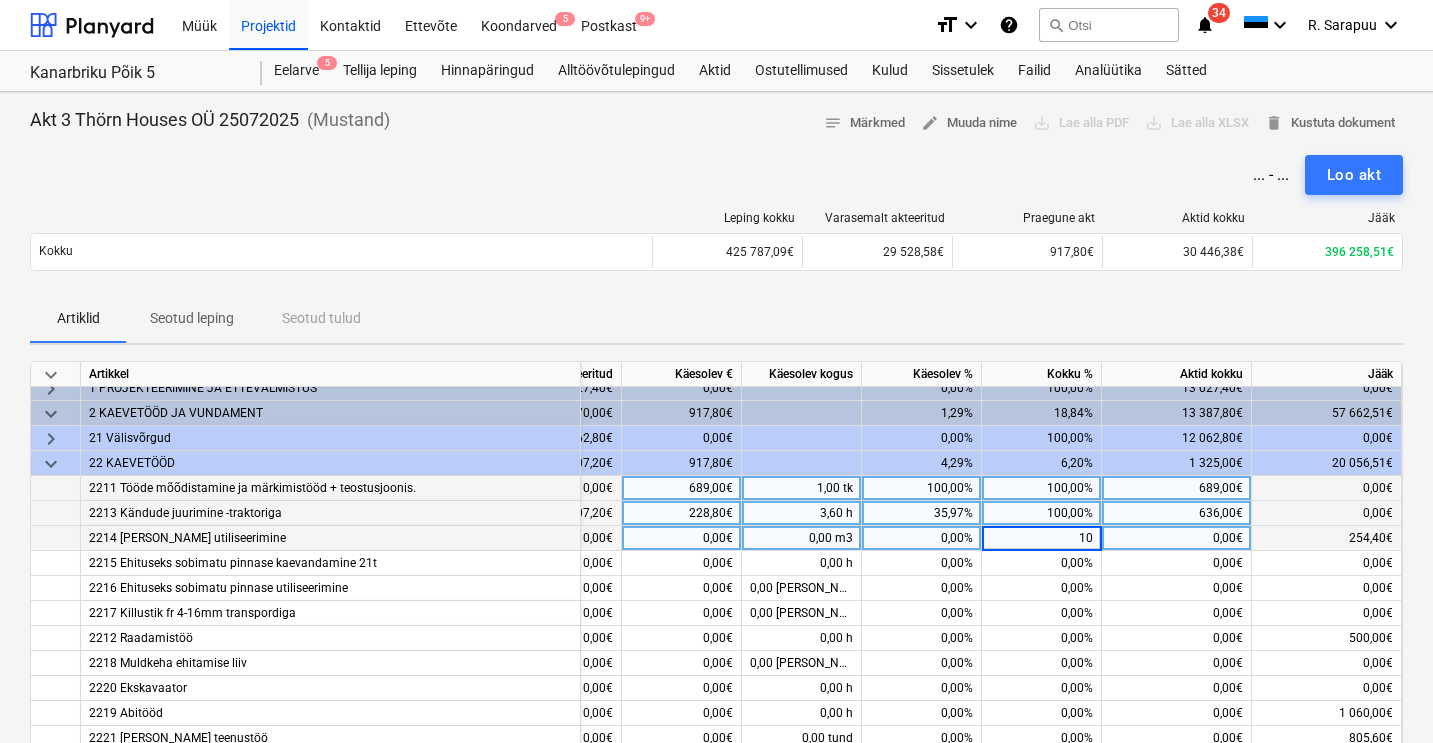 type on "100" 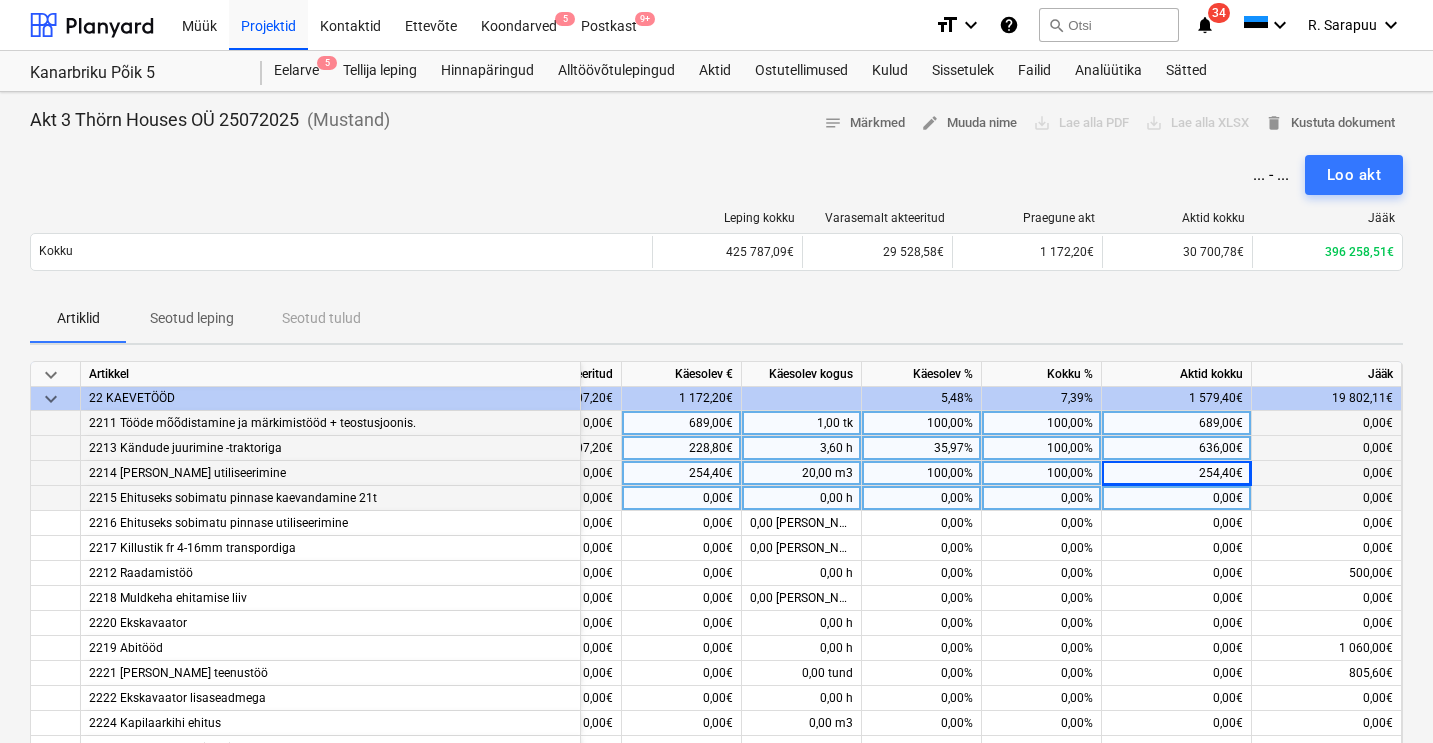 scroll, scrollTop: 87, scrollLeft: 349, axis: both 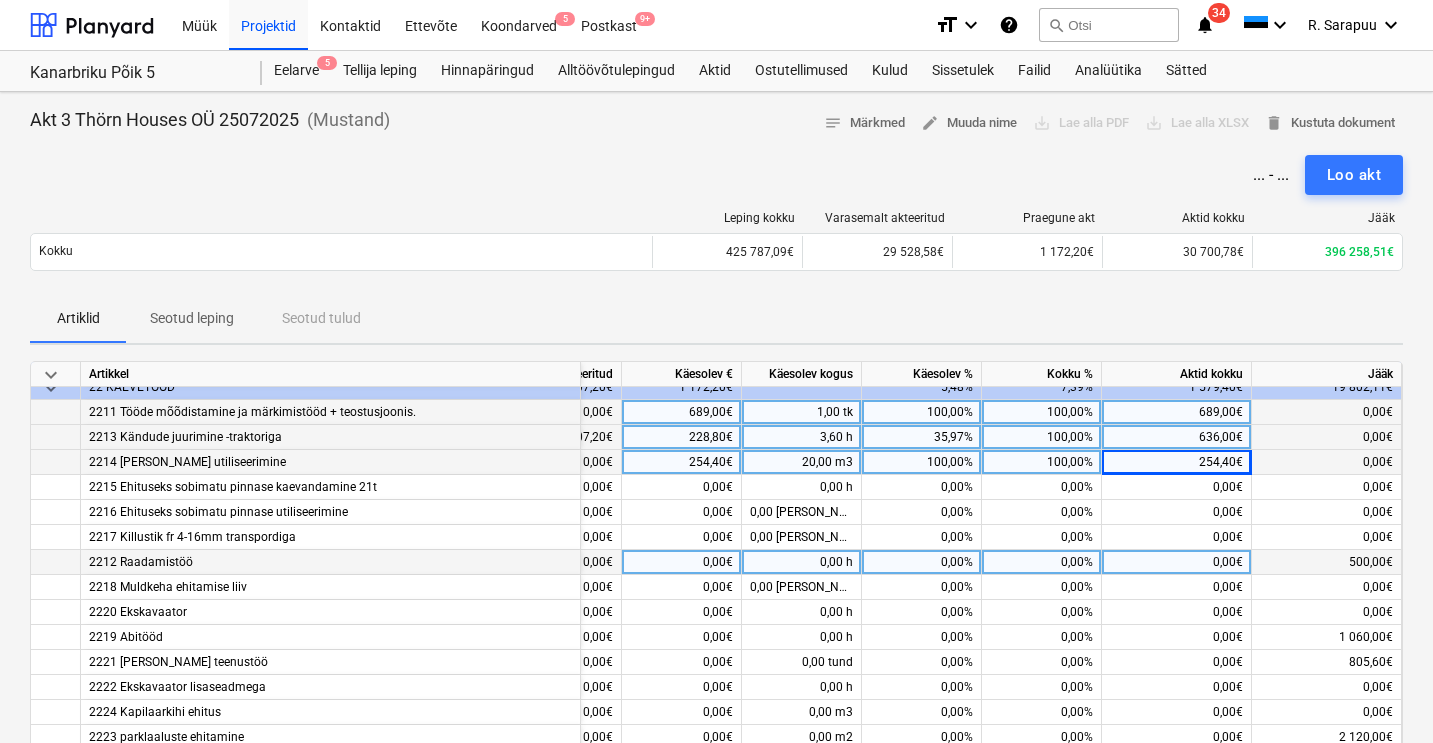 click on "0,00%" at bounding box center (1042, 562) 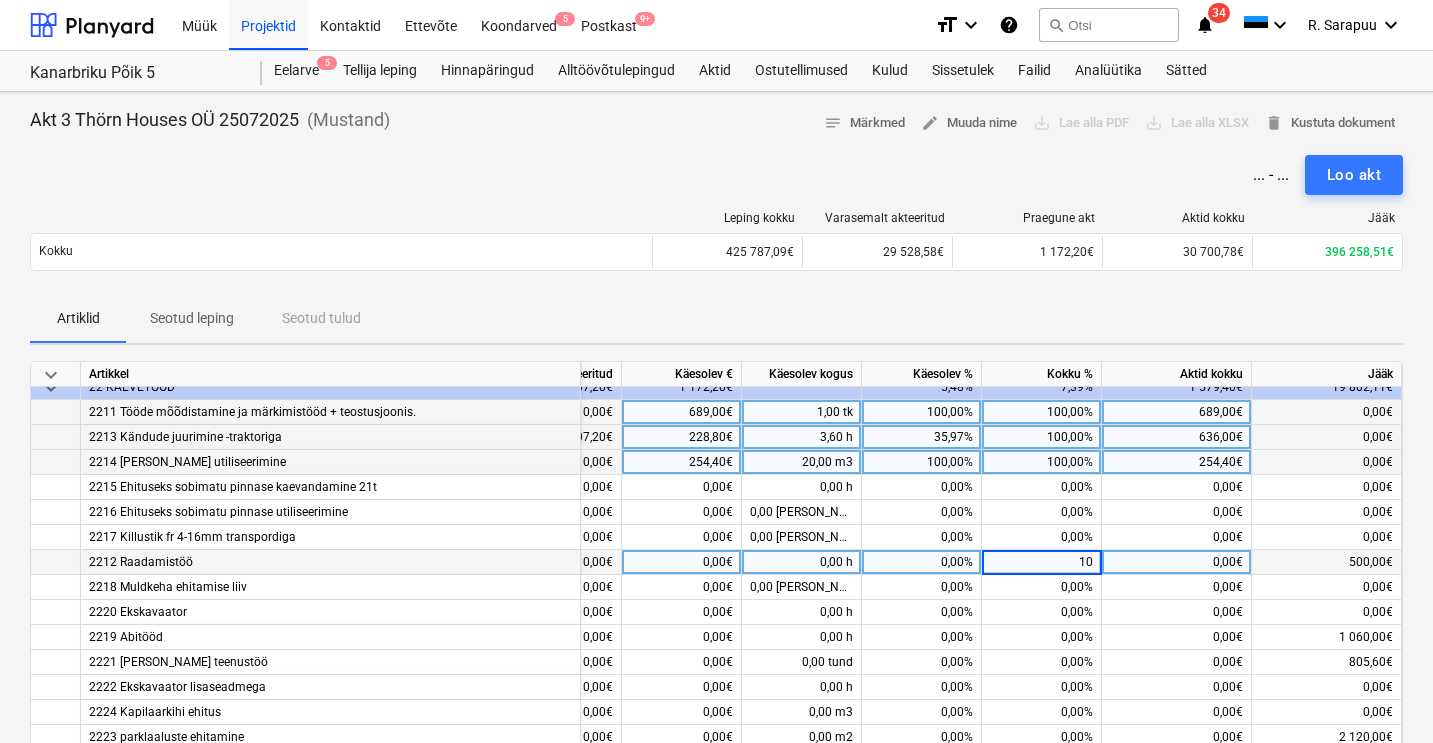 type on "100" 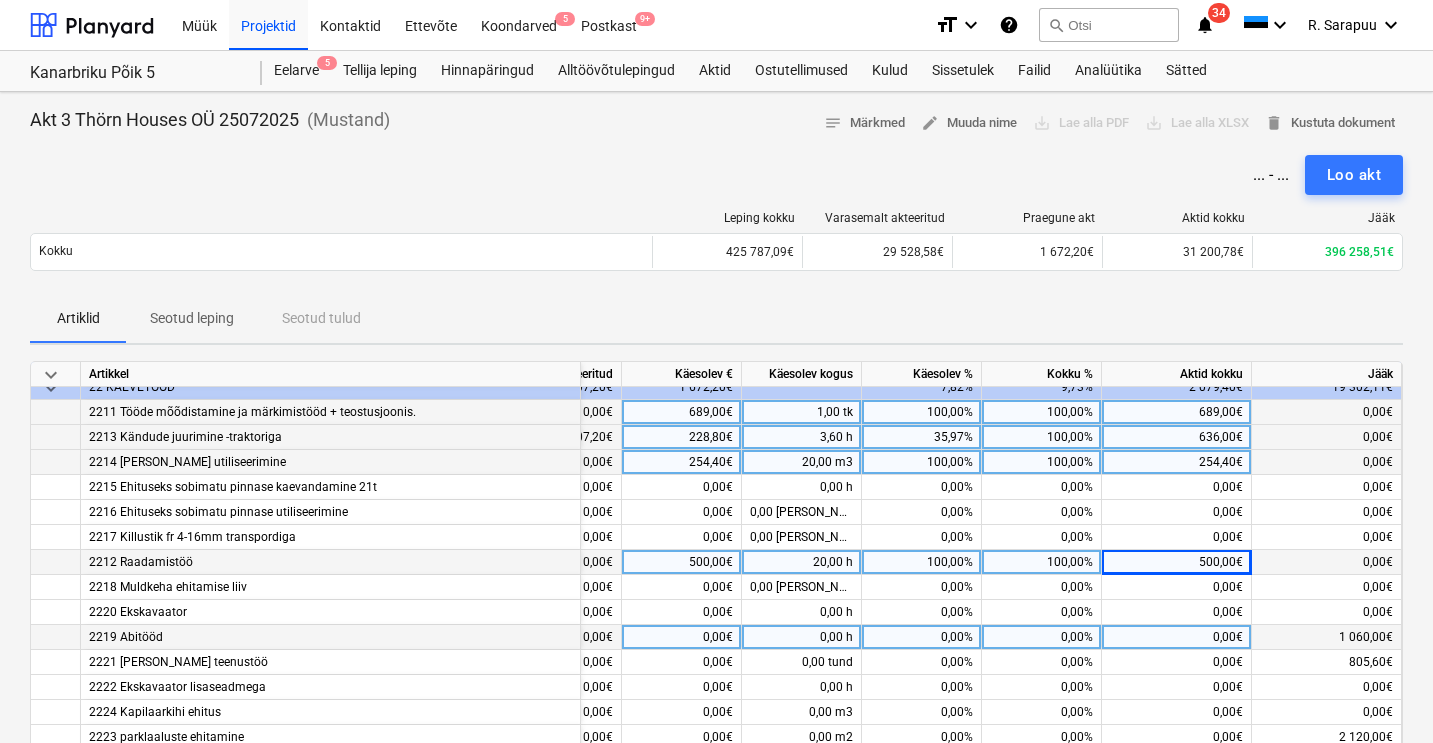 click on "0,00%" at bounding box center [1042, 637] 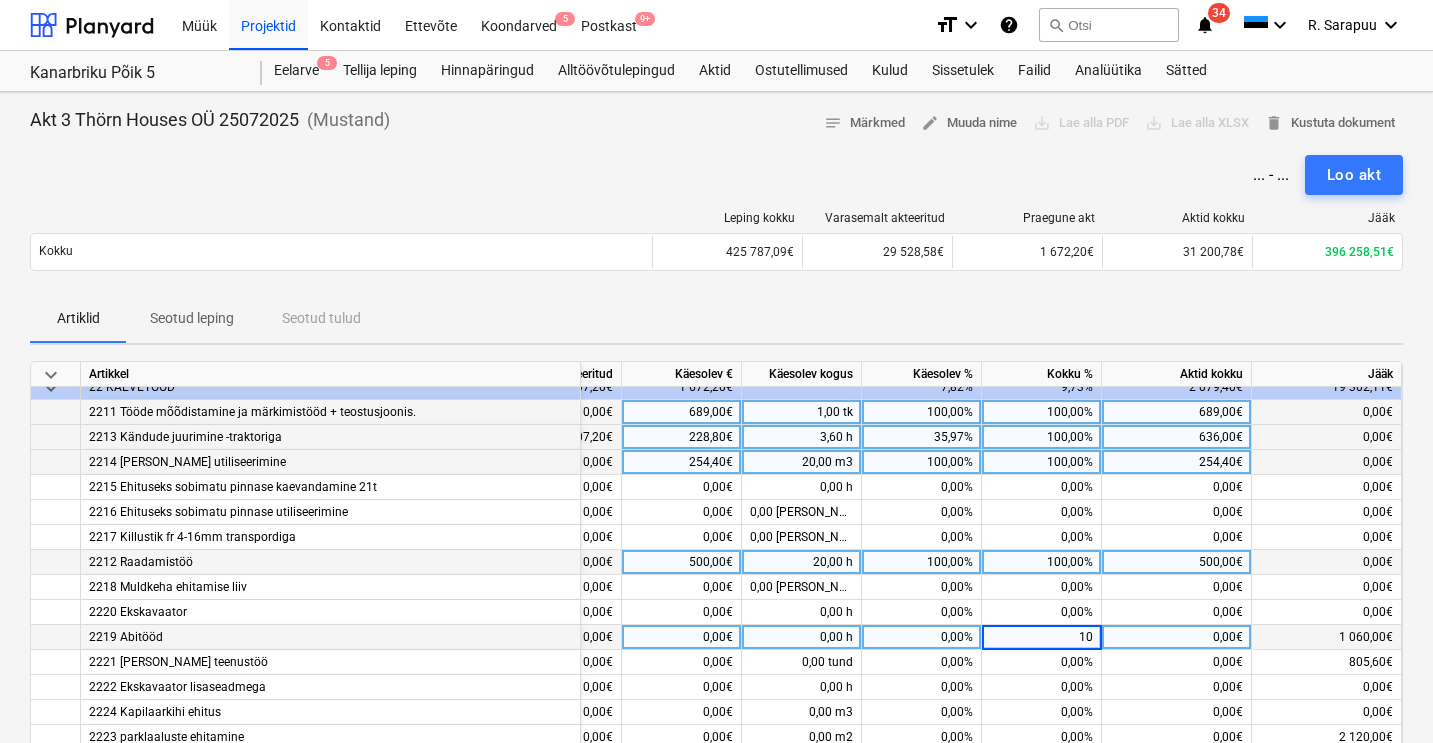type on "100" 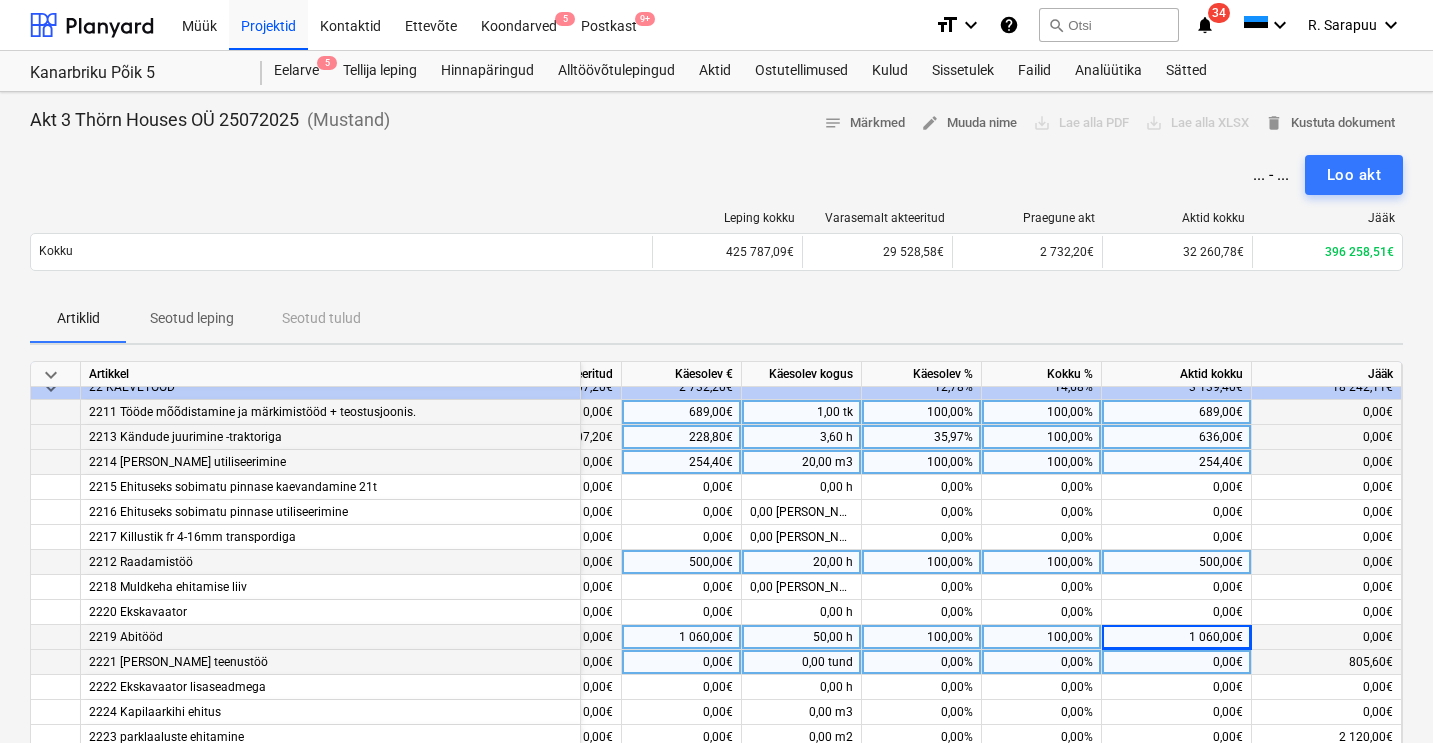 click on "0,00%" at bounding box center [1042, 662] 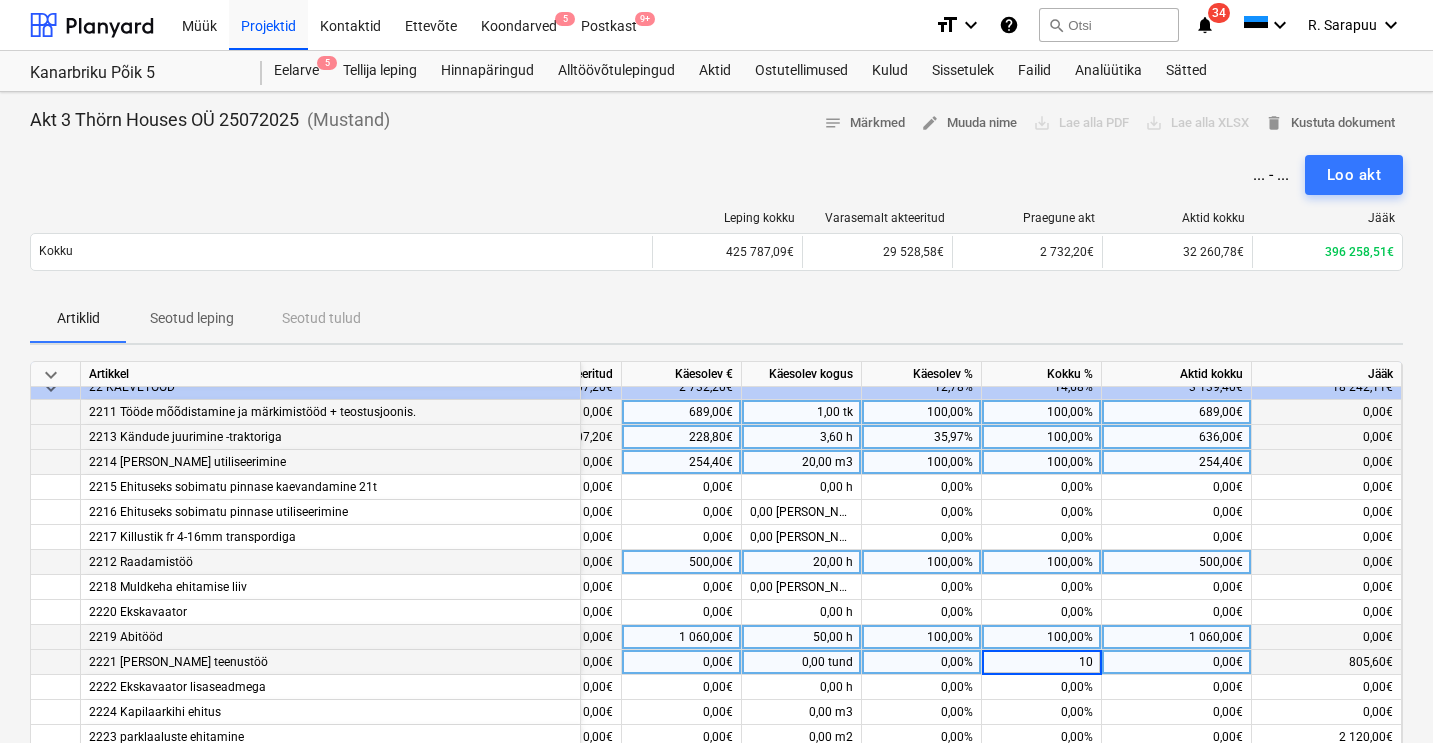 type on "100" 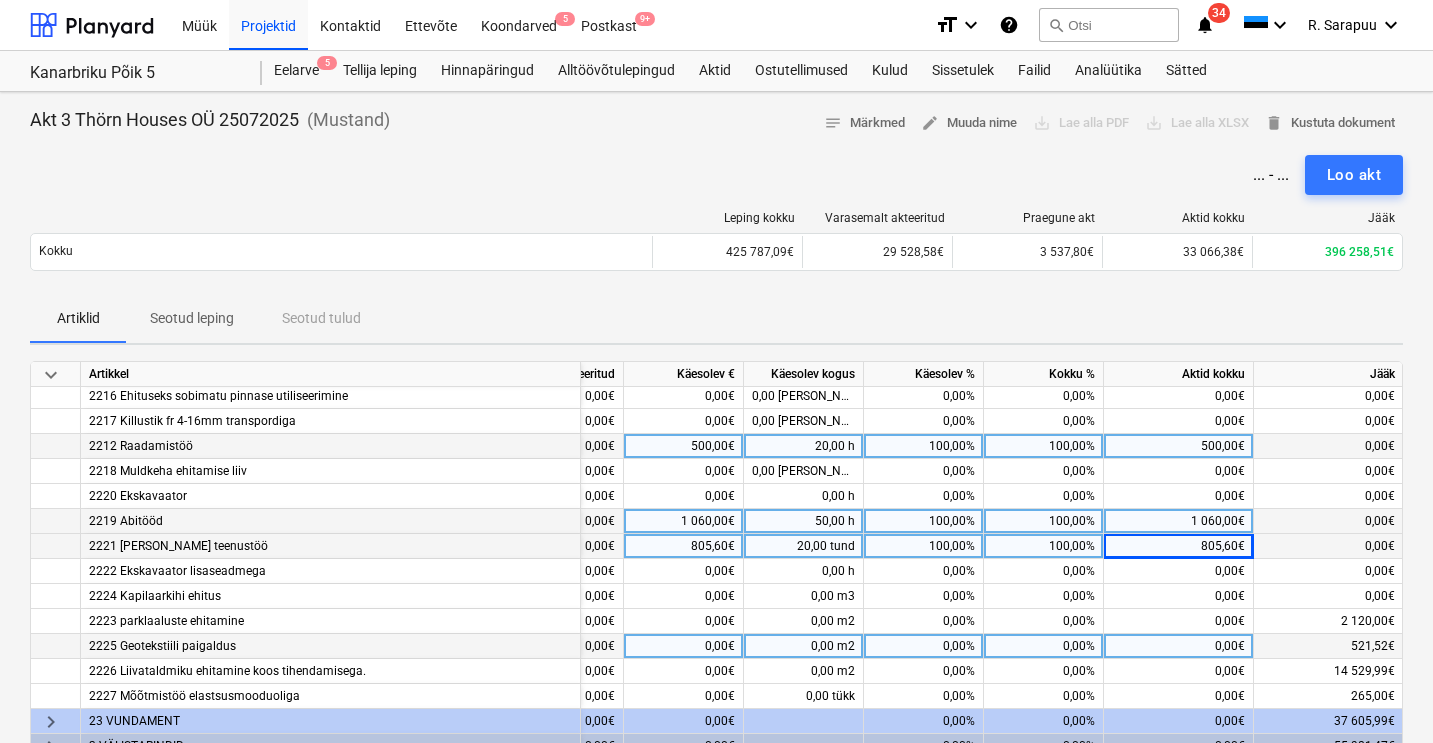 scroll, scrollTop: 203, scrollLeft: 346, axis: both 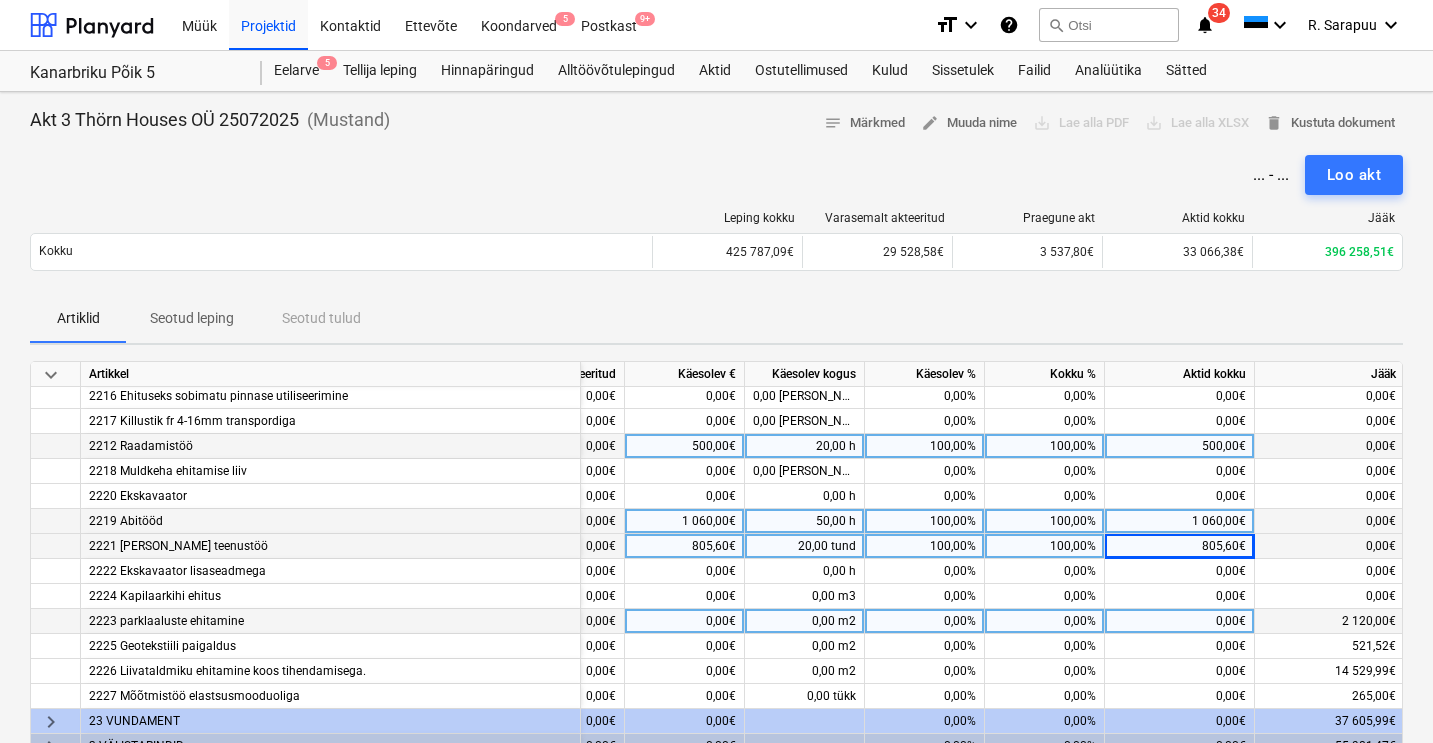 click on "0,00%" at bounding box center [1045, 621] 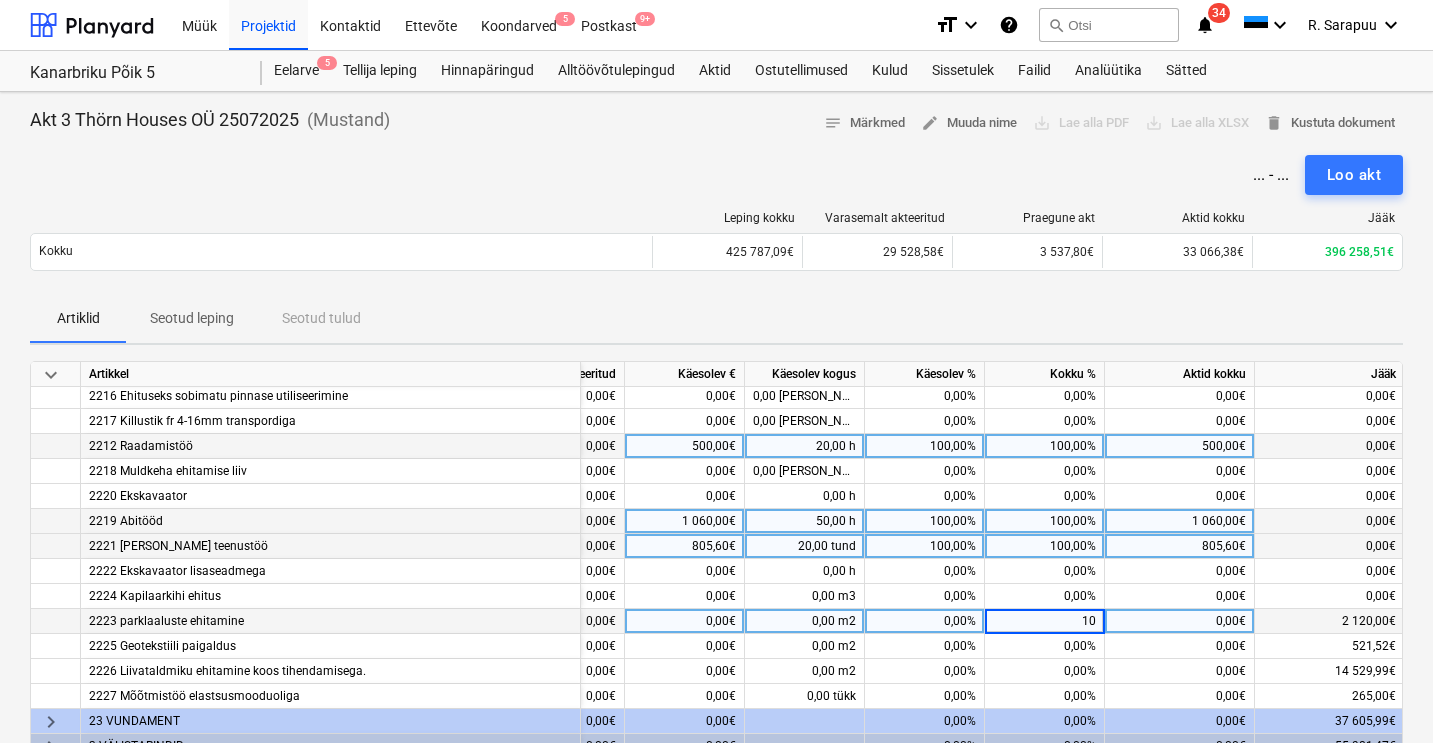 type on "100" 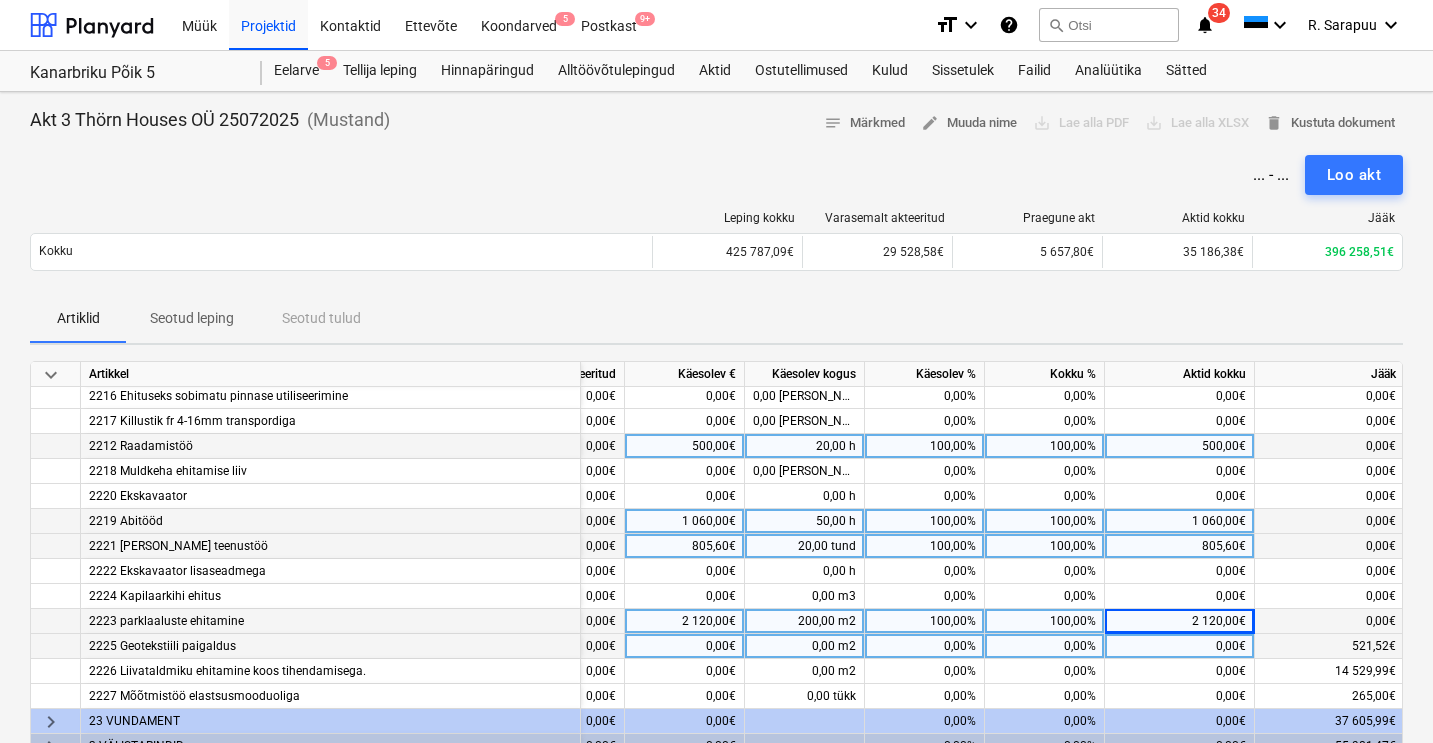 click on "0,00%" at bounding box center [1045, 646] 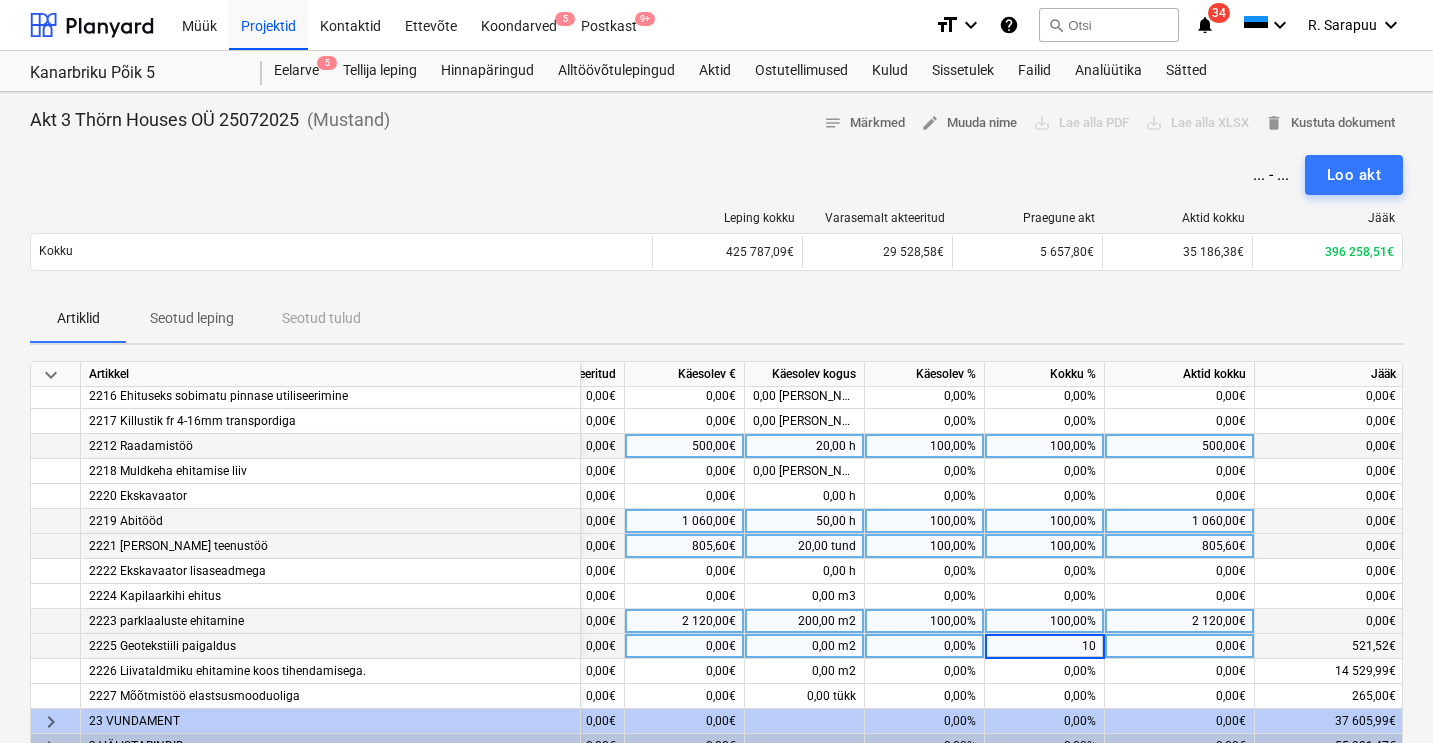 type on "100" 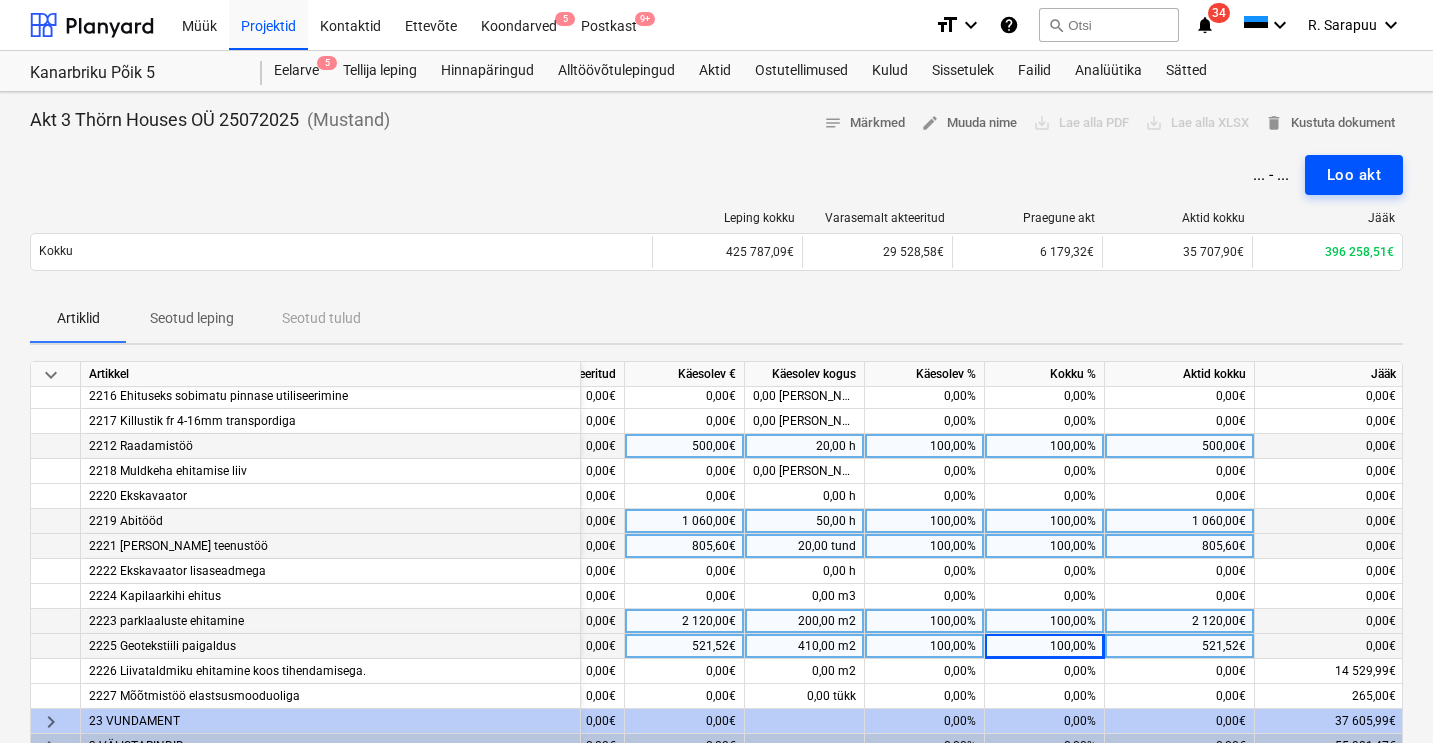 click on "Loo akt" at bounding box center (1354, 175) 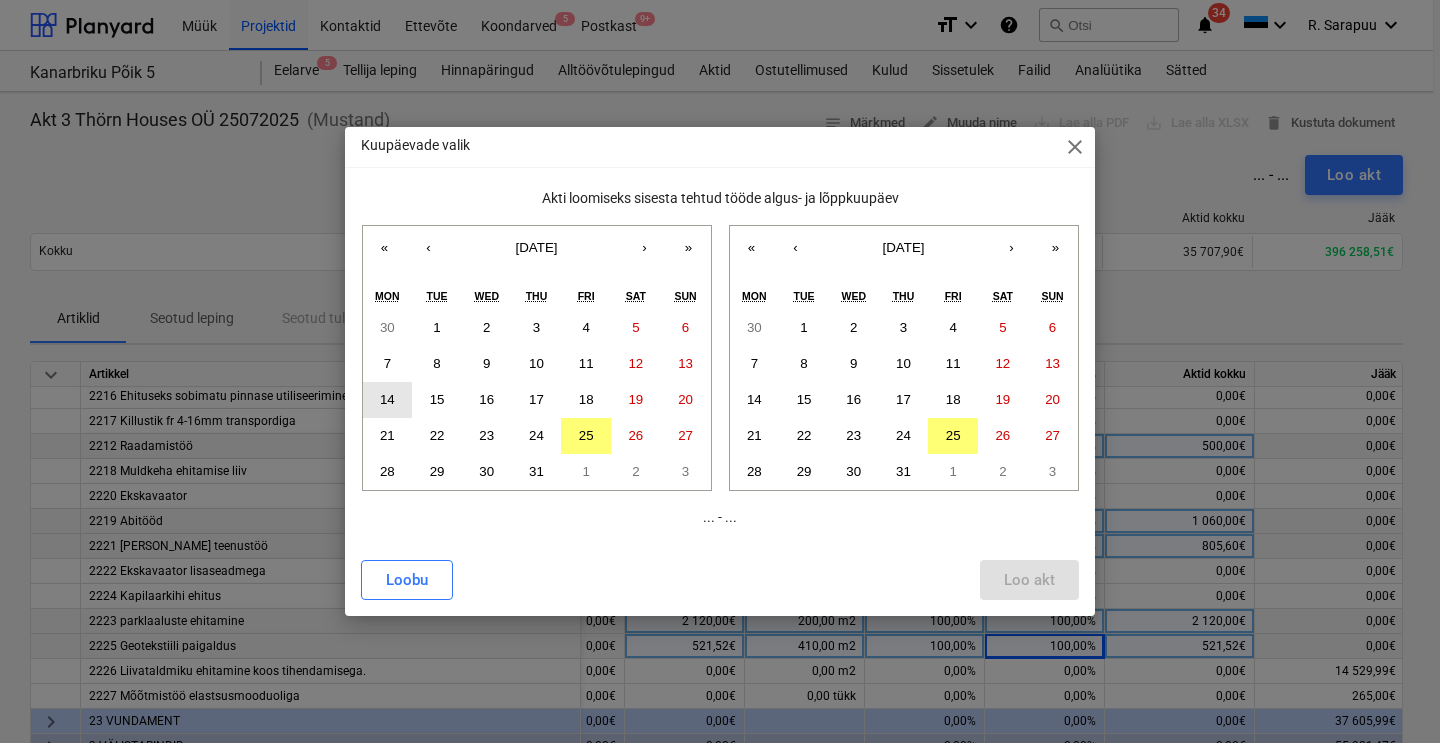 click on "14" at bounding box center (387, 399) 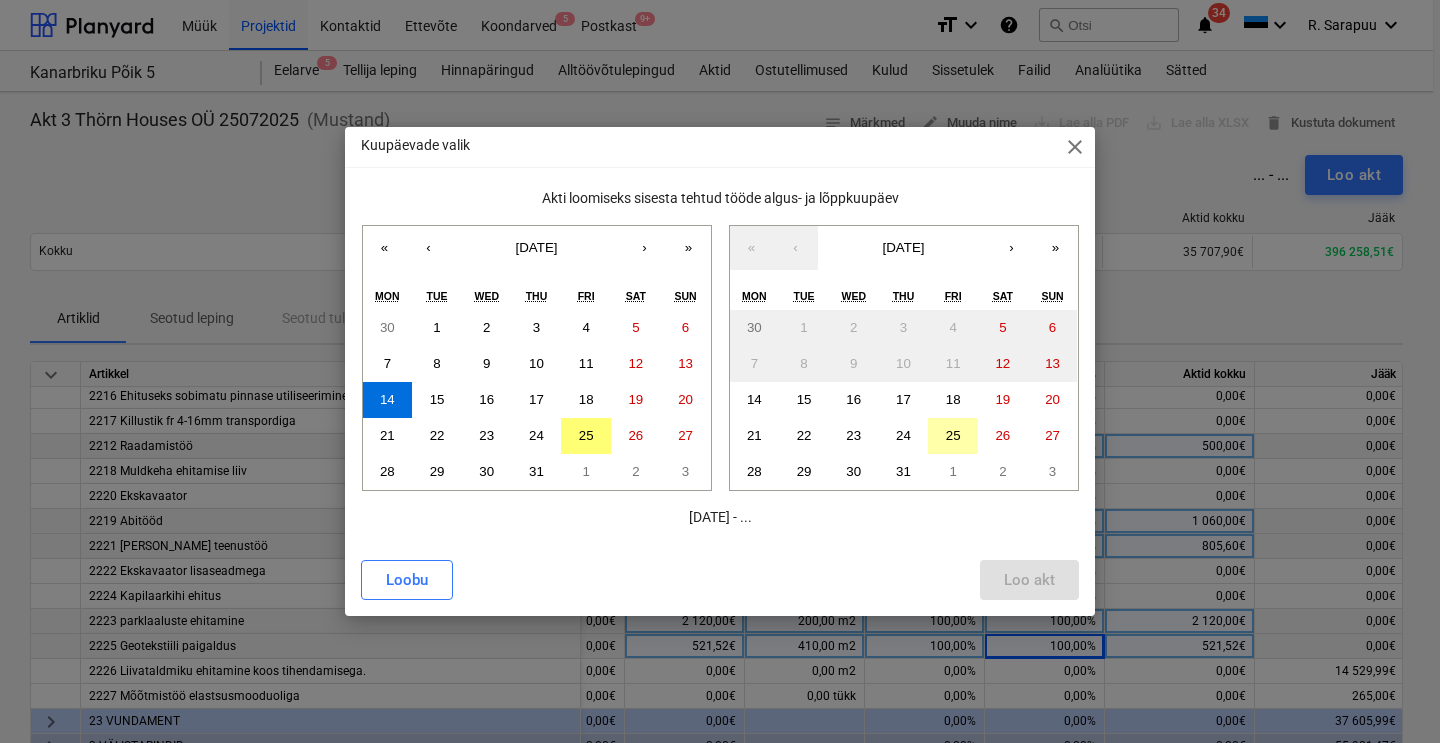 click on "25" at bounding box center [953, 436] 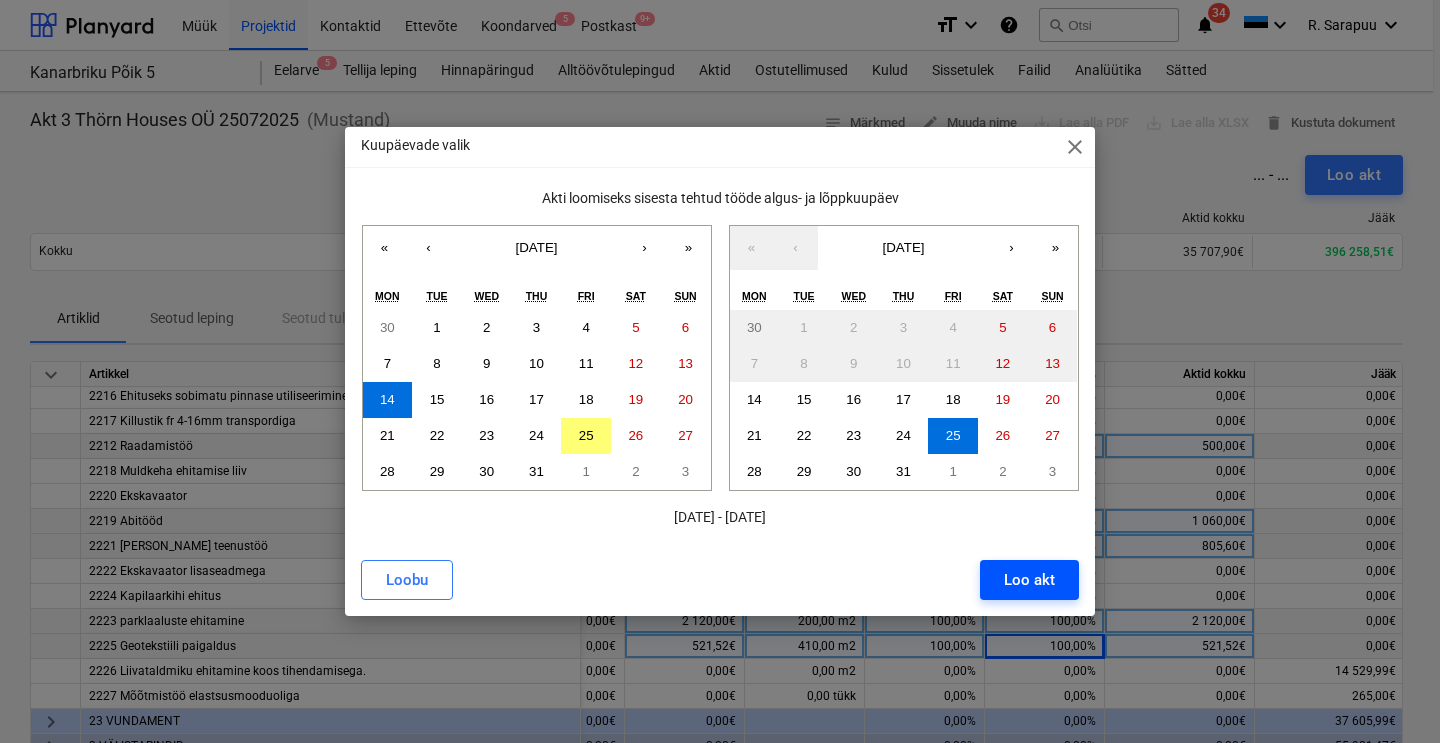 click on "Loo akt" at bounding box center [1029, 580] 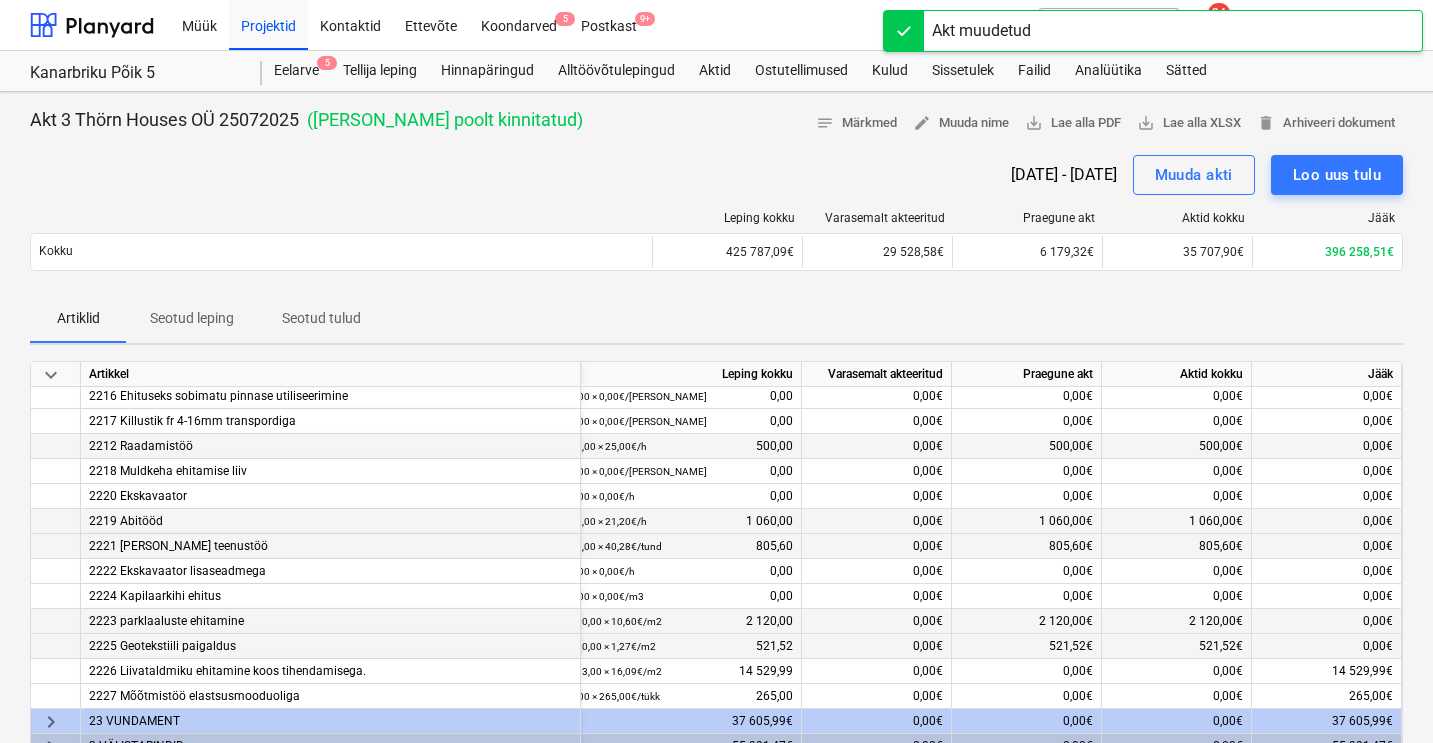scroll, scrollTop: 203, scrollLeft: 27, axis: both 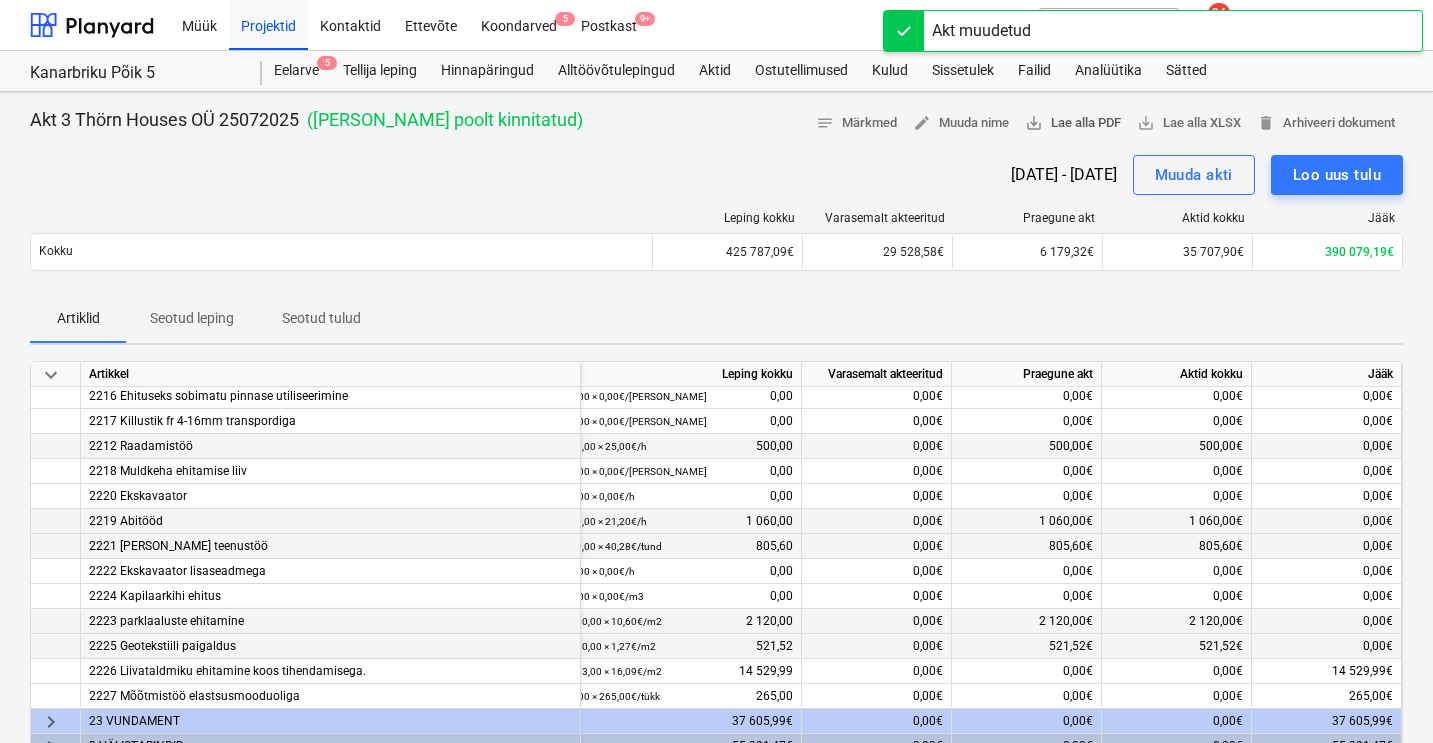 click on "save_alt Lae alla PDF" at bounding box center [1073, 123] 